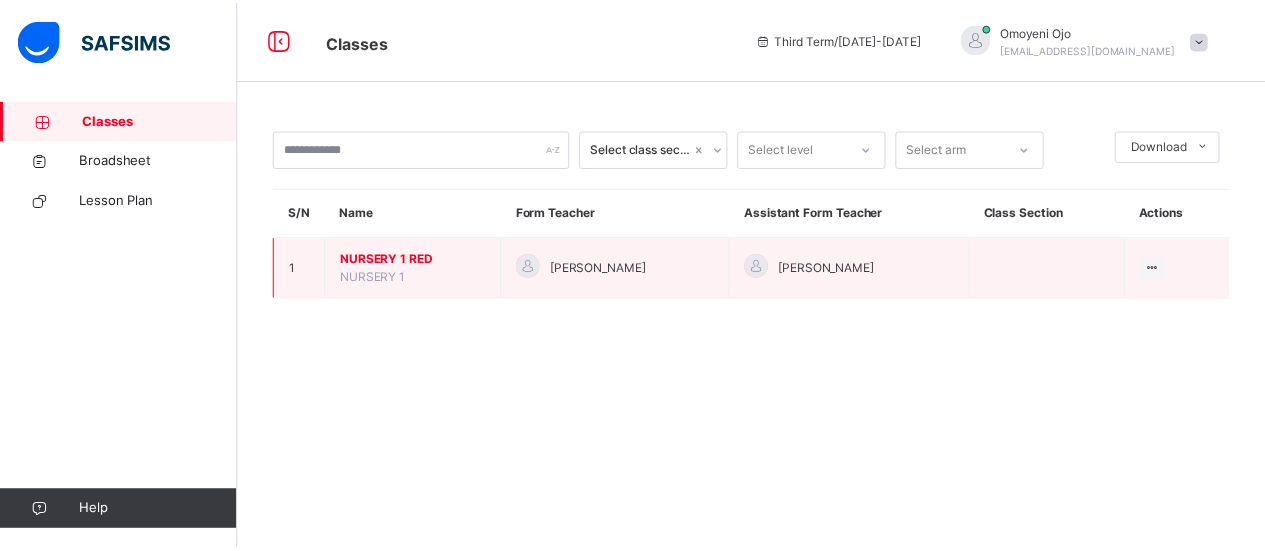 scroll, scrollTop: 0, scrollLeft: 0, axis: both 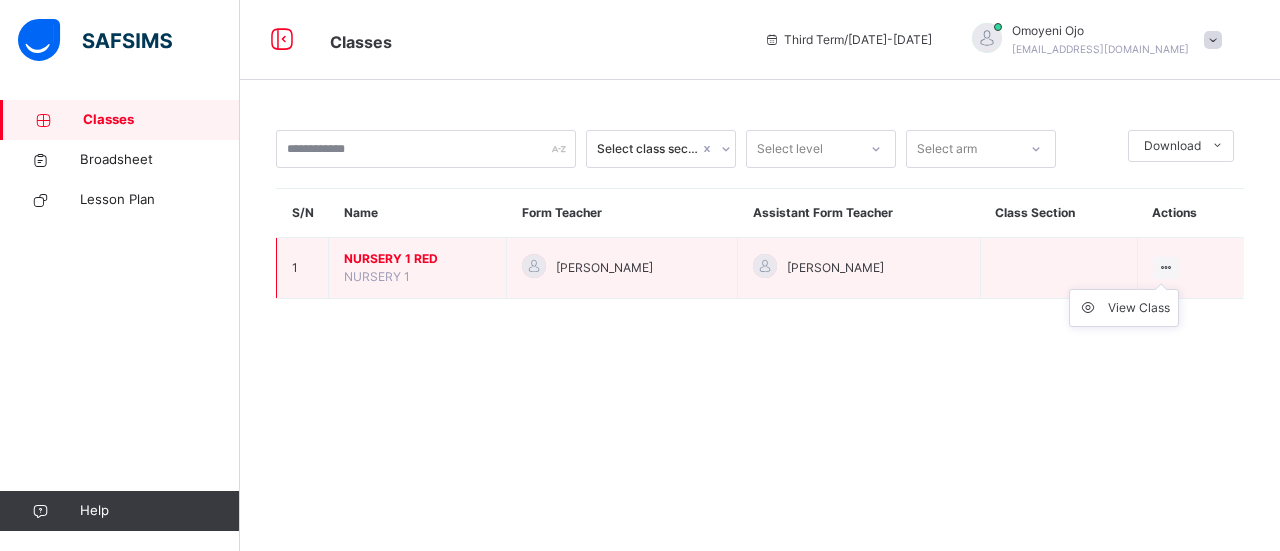 click at bounding box center (1166, 267) 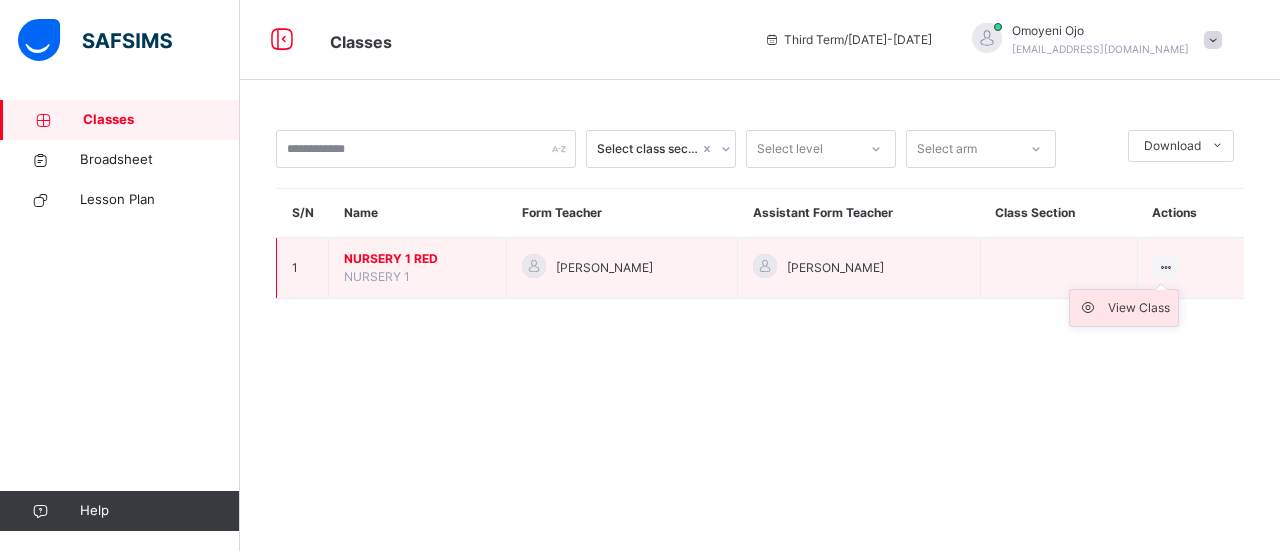 click on "View Class" at bounding box center (1124, 308) 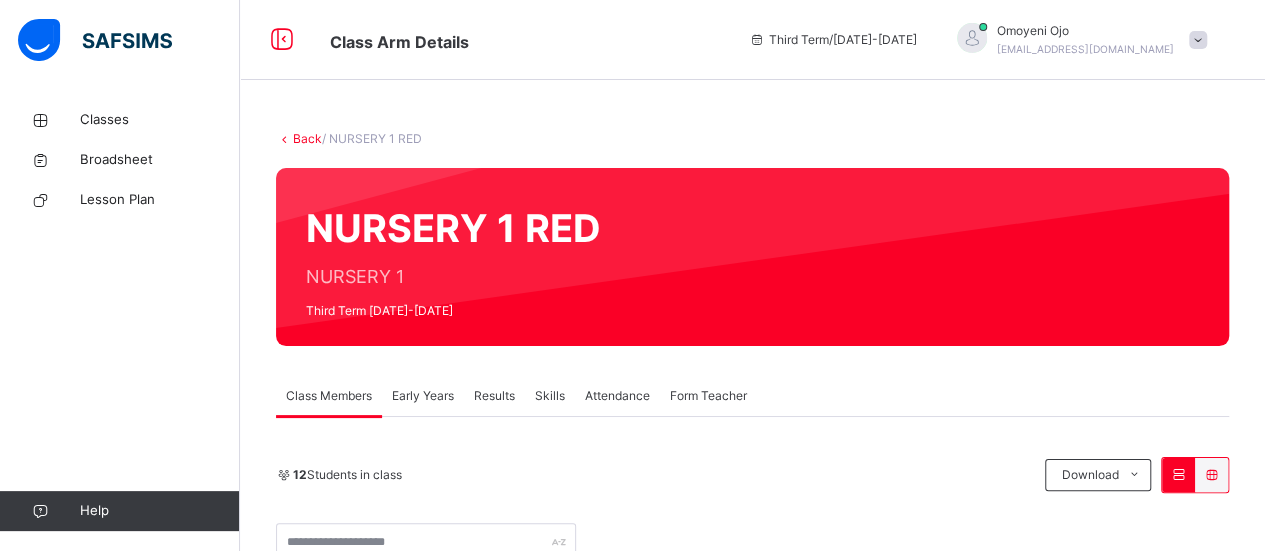 click on "Attendance" at bounding box center (617, 396) 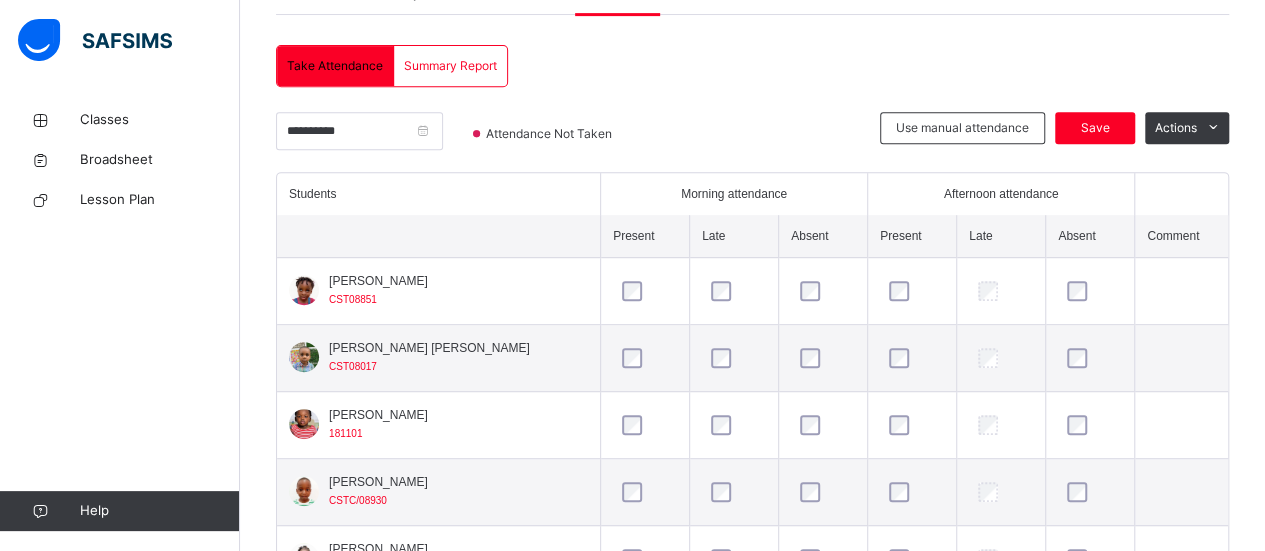 scroll, scrollTop: 277, scrollLeft: 0, axis: vertical 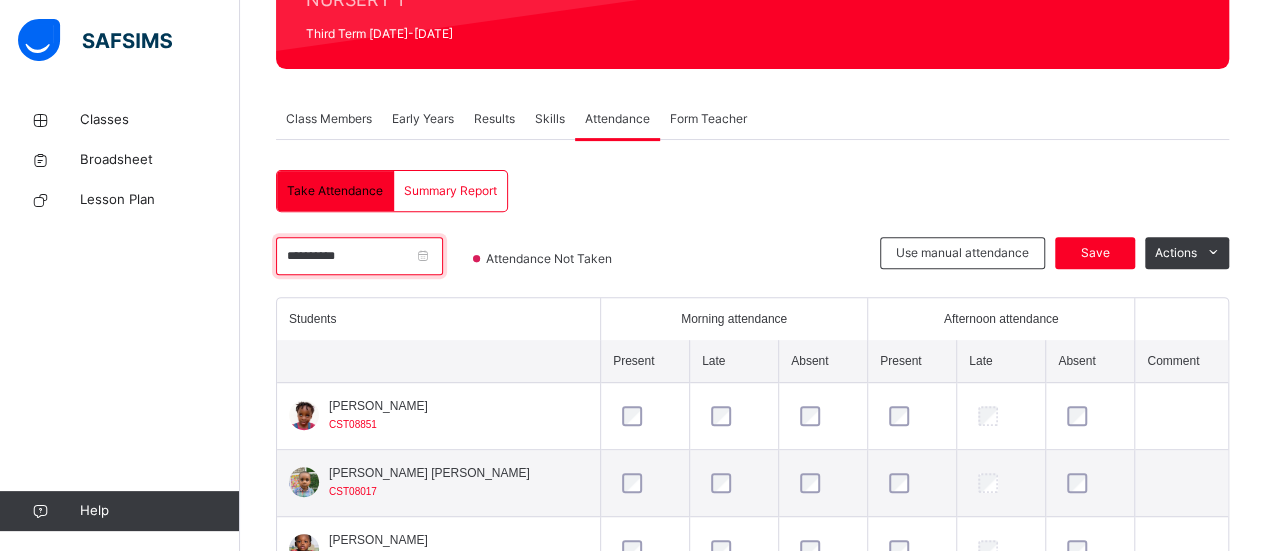click on "**********" at bounding box center (359, 256) 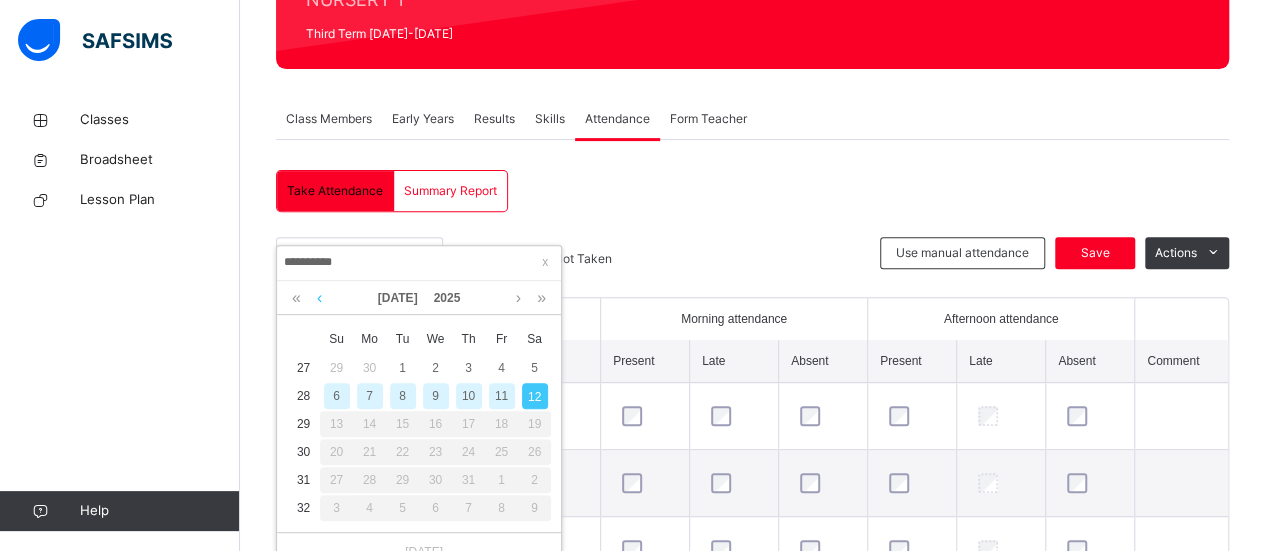 click at bounding box center [319, 298] 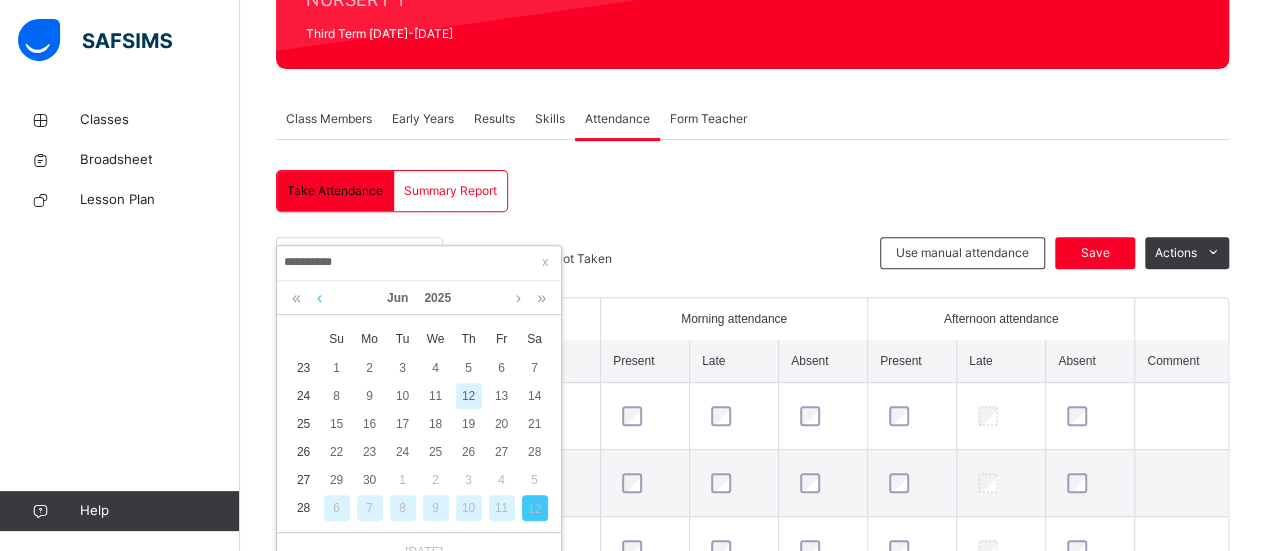 click at bounding box center (319, 298) 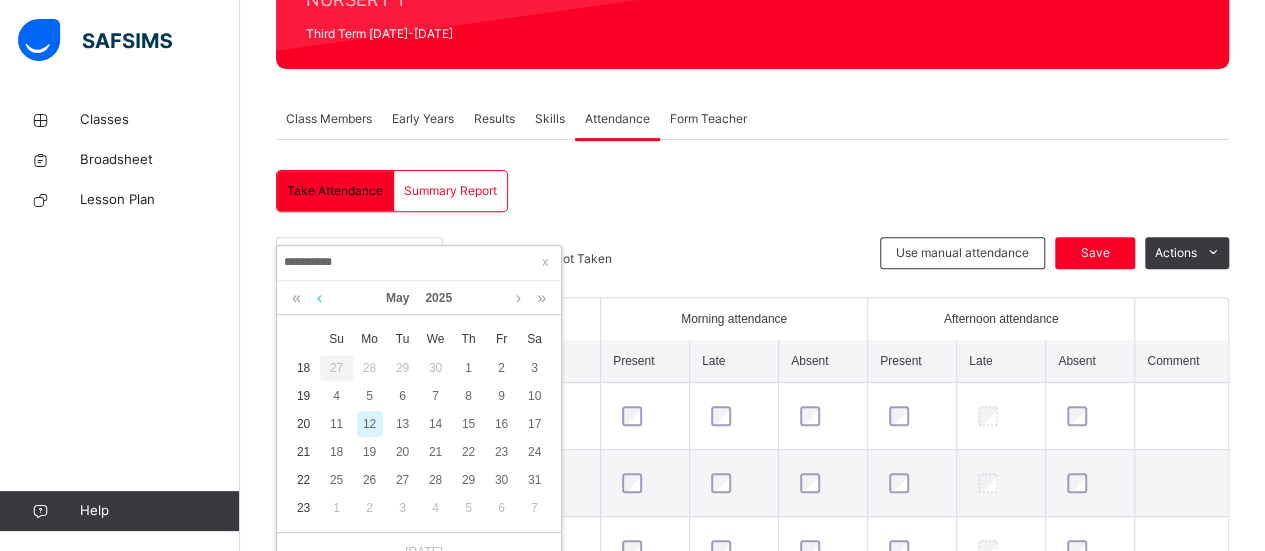 click at bounding box center [319, 298] 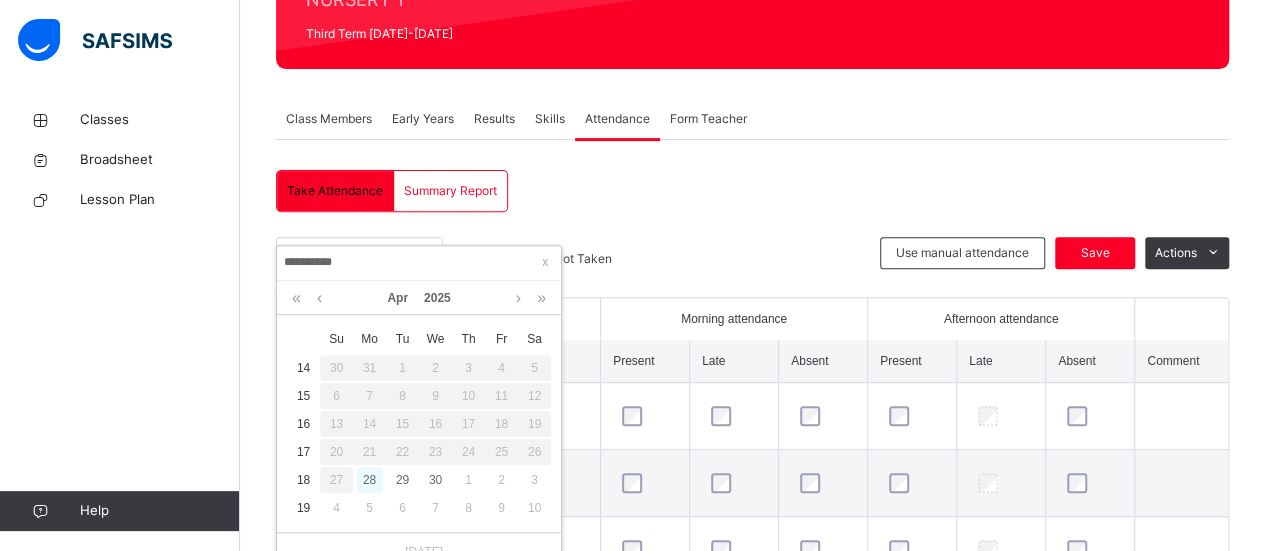 click on "28" at bounding box center [370, 480] 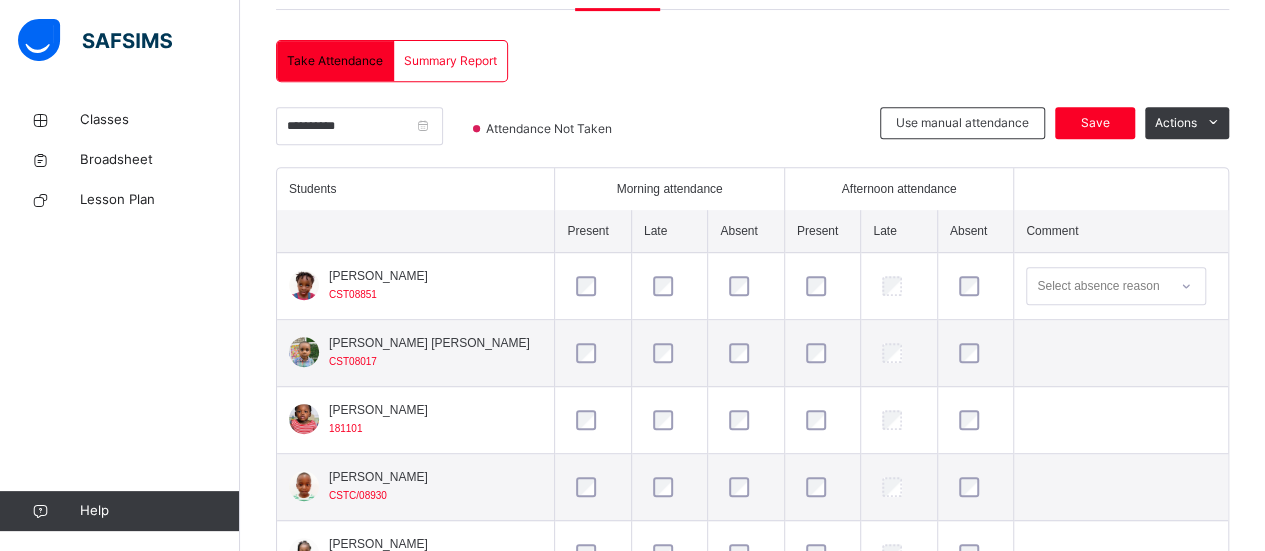 scroll, scrollTop: 431, scrollLeft: 0, axis: vertical 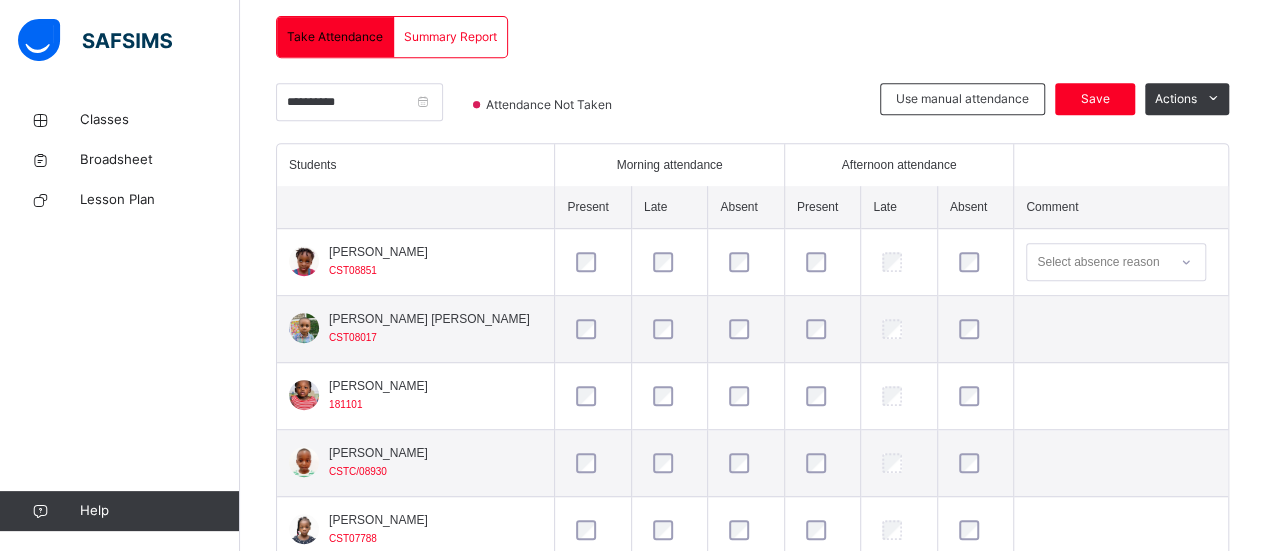 click at bounding box center (975, 329) 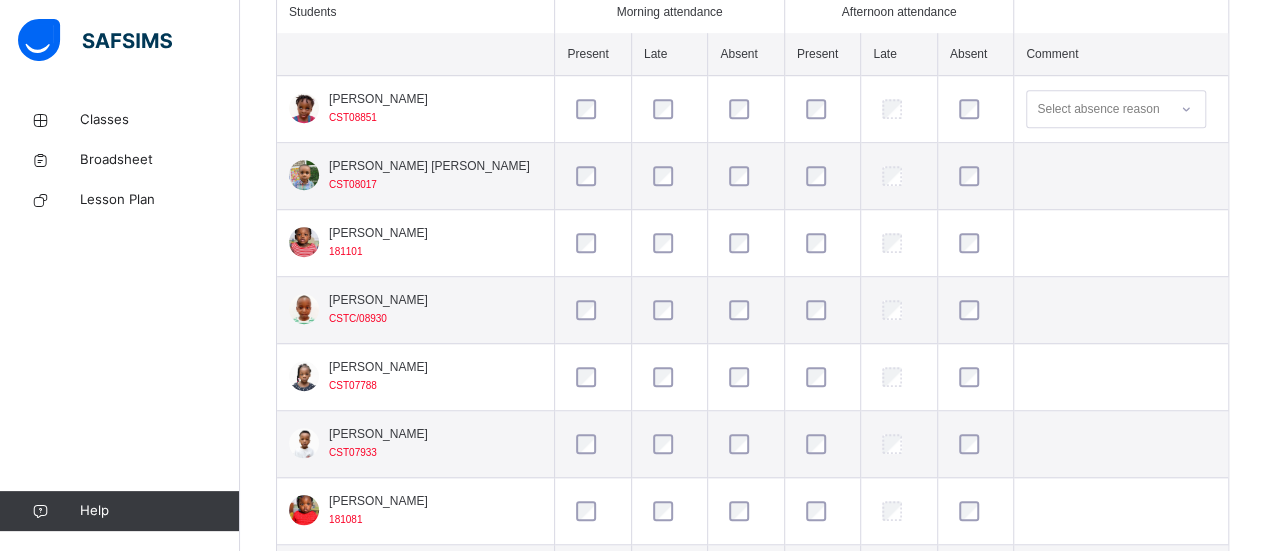 scroll, scrollTop: 590, scrollLeft: 0, axis: vertical 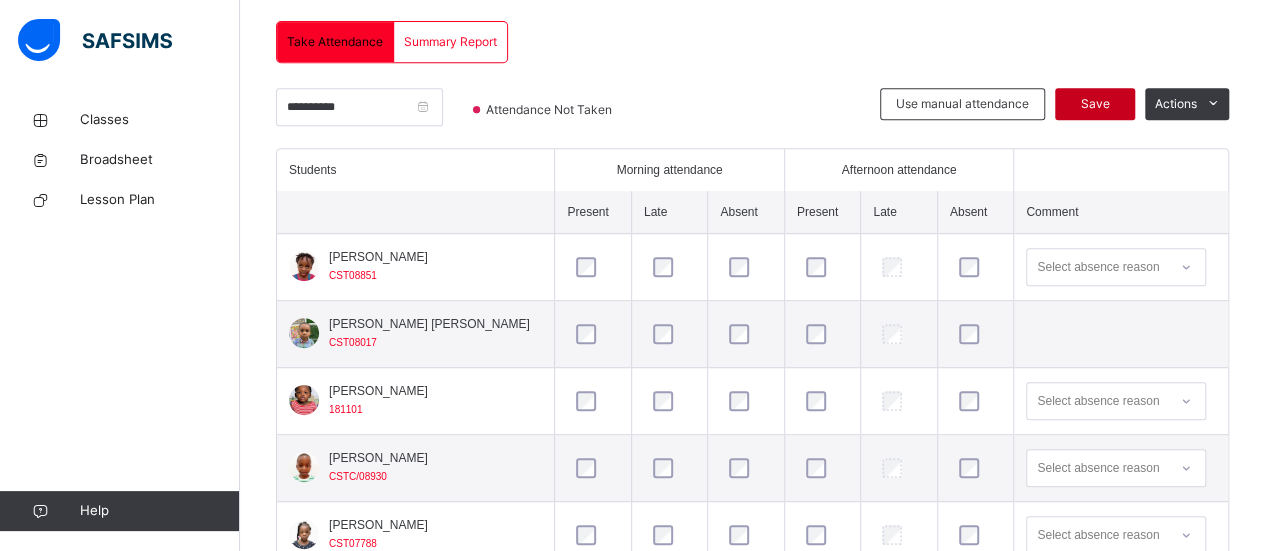 click on "Save" at bounding box center [1095, 104] 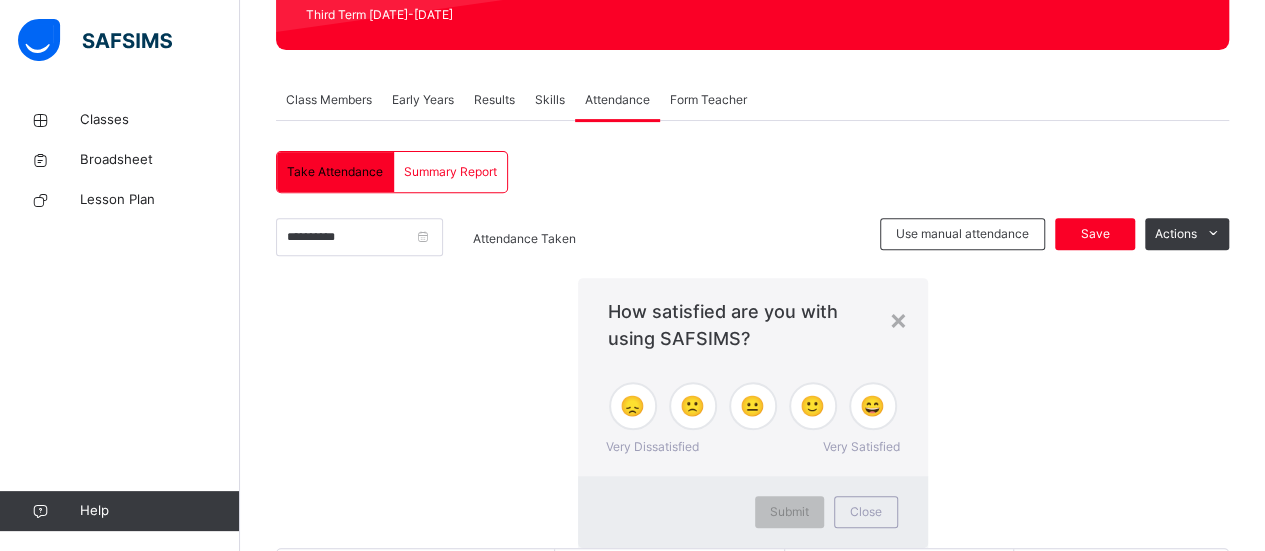 scroll, scrollTop: 426, scrollLeft: 0, axis: vertical 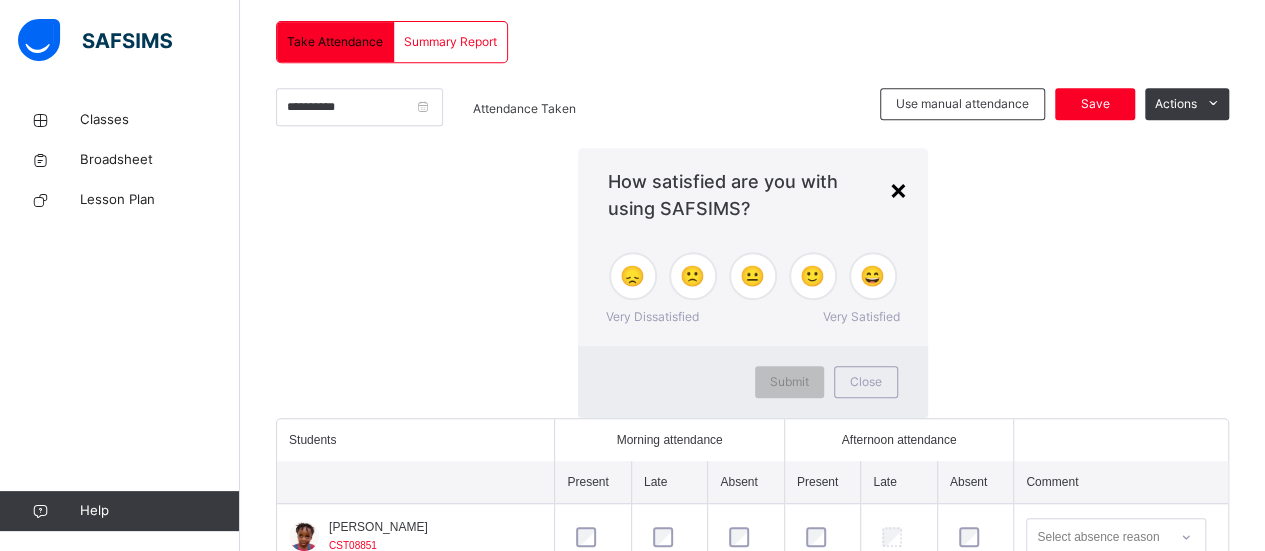 click on "×" at bounding box center [898, 189] 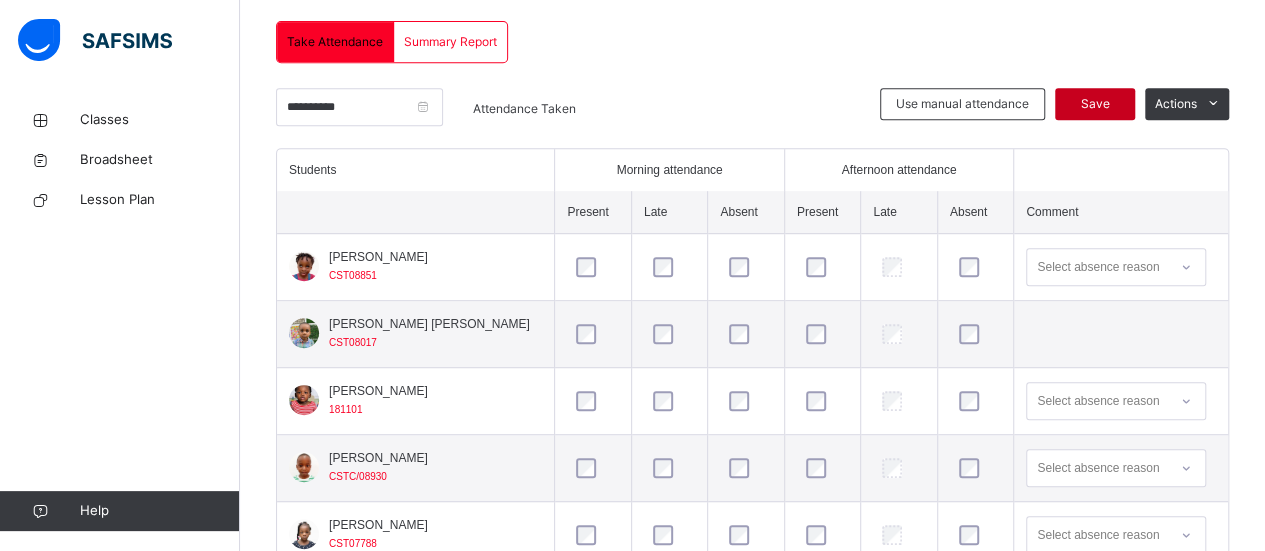 click on "Save" at bounding box center [1095, 104] 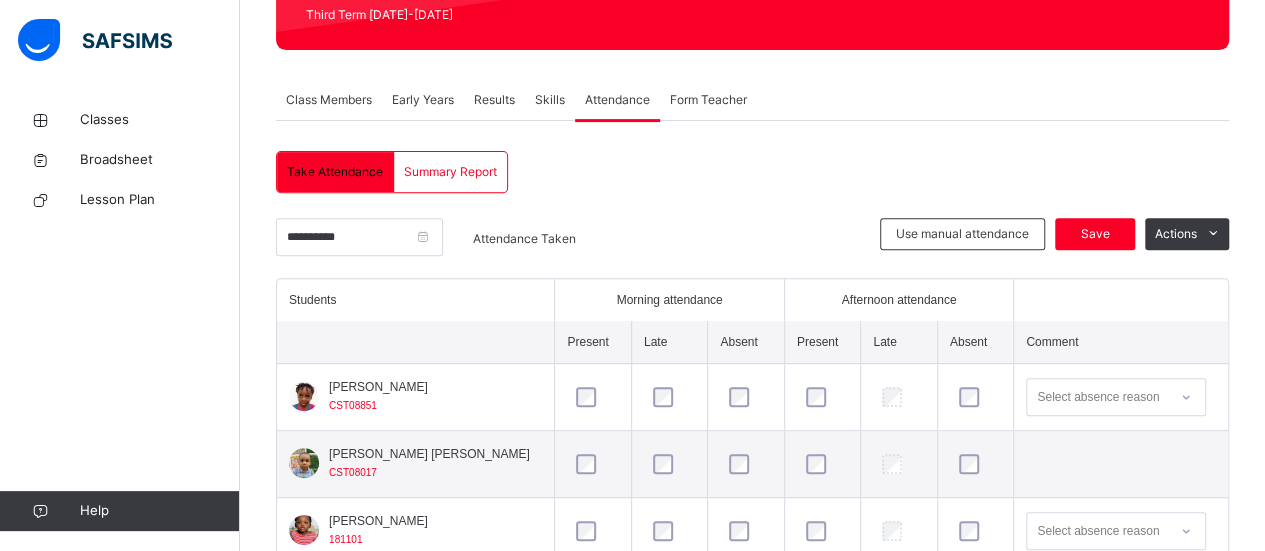 scroll, scrollTop: 426, scrollLeft: 0, axis: vertical 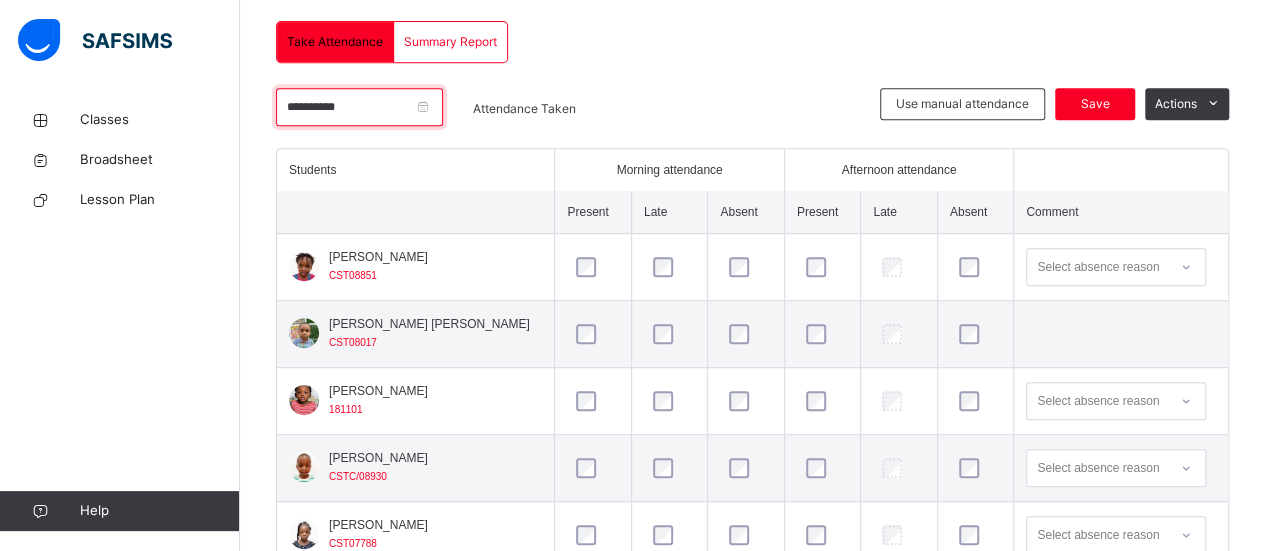 click on "**********" at bounding box center (359, 107) 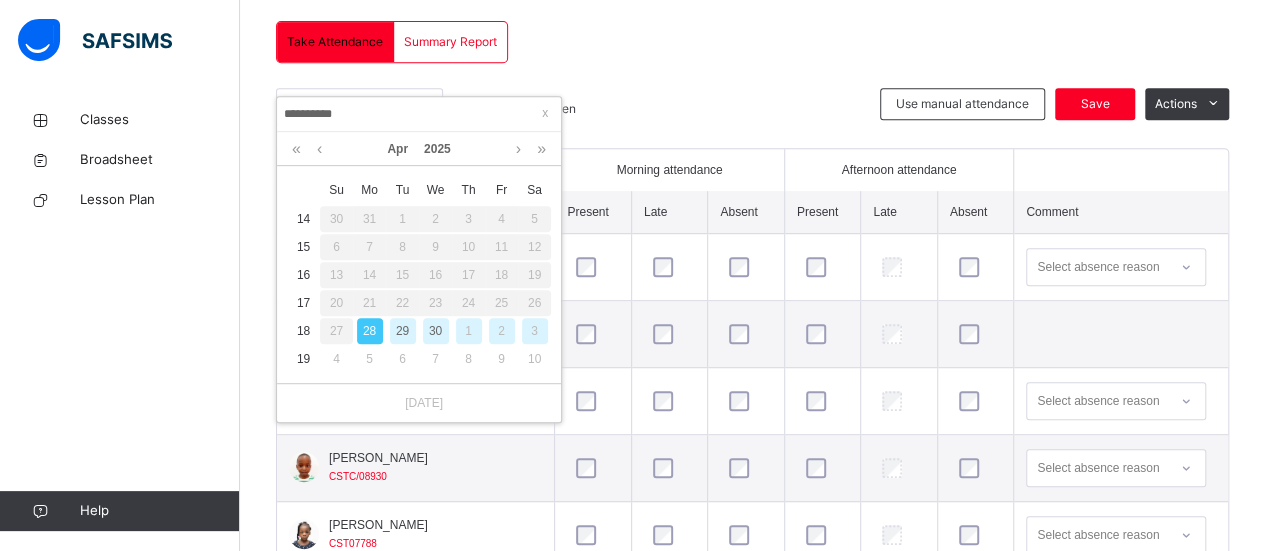 click on "29" at bounding box center [403, 331] 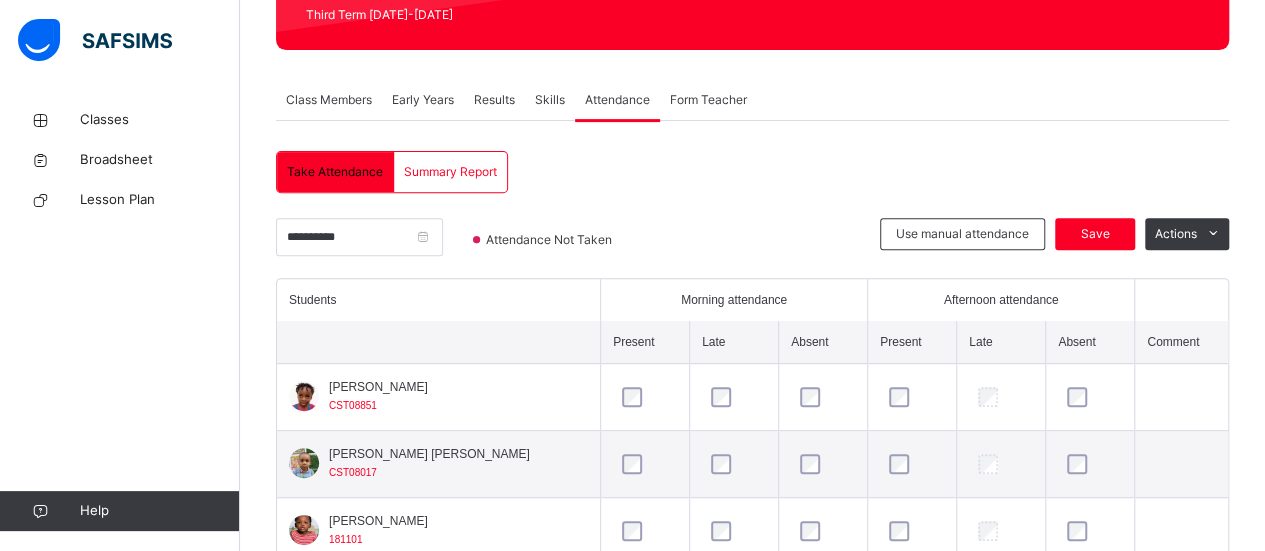 scroll, scrollTop: 426, scrollLeft: 0, axis: vertical 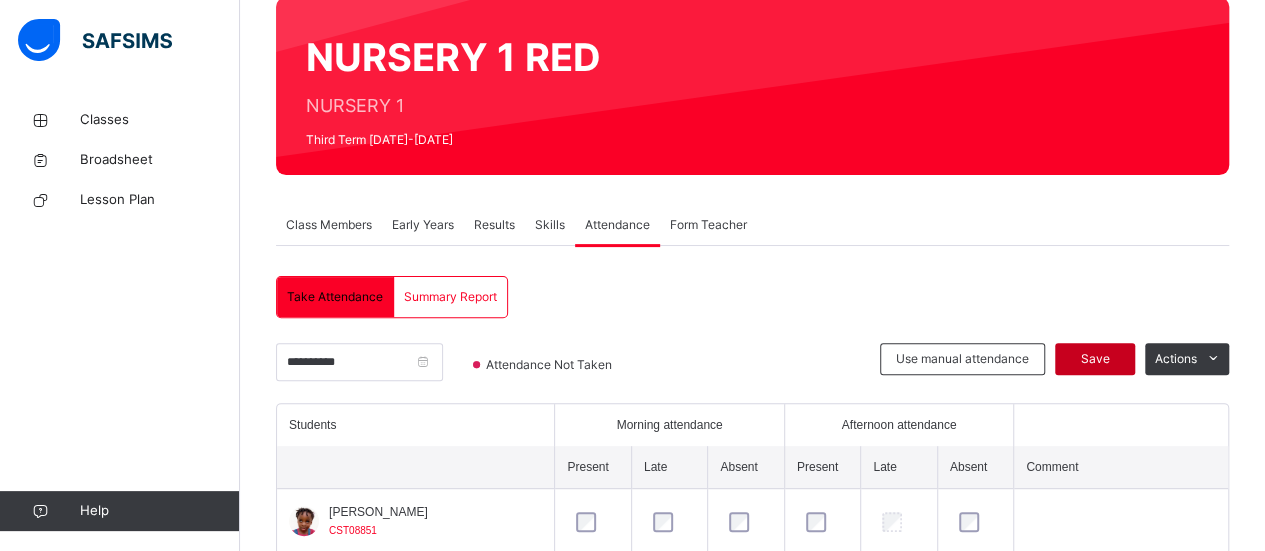 click on "Save" at bounding box center [1095, 359] 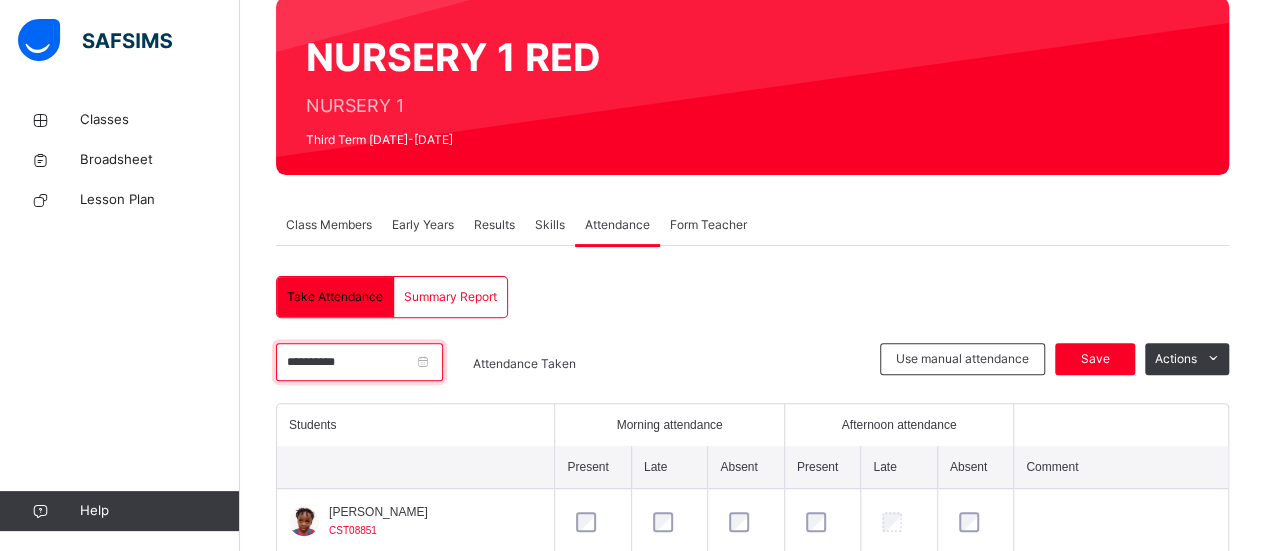 click on "**********" at bounding box center [359, 362] 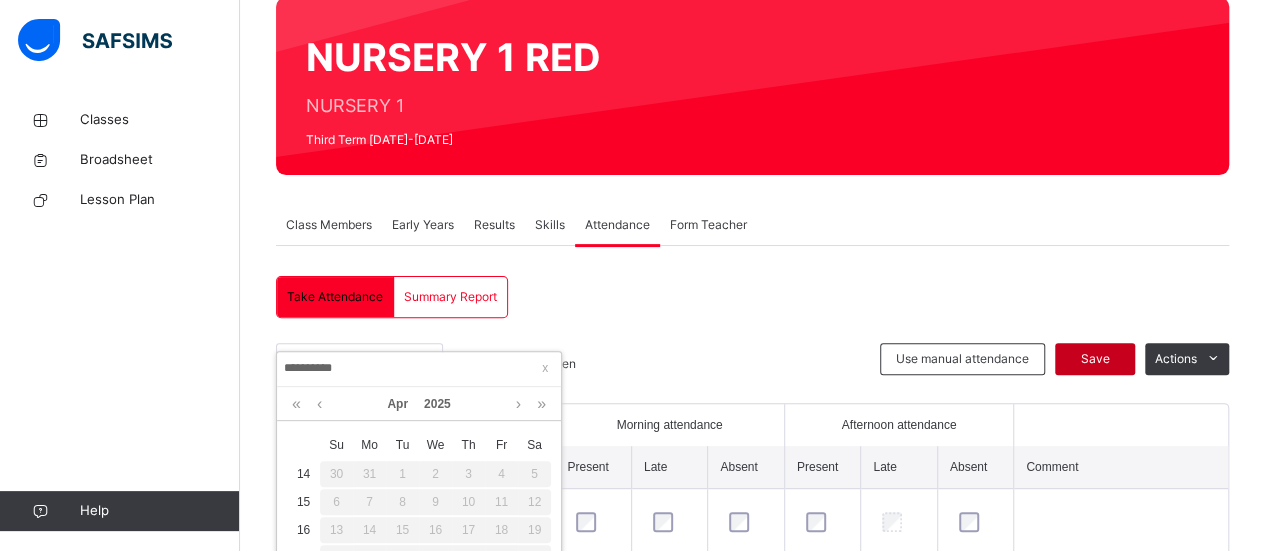click on "Save" at bounding box center (1095, 359) 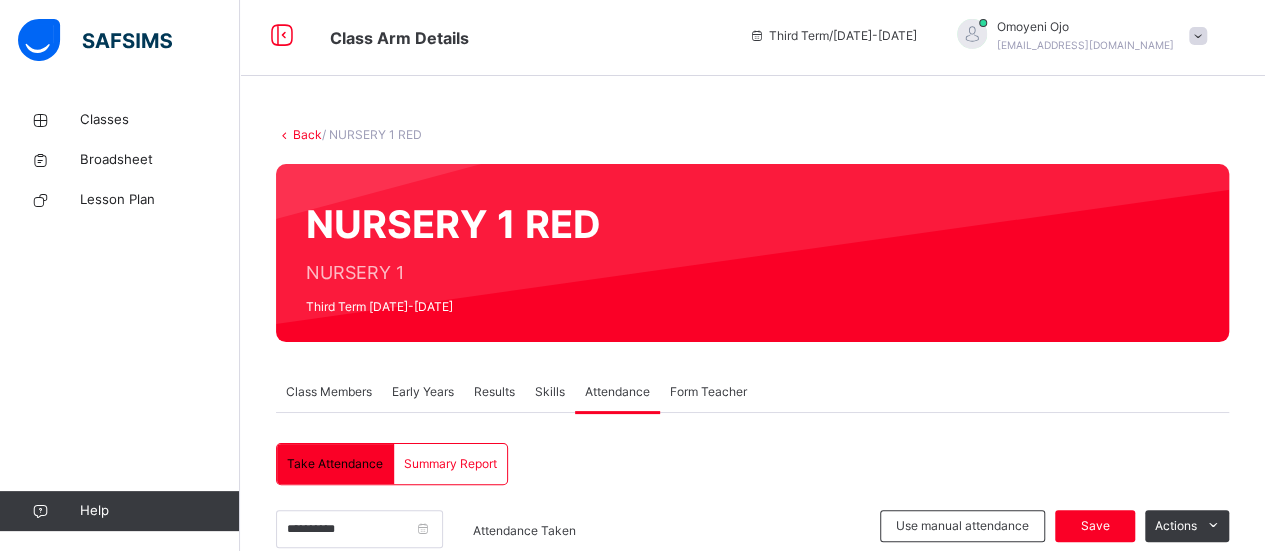 scroll, scrollTop: 0, scrollLeft: 0, axis: both 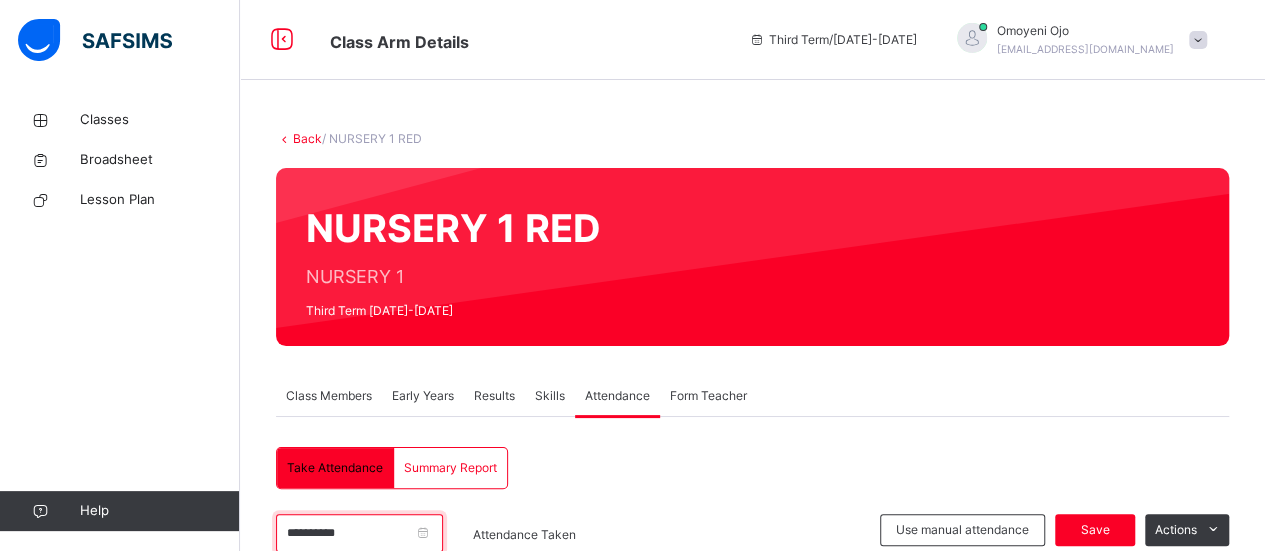 click on "**********" at bounding box center [359, 533] 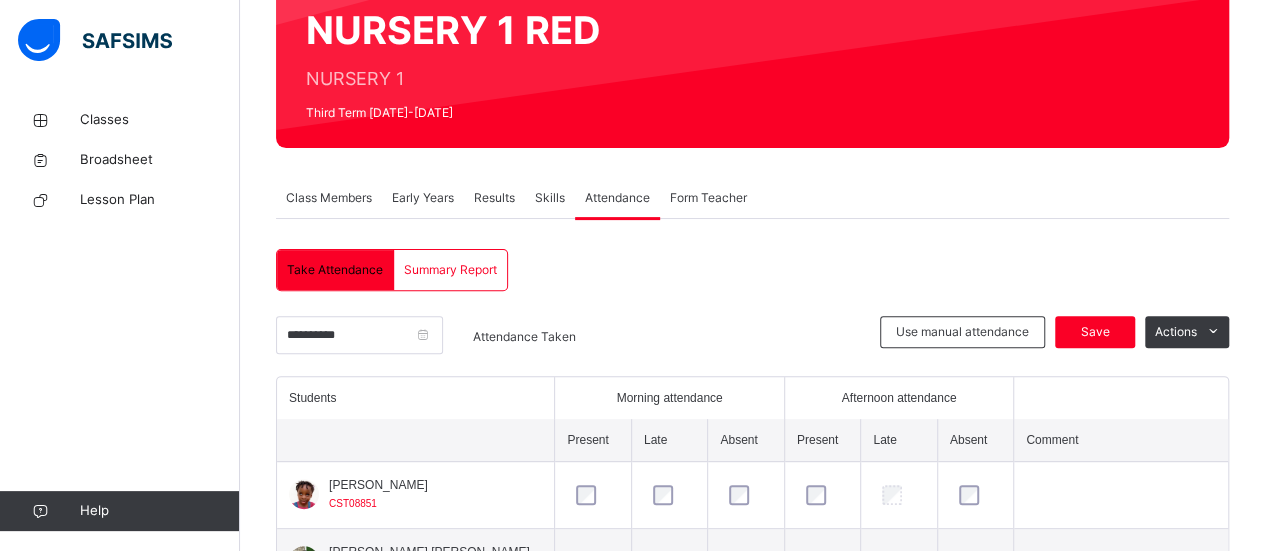 scroll, scrollTop: 208, scrollLeft: 0, axis: vertical 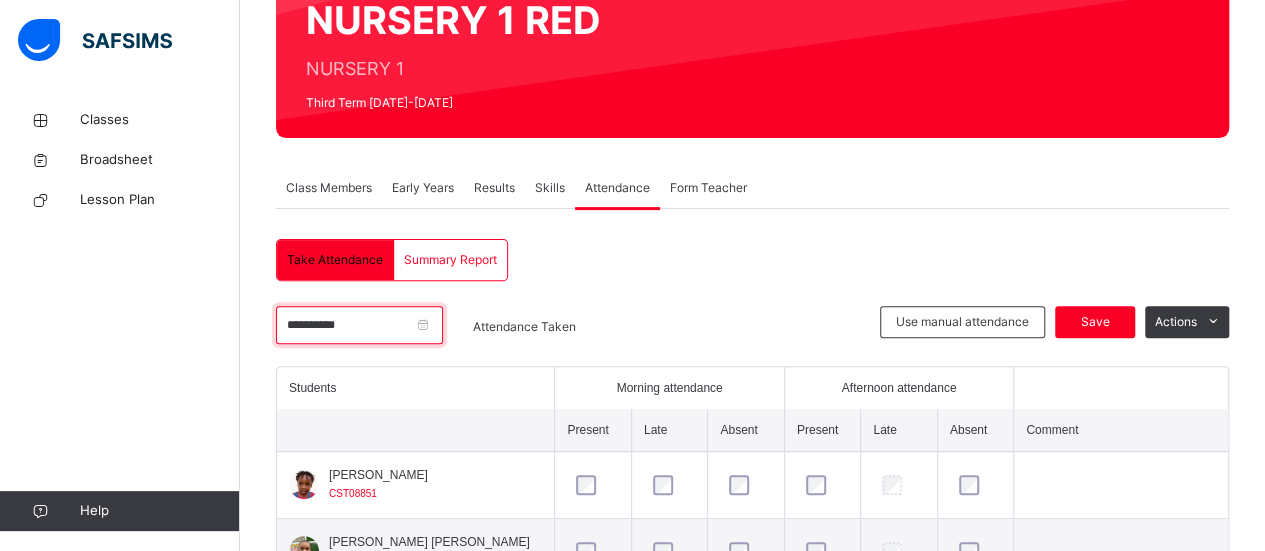 click on "**********" at bounding box center (359, 325) 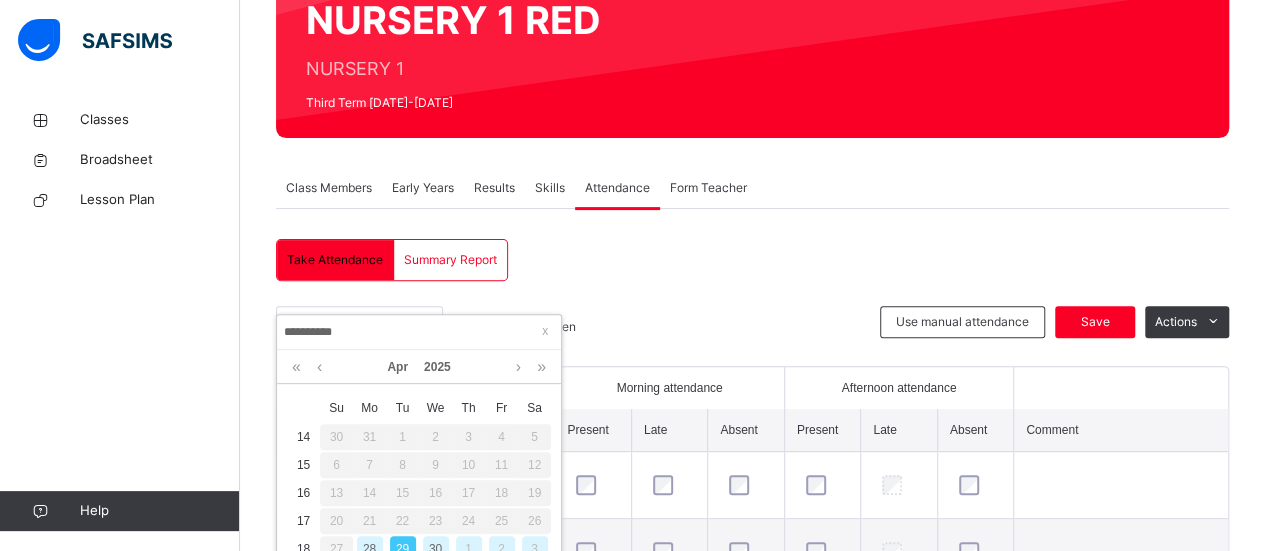 click on "30" at bounding box center [436, 549] 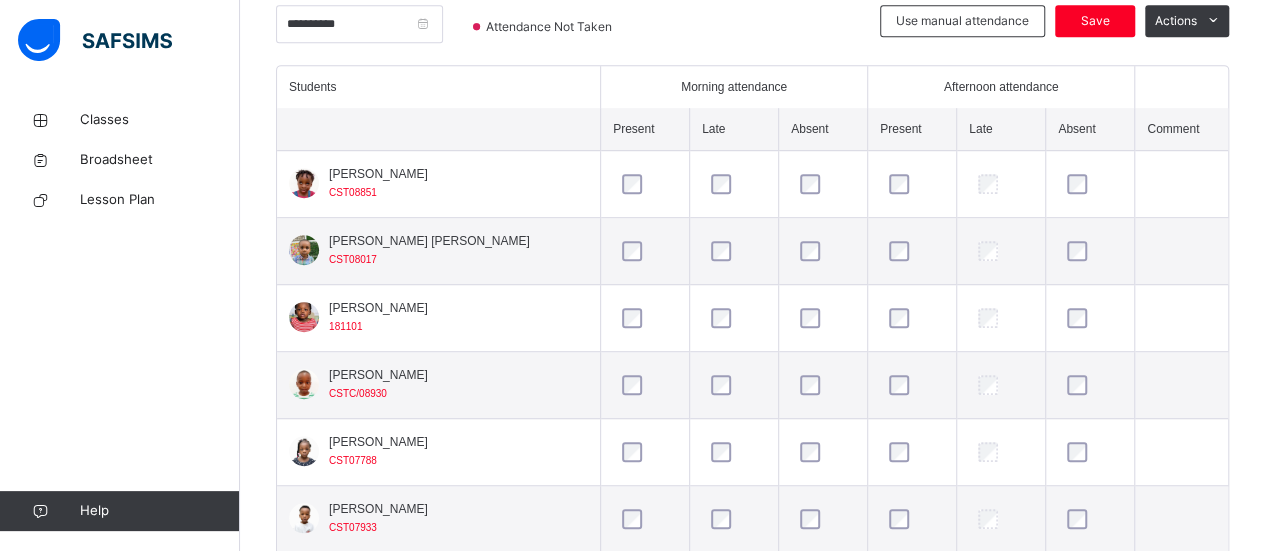 scroll, scrollTop: 527, scrollLeft: 0, axis: vertical 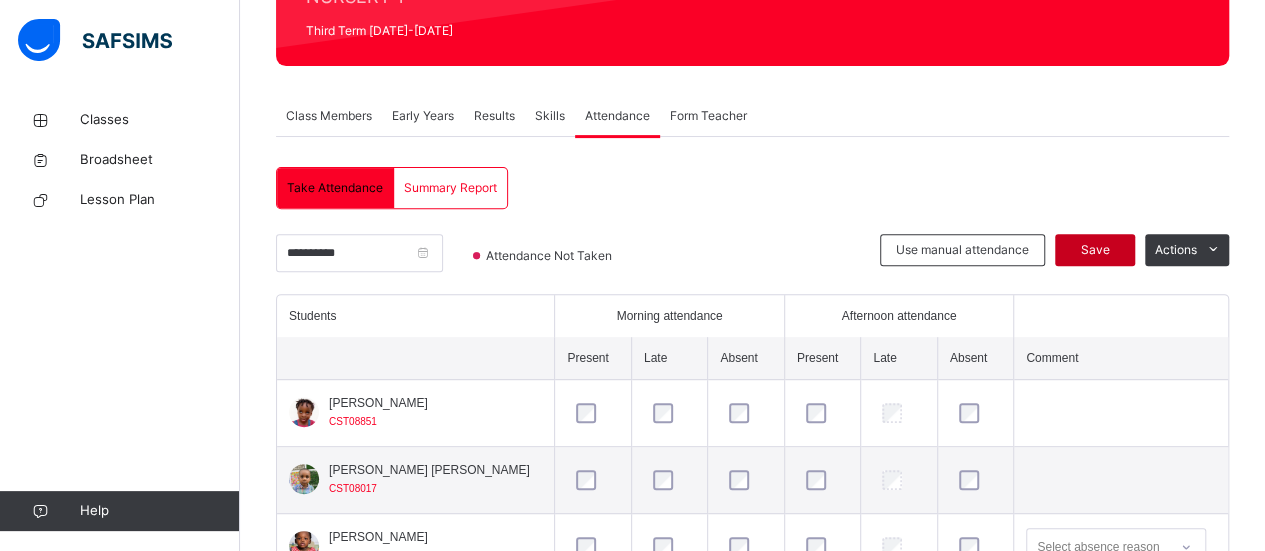 click on "Save" at bounding box center (1095, 250) 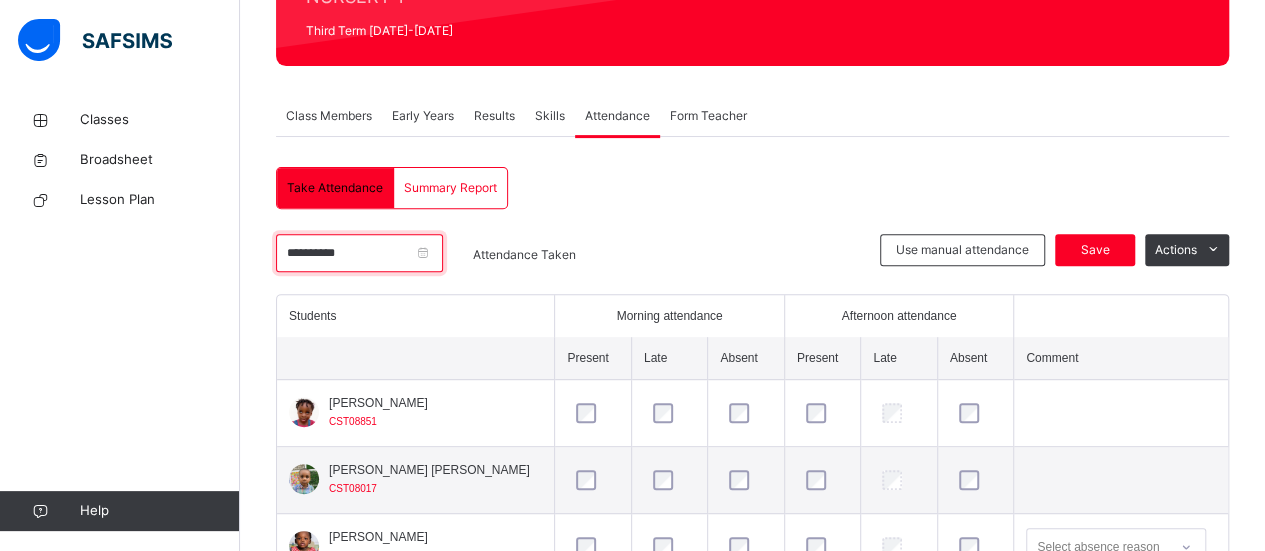 click on "**********" at bounding box center (359, 253) 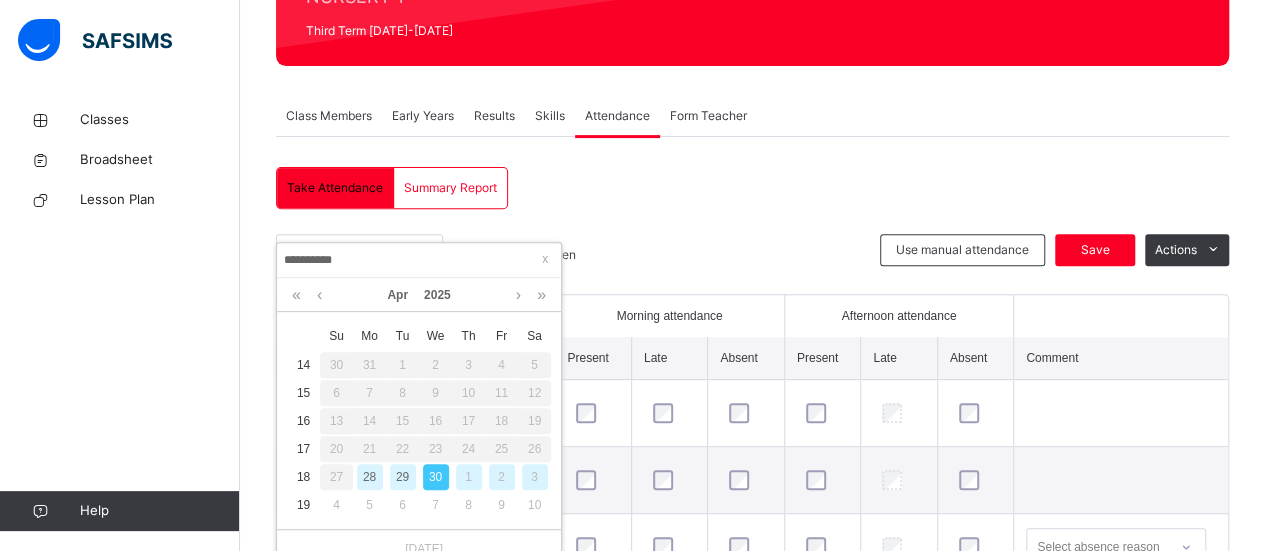click on "1" at bounding box center (469, 477) 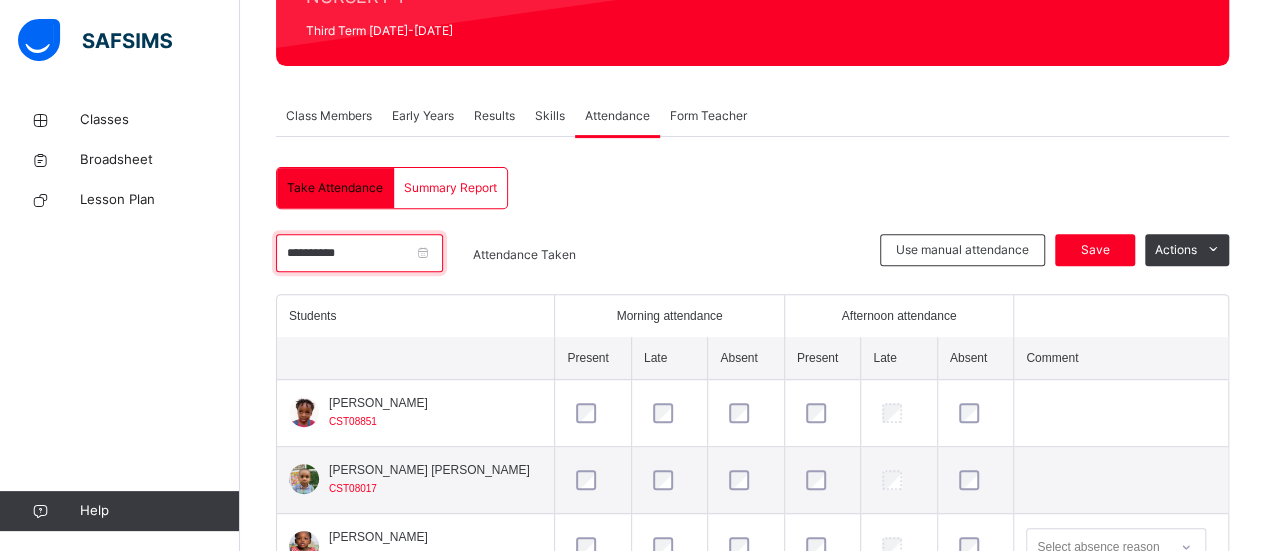 click on "**********" at bounding box center (359, 253) 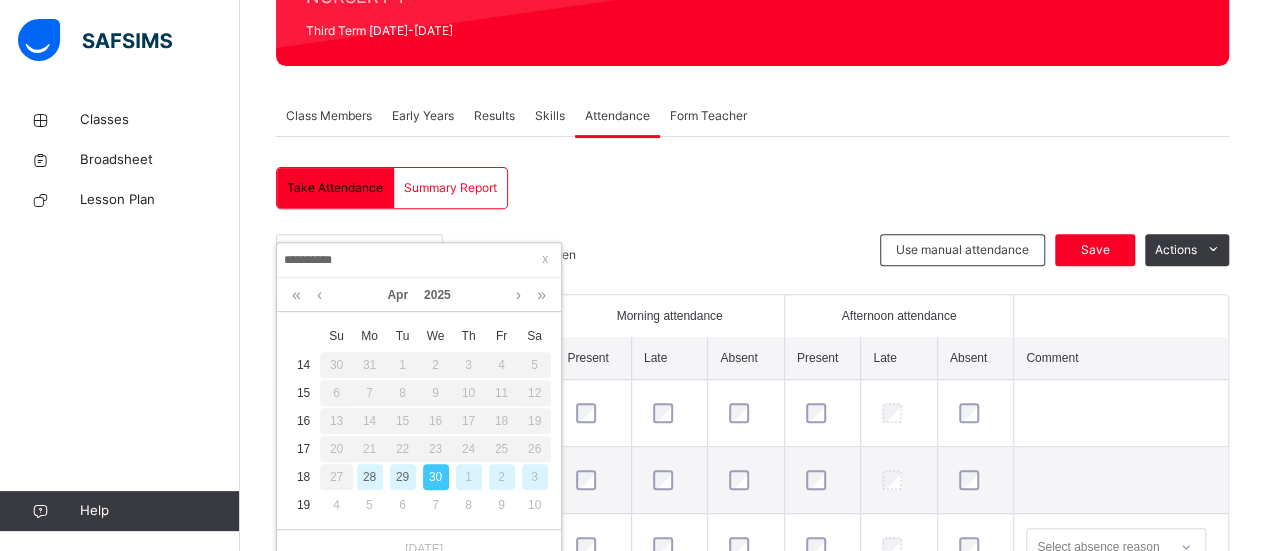 click on "2" at bounding box center [502, 477] 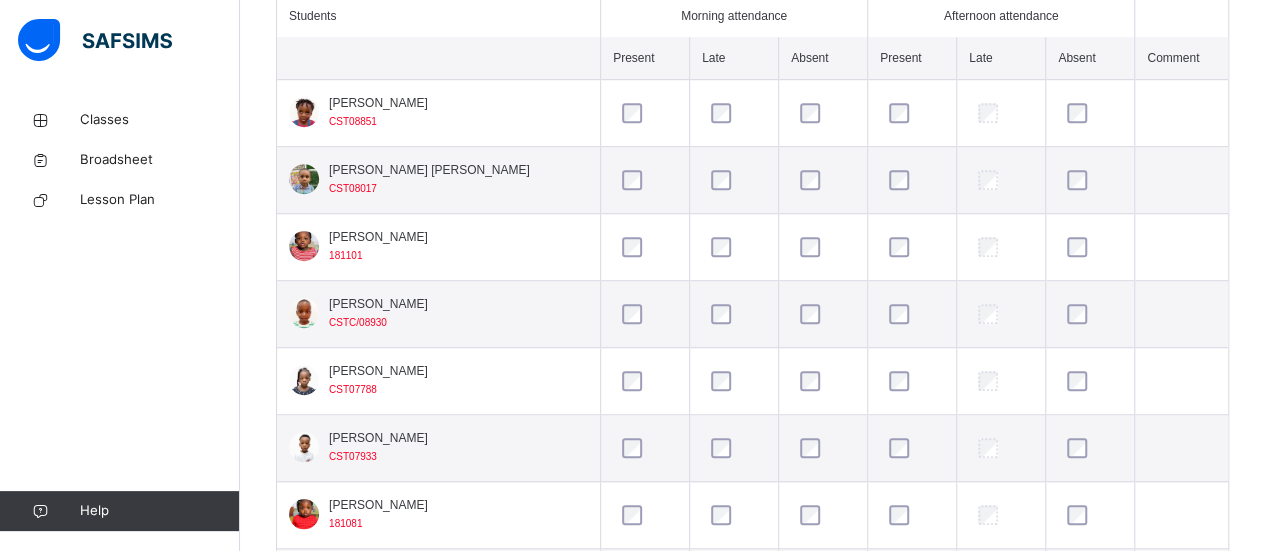 scroll, scrollTop: 577, scrollLeft: 0, axis: vertical 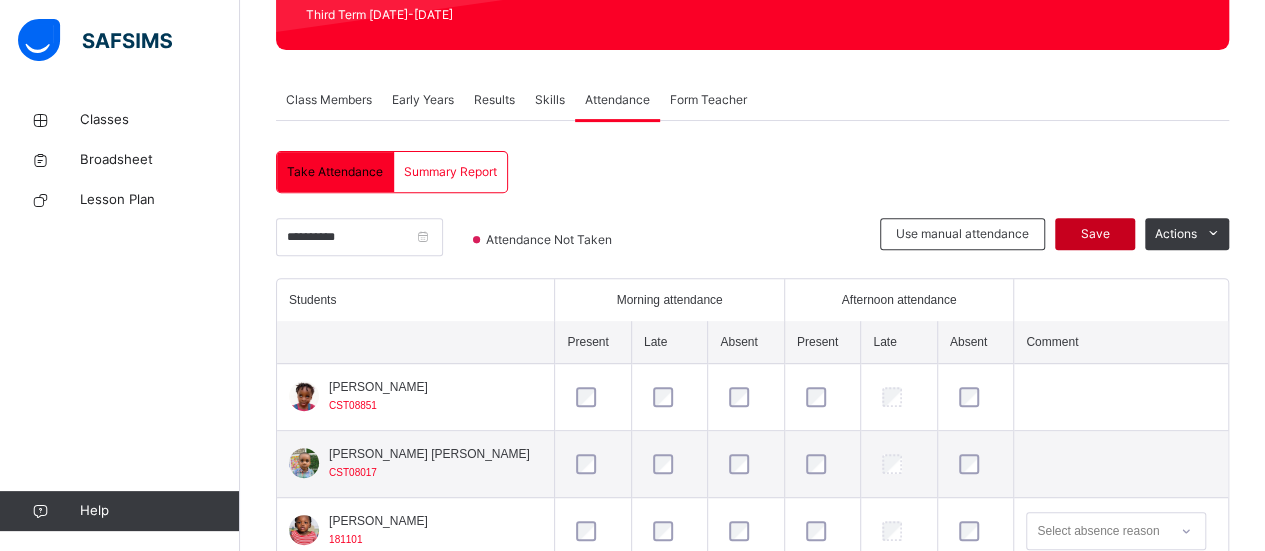 click on "Save" at bounding box center [1095, 234] 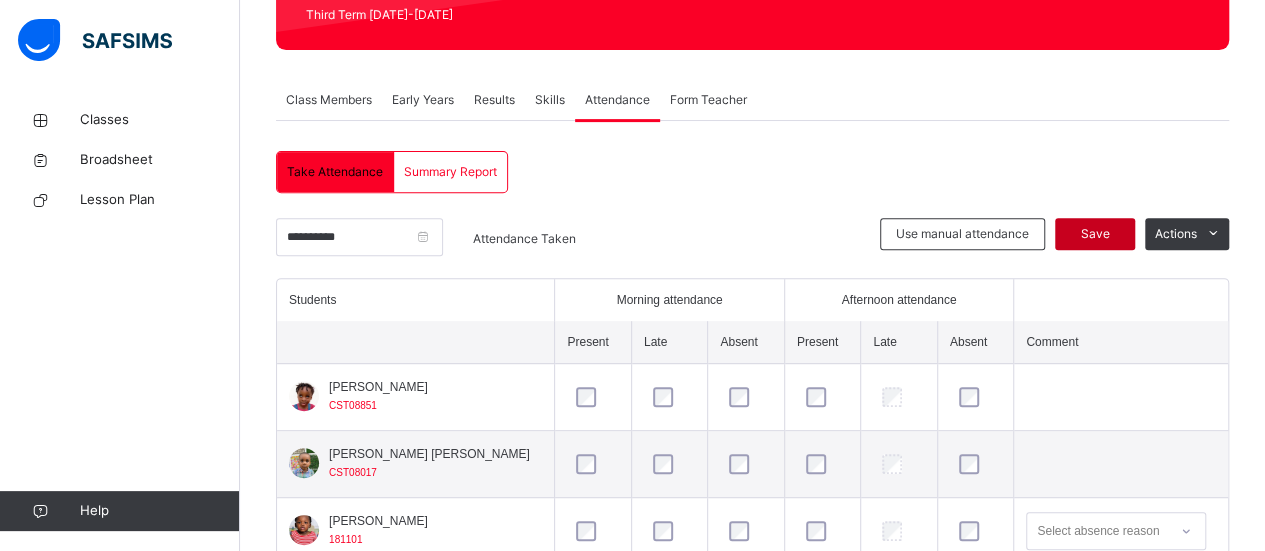 click on "Save" at bounding box center [1095, 234] 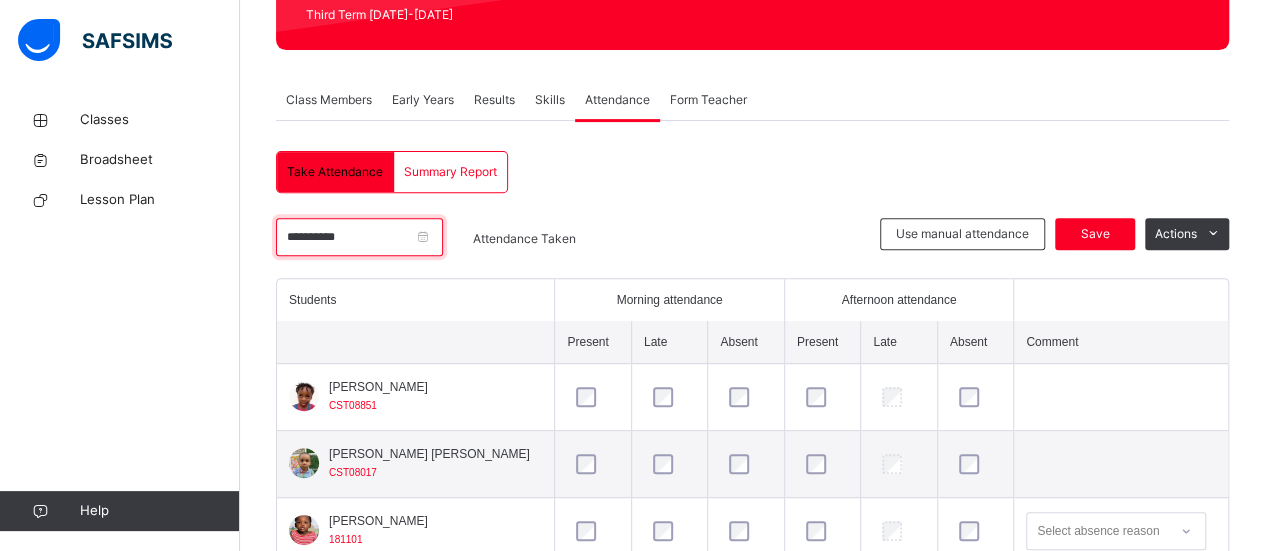 click on "**********" at bounding box center [359, 237] 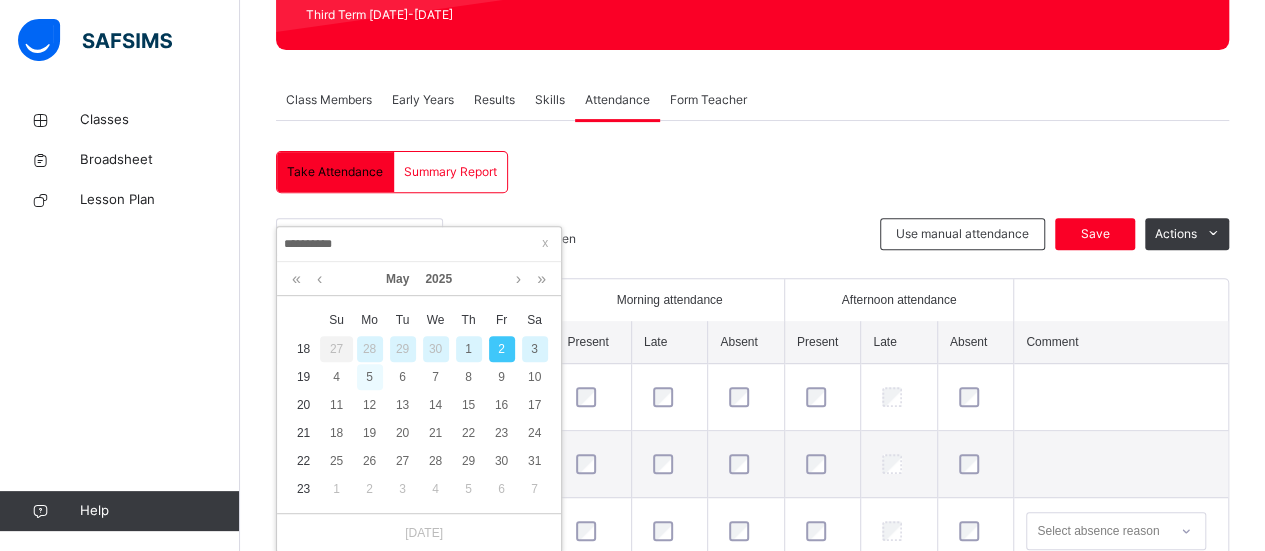 click on "5" at bounding box center (370, 377) 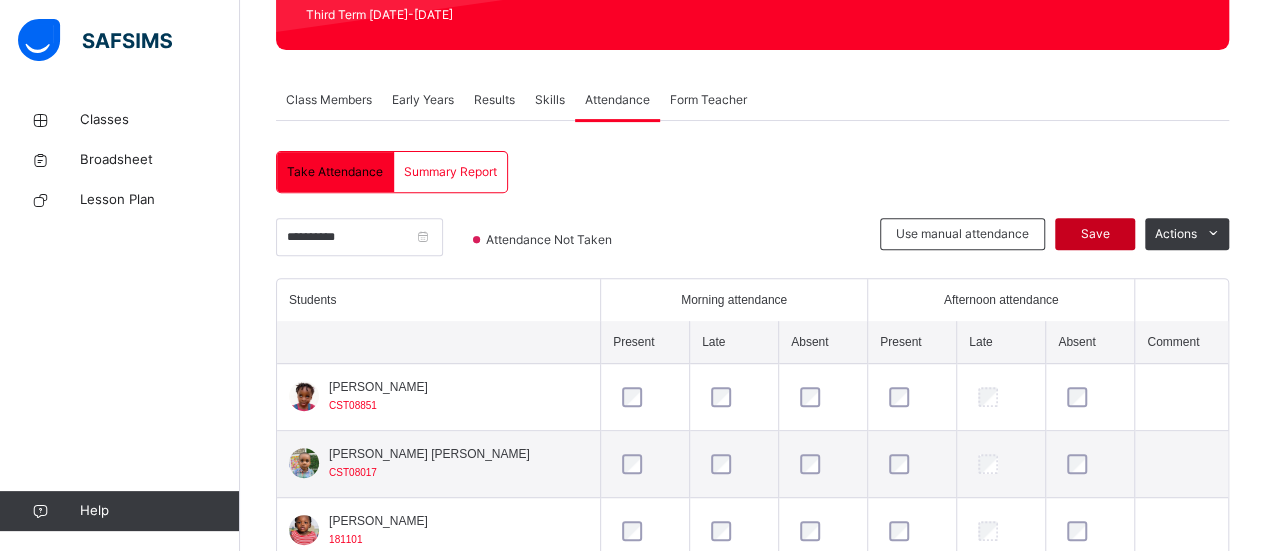 click on "Save" at bounding box center [1095, 234] 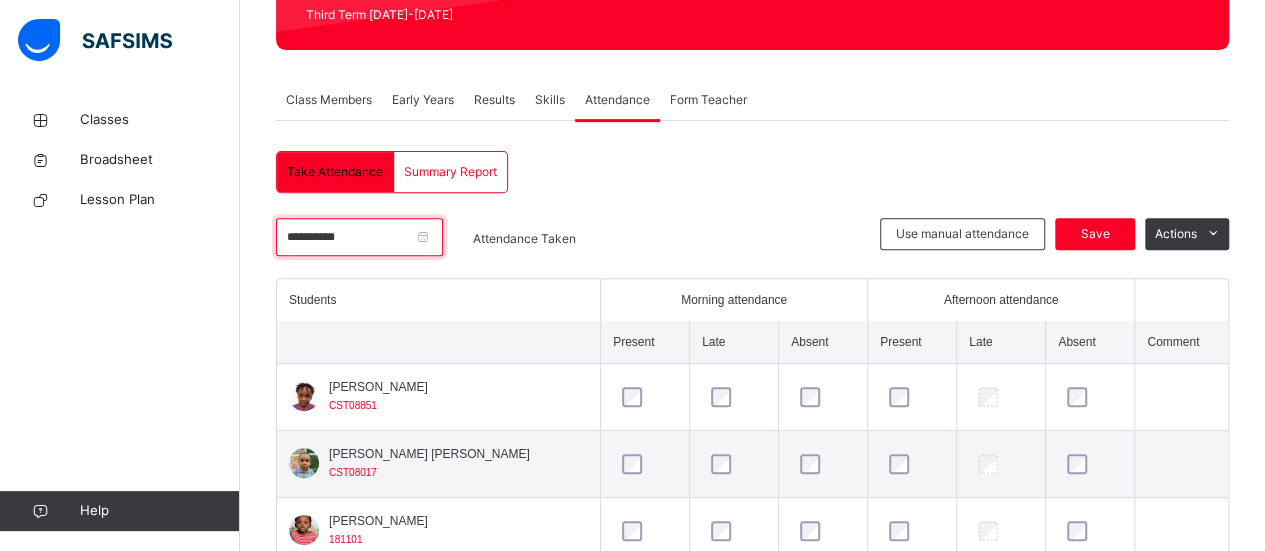 click on "**********" at bounding box center (359, 237) 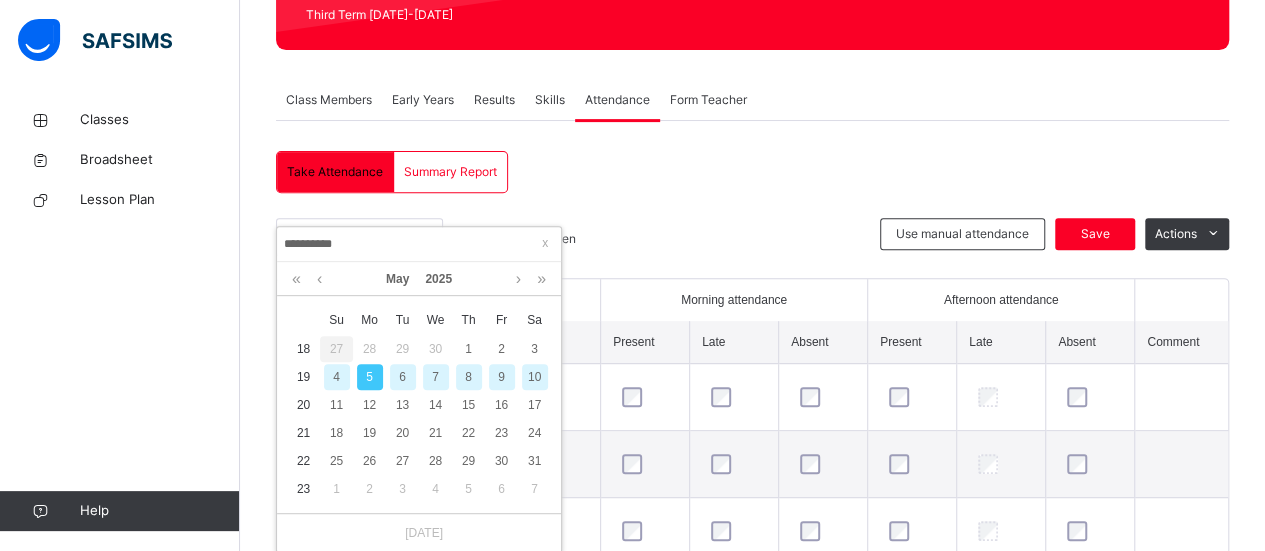 click on "6" at bounding box center (403, 377) 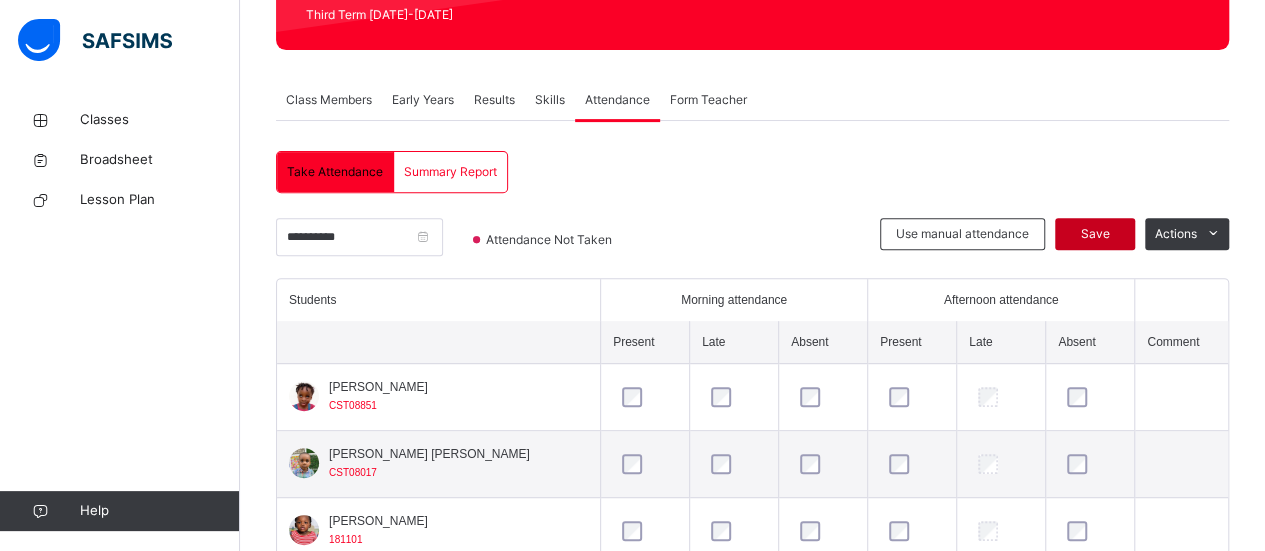 click on "Save" at bounding box center [1095, 234] 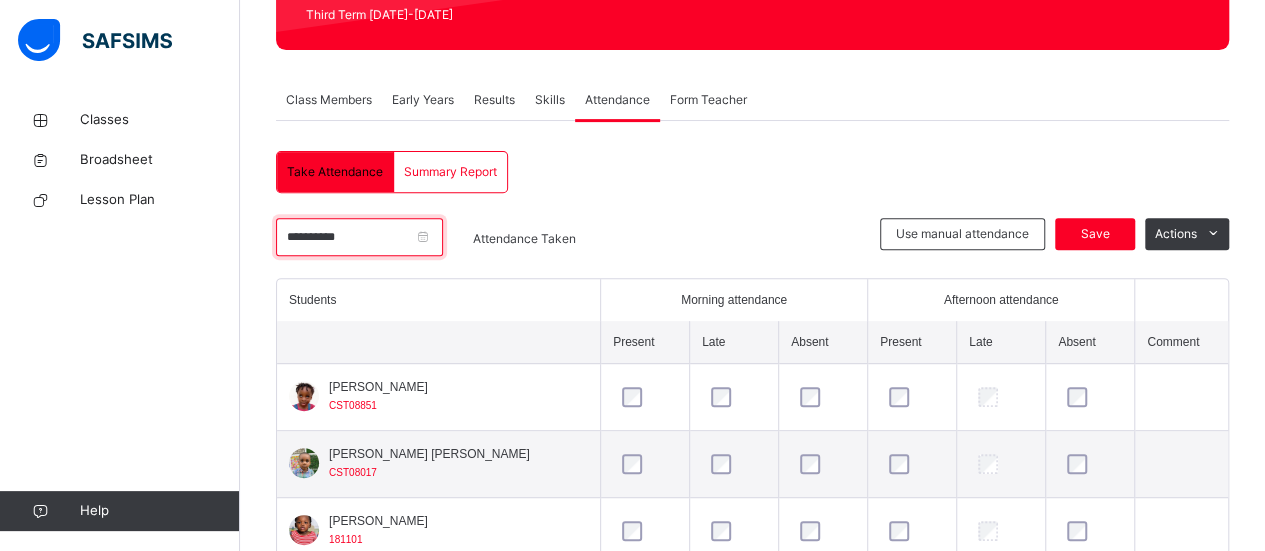click on "**********" at bounding box center (359, 237) 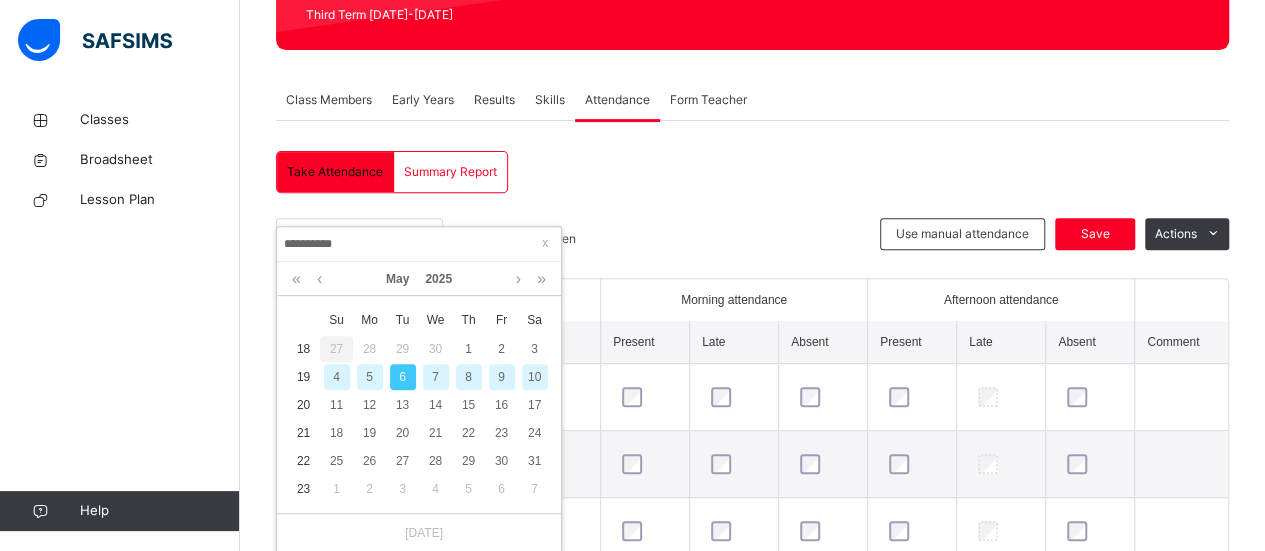 click on "7" at bounding box center (436, 377) 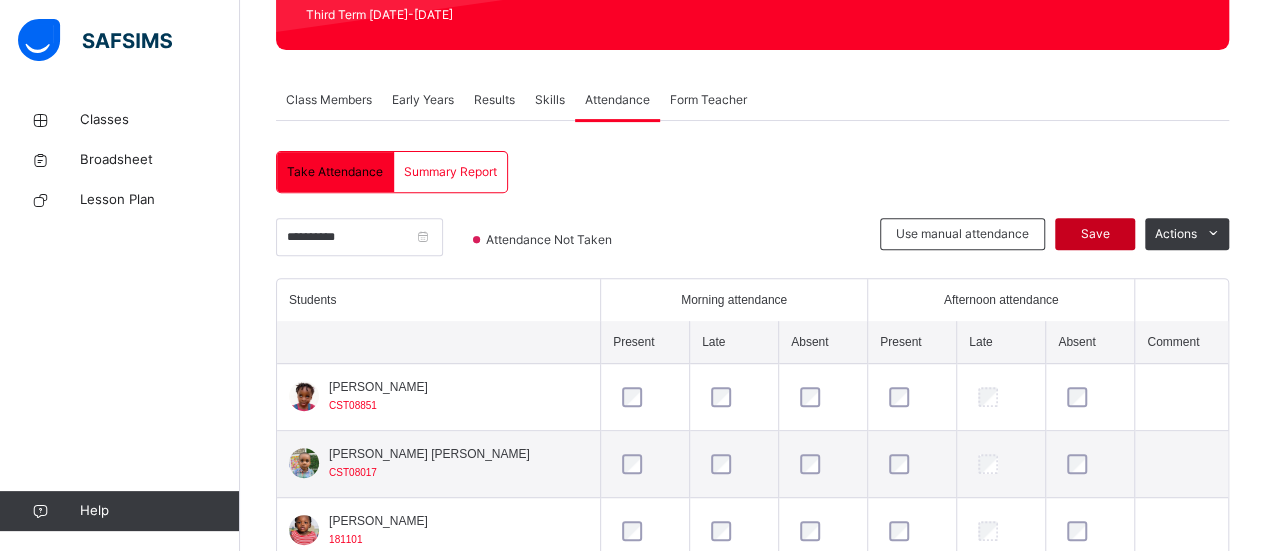 click on "Save" at bounding box center (1095, 234) 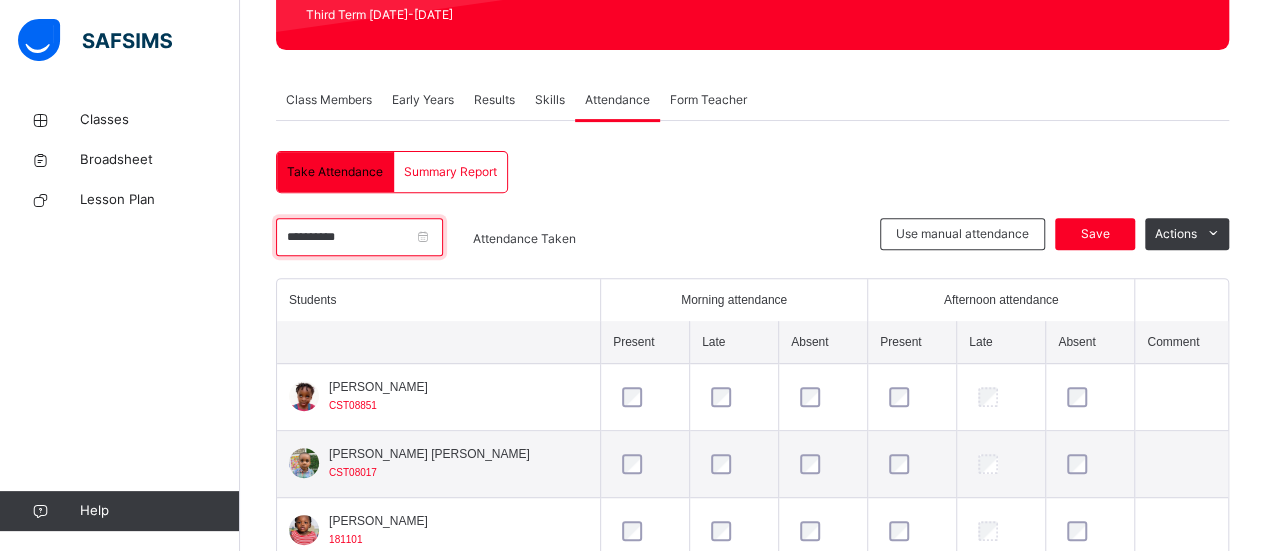 click on "**********" at bounding box center (359, 237) 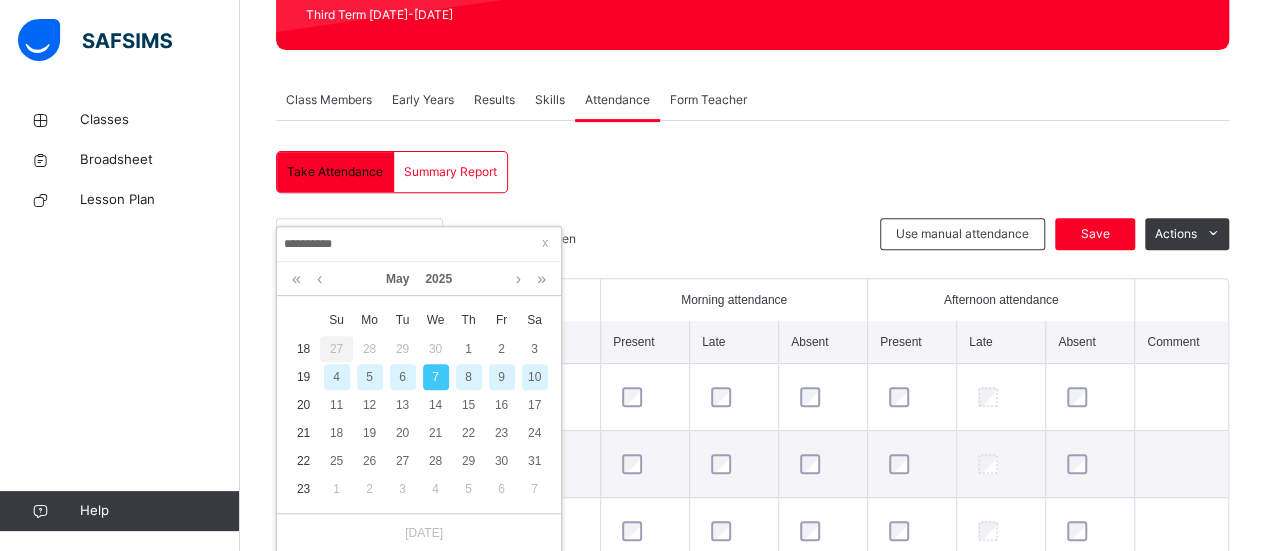 click on "8" at bounding box center [469, 377] 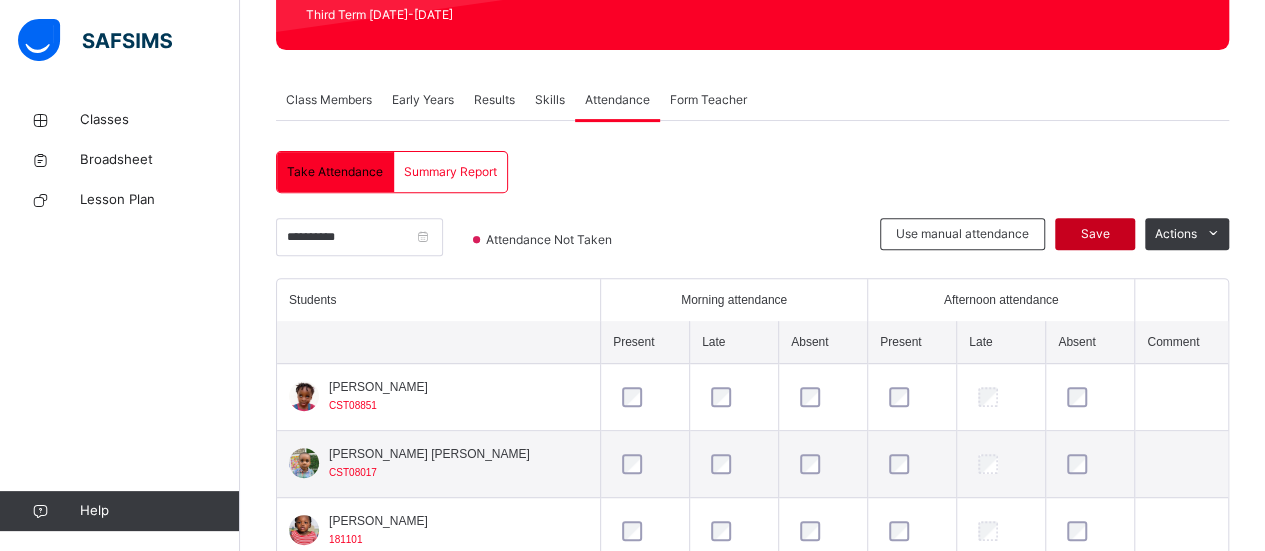 click on "Save" at bounding box center (1095, 234) 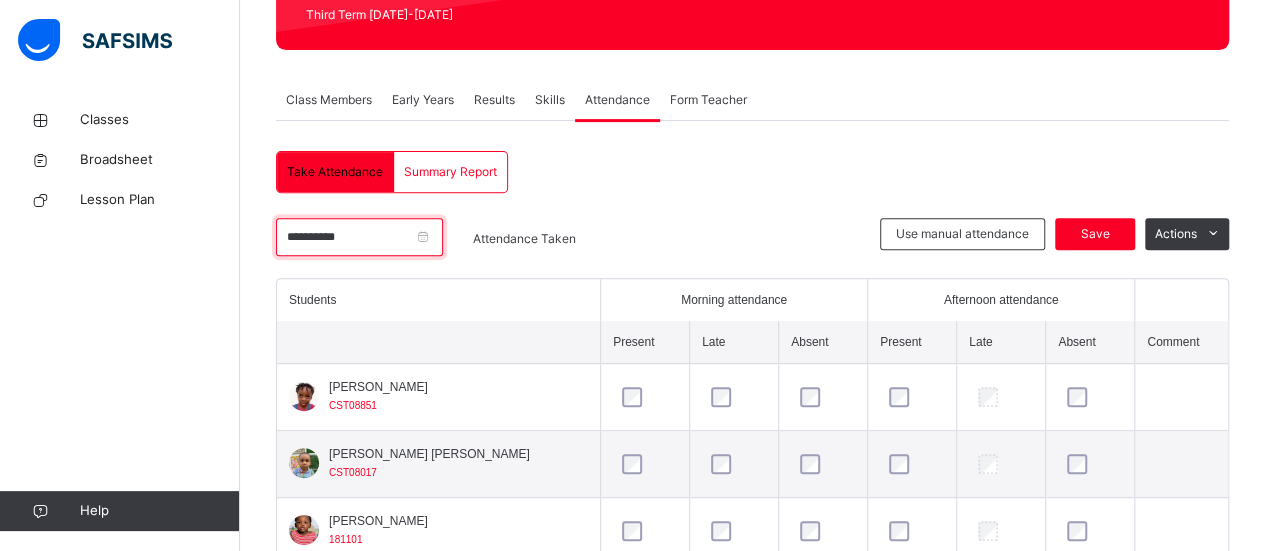 click on "**********" at bounding box center [359, 237] 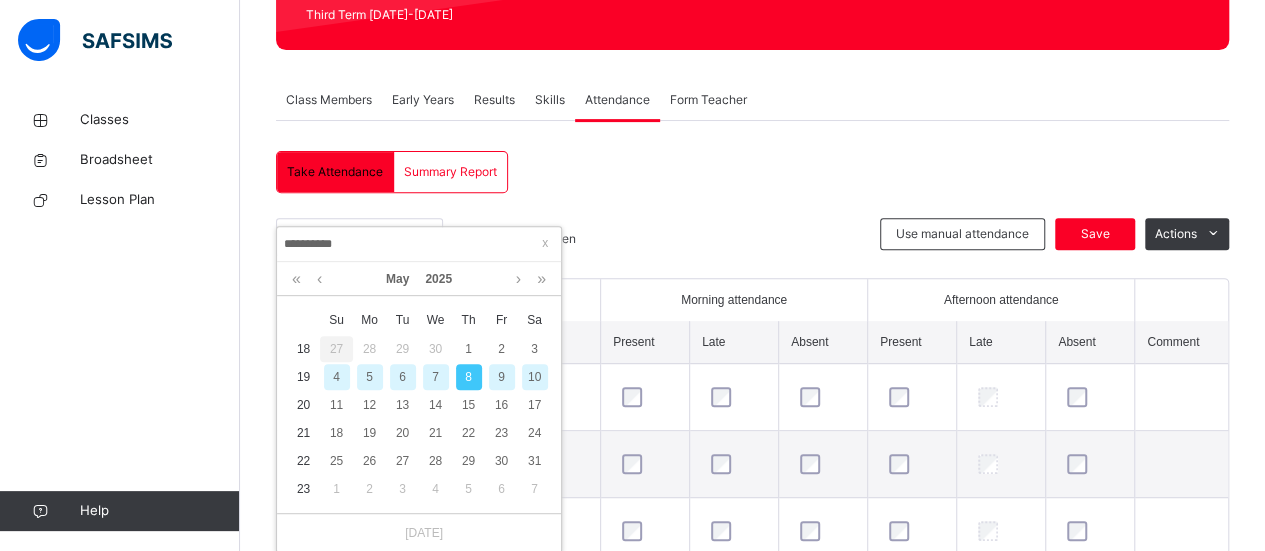 click on "9" at bounding box center (502, 377) 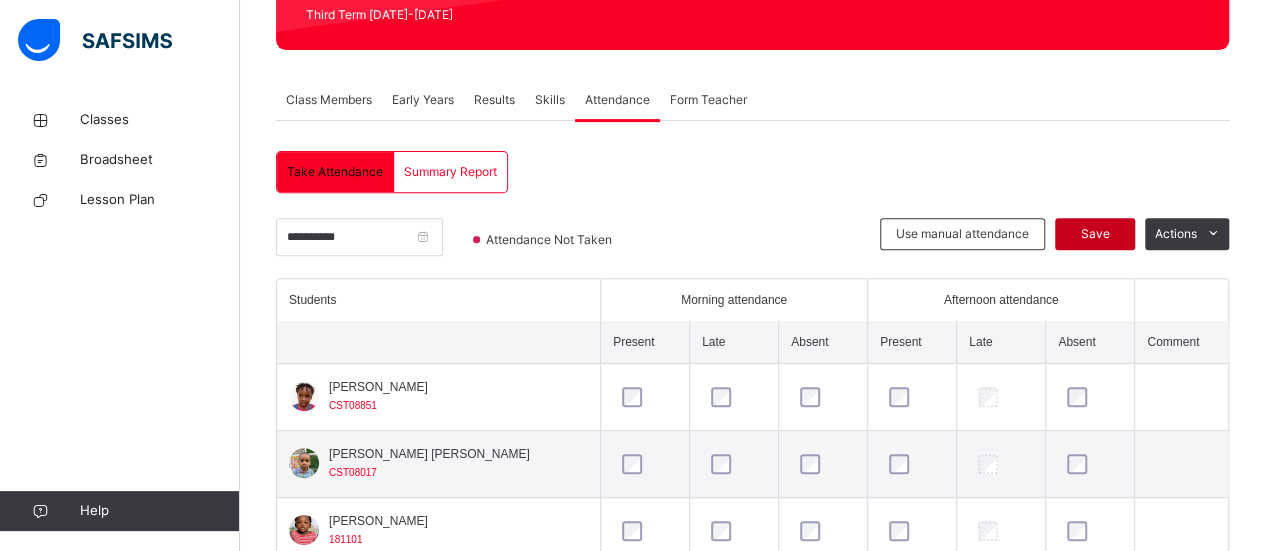 click on "Save" at bounding box center [1095, 234] 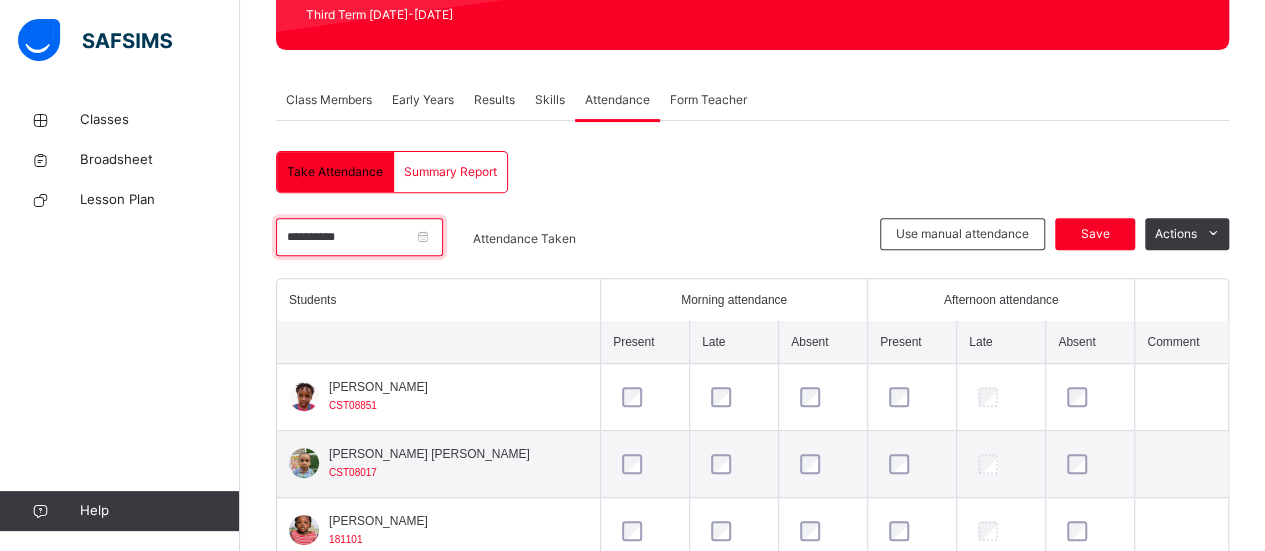click on "**********" at bounding box center [359, 237] 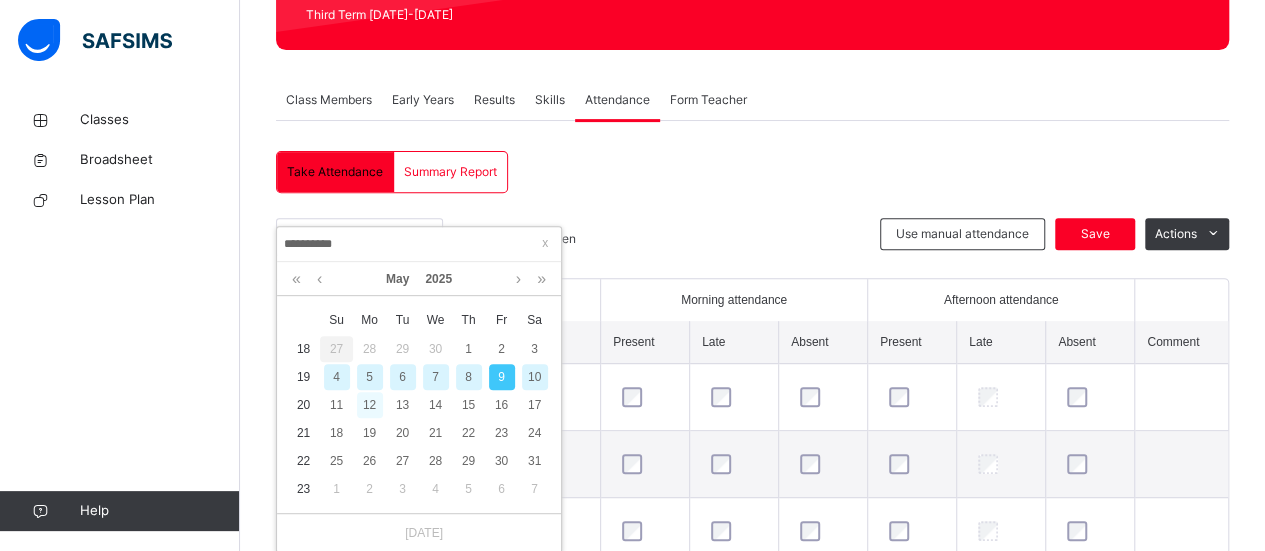 click on "12" at bounding box center (370, 405) 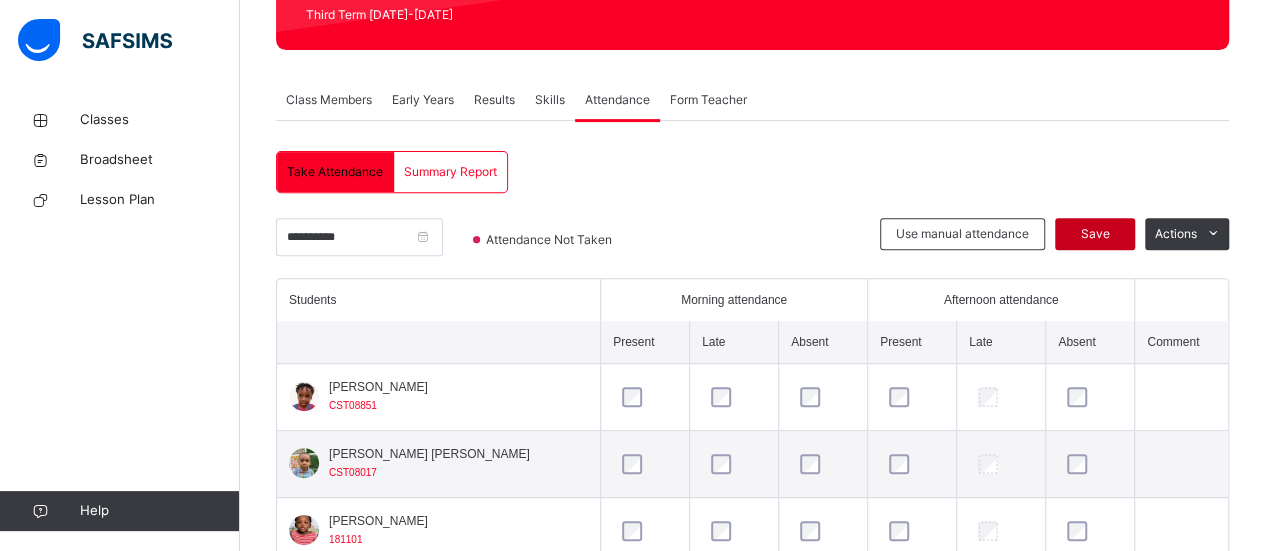 click on "Save" at bounding box center (1095, 234) 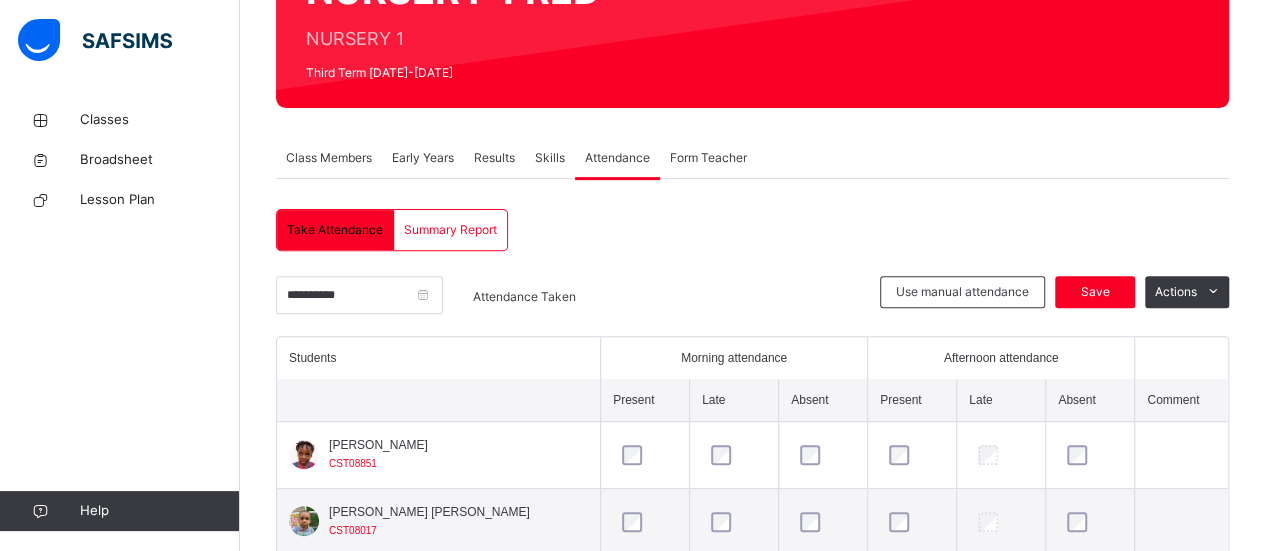 scroll, scrollTop: 263, scrollLeft: 0, axis: vertical 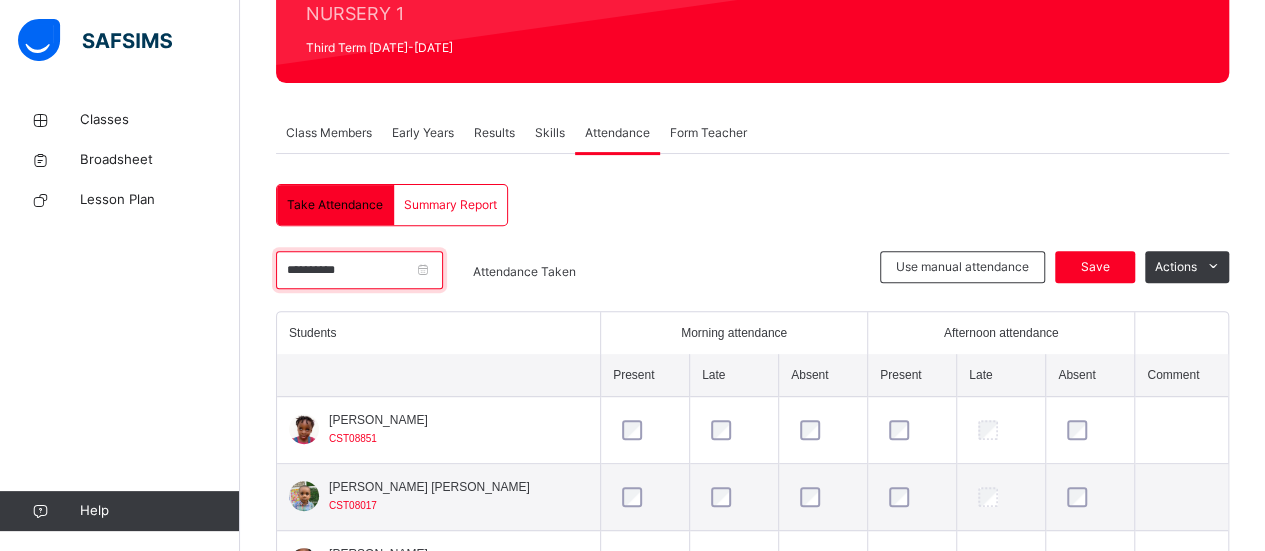 click on "**********" at bounding box center [359, 270] 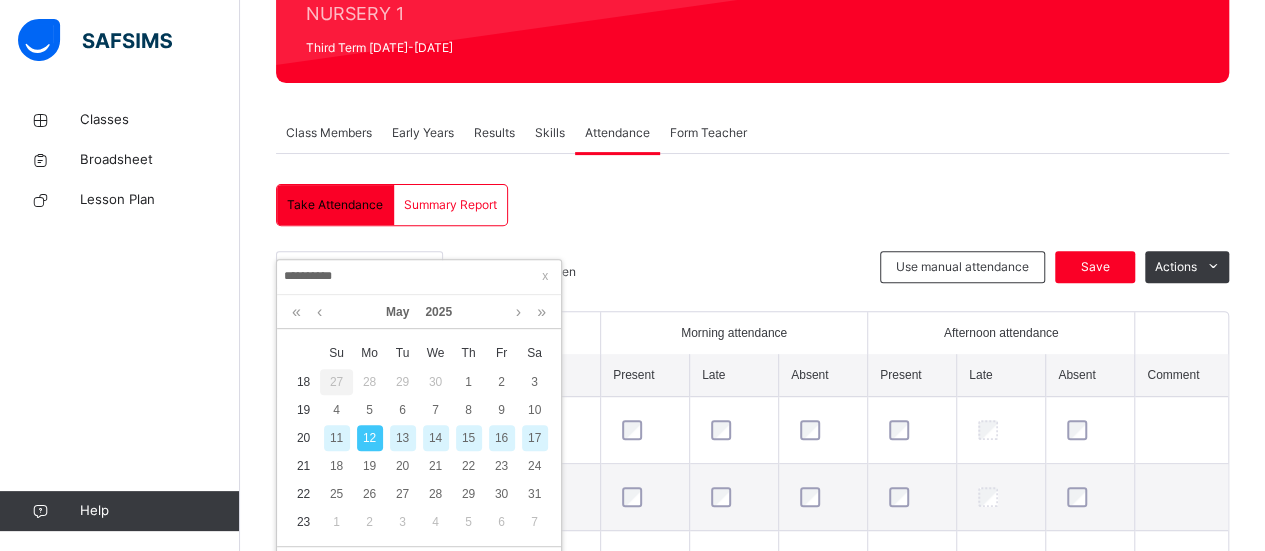 click on "13" at bounding box center [403, 438] 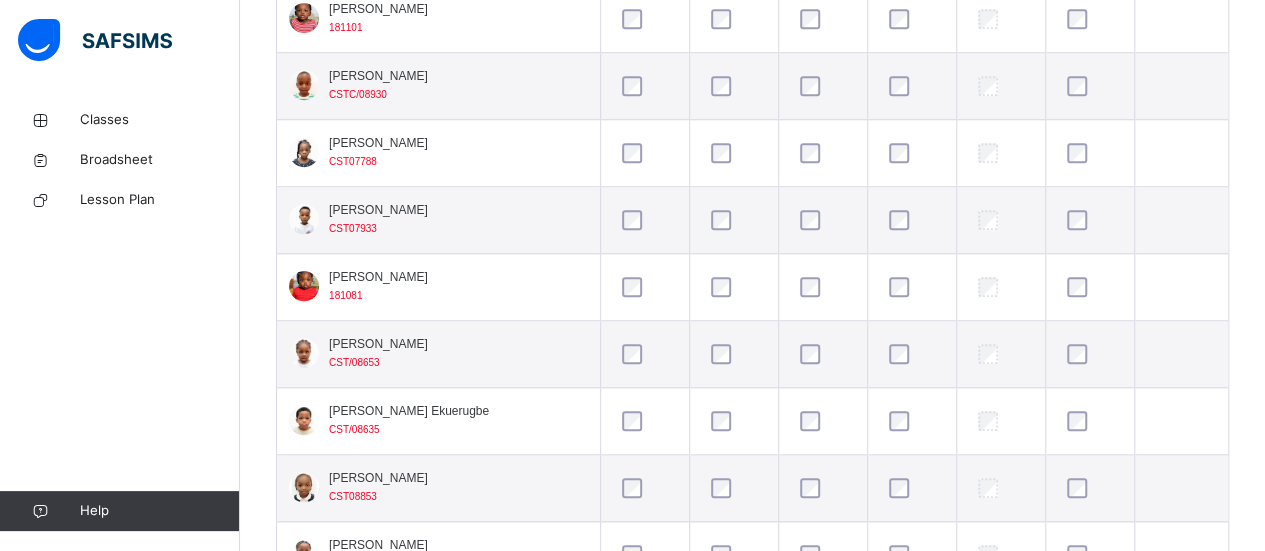 scroll, scrollTop: 857, scrollLeft: 0, axis: vertical 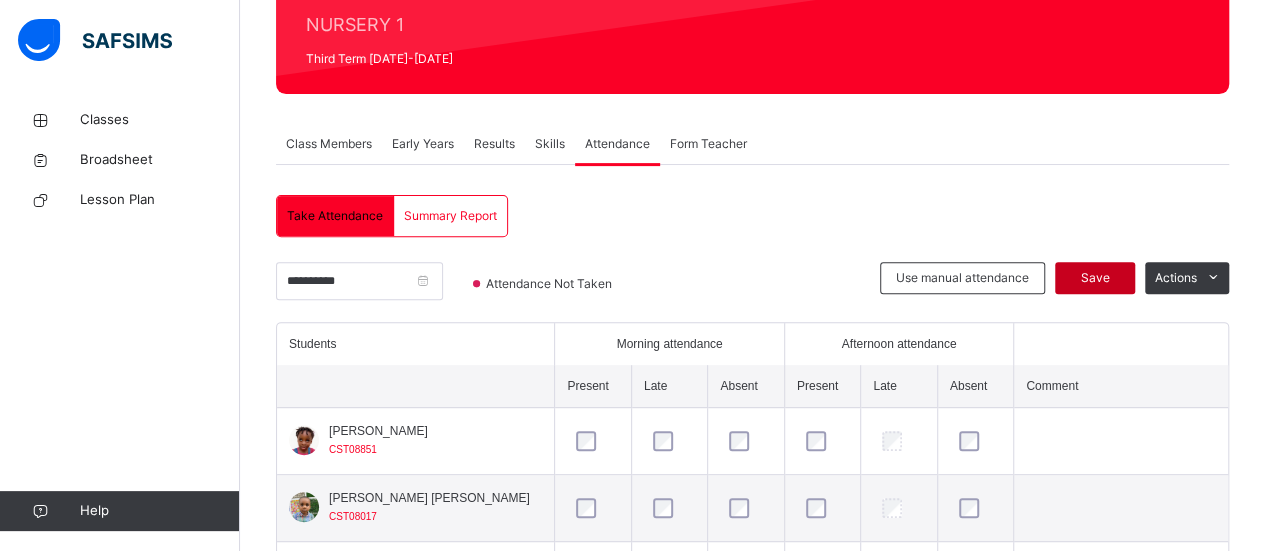 click on "Save" at bounding box center (1095, 278) 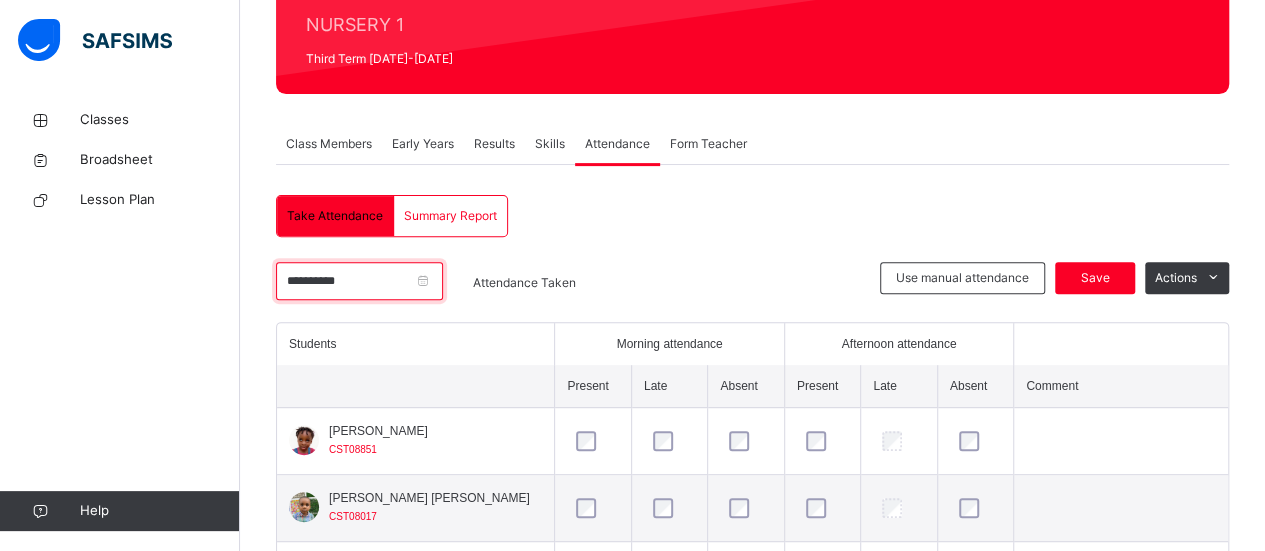 click on "**********" at bounding box center (359, 281) 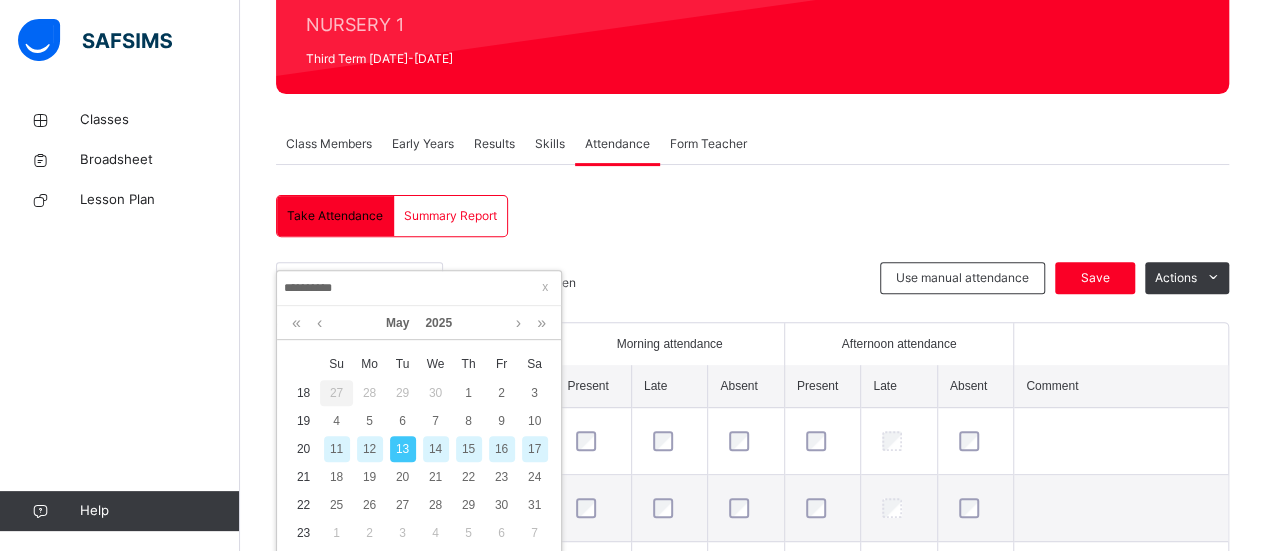 click on "14" at bounding box center (436, 449) 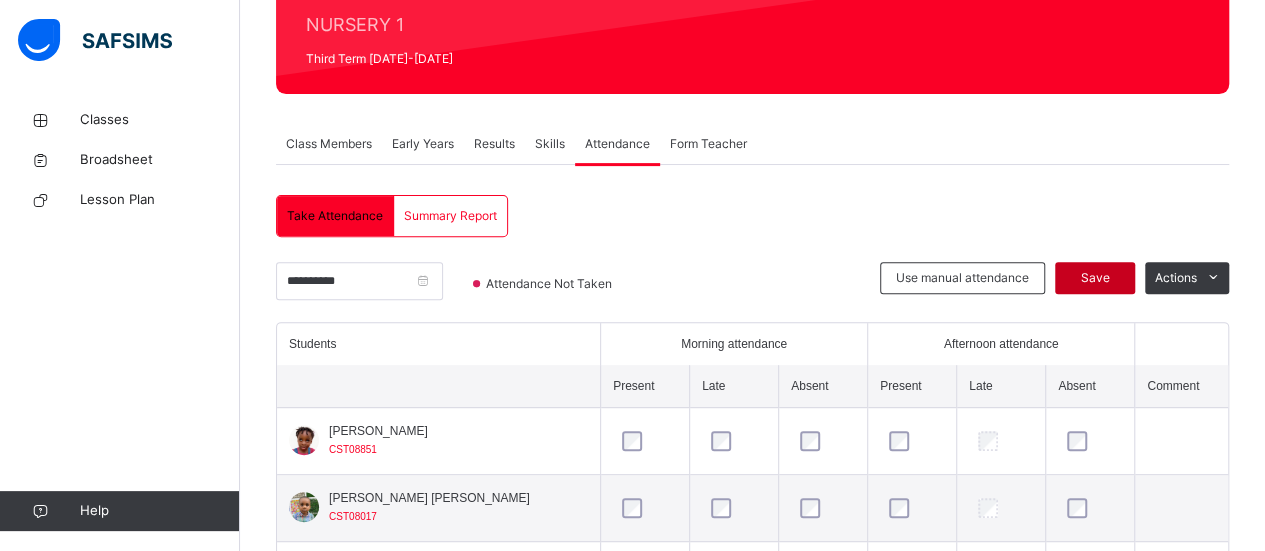 click on "Save" at bounding box center [1095, 278] 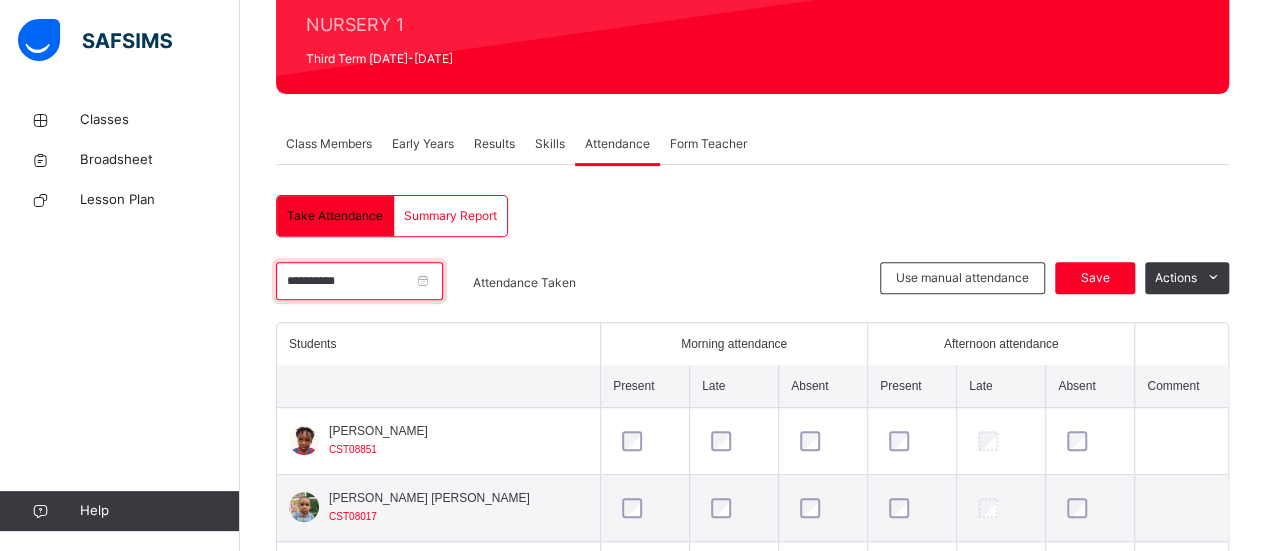 click on "**********" at bounding box center (359, 281) 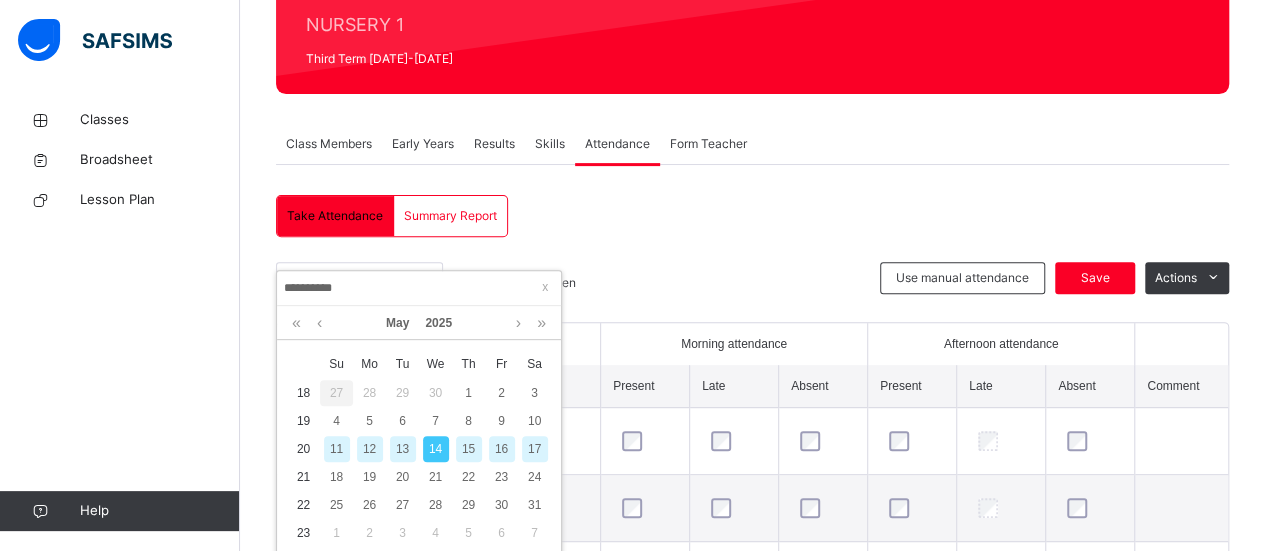 click on "**********" at bounding box center [419, 288] 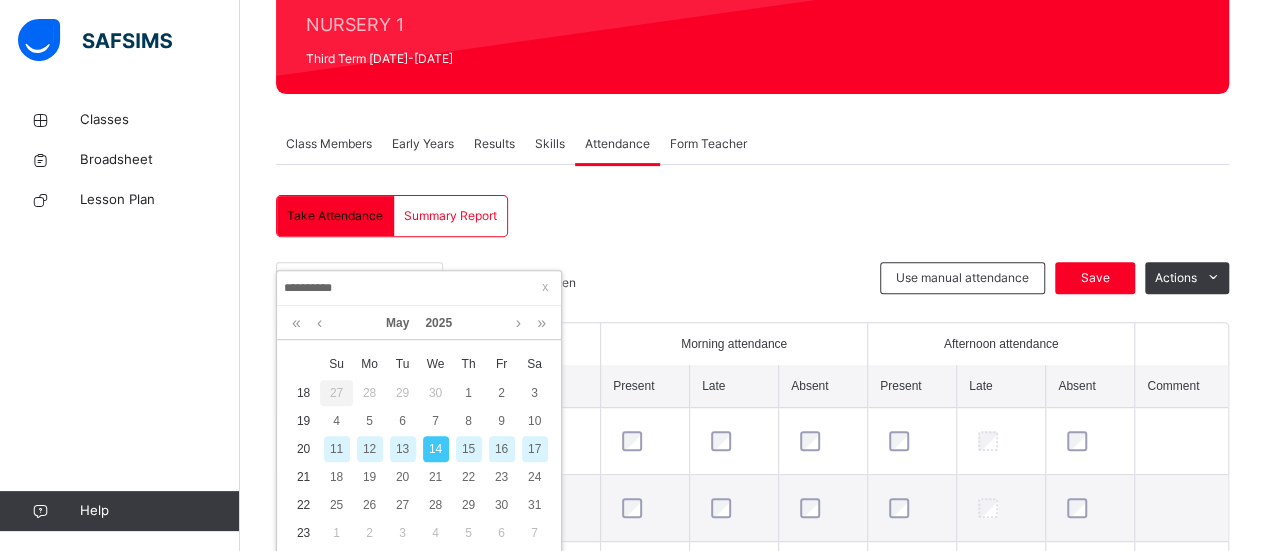click on "15" at bounding box center [469, 449] 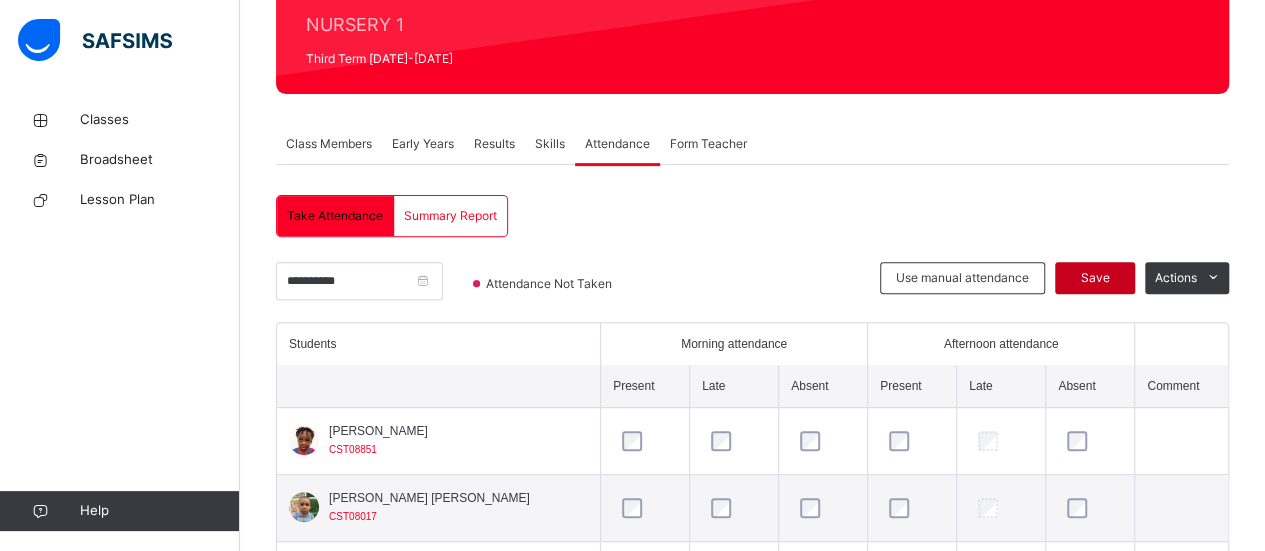 click on "Save" at bounding box center [1095, 278] 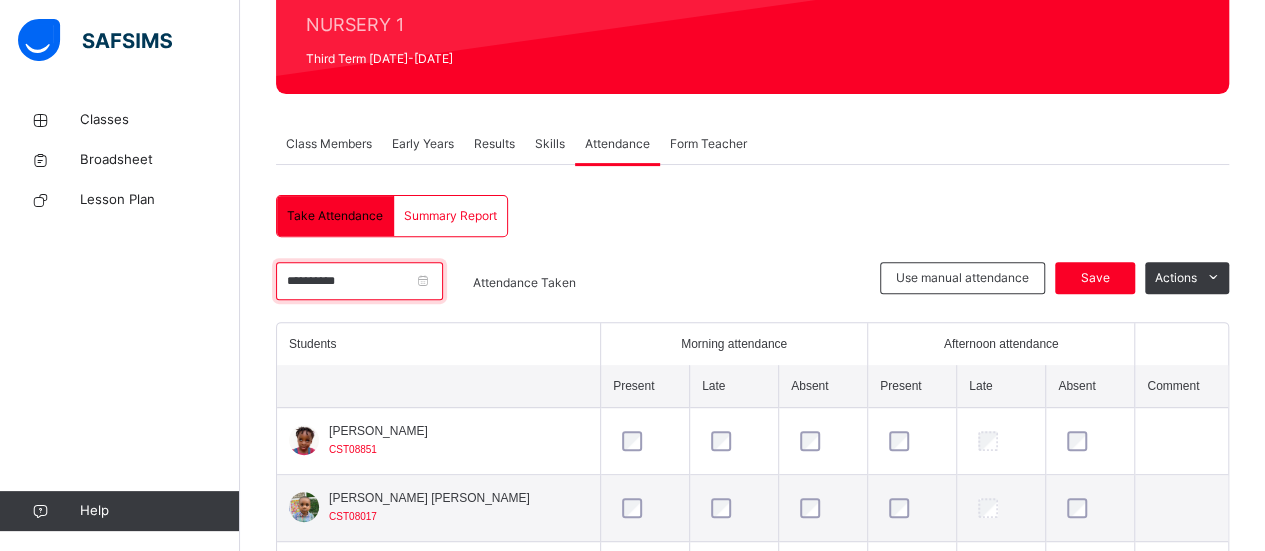 click on "**********" at bounding box center (359, 281) 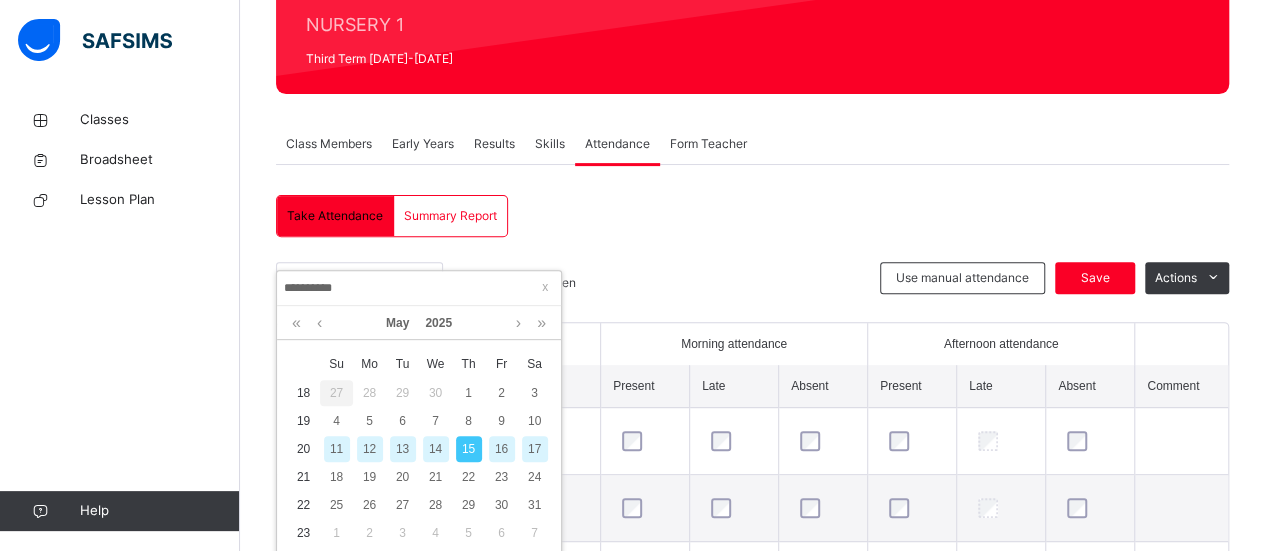 click on "16" at bounding box center [502, 449] 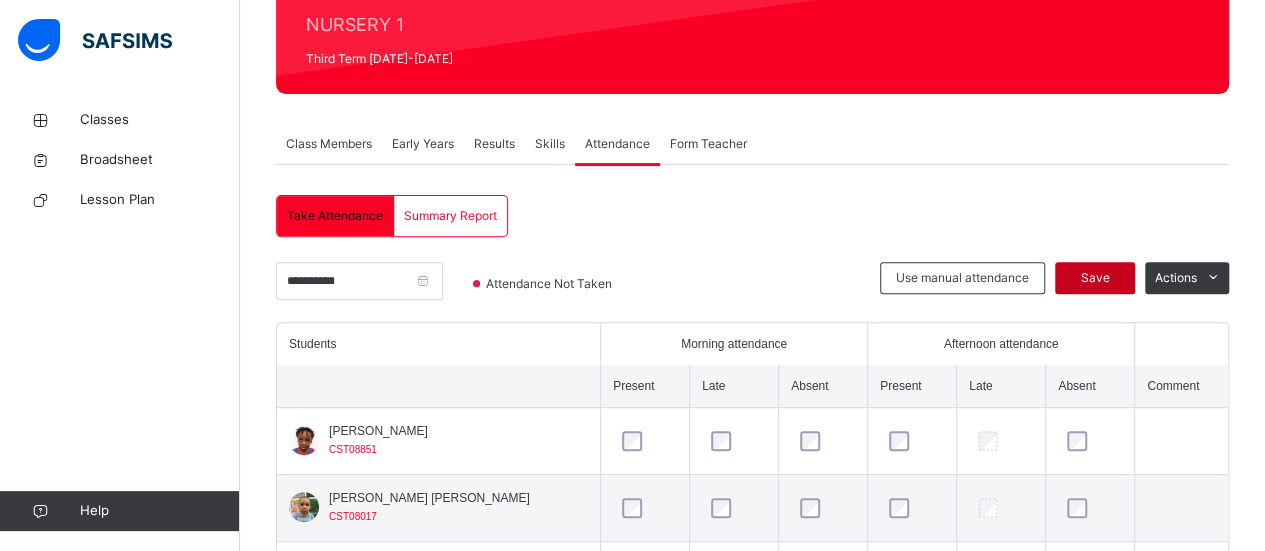 click on "Save" at bounding box center (1095, 278) 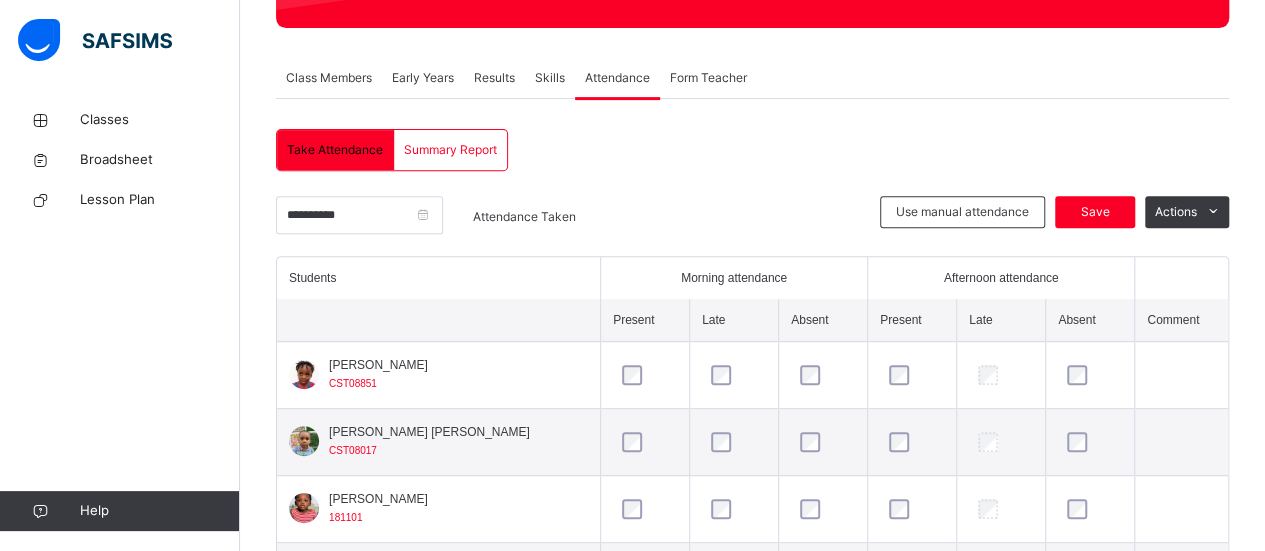 scroll, scrollTop: 279, scrollLeft: 0, axis: vertical 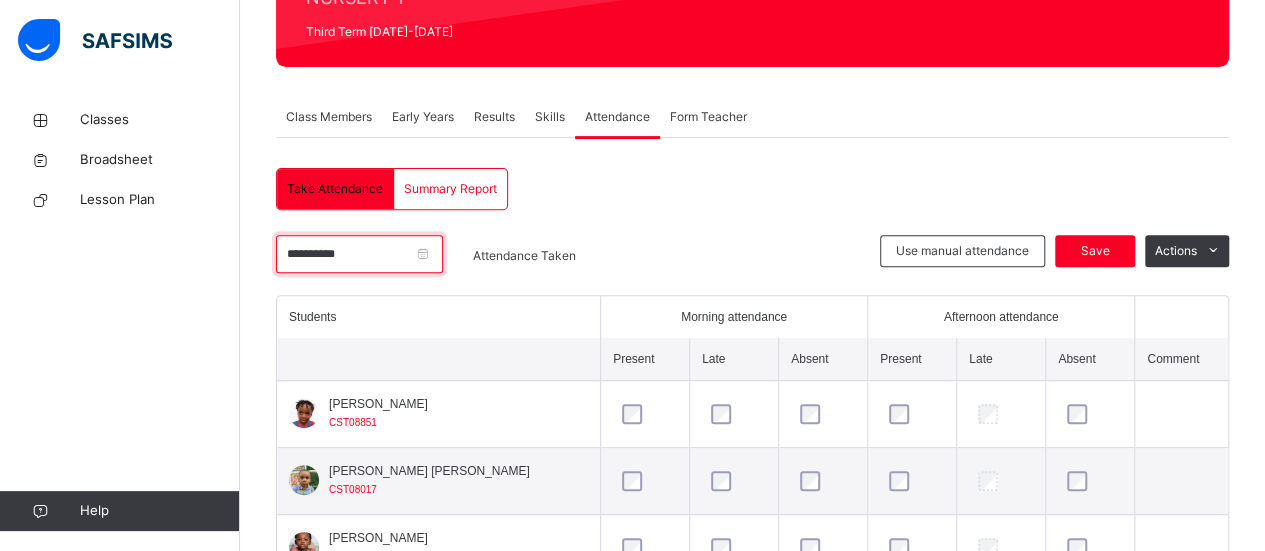click on "**********" at bounding box center (359, 254) 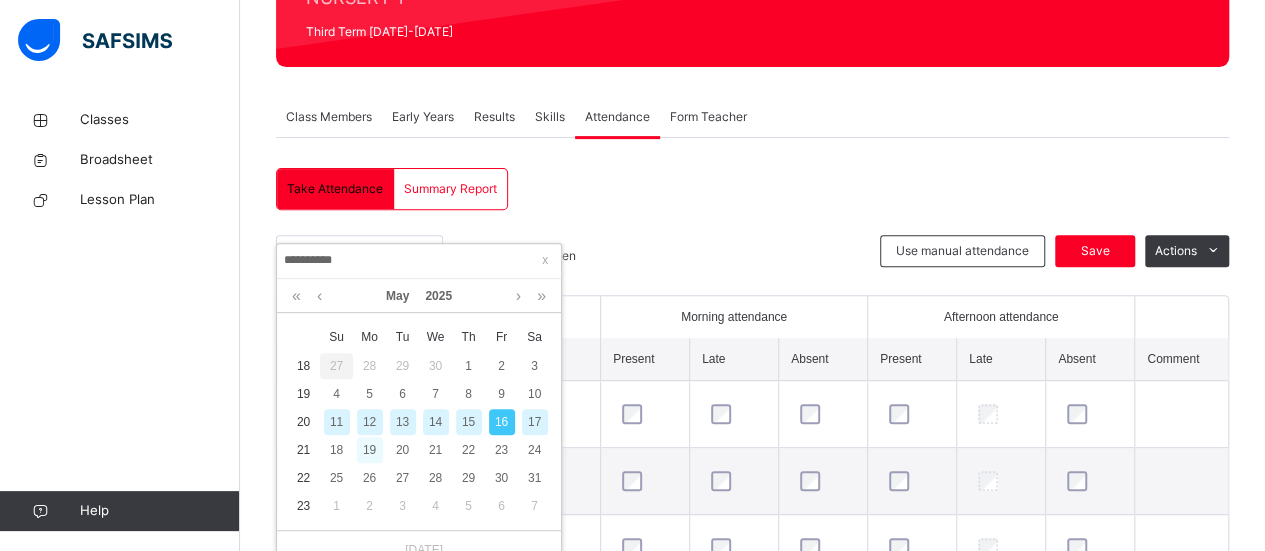 click on "19" at bounding box center (370, 450) 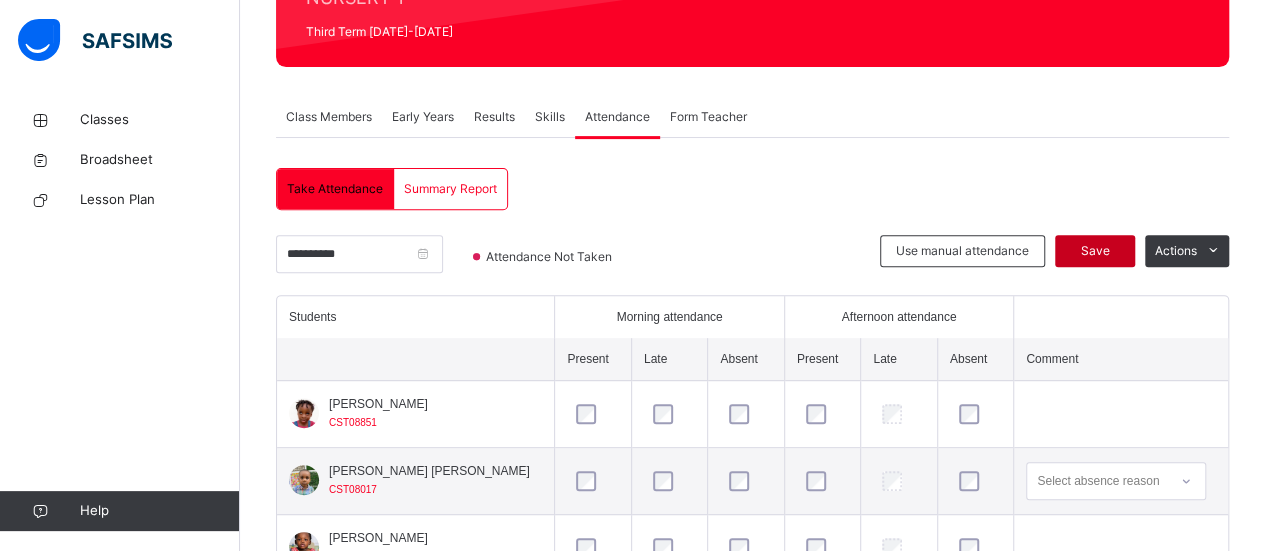 click on "Save" at bounding box center (1095, 251) 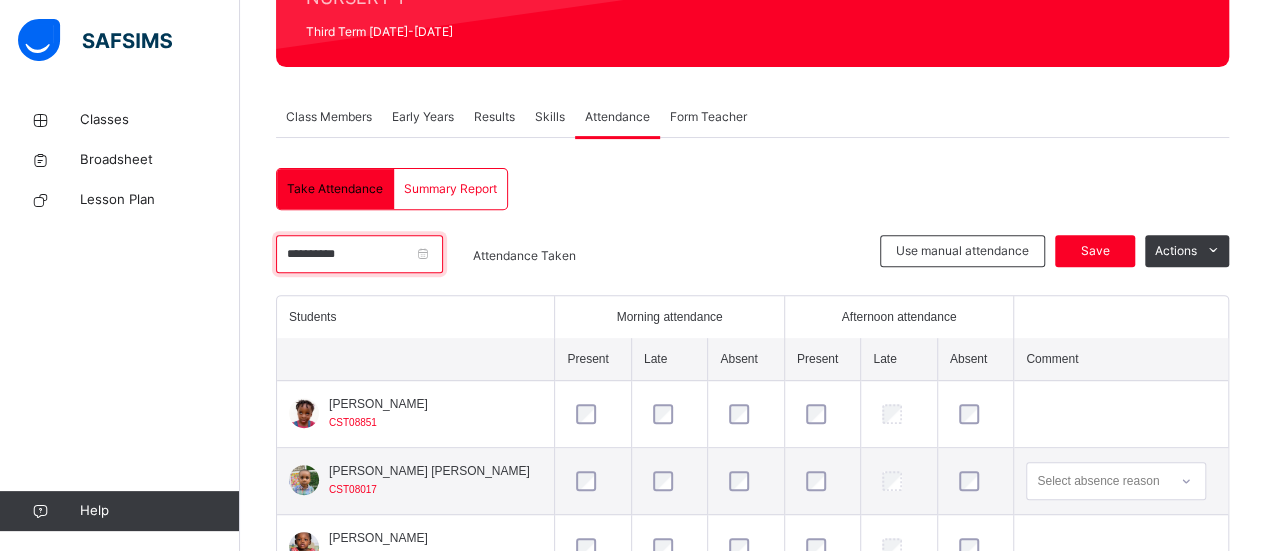 click on "**********" at bounding box center [359, 254] 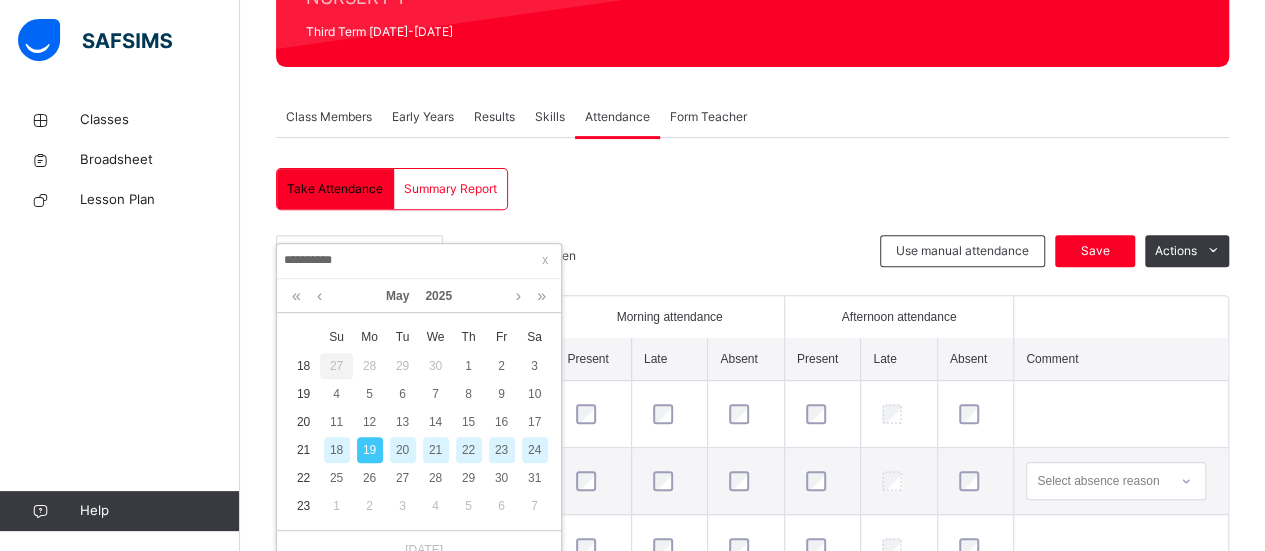 click on "20" at bounding box center (403, 450) 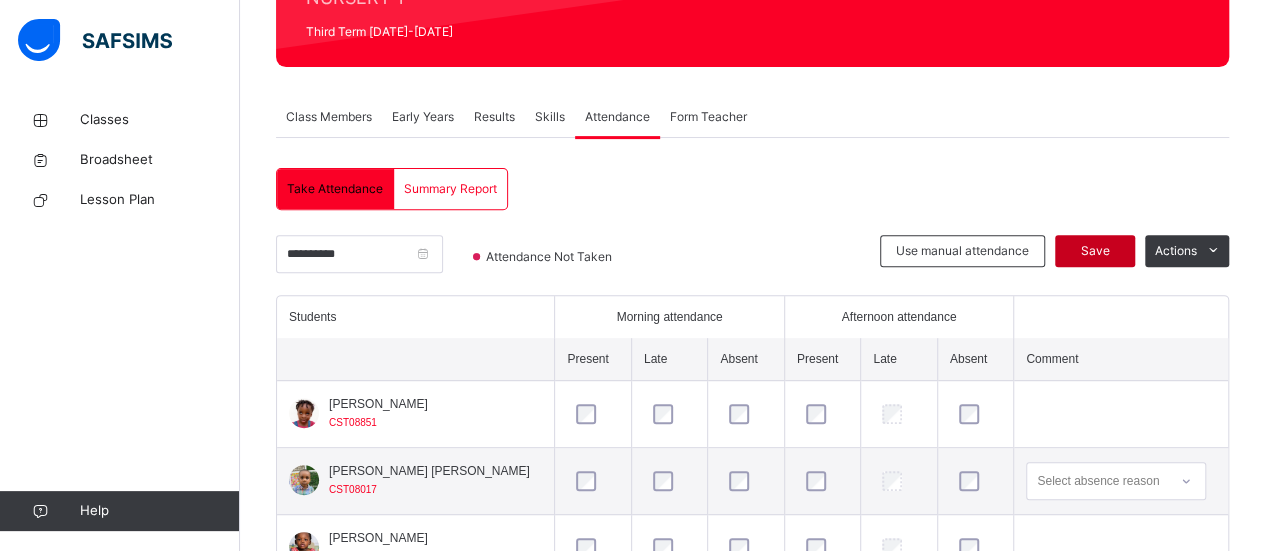 click on "Save" at bounding box center [1095, 251] 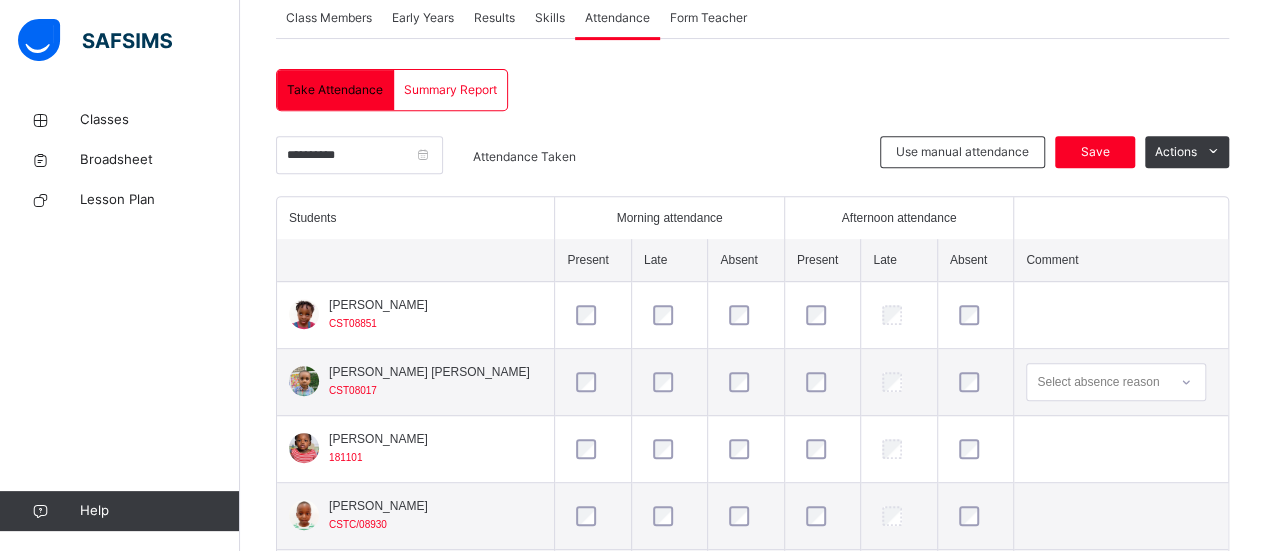 scroll, scrollTop: 384, scrollLeft: 0, axis: vertical 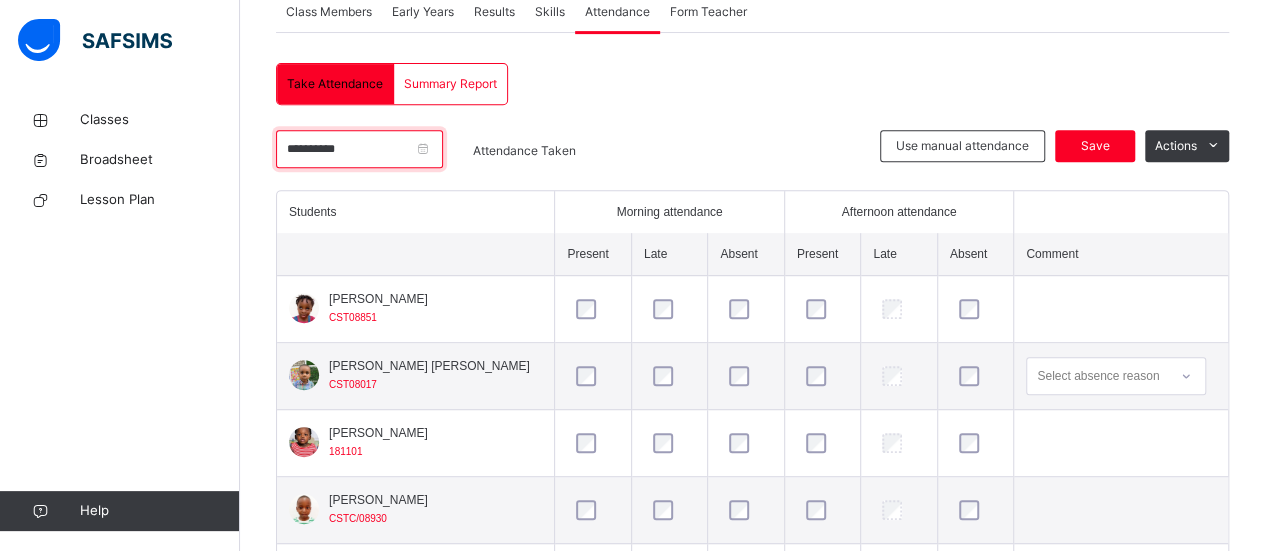 click on "**********" at bounding box center (359, 149) 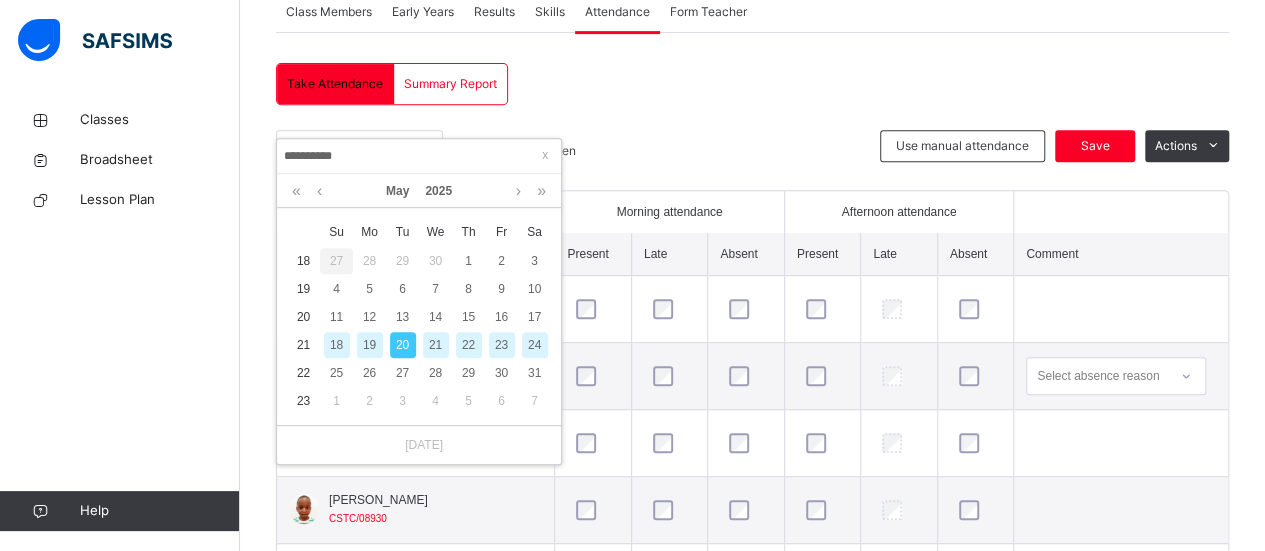 click on "21" at bounding box center (436, 345) 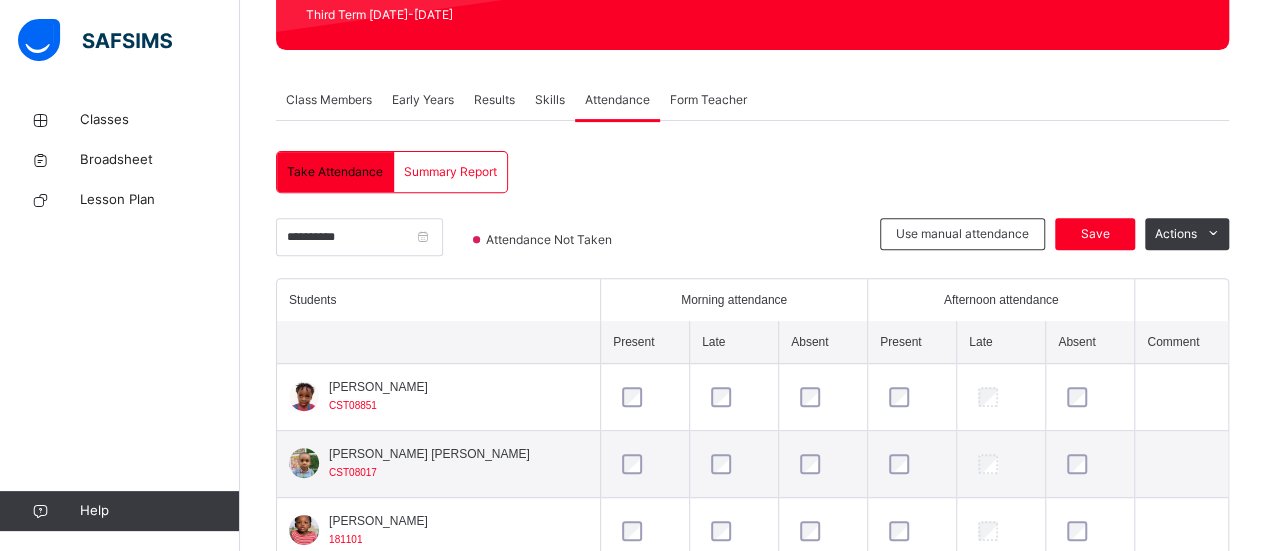 scroll, scrollTop: 384, scrollLeft: 0, axis: vertical 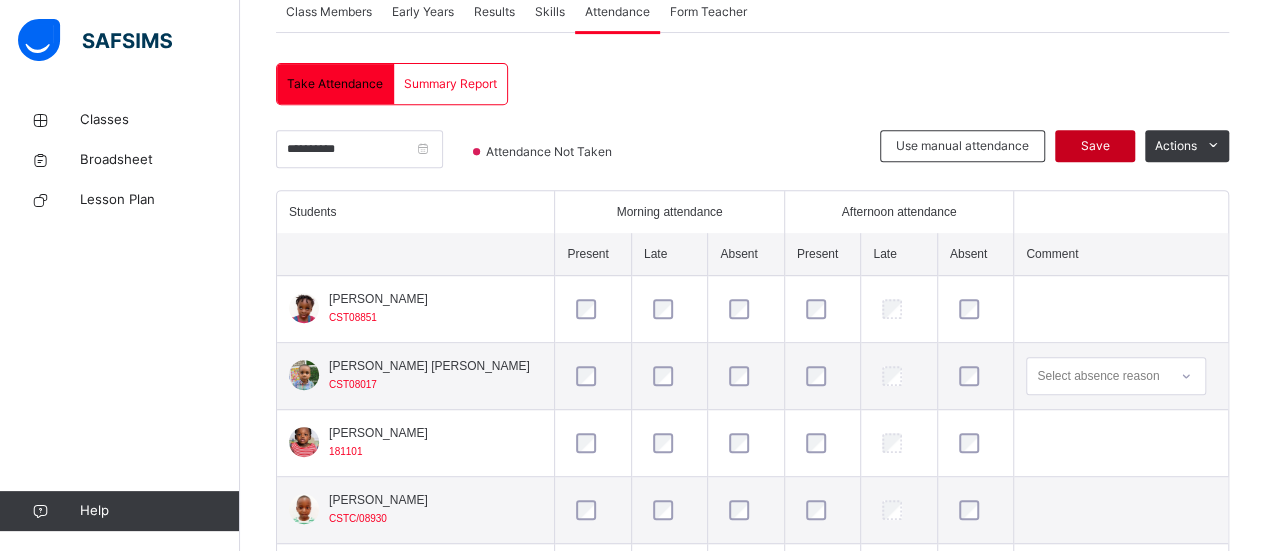 click on "Save" at bounding box center [1095, 146] 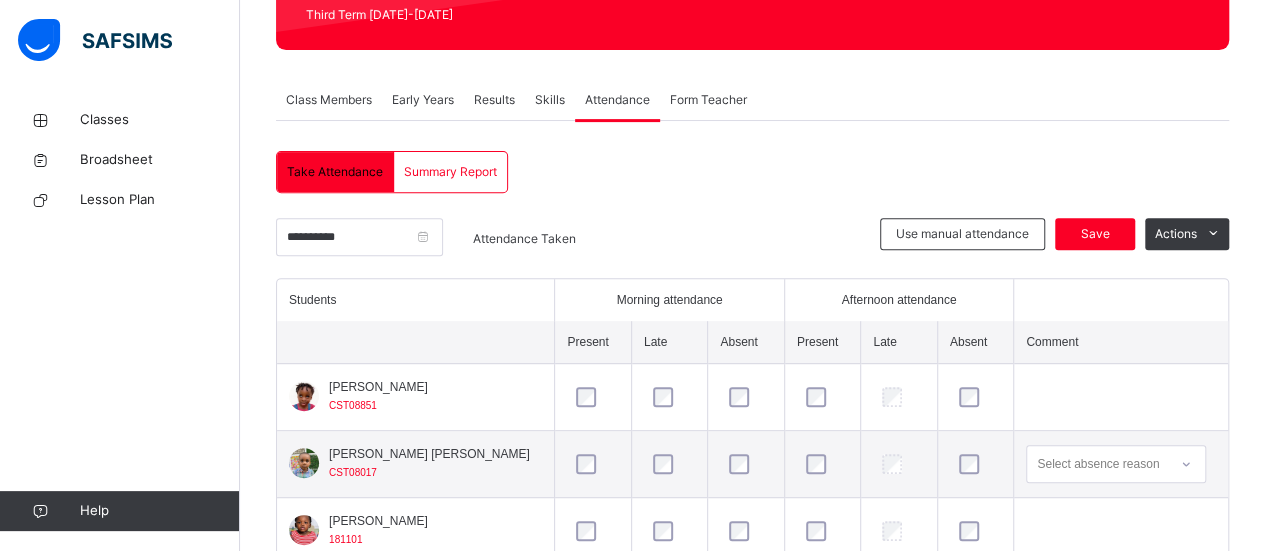 scroll, scrollTop: 384, scrollLeft: 0, axis: vertical 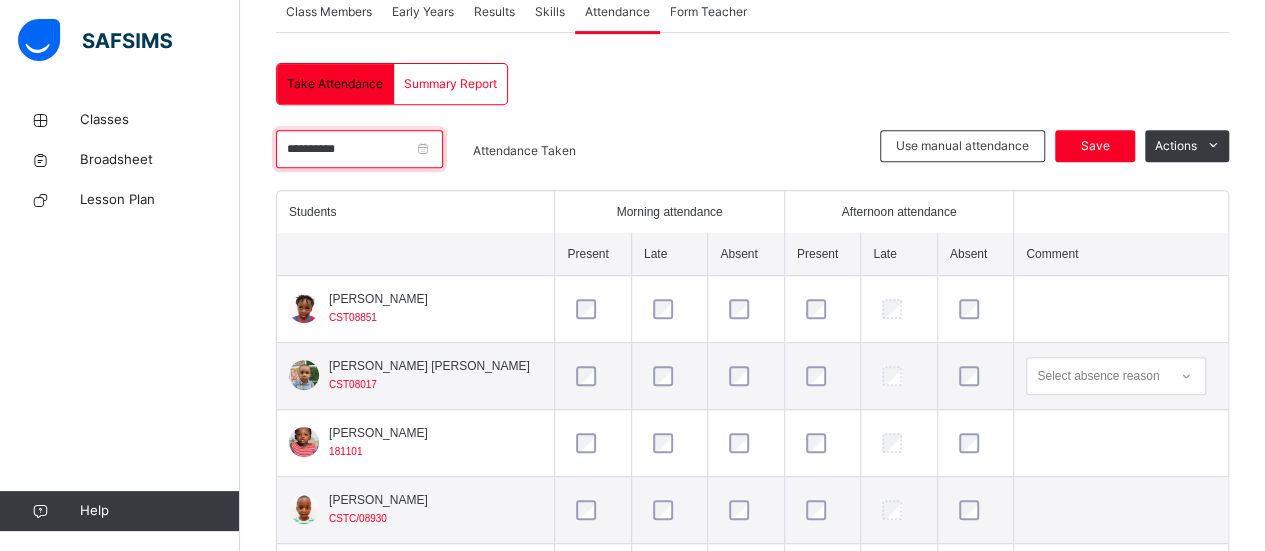 click on "**********" at bounding box center (359, 149) 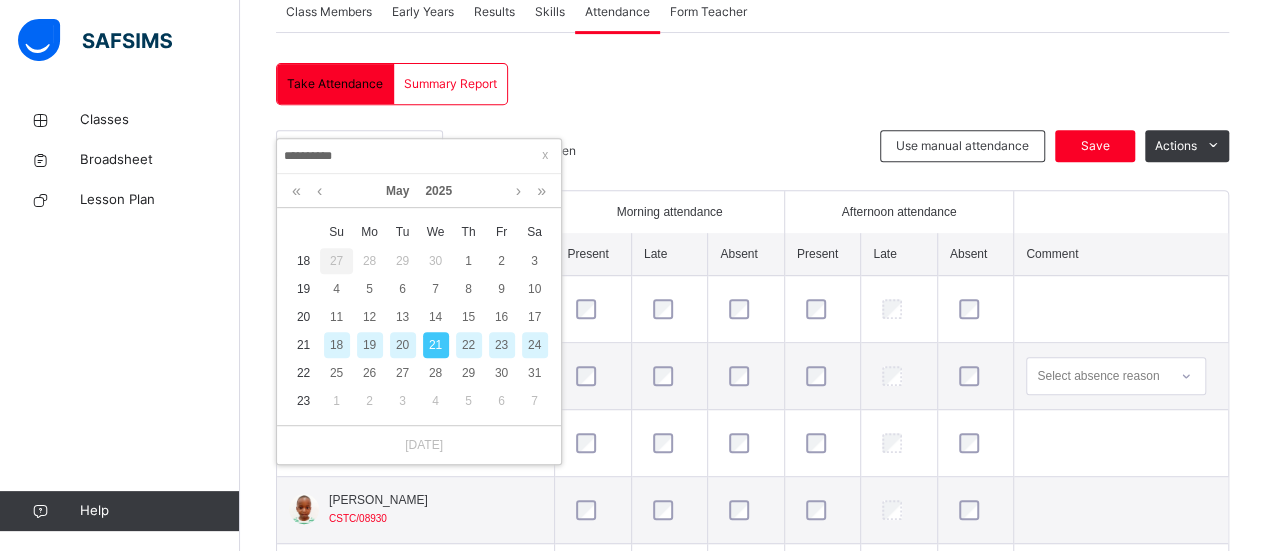 click on "22" at bounding box center [469, 345] 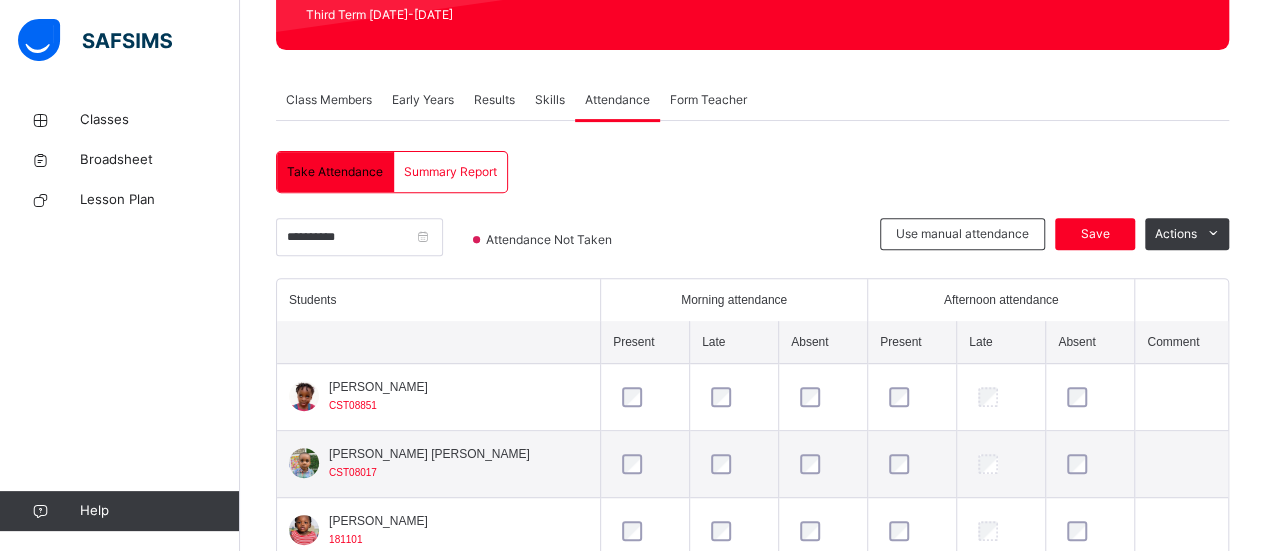scroll, scrollTop: 384, scrollLeft: 0, axis: vertical 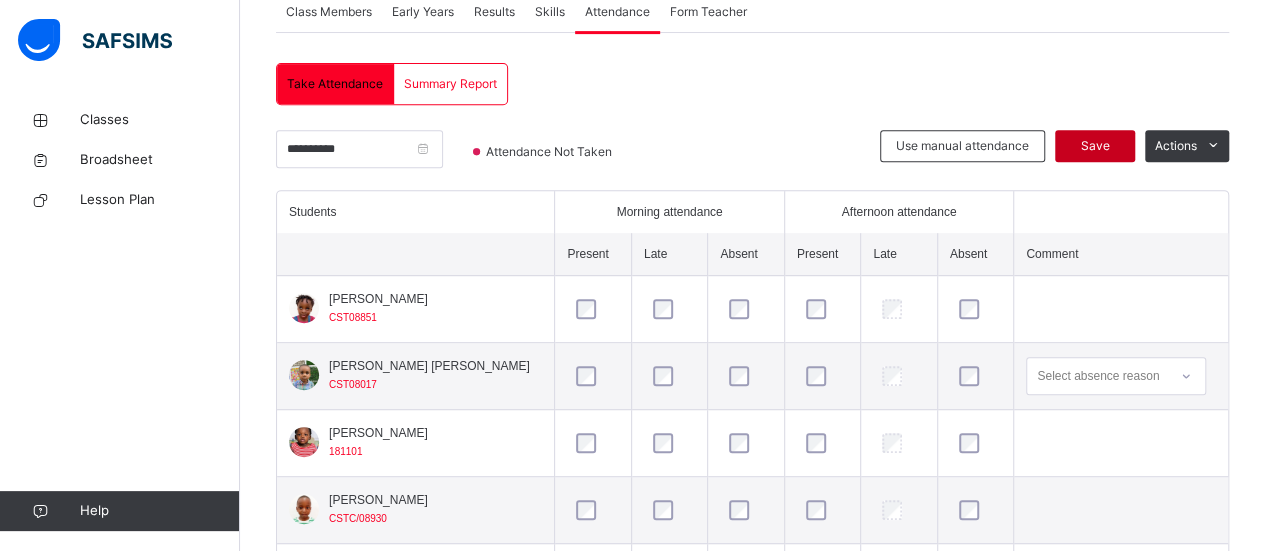 click on "Save" at bounding box center [1095, 146] 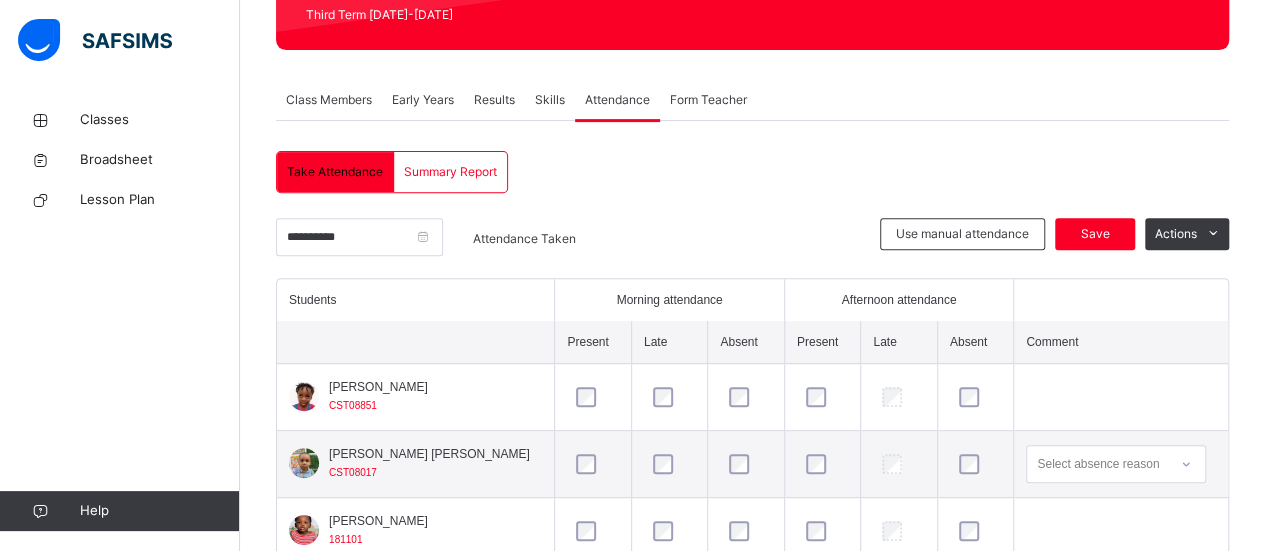 scroll, scrollTop: 384, scrollLeft: 0, axis: vertical 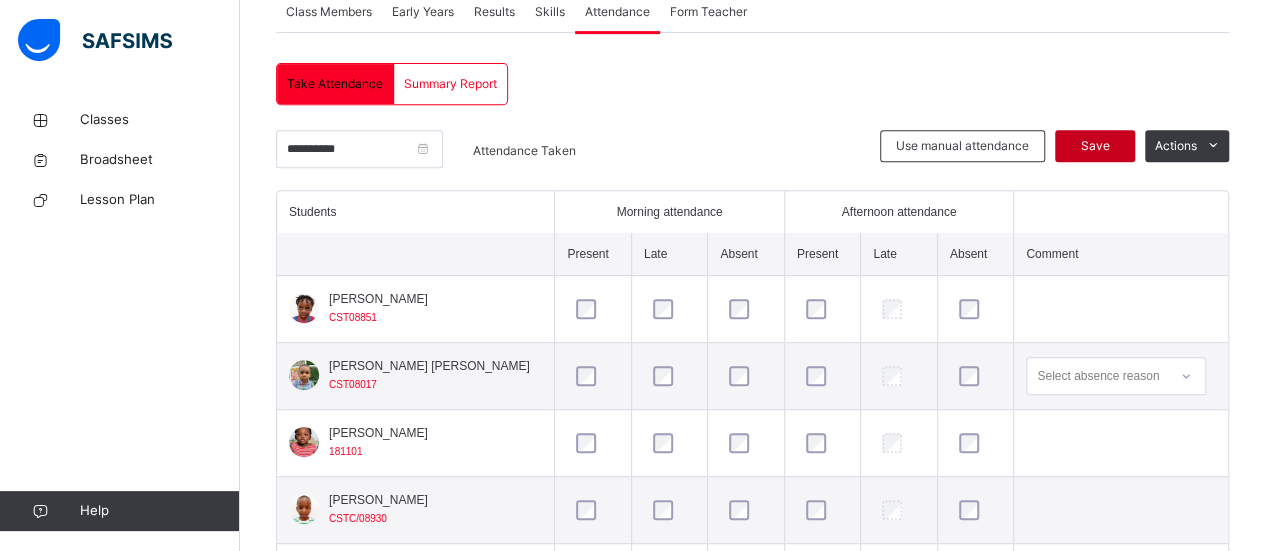 click on "Save" at bounding box center [1095, 146] 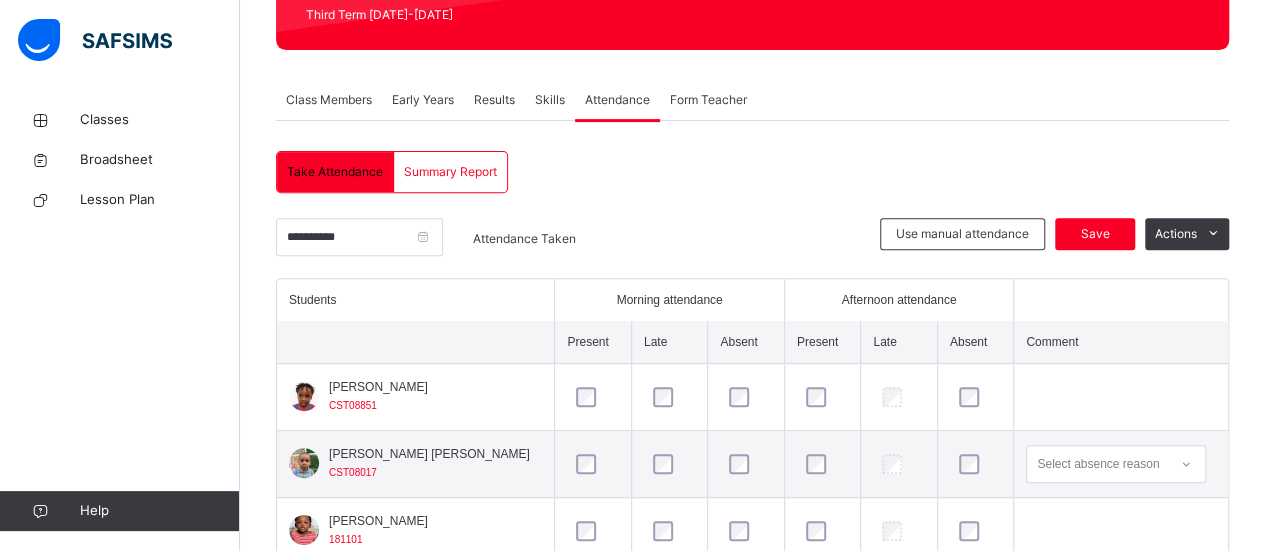 scroll, scrollTop: 384, scrollLeft: 0, axis: vertical 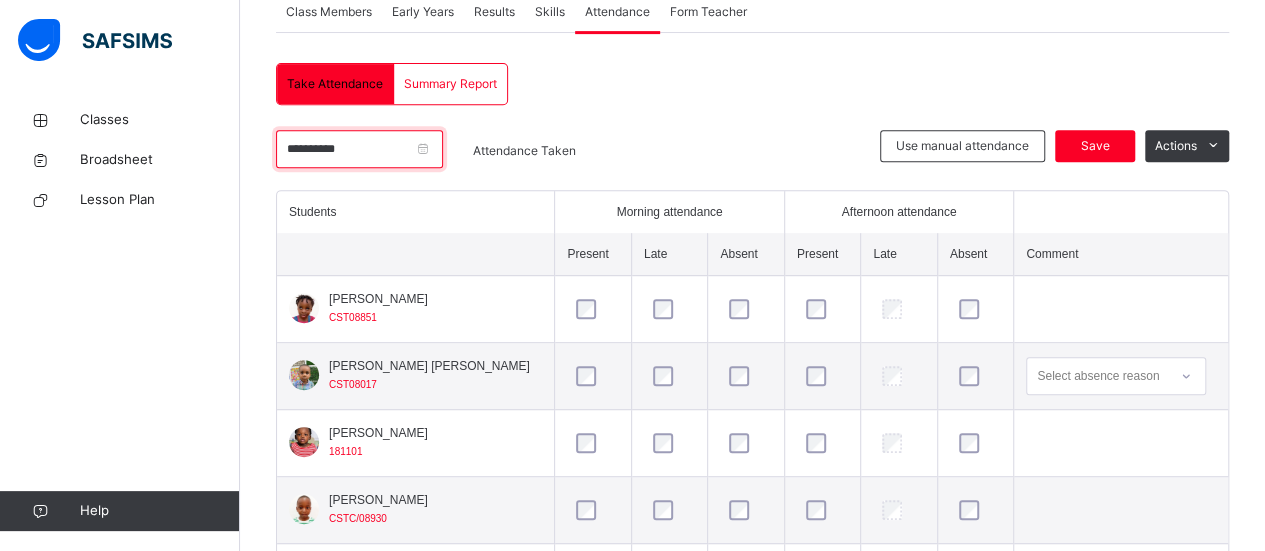 click on "**********" at bounding box center (359, 149) 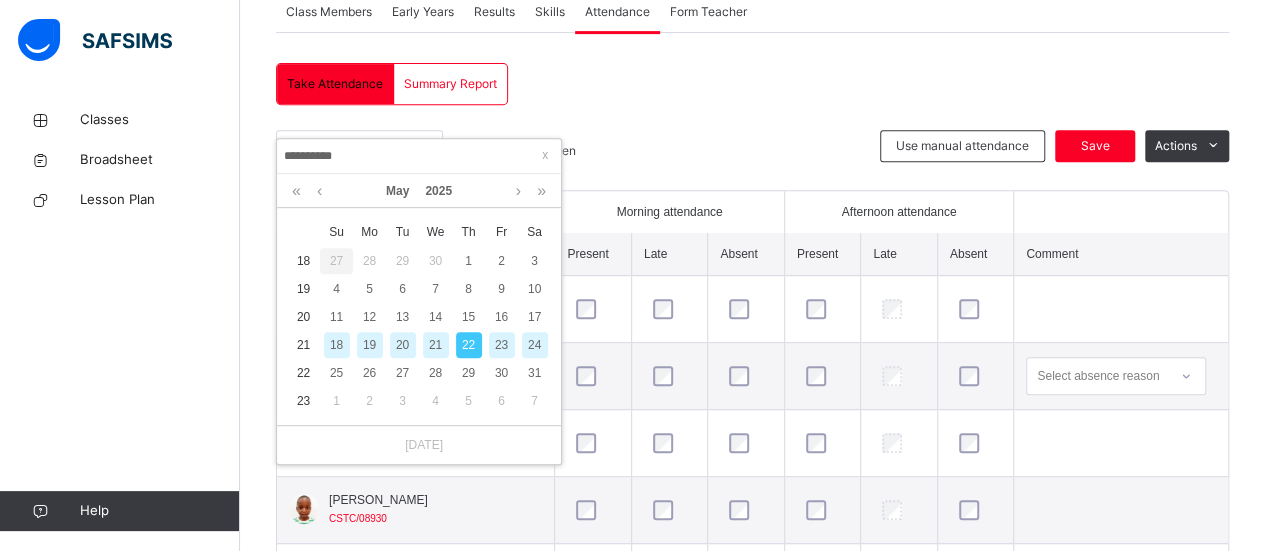 click on "23" at bounding box center [502, 345] 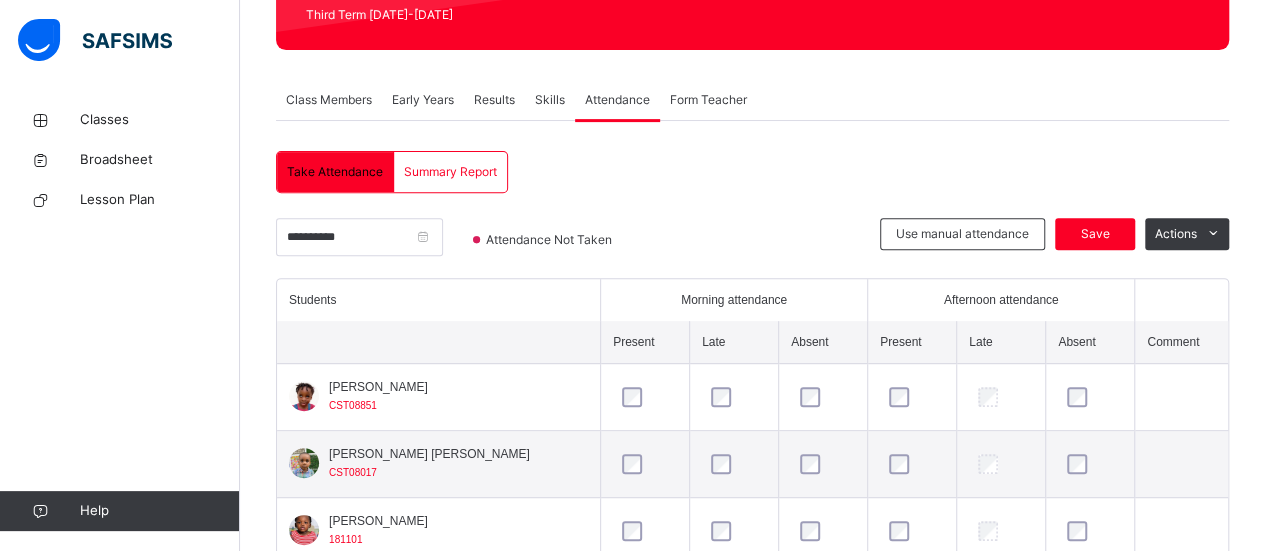 scroll, scrollTop: 384, scrollLeft: 0, axis: vertical 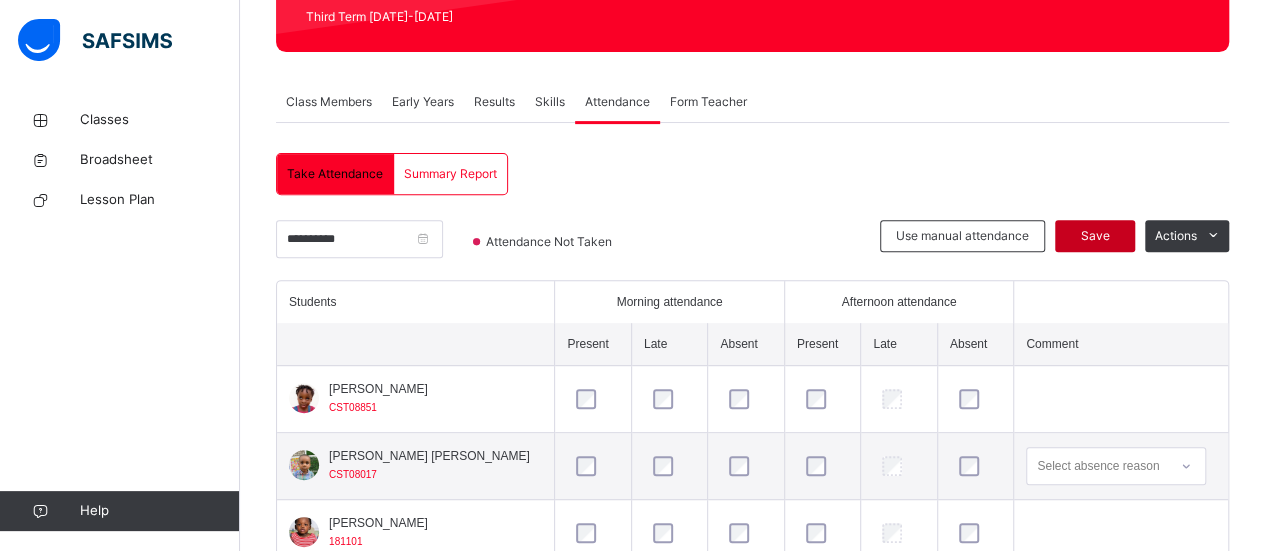 click on "Save" at bounding box center (1095, 236) 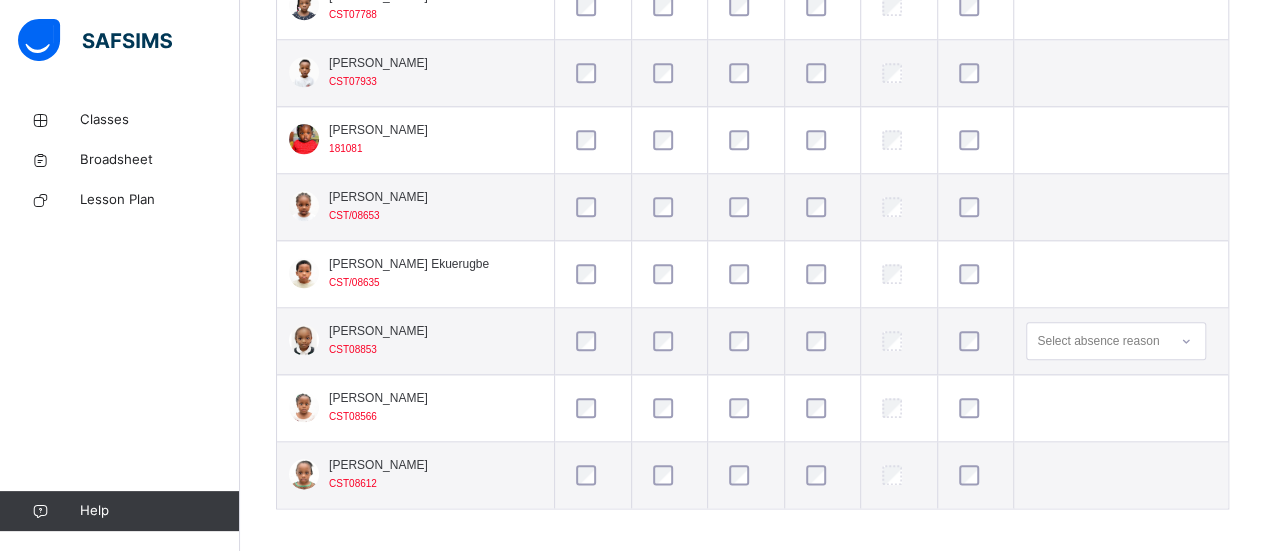 scroll, scrollTop: 962, scrollLeft: 0, axis: vertical 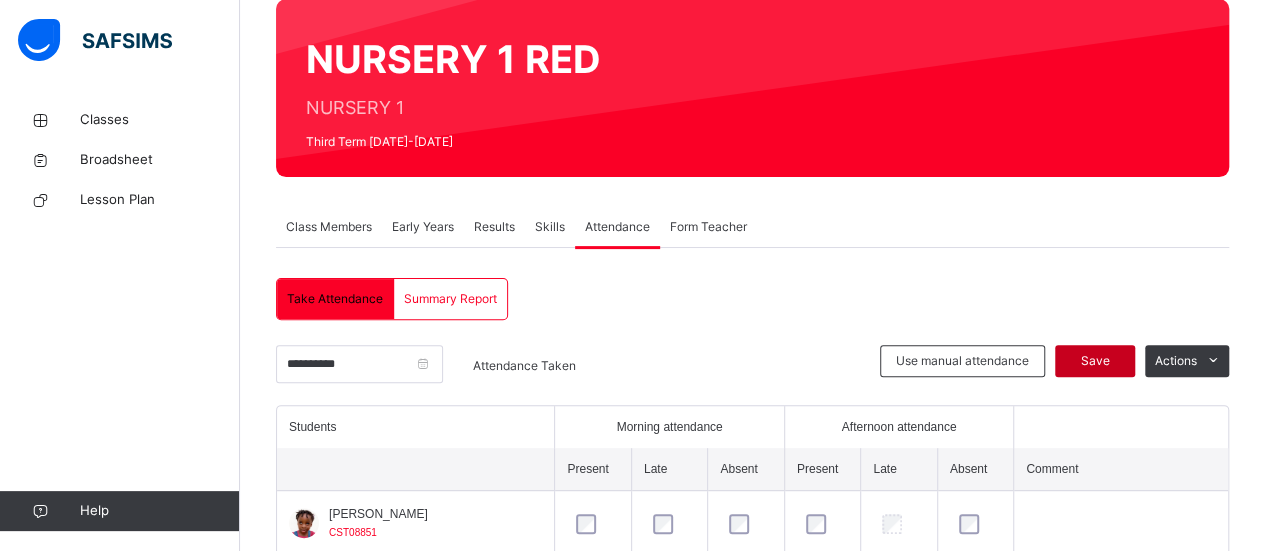 click on "Save" at bounding box center (1095, 361) 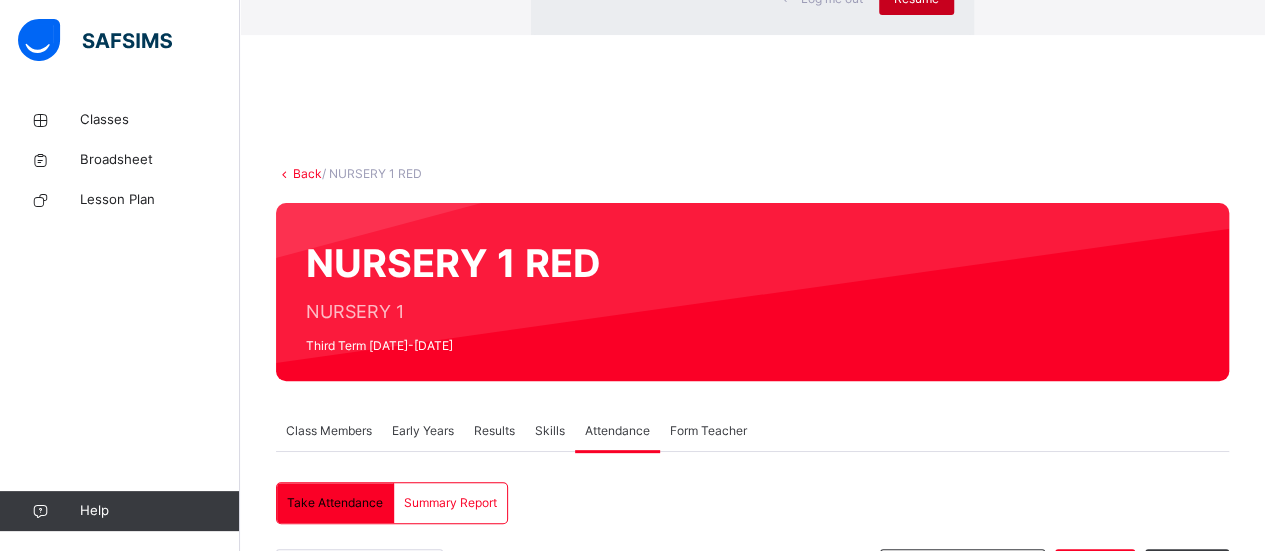 click on "Resume" at bounding box center (916, -1) 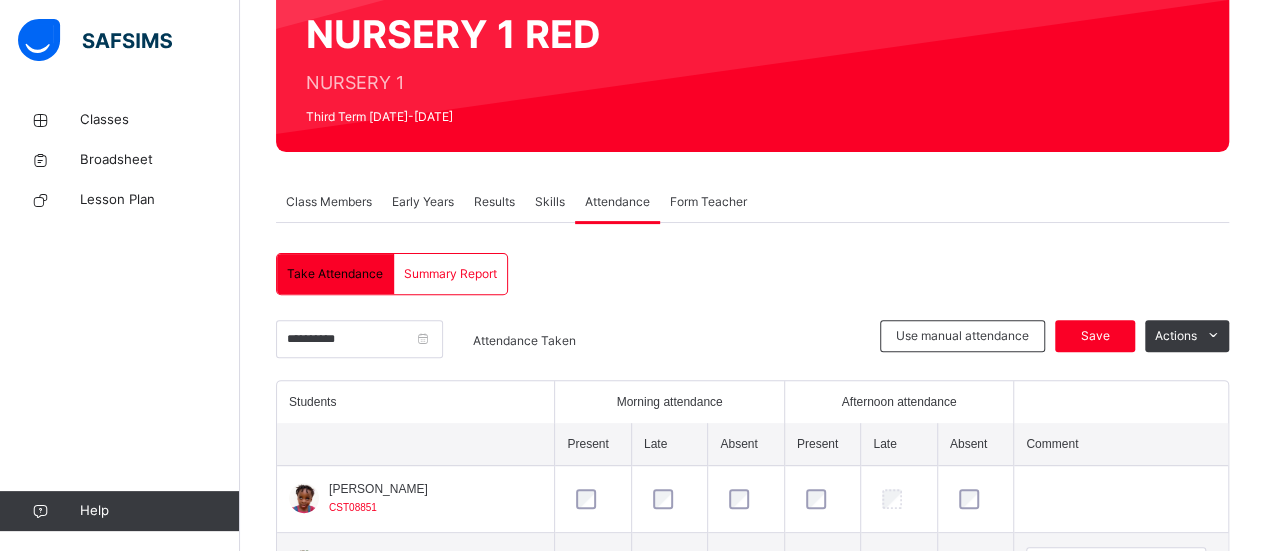 scroll, scrollTop: 240, scrollLeft: 0, axis: vertical 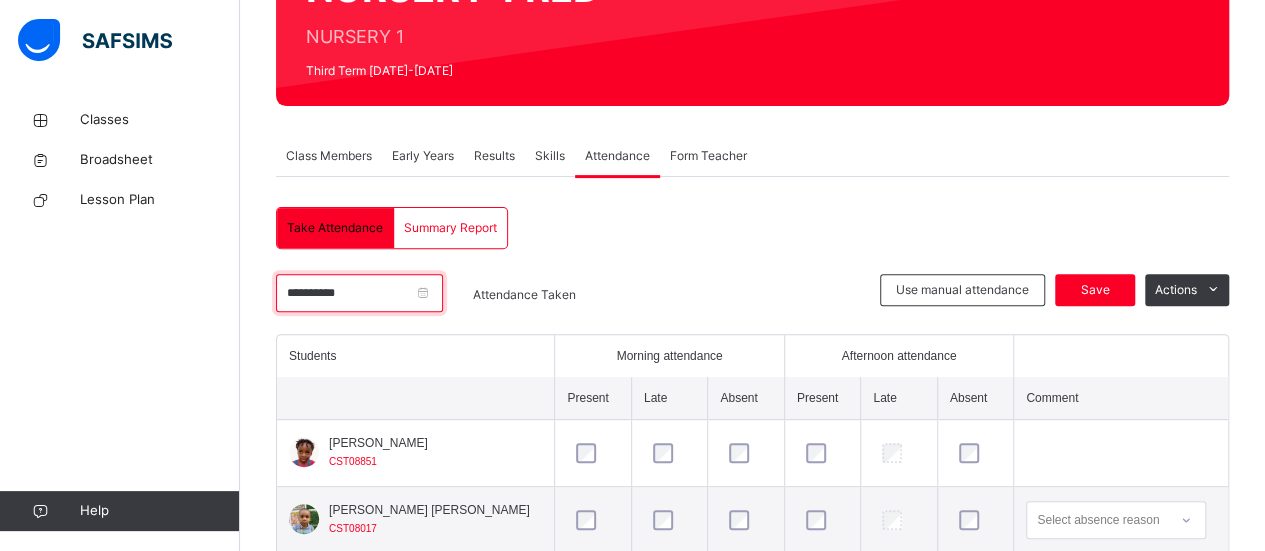 click on "**********" at bounding box center (359, 293) 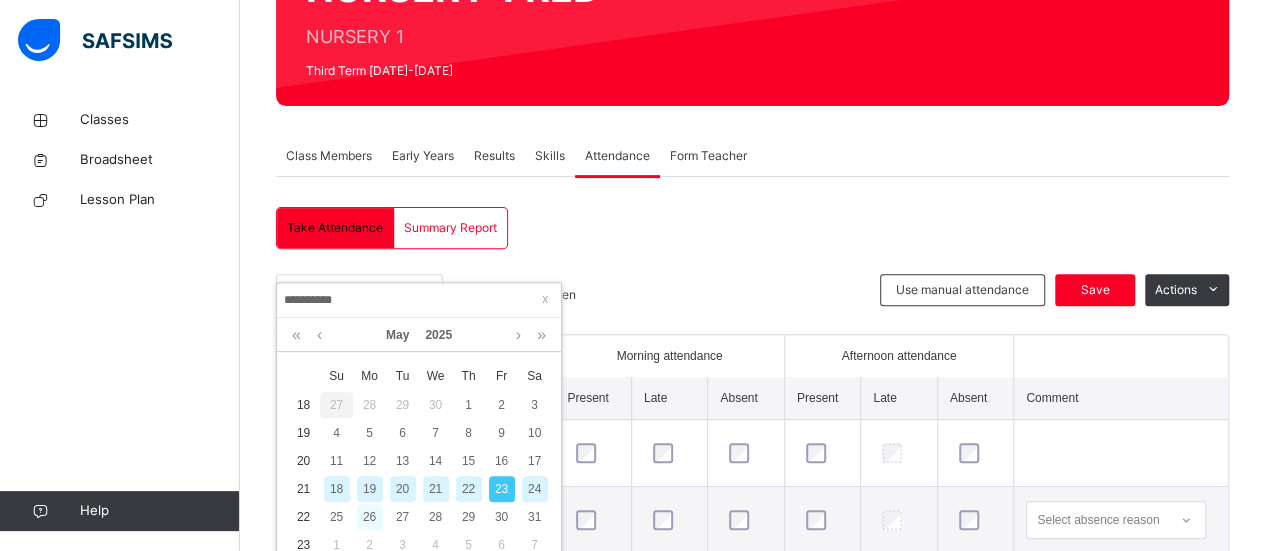 click on "26" at bounding box center (370, 517) 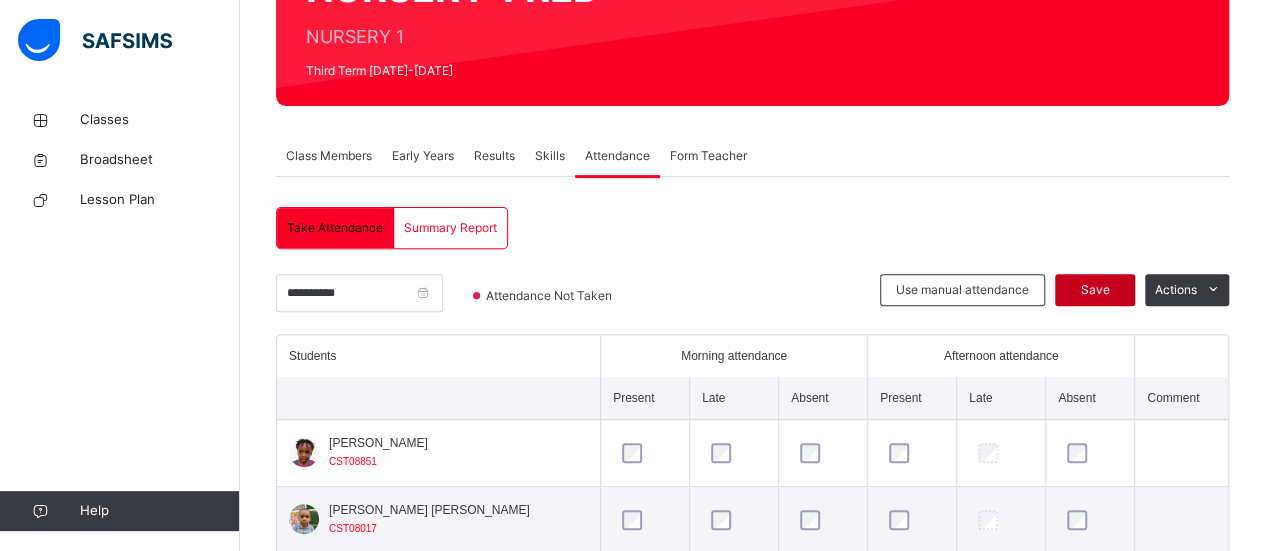 click on "Save" at bounding box center [1095, 290] 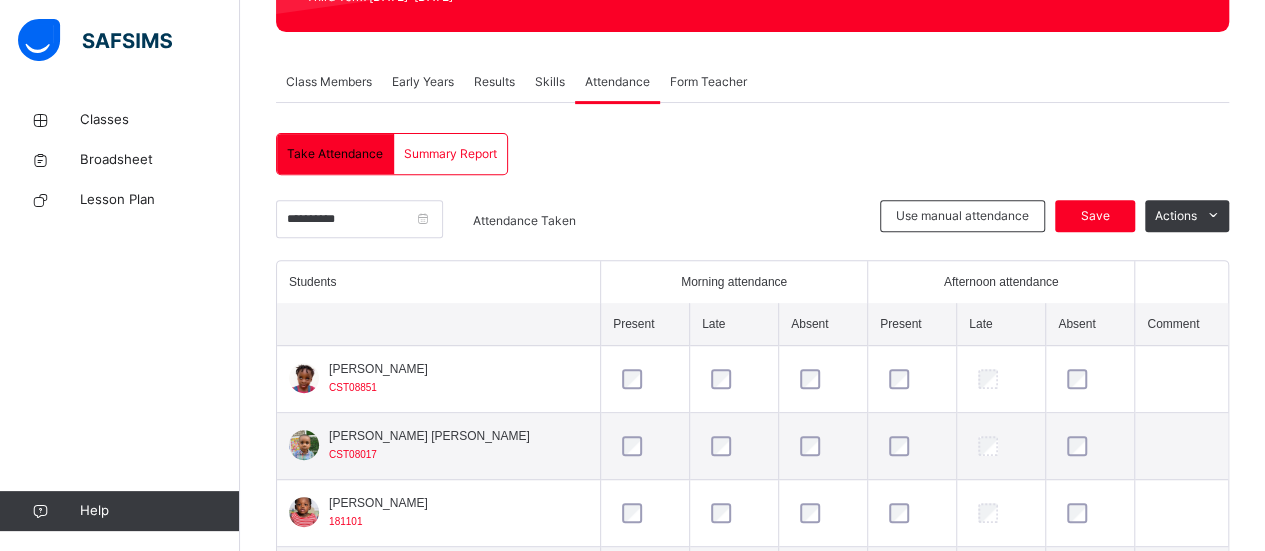 scroll, scrollTop: 338, scrollLeft: 0, axis: vertical 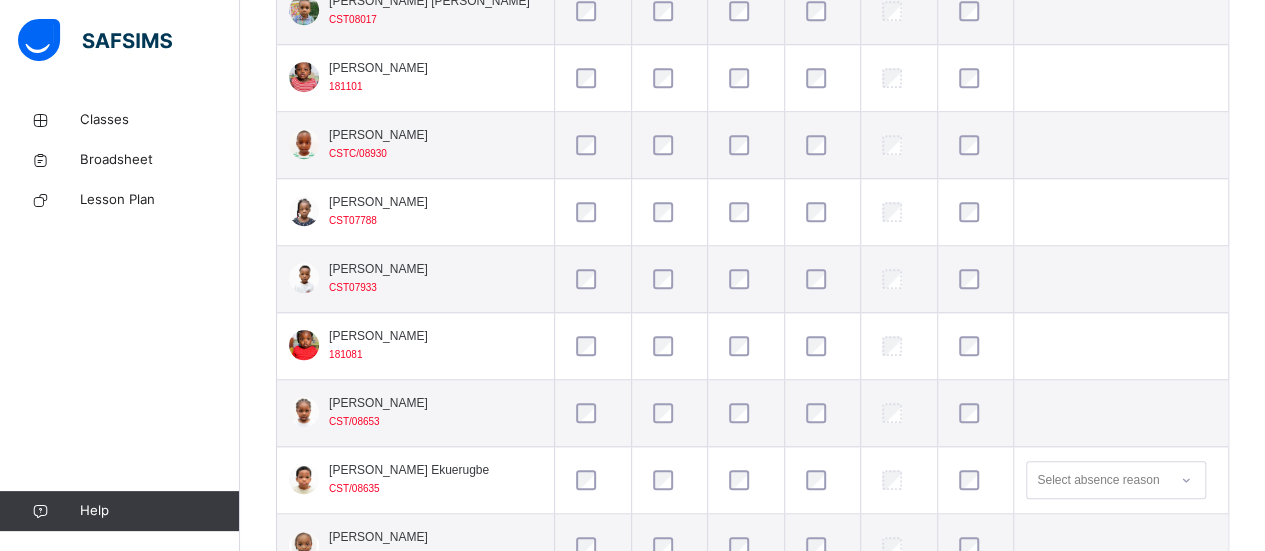 click at bounding box center [975, 480] 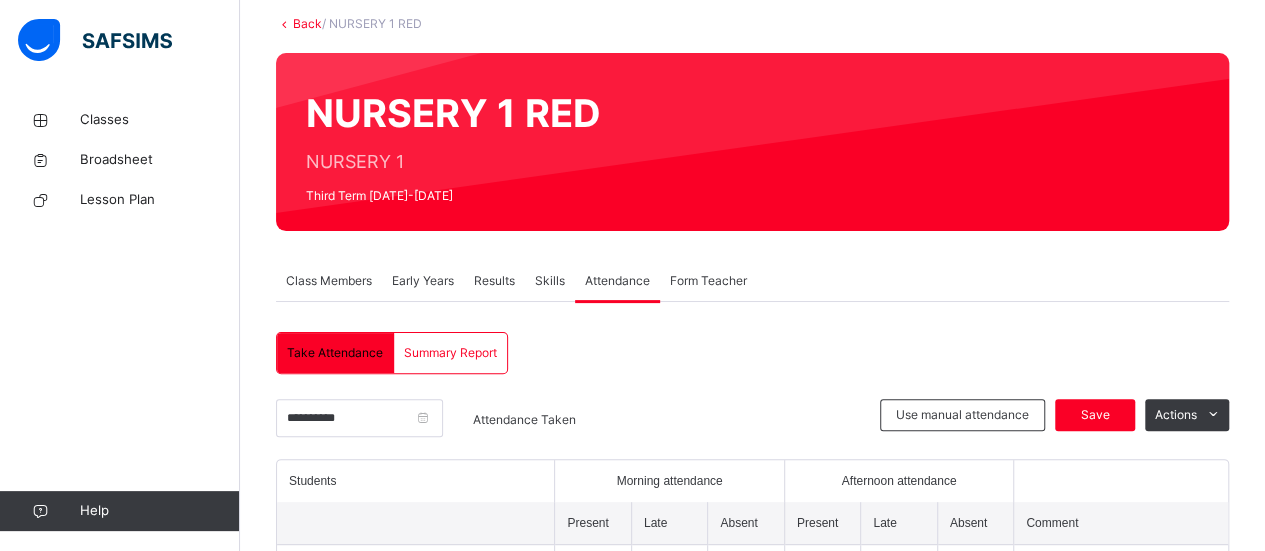 scroll, scrollTop: 98, scrollLeft: 0, axis: vertical 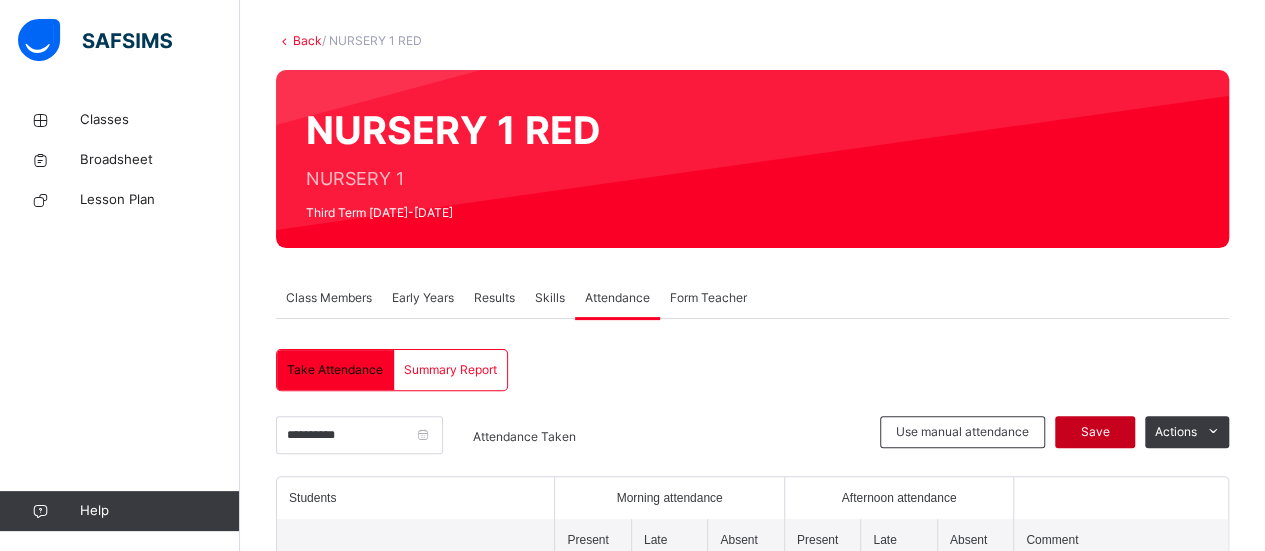 click on "Save" at bounding box center (1095, 432) 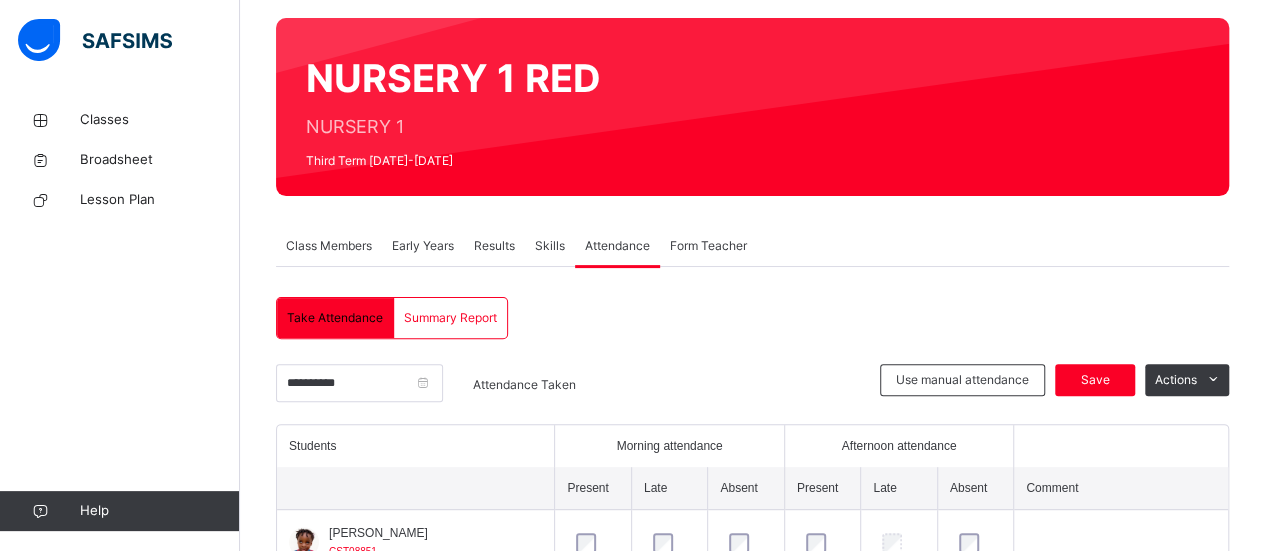 scroll, scrollTop: 142, scrollLeft: 0, axis: vertical 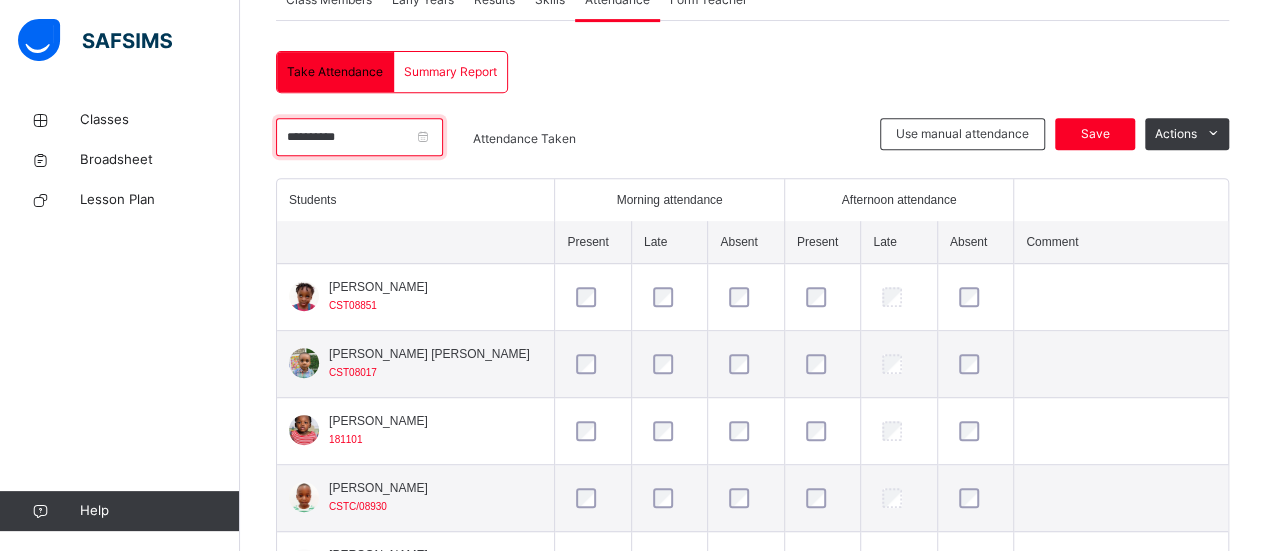 click on "**********" at bounding box center [359, 137] 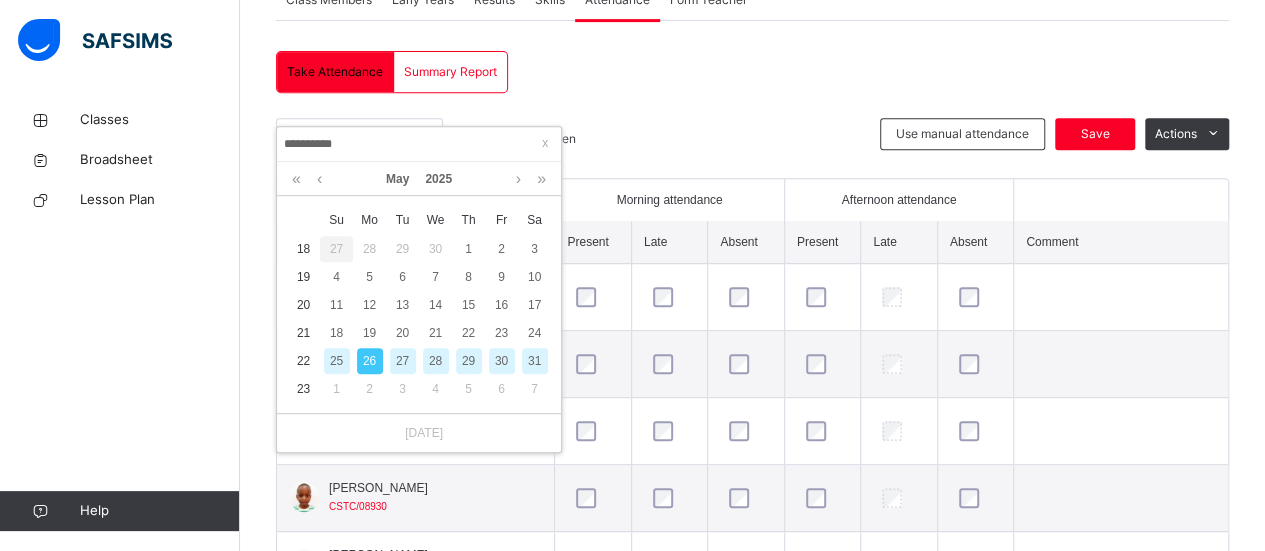 click on "27" at bounding box center (403, 361) 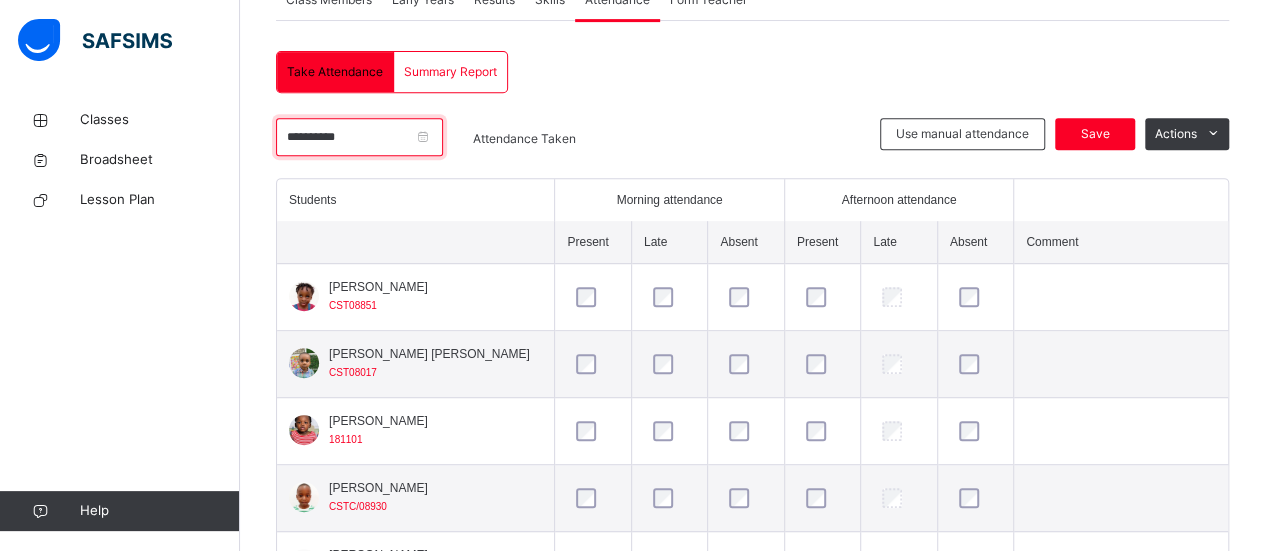 click on "**********" at bounding box center [359, 137] 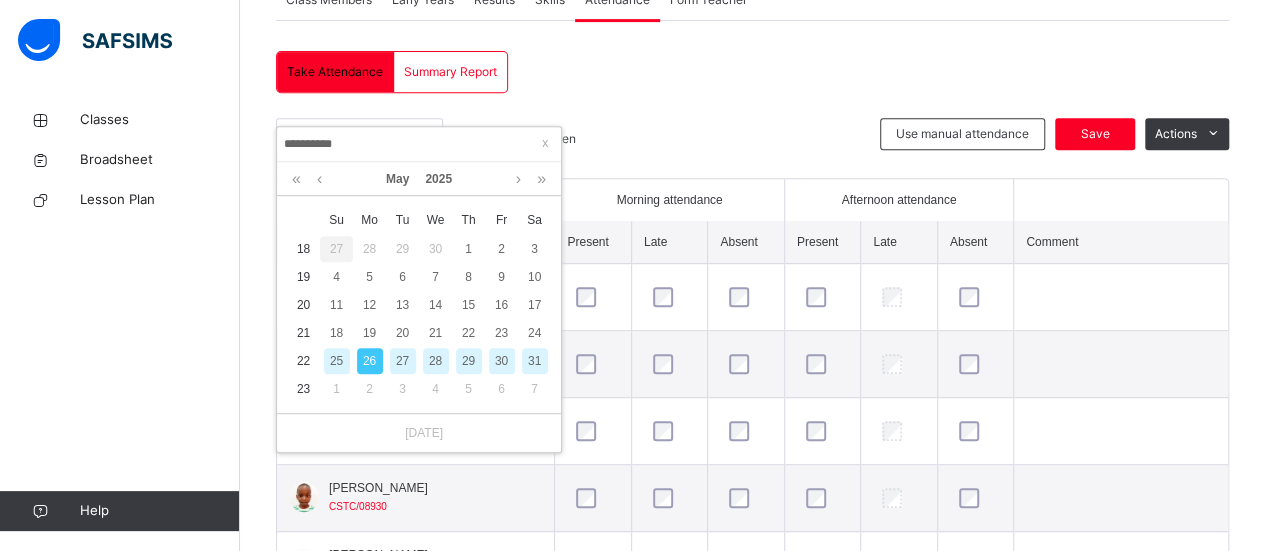 click on "28" at bounding box center [436, 361] 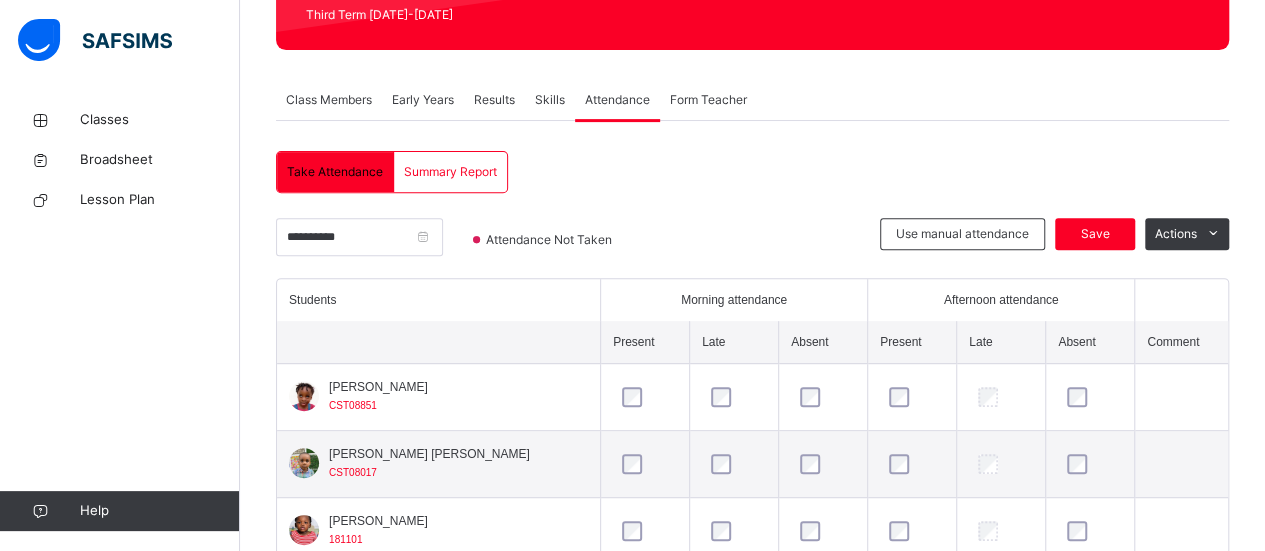 scroll, scrollTop: 396, scrollLeft: 0, axis: vertical 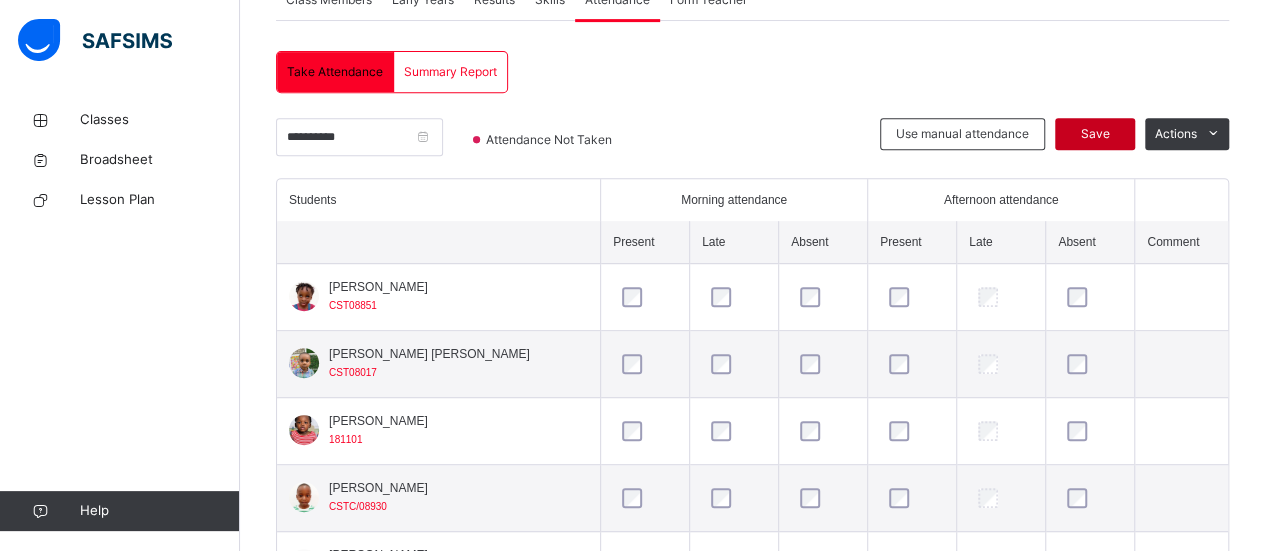 click on "Save" at bounding box center (1095, 134) 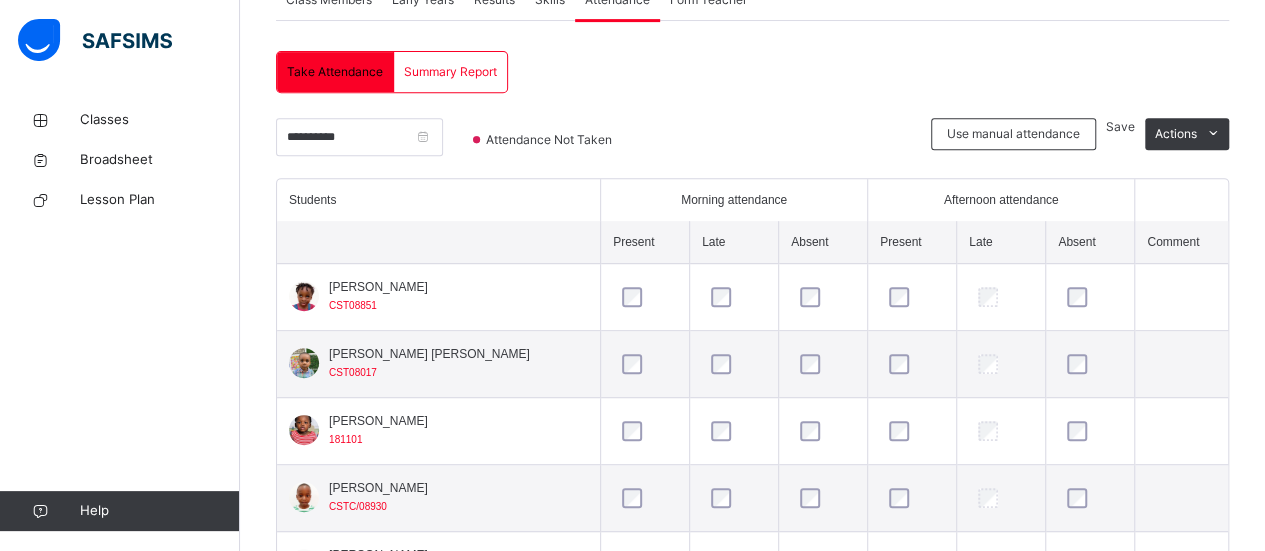 click on "Save" at bounding box center [1120, 126] 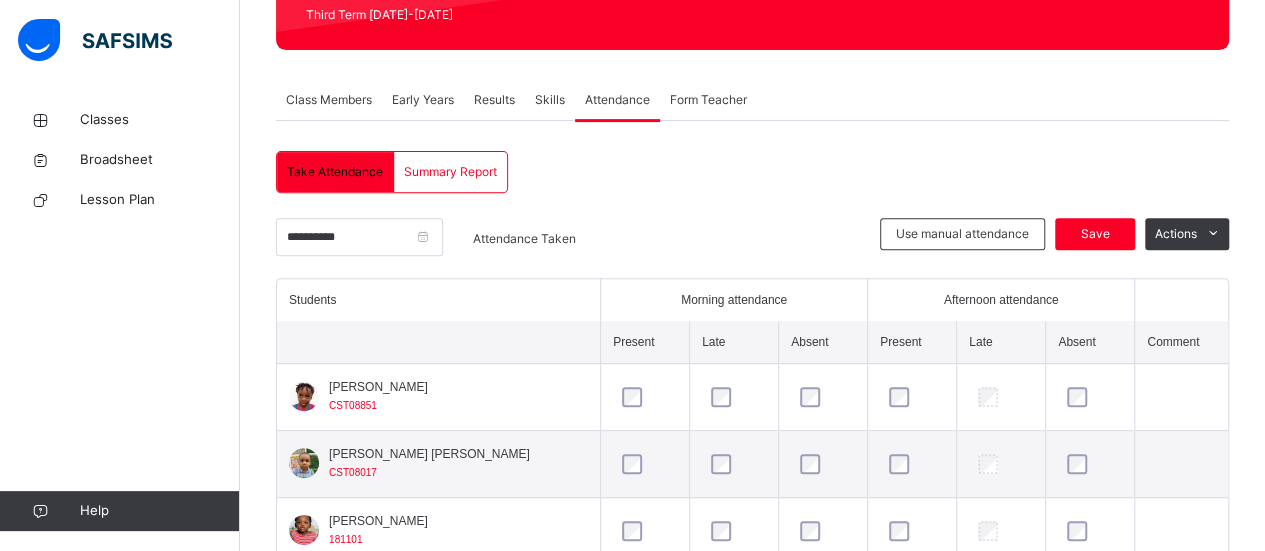 scroll, scrollTop: 396, scrollLeft: 0, axis: vertical 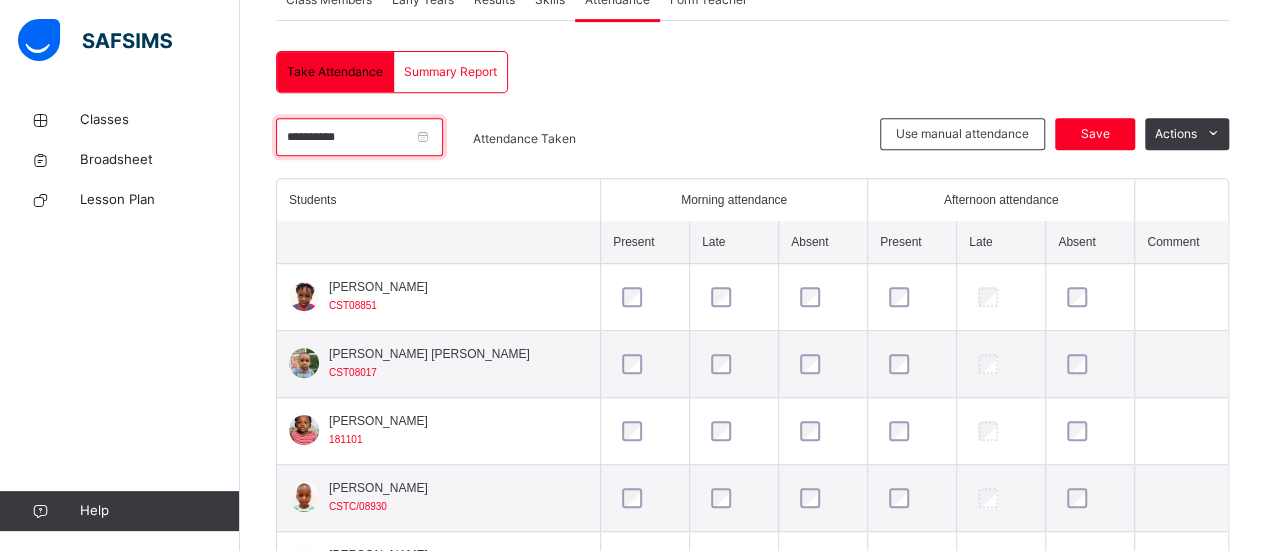 click on "**********" at bounding box center [359, 137] 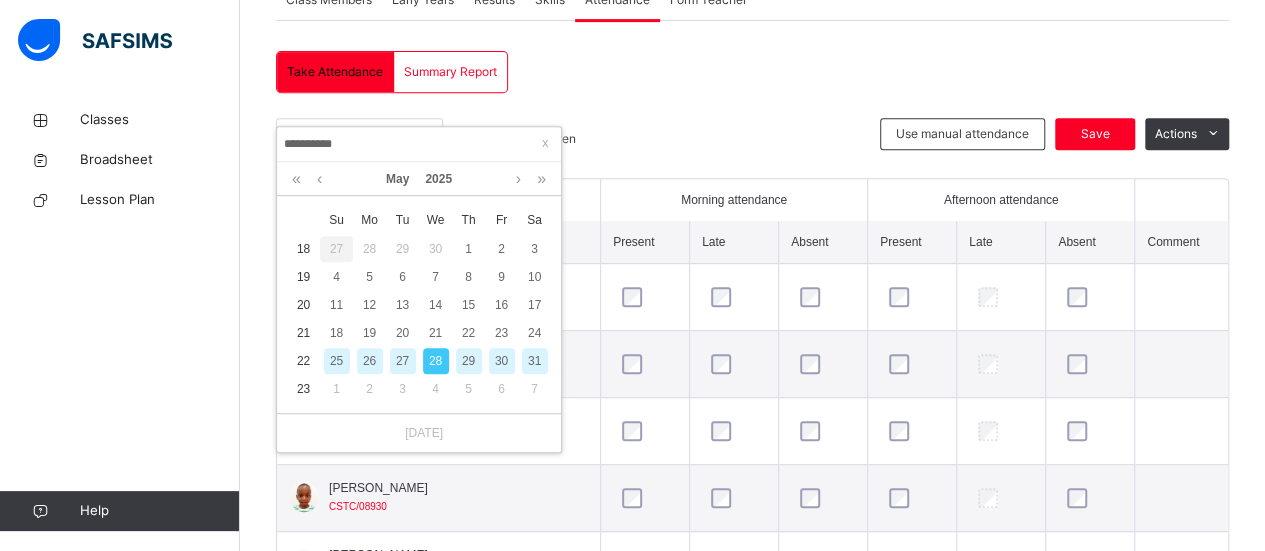 click on "26" at bounding box center [370, 361] 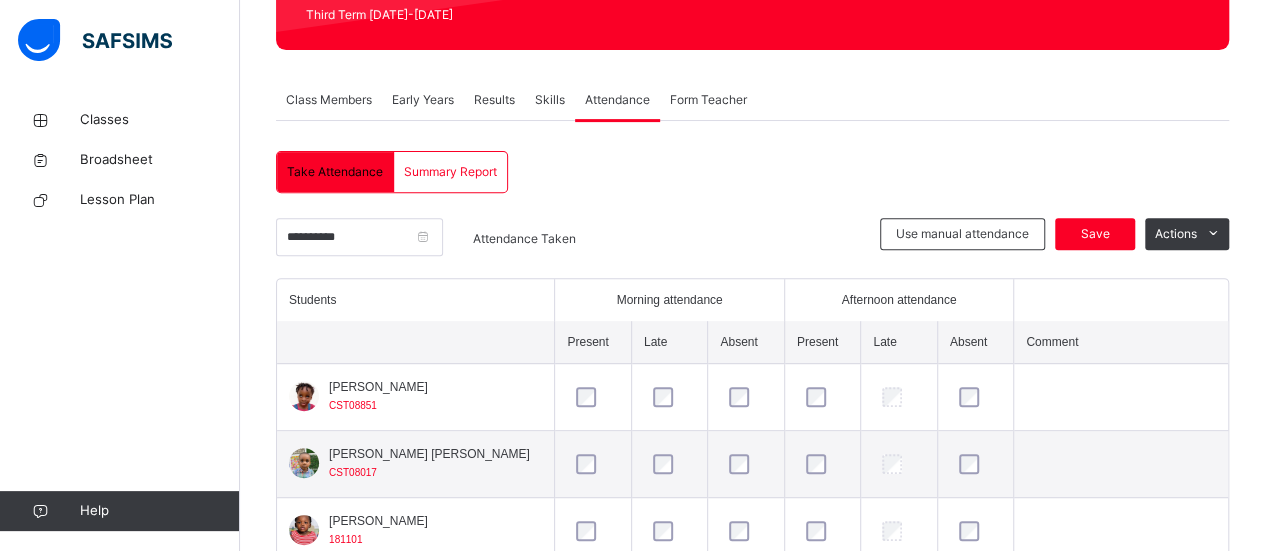 scroll, scrollTop: 396, scrollLeft: 0, axis: vertical 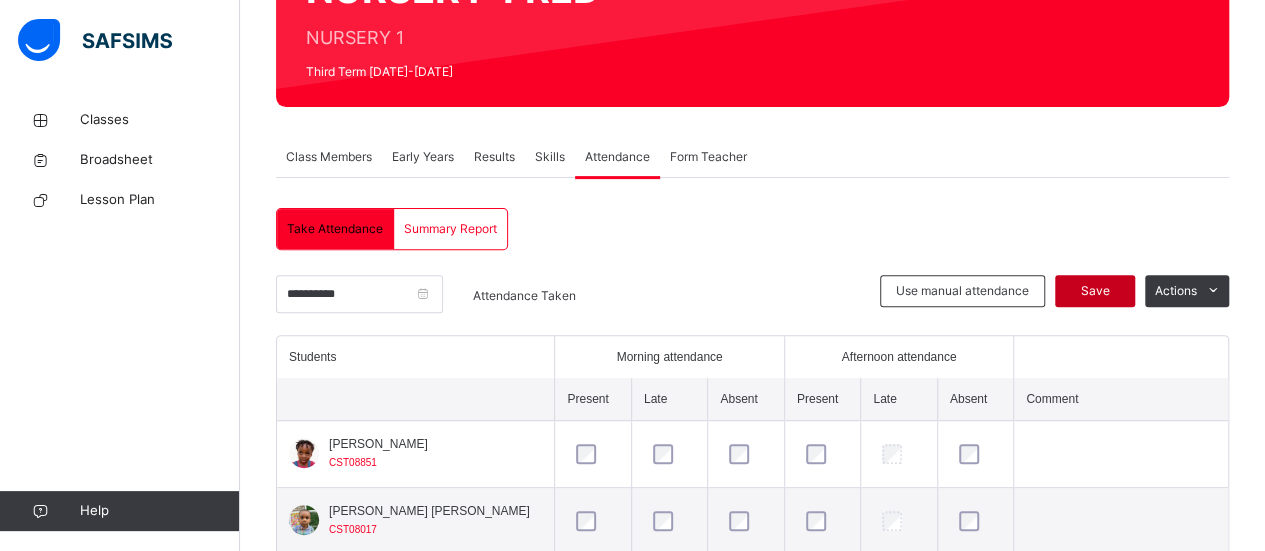 click on "Save" at bounding box center (1095, 291) 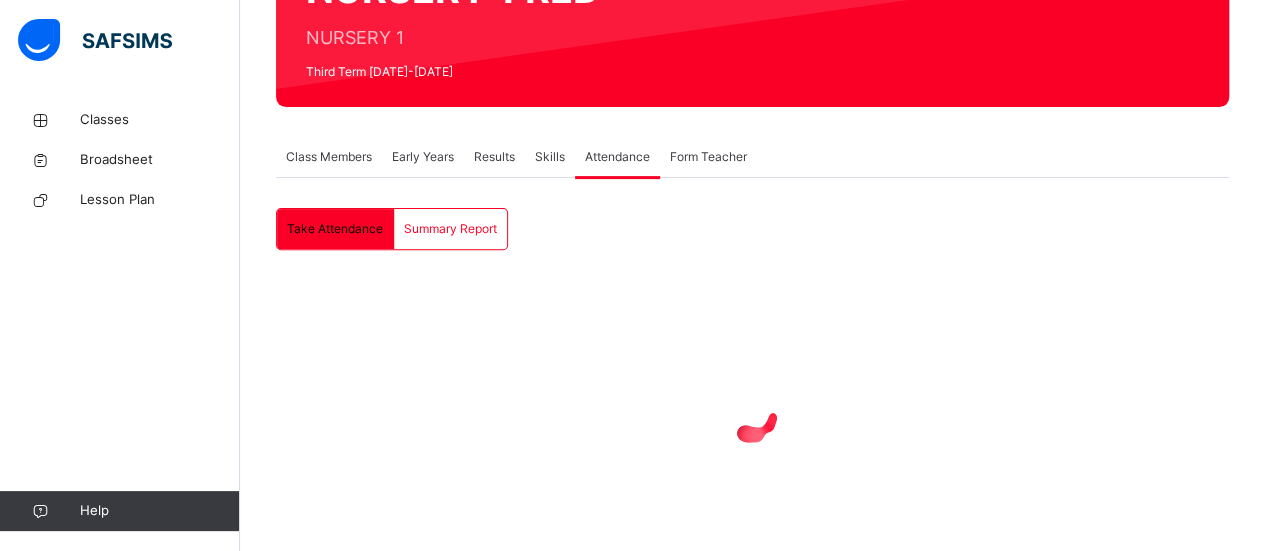 click at bounding box center (752, 415) 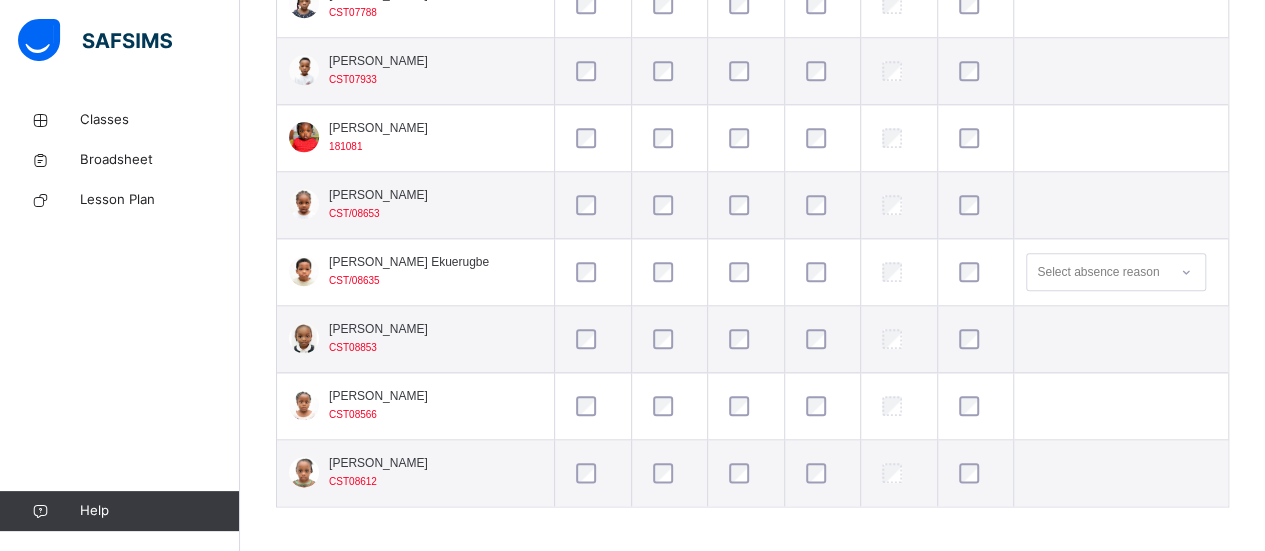 scroll, scrollTop: 962, scrollLeft: 0, axis: vertical 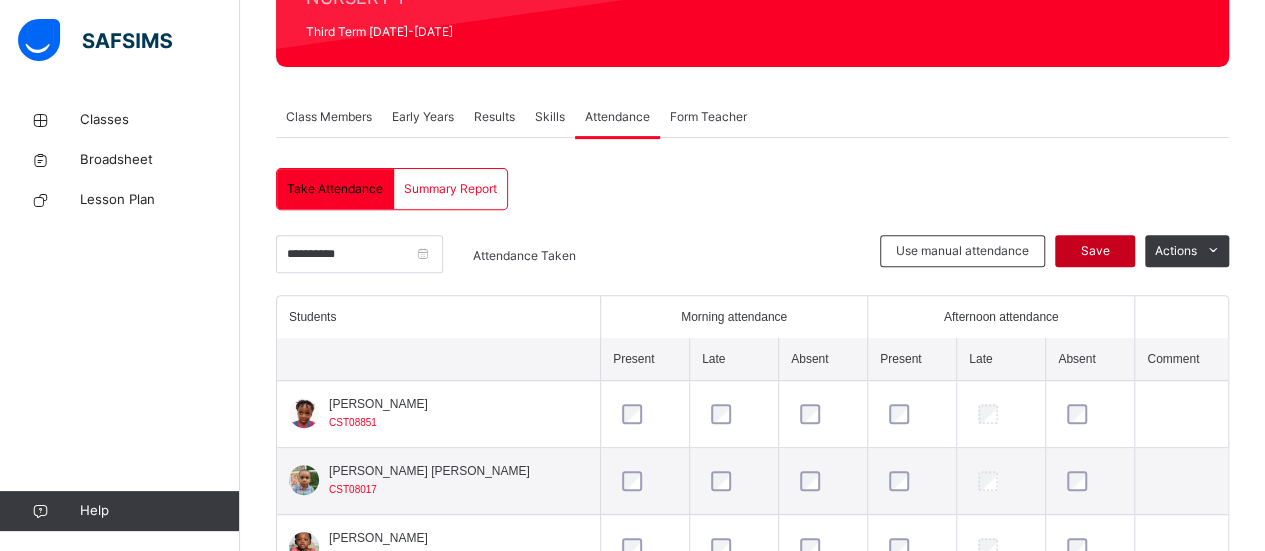 click on "Save" at bounding box center [1095, 251] 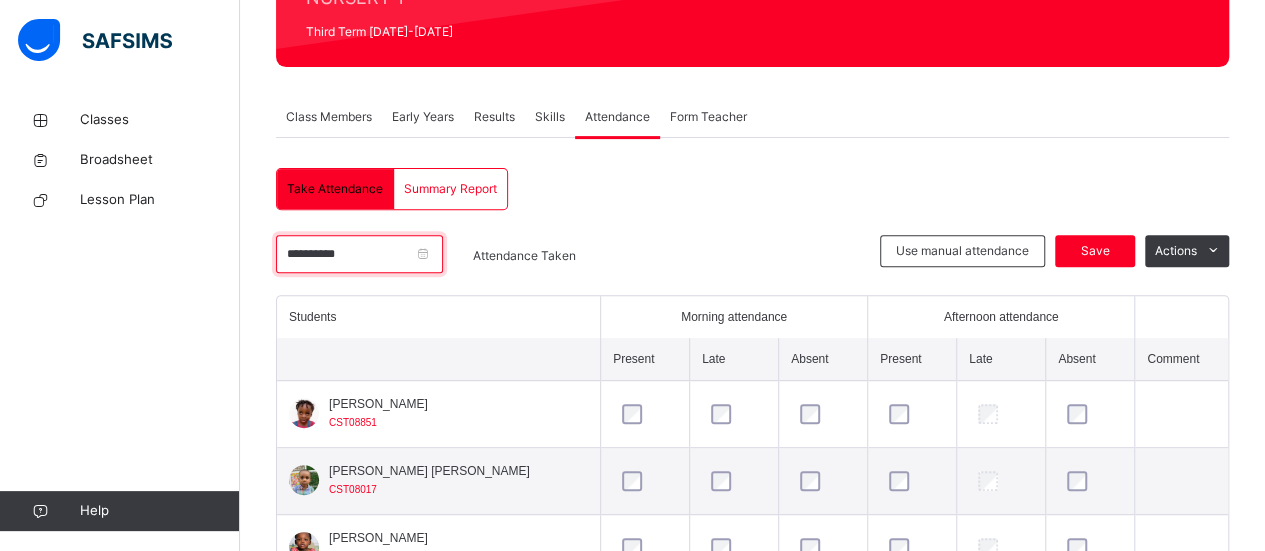 click on "**********" at bounding box center [359, 254] 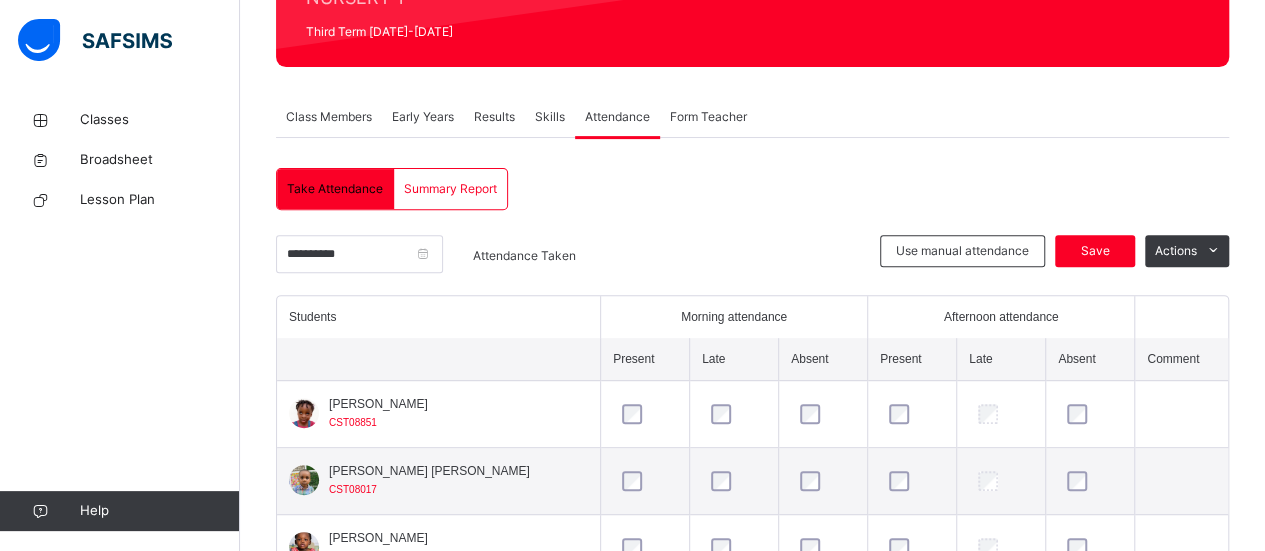 click on "**********" at bounding box center [419, 261] 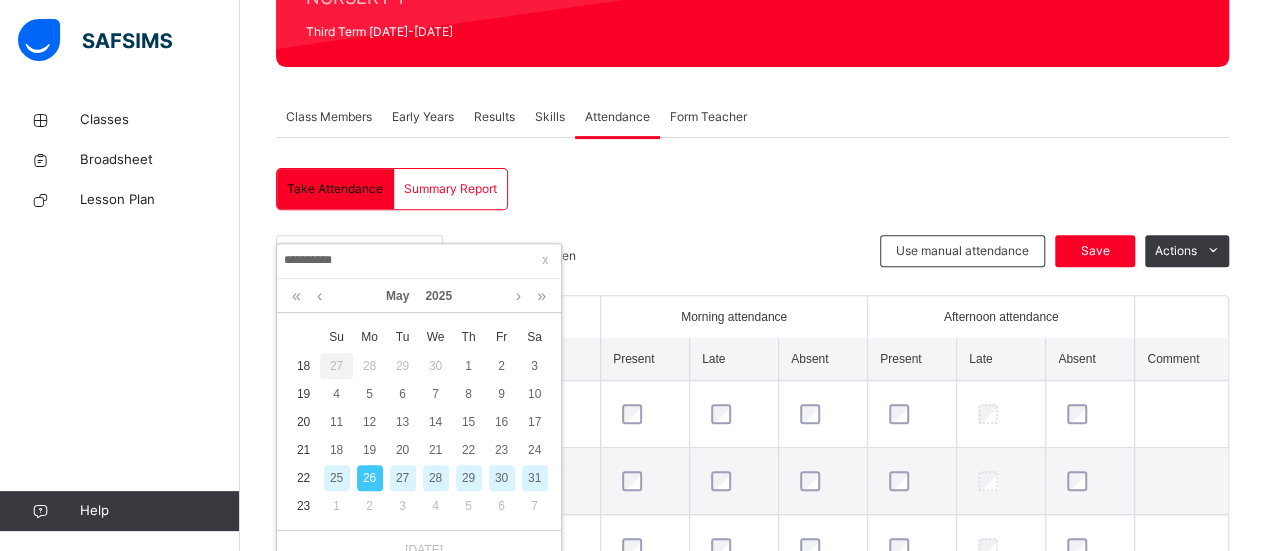 click on "28" at bounding box center (436, 478) 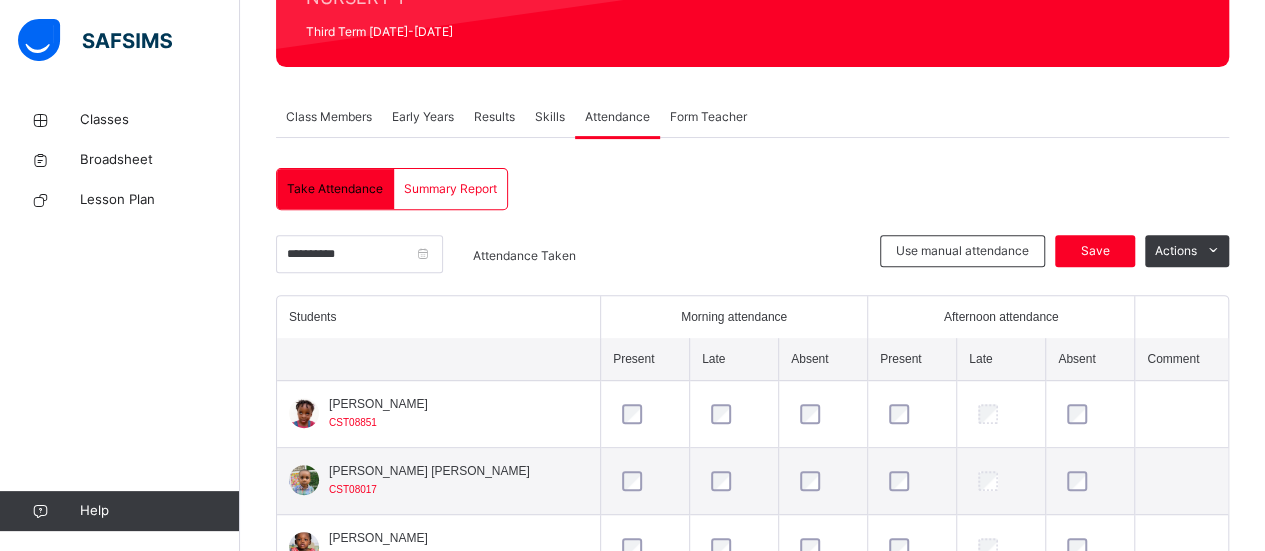 scroll, scrollTop: 538, scrollLeft: 0, axis: vertical 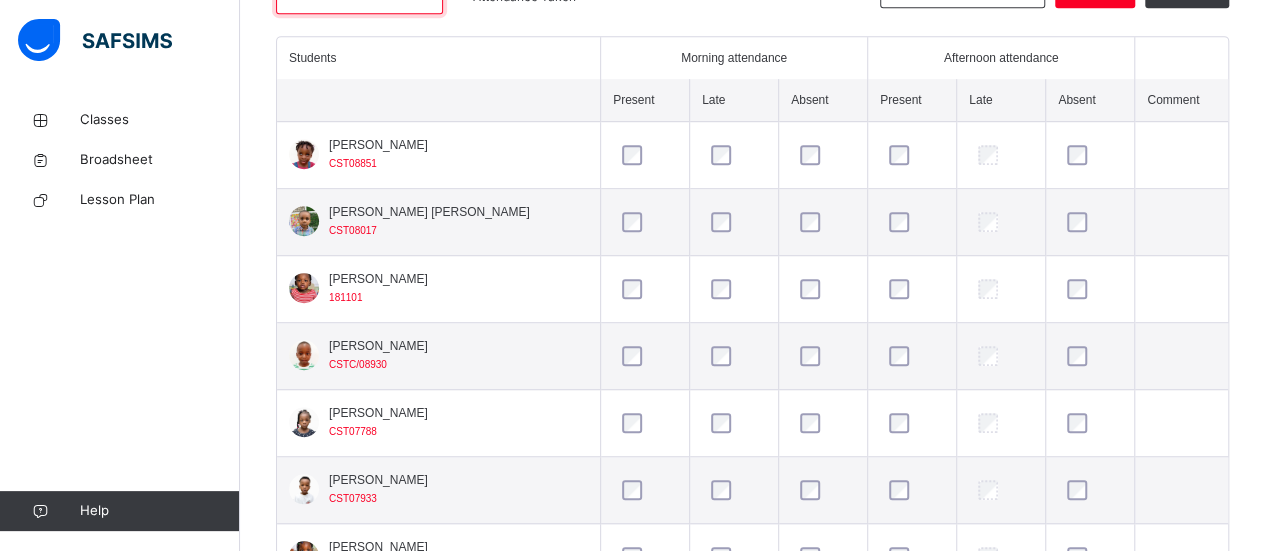 click on "**********" at bounding box center (359, -5) 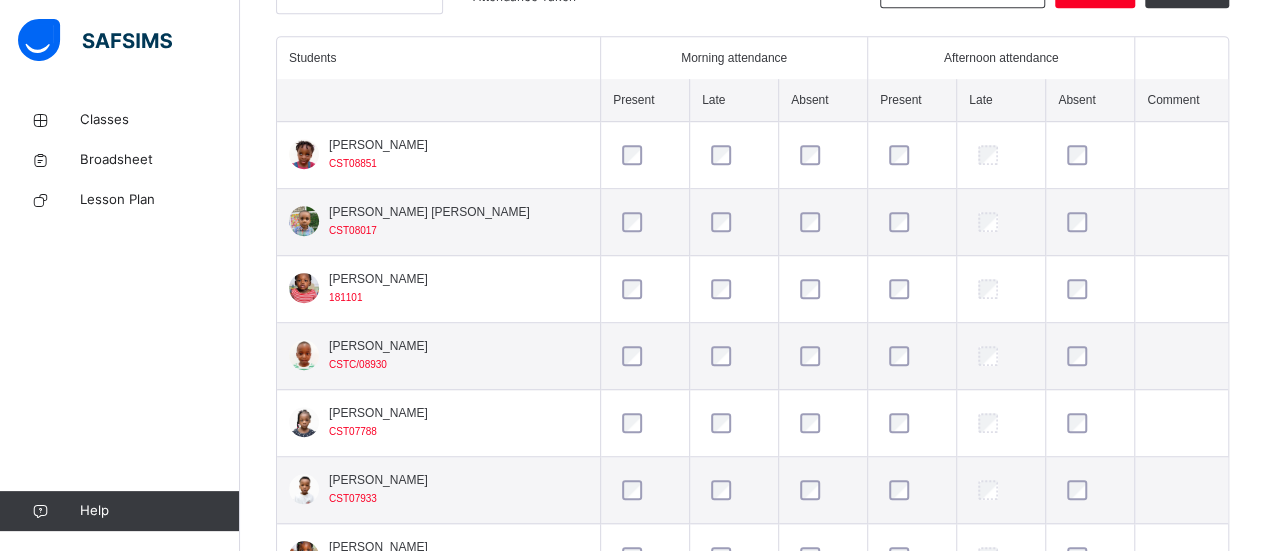 scroll, scrollTop: 278, scrollLeft: 0, axis: vertical 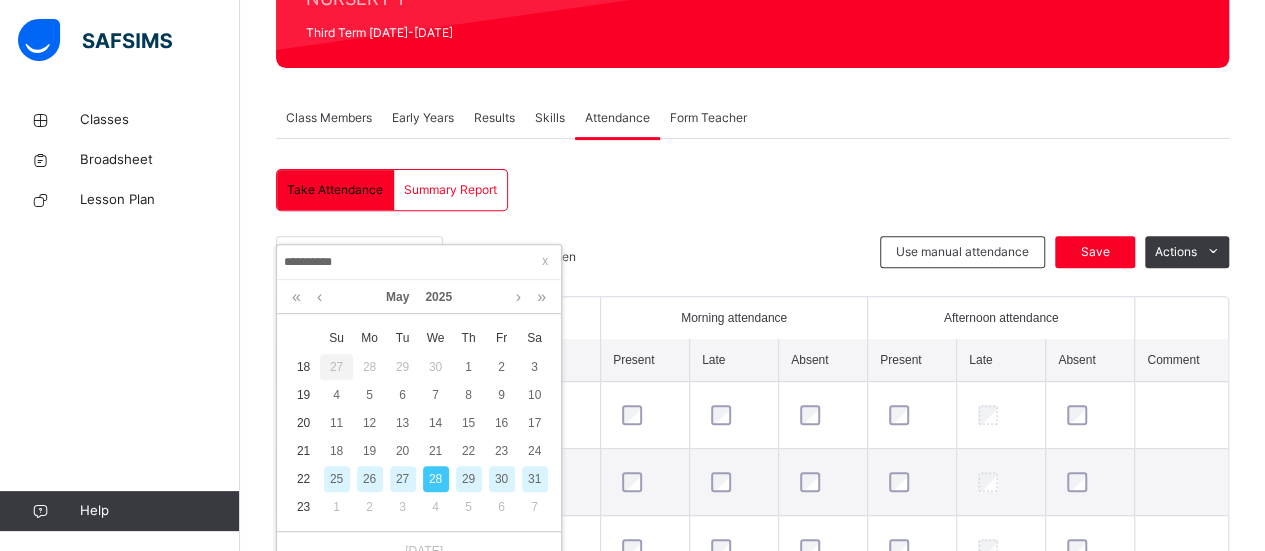 click on "29" at bounding box center [469, 479] 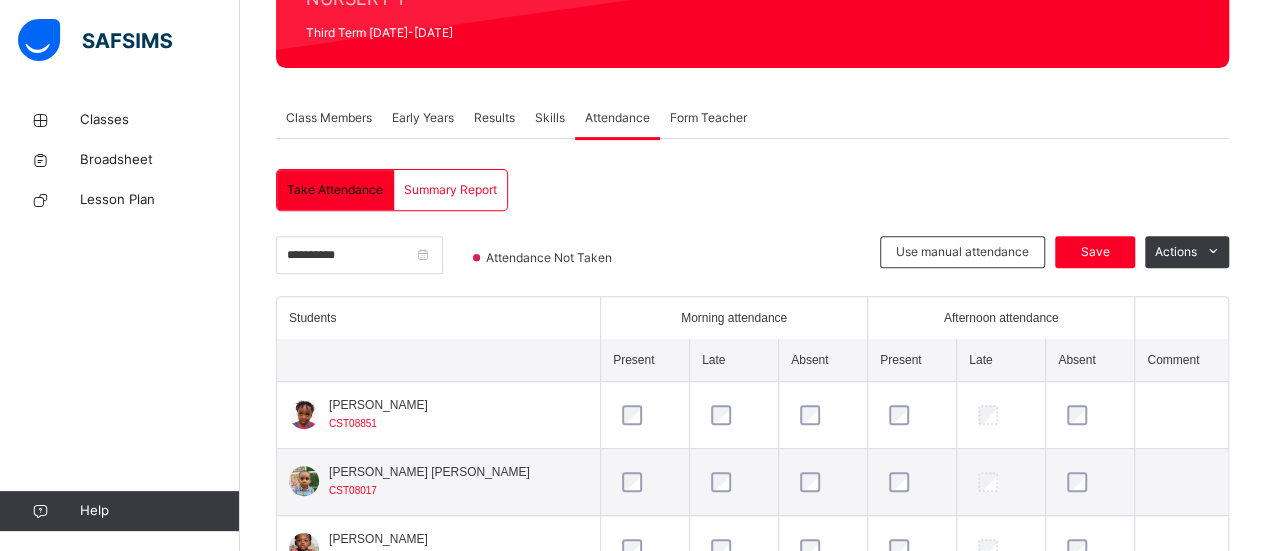 scroll, scrollTop: 279, scrollLeft: 0, axis: vertical 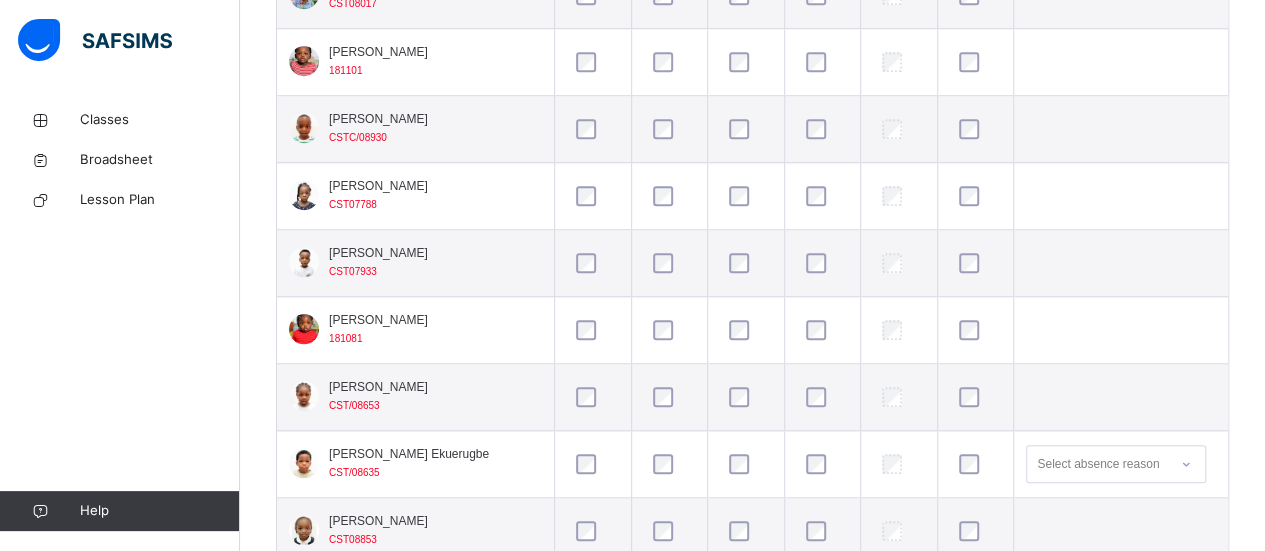 click at bounding box center (975, 464) 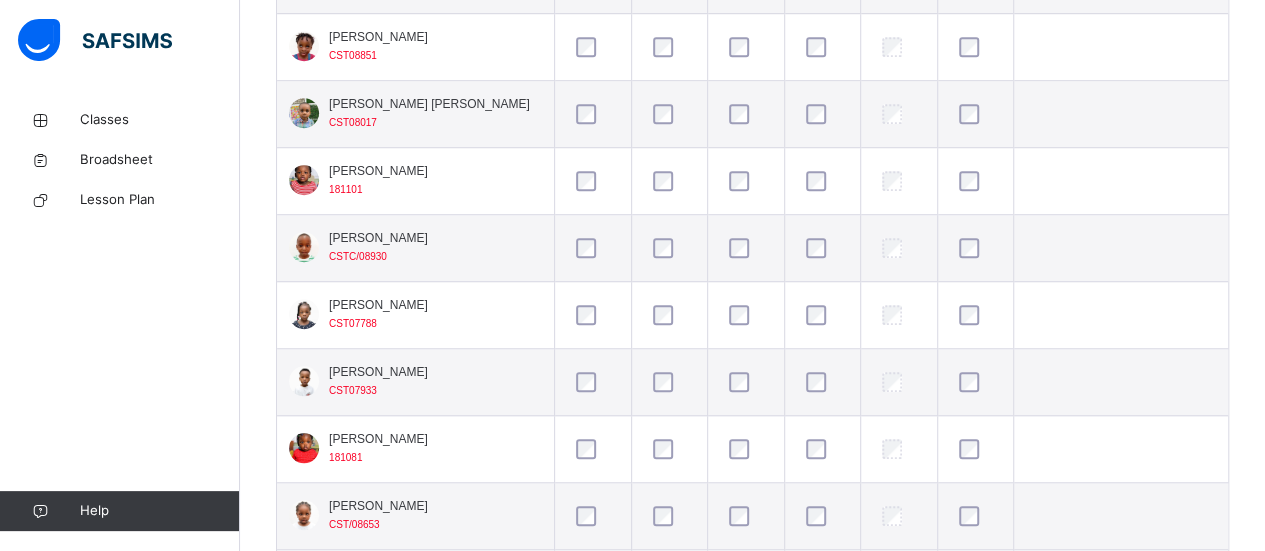 scroll, scrollTop: 331, scrollLeft: 0, axis: vertical 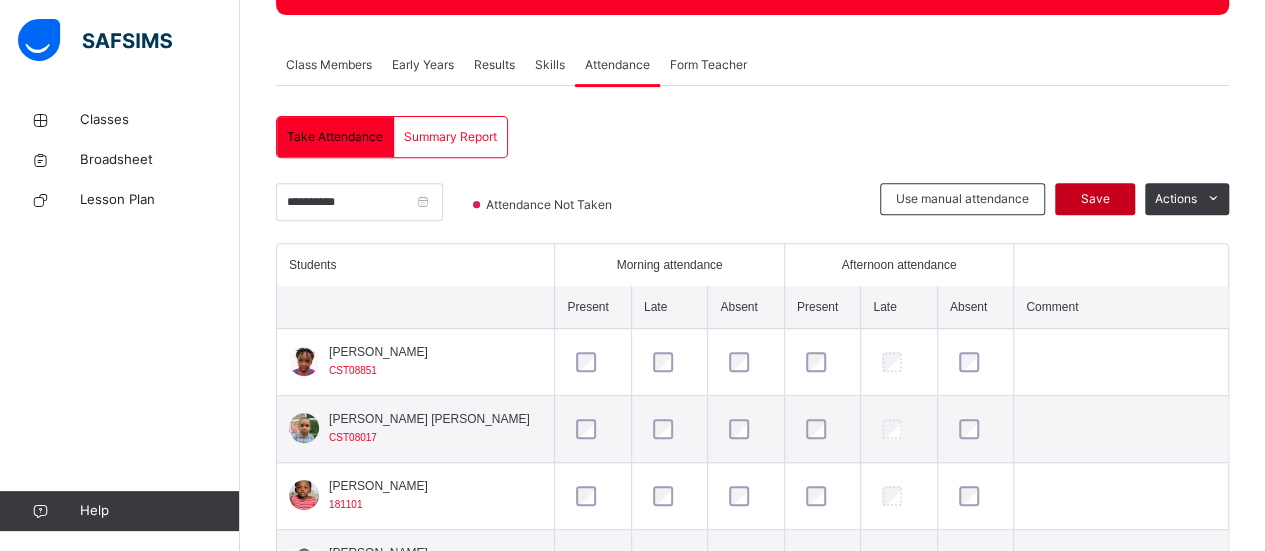 click on "Save" at bounding box center [1095, 199] 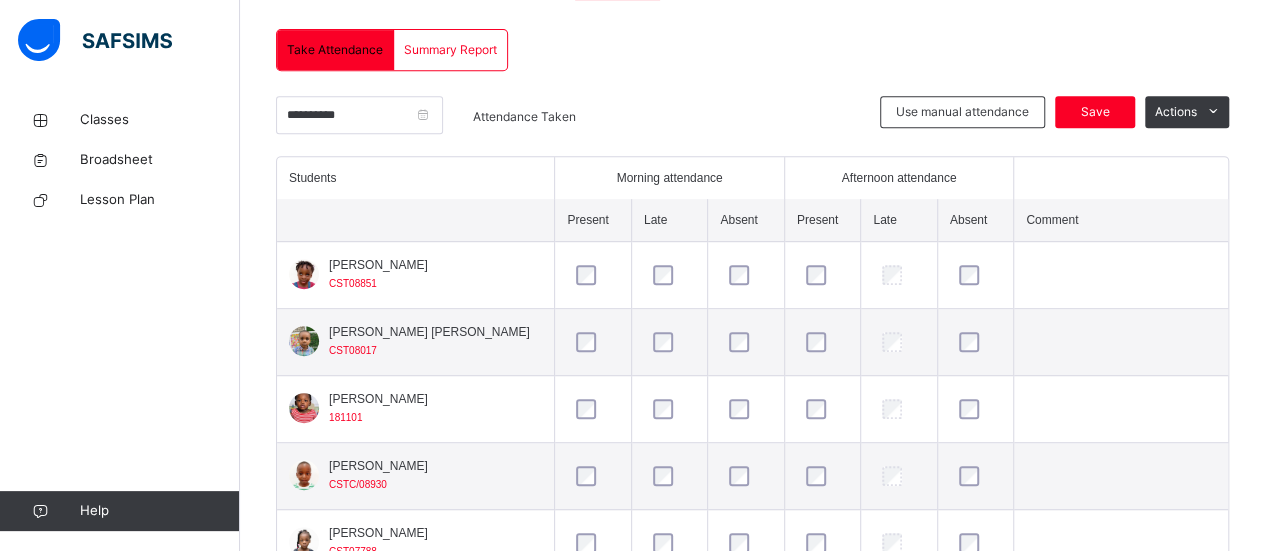 scroll, scrollTop: 410, scrollLeft: 0, axis: vertical 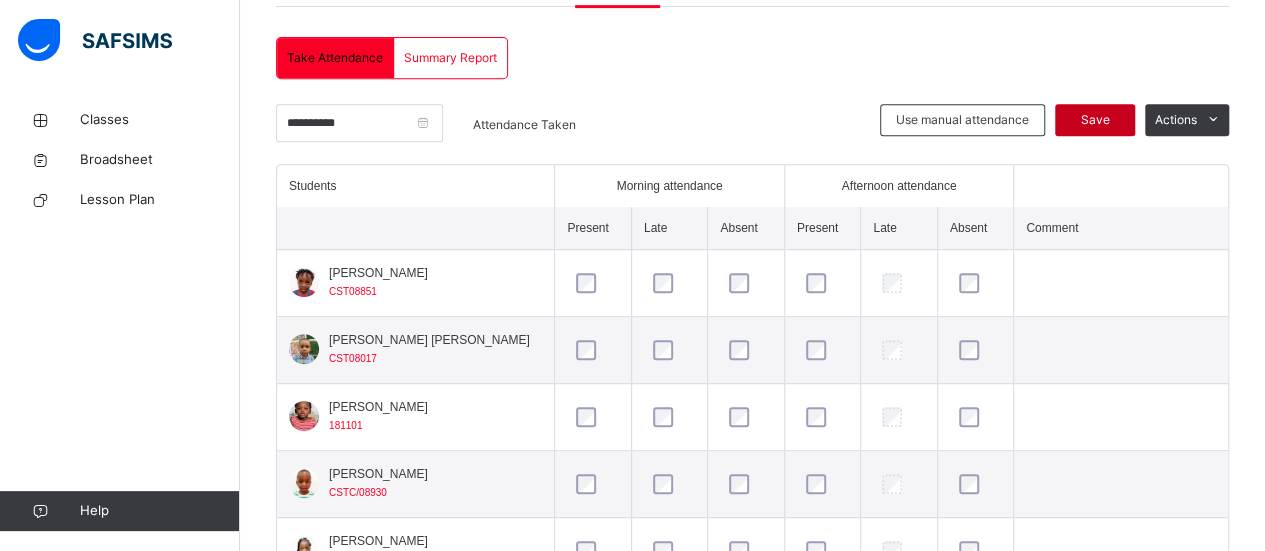 click on "Save" at bounding box center [1095, 120] 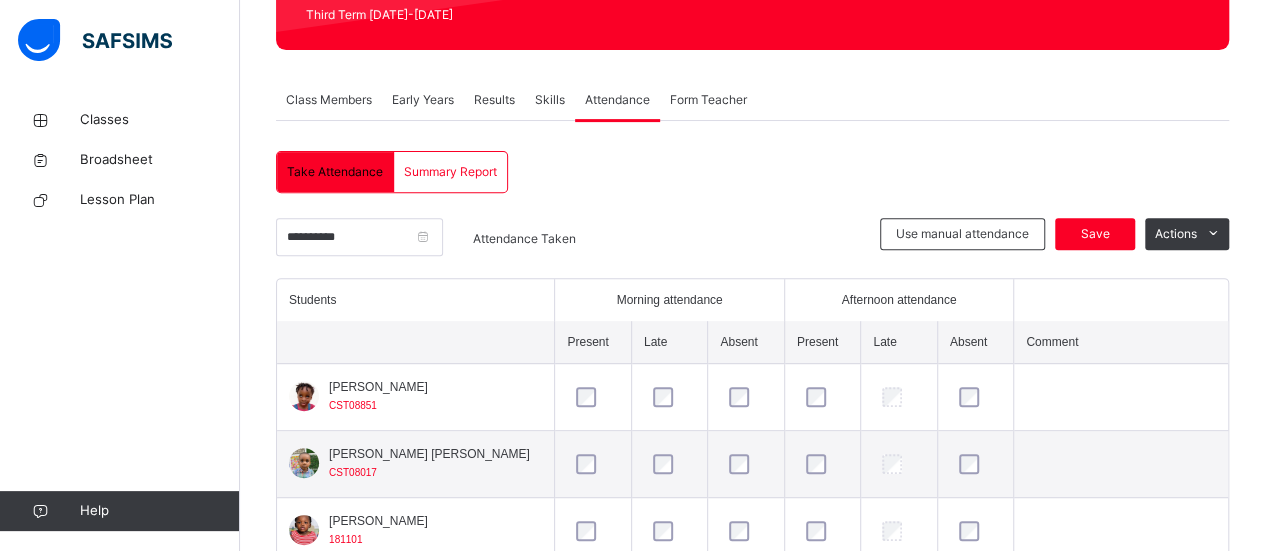 scroll, scrollTop: 410, scrollLeft: 0, axis: vertical 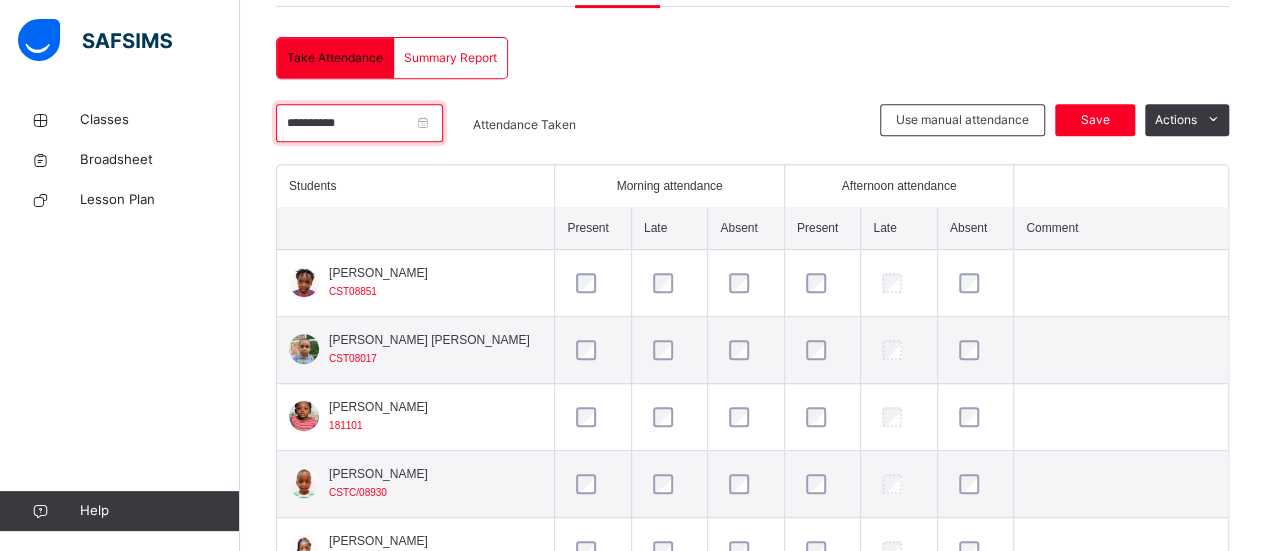 click on "**********" at bounding box center (359, 123) 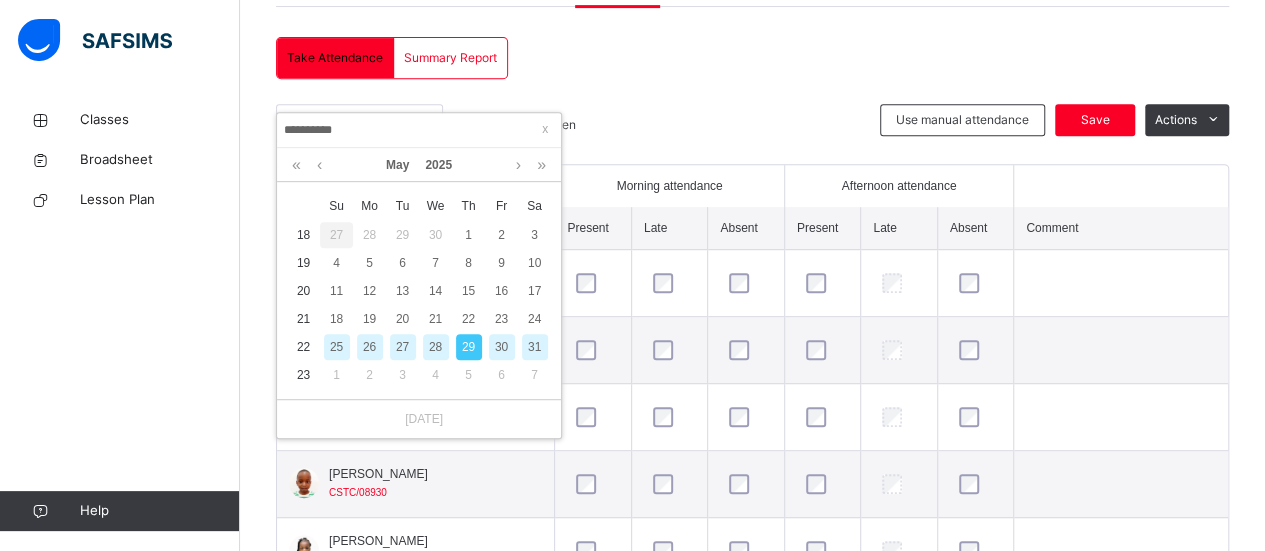 click on "30" at bounding box center [502, 347] 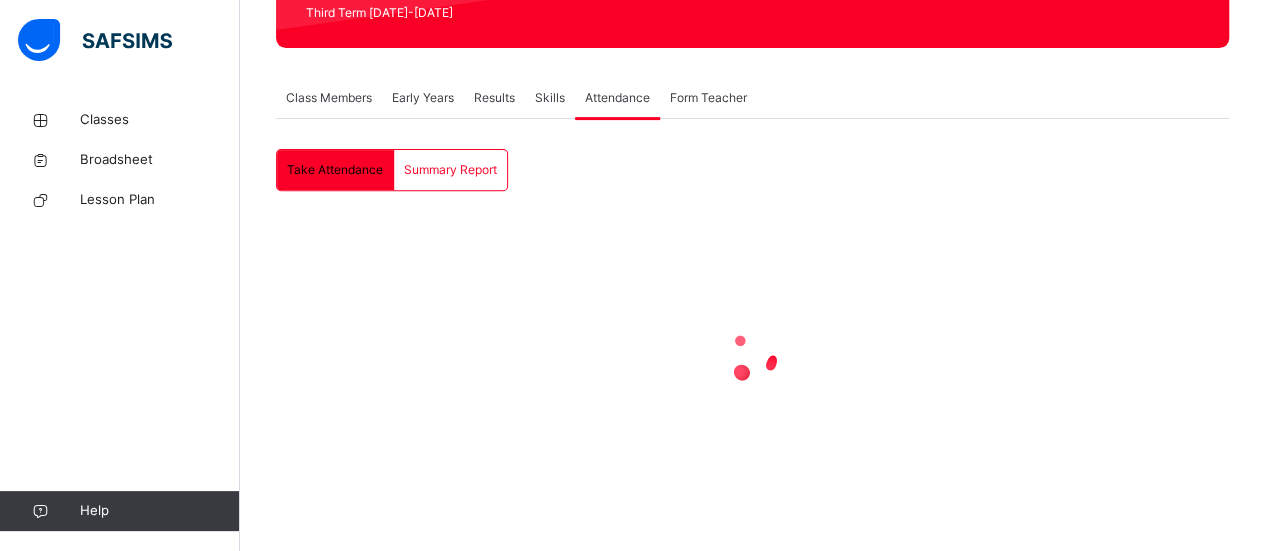 scroll, scrollTop: 296, scrollLeft: 0, axis: vertical 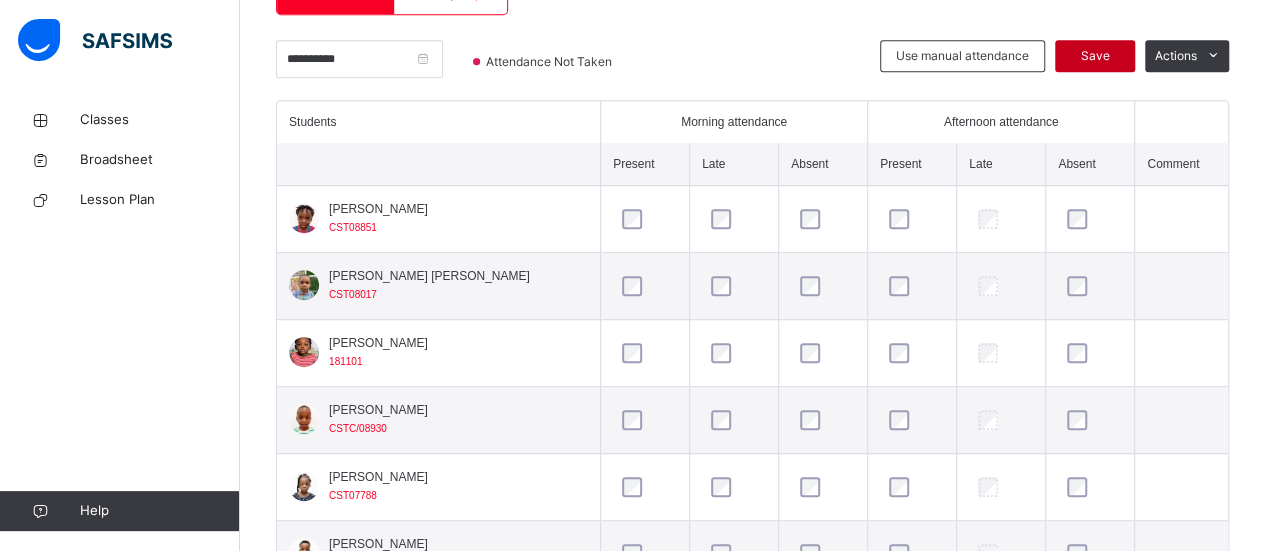 click on "Save" at bounding box center (1095, 56) 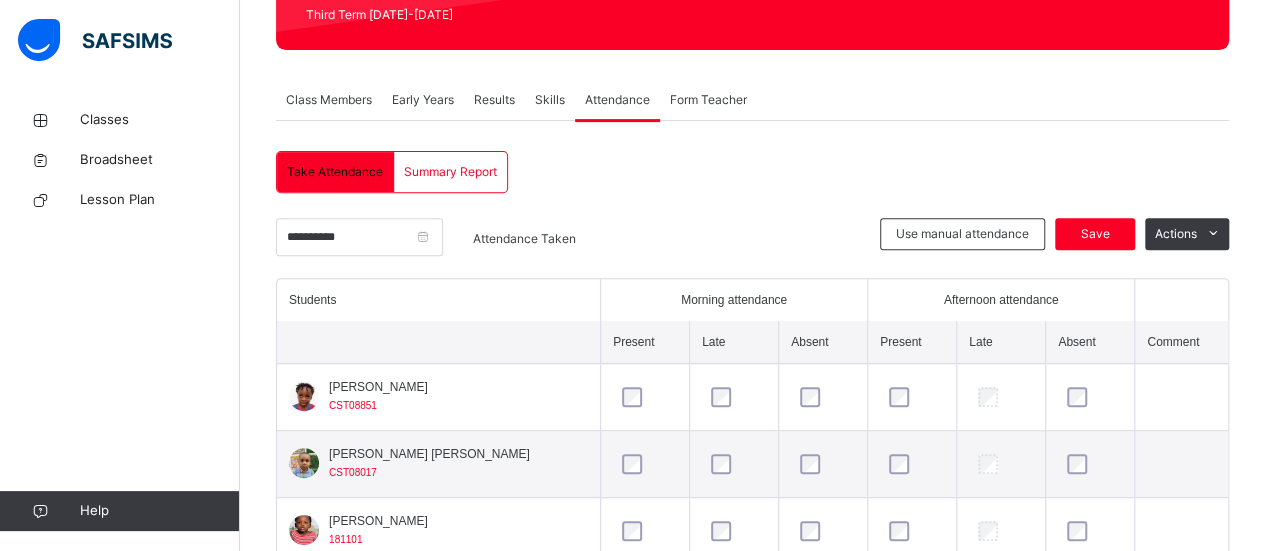 scroll, scrollTop: 474, scrollLeft: 0, axis: vertical 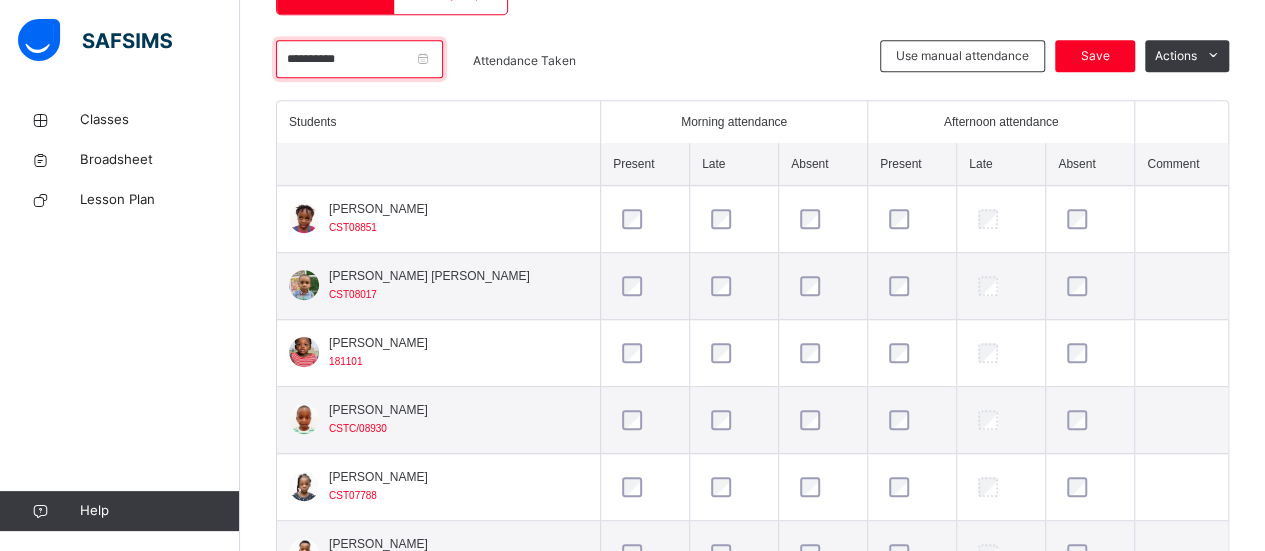 click on "**********" at bounding box center (359, 59) 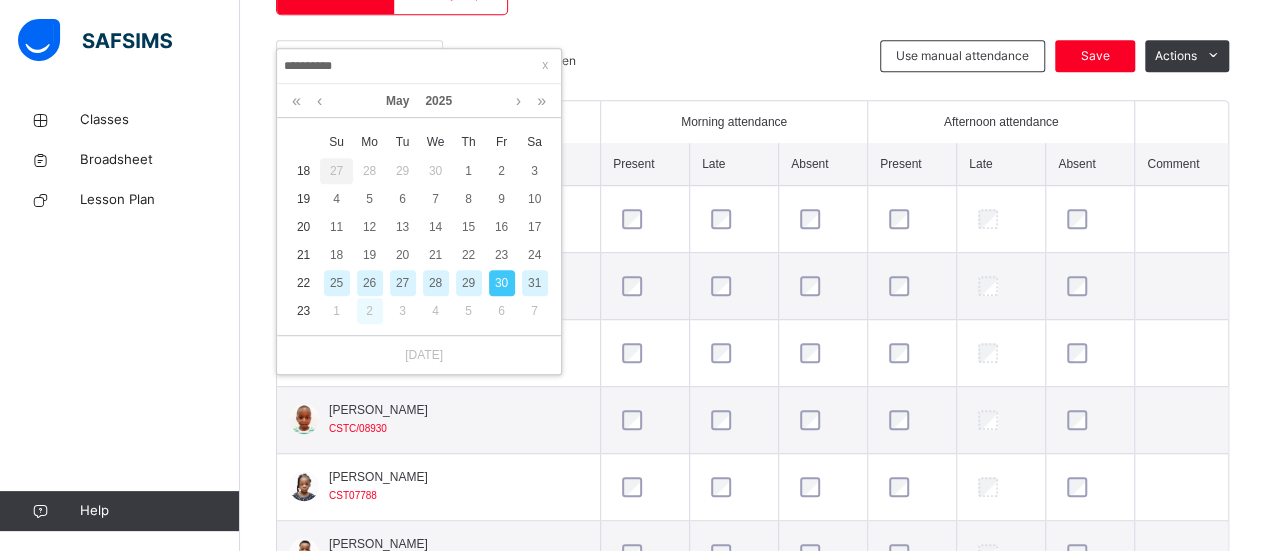click on "2" at bounding box center [370, 311] 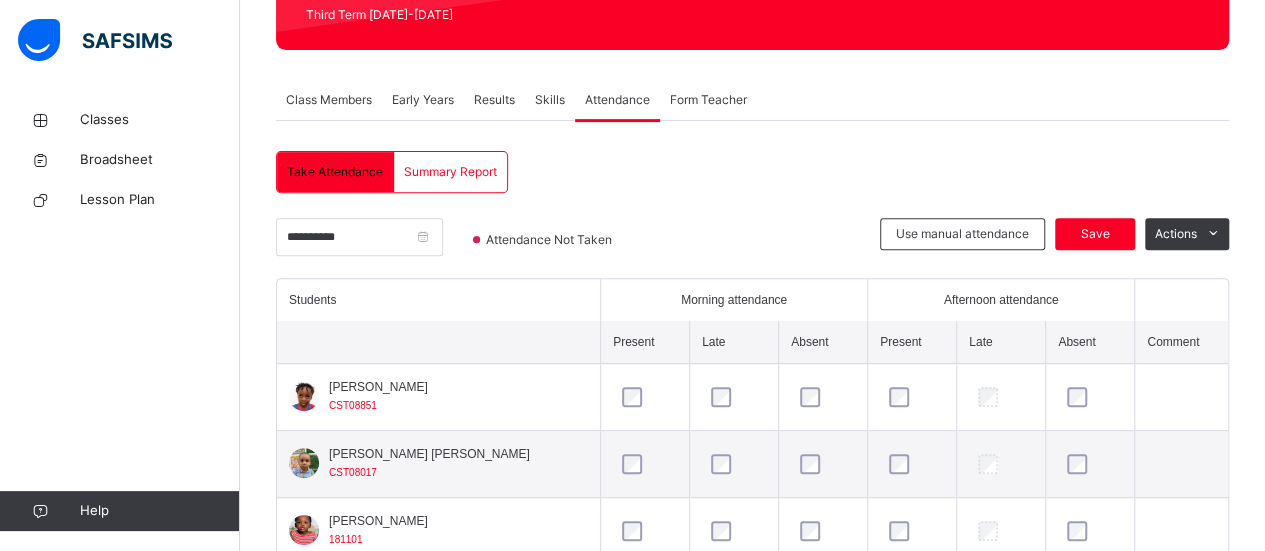 scroll, scrollTop: 457, scrollLeft: 0, axis: vertical 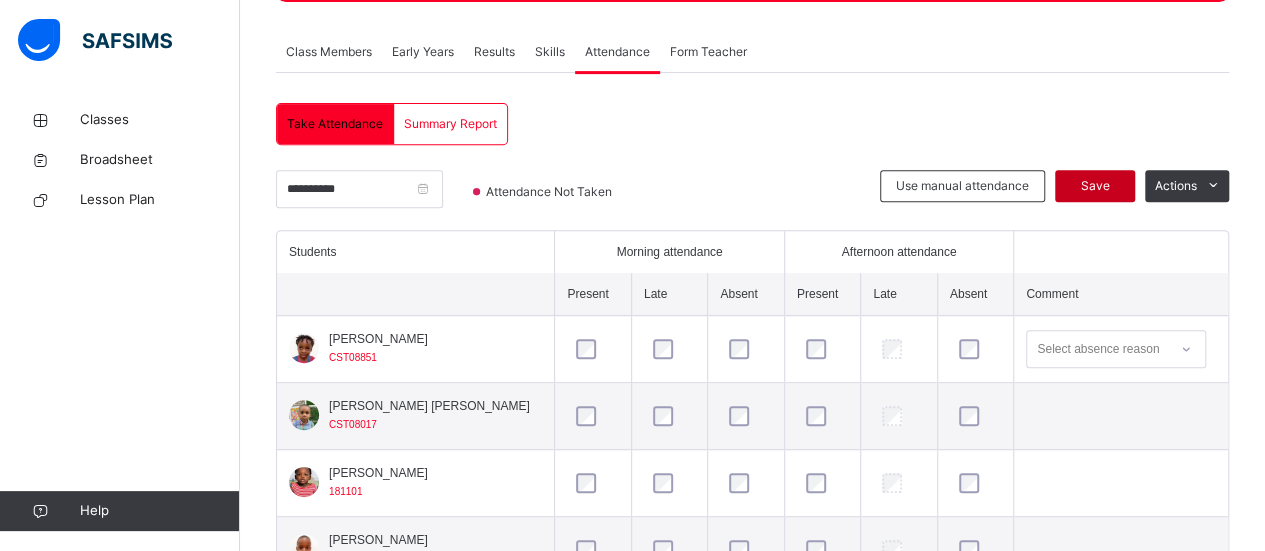 click on "Save" at bounding box center (1095, 186) 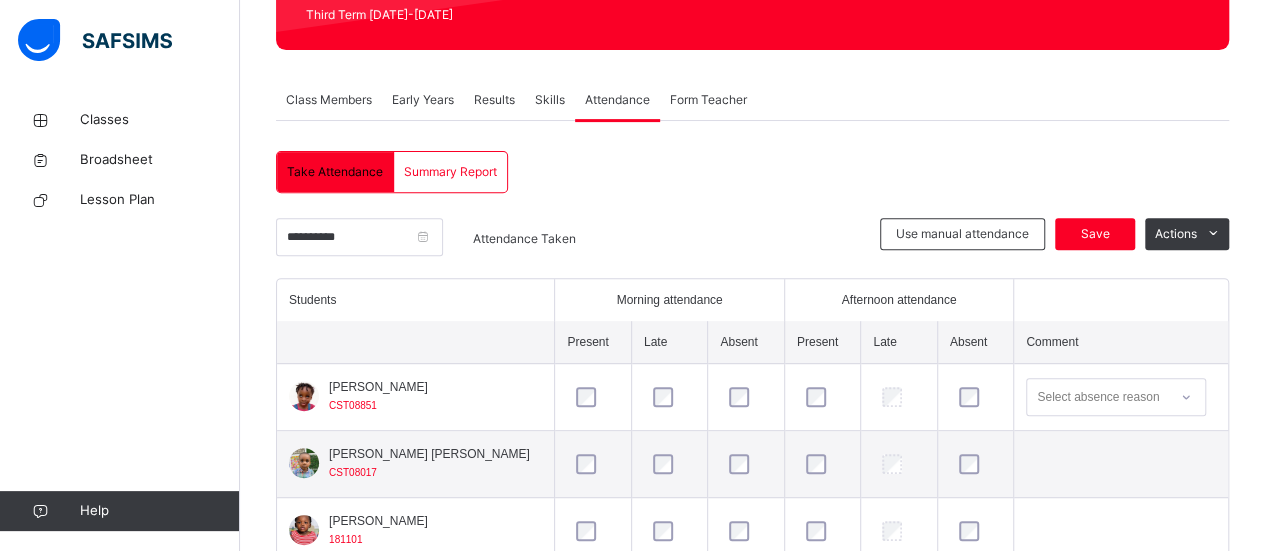 scroll, scrollTop: 344, scrollLeft: 0, axis: vertical 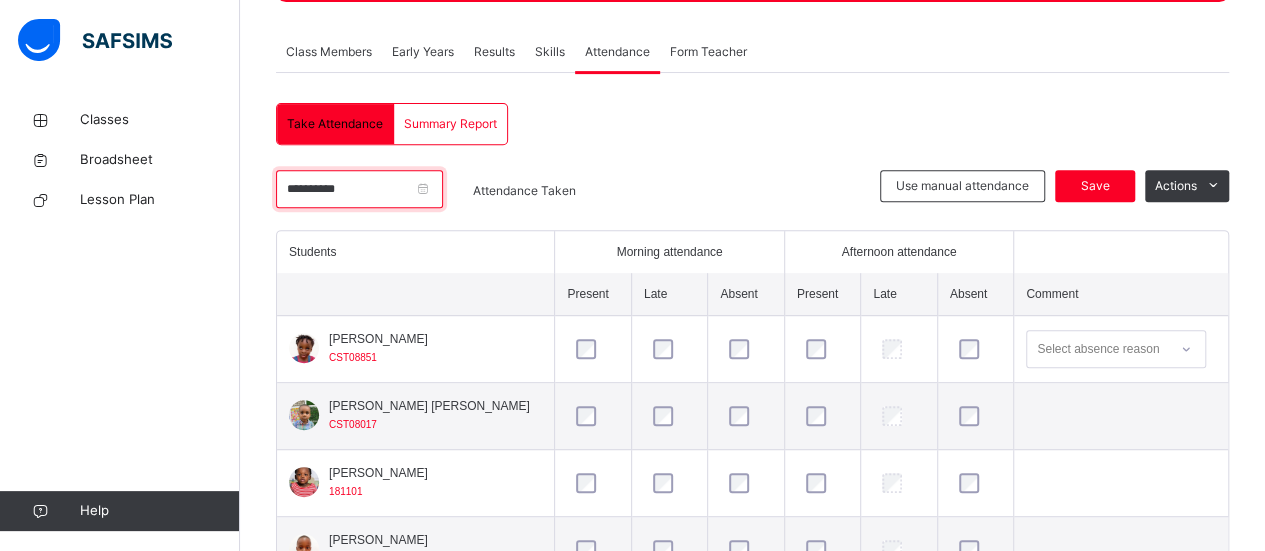 click on "**********" at bounding box center [359, 189] 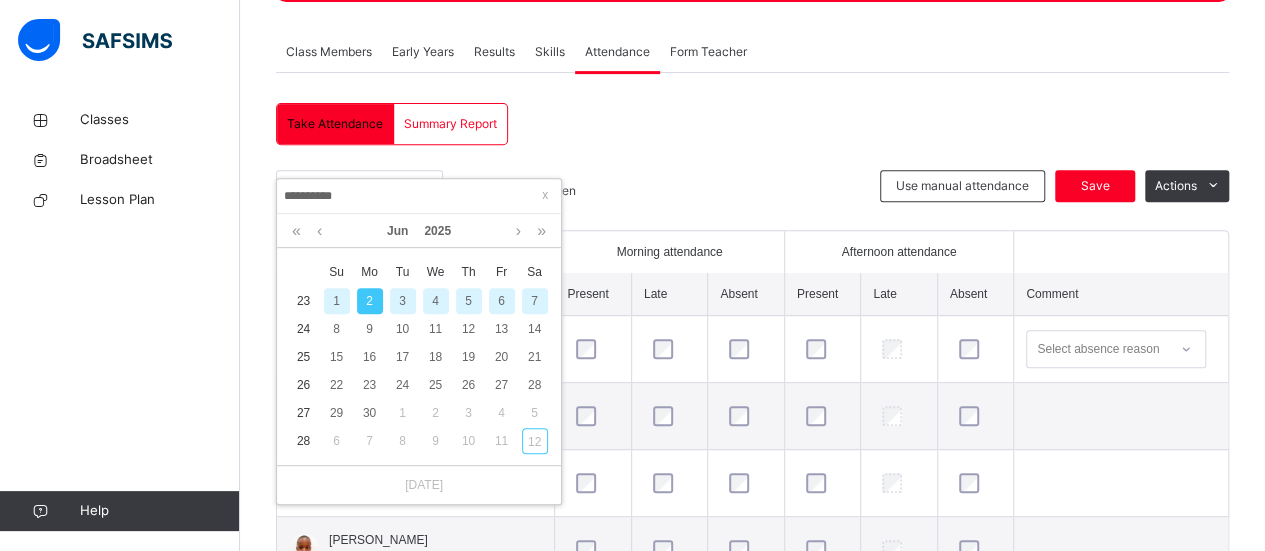 click on "3" at bounding box center [403, 301] 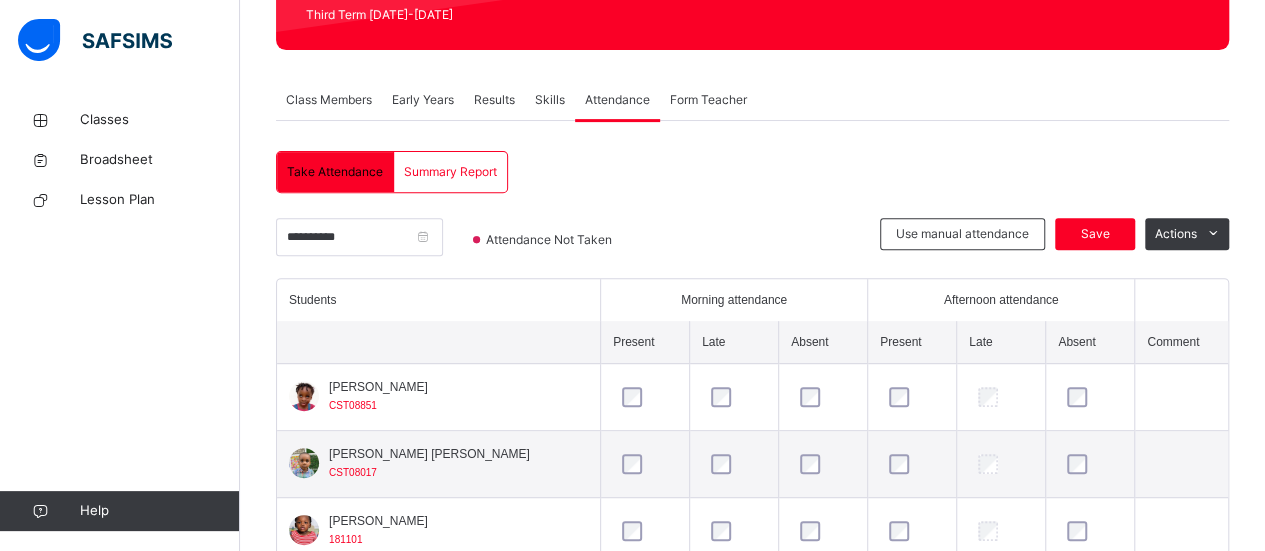 scroll, scrollTop: 344, scrollLeft: 0, axis: vertical 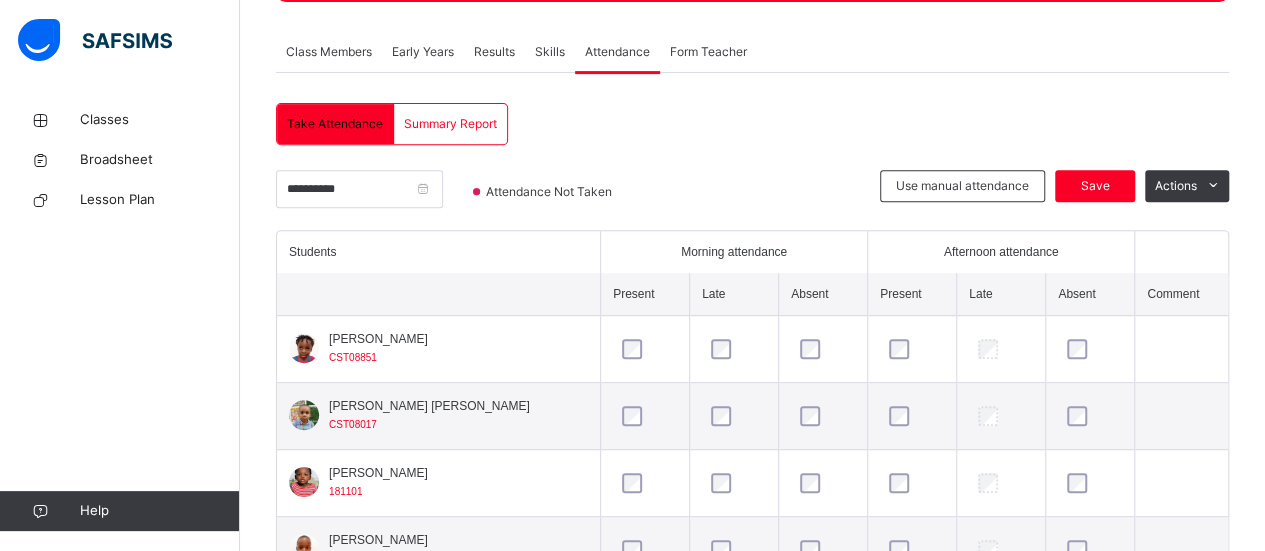 click at bounding box center (912, 349) 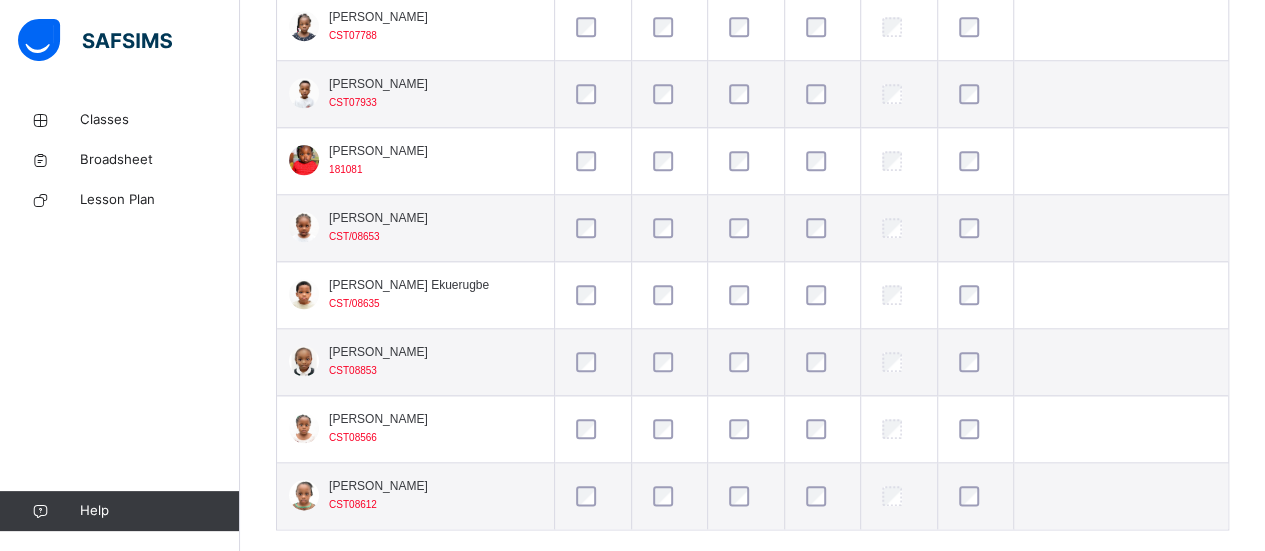 scroll, scrollTop: 962, scrollLeft: 0, axis: vertical 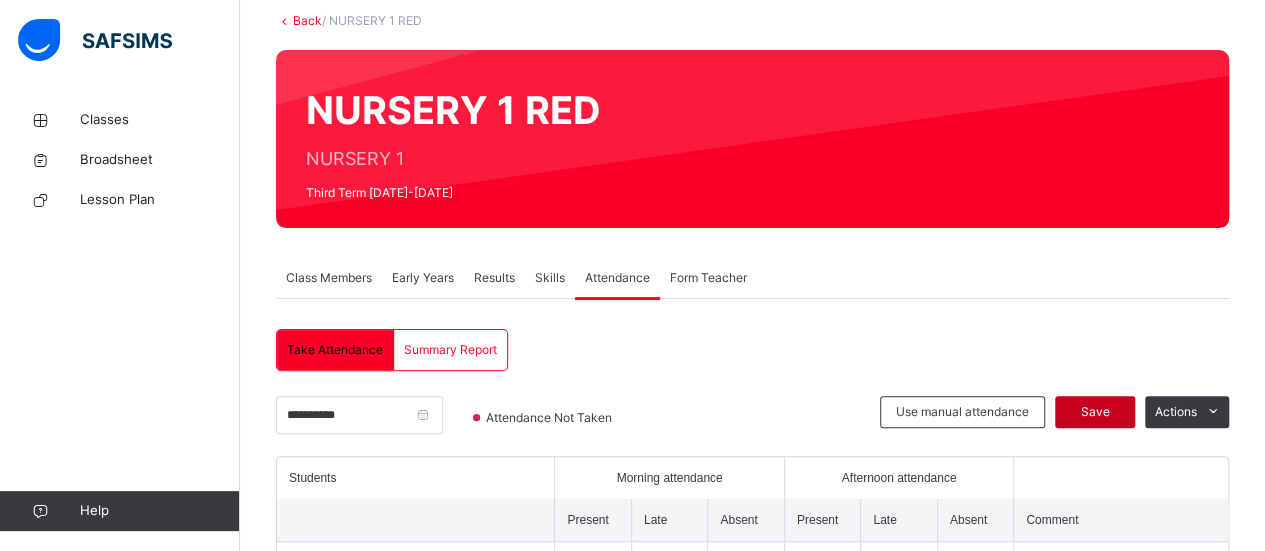 click on "Save" at bounding box center [1095, 412] 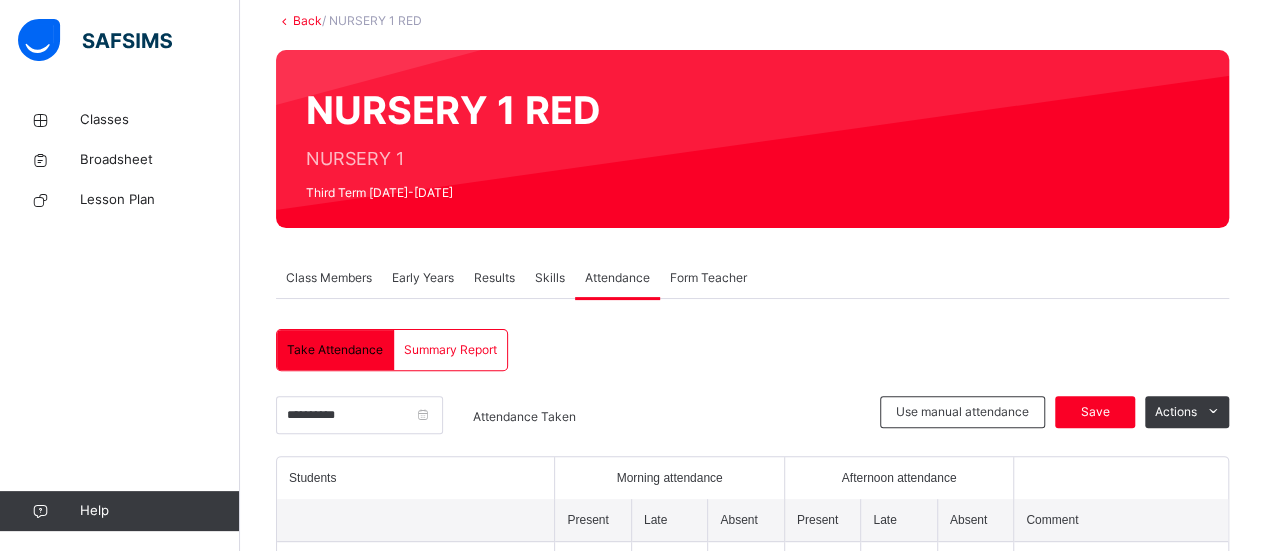 scroll, scrollTop: 123, scrollLeft: 0, axis: vertical 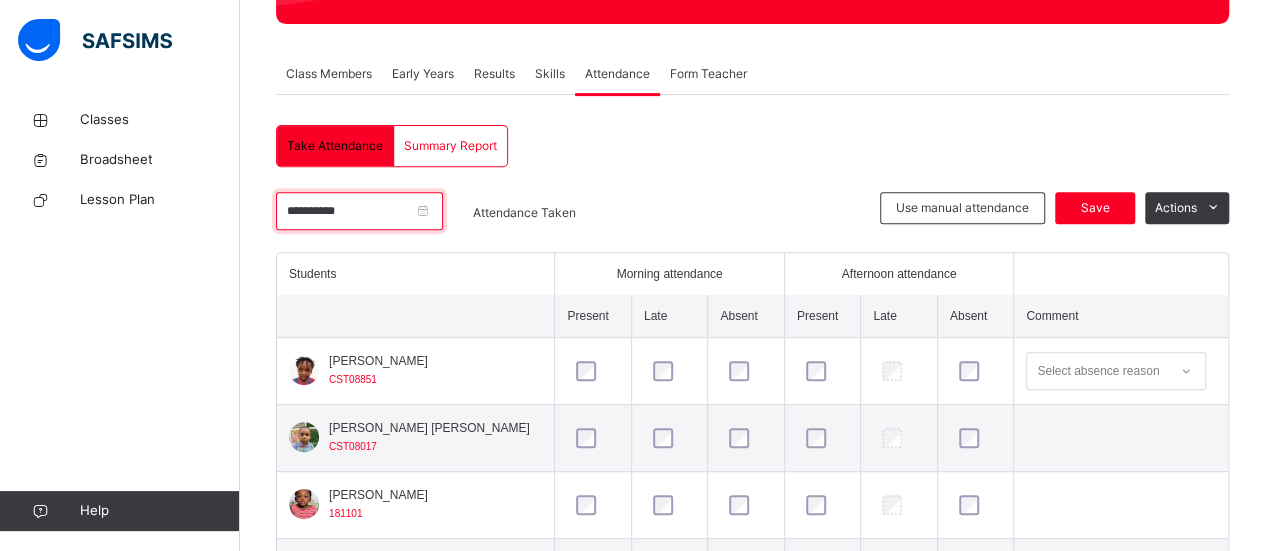 click on "**********" at bounding box center (359, 211) 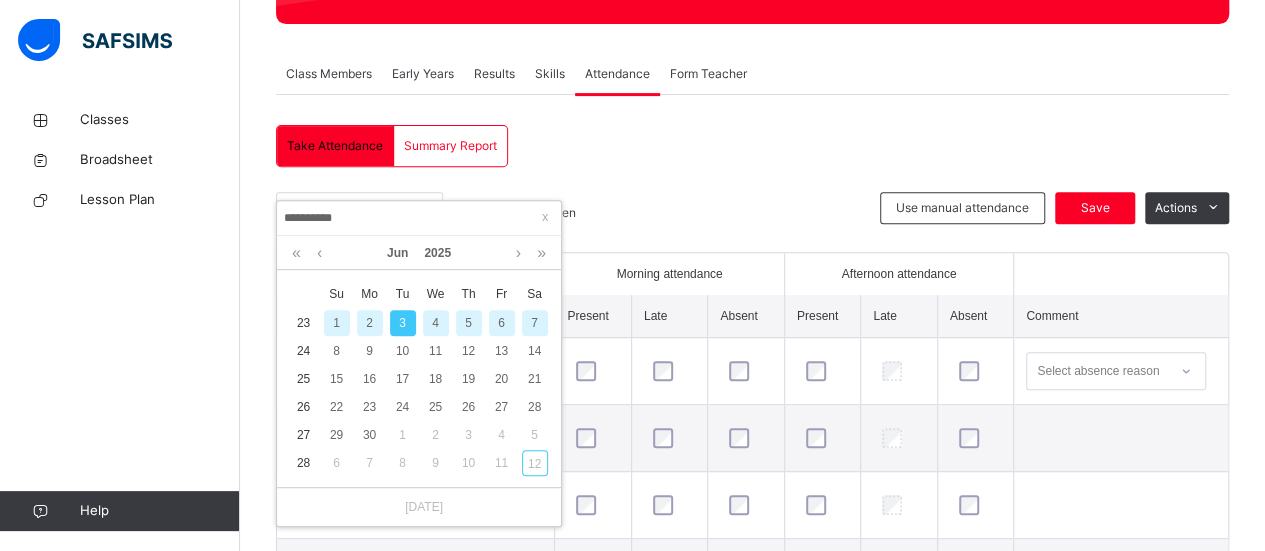 click on "4" at bounding box center (436, 323) 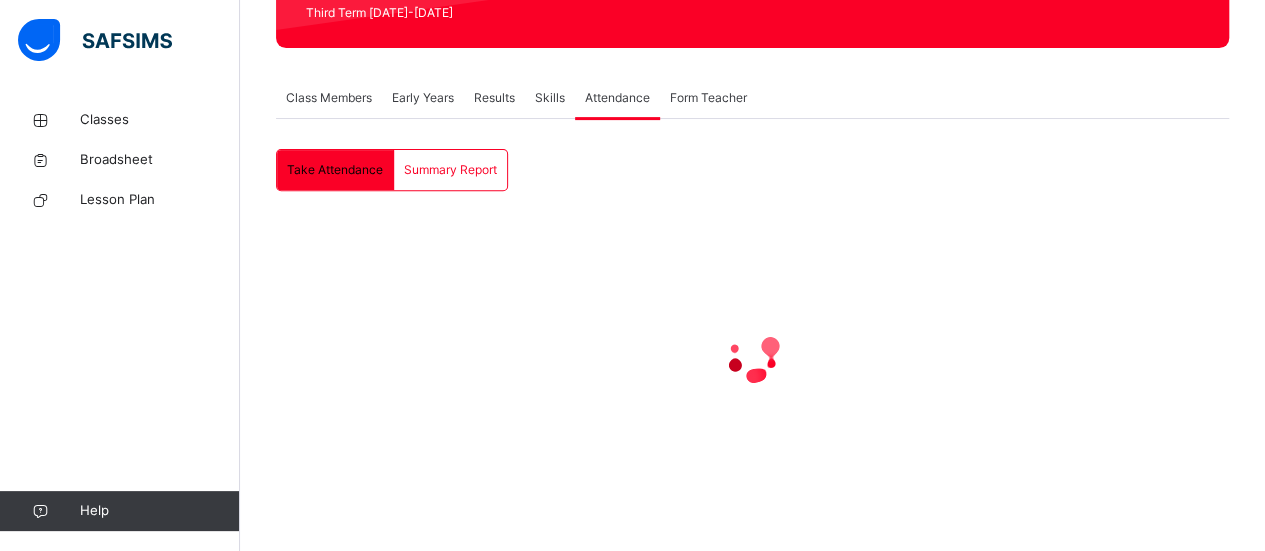 scroll, scrollTop: 296, scrollLeft: 0, axis: vertical 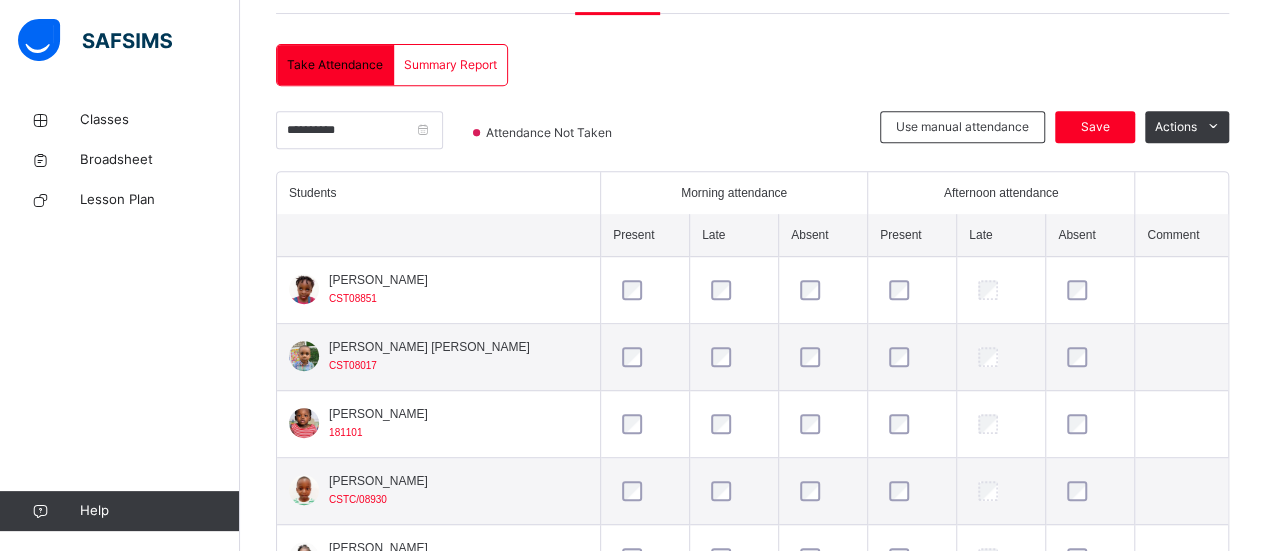 click at bounding box center [823, 290] 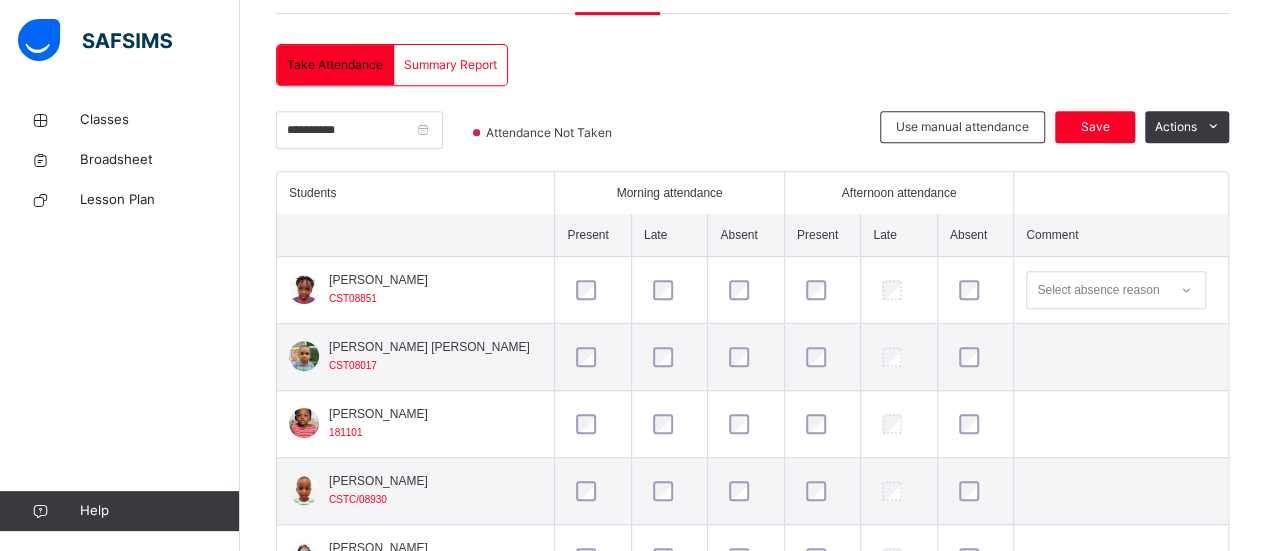 click at bounding box center (822, 290) 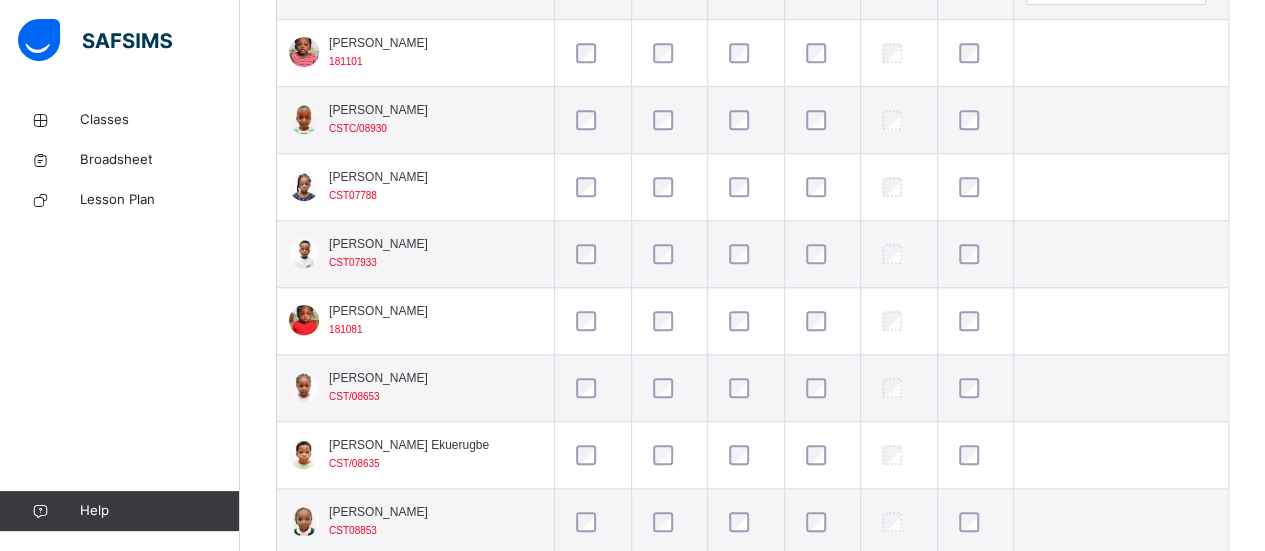 scroll, scrollTop: 802, scrollLeft: 0, axis: vertical 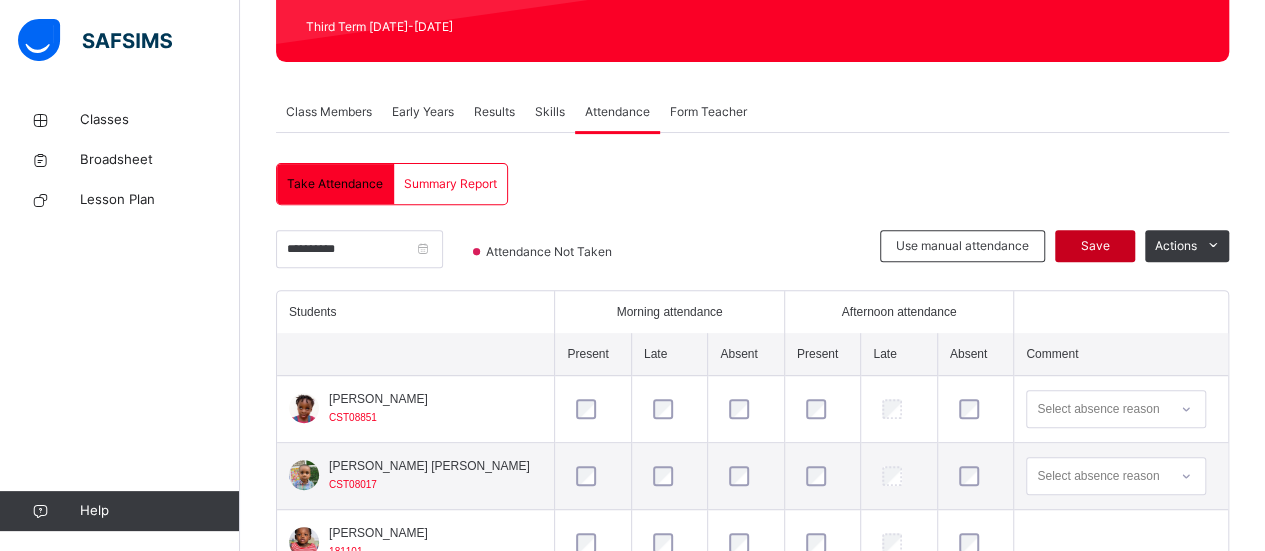 click on "Save" at bounding box center [1095, 246] 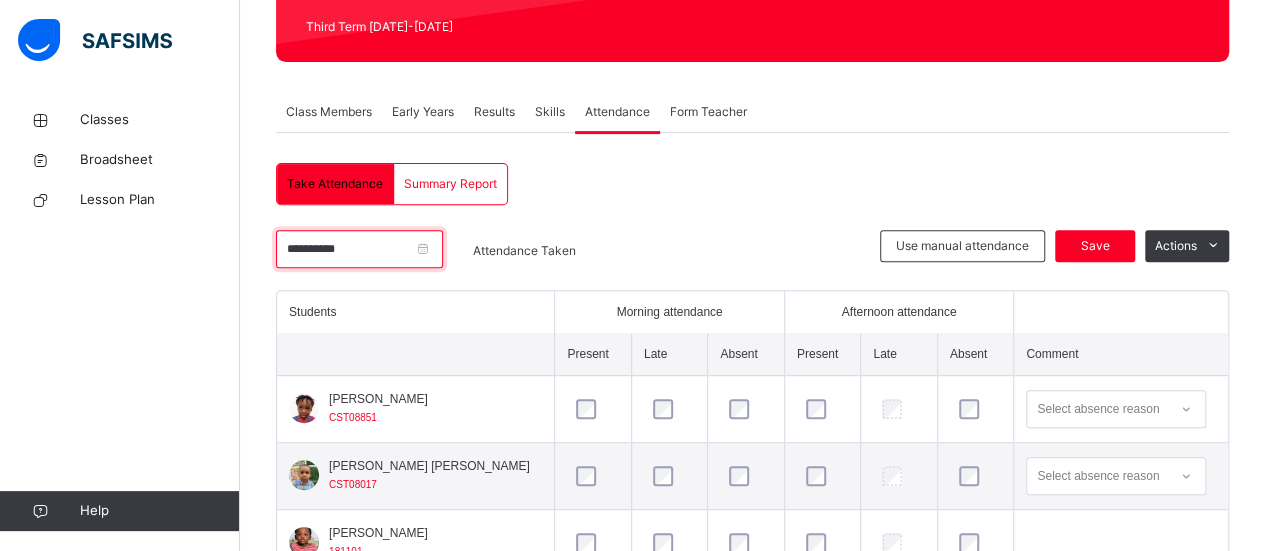 click on "**********" at bounding box center [359, 249] 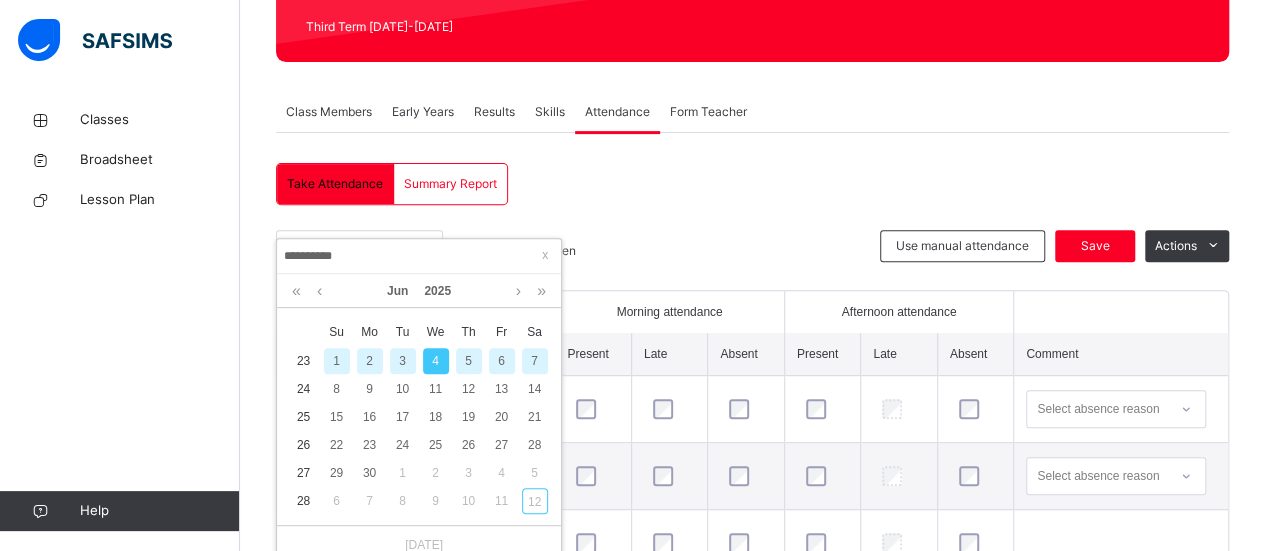click on "3" at bounding box center (403, 361) 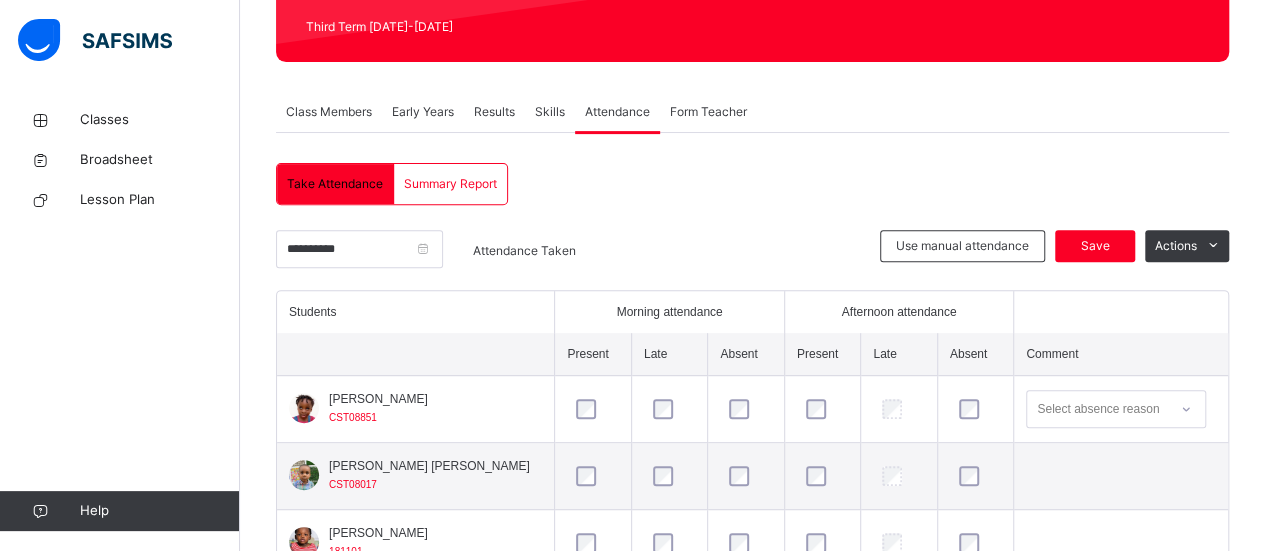 scroll, scrollTop: 296, scrollLeft: 0, axis: vertical 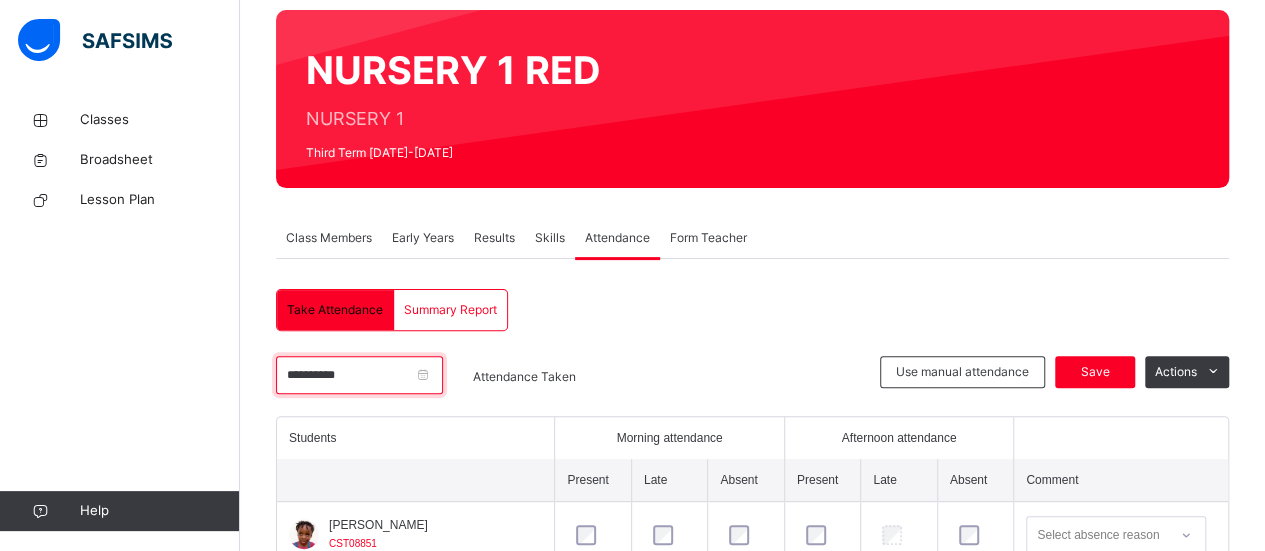 click on "**********" at bounding box center [359, 375] 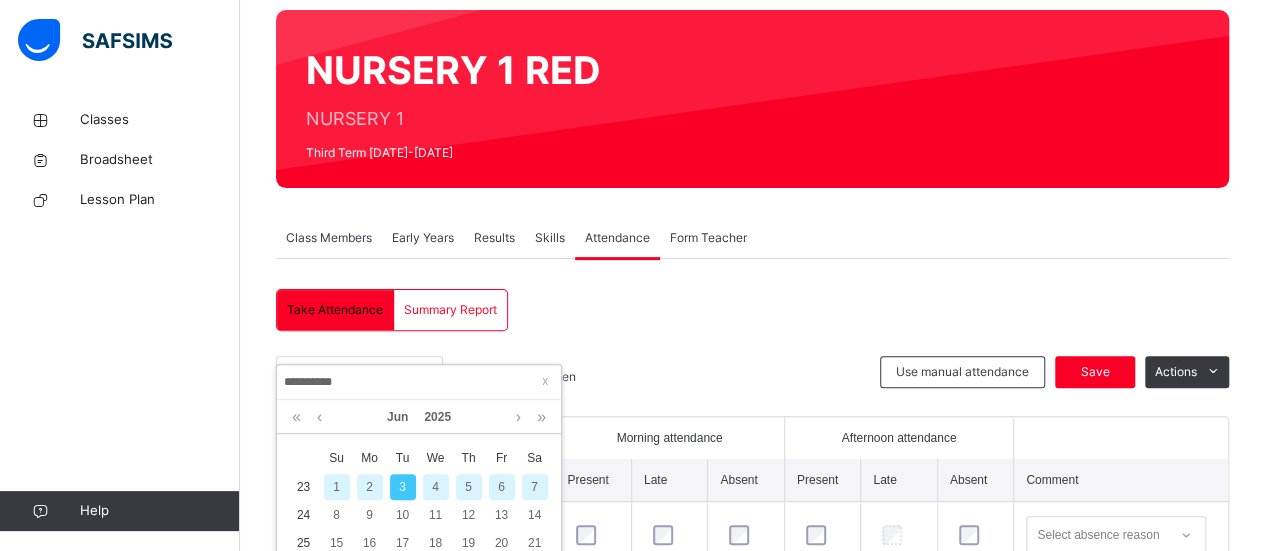 click on "4" at bounding box center (436, 487) 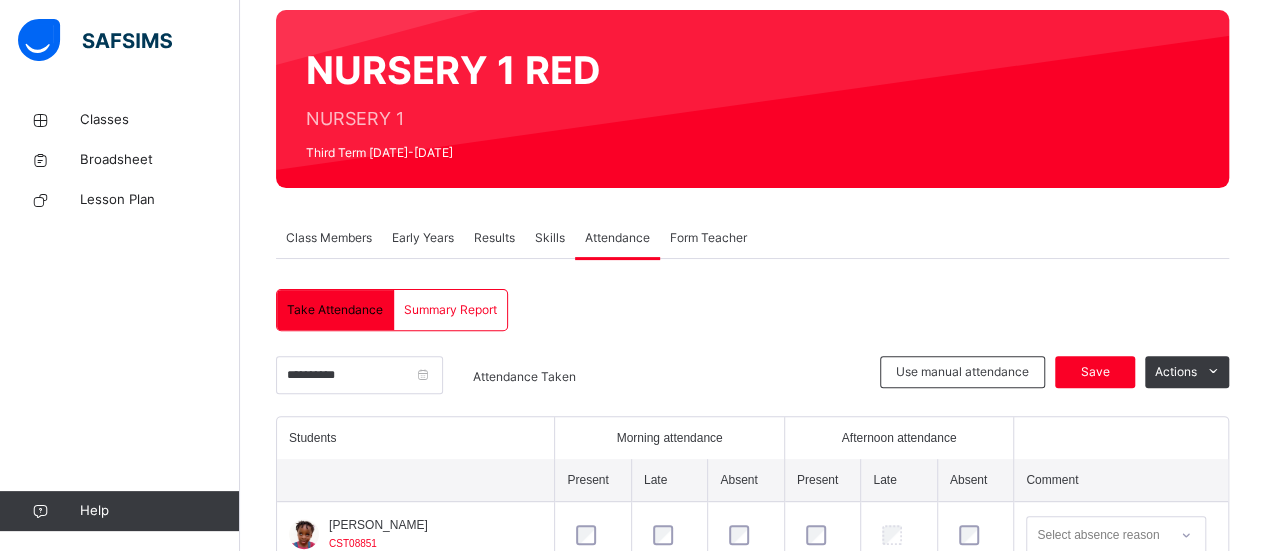 scroll, scrollTop: 249, scrollLeft: 0, axis: vertical 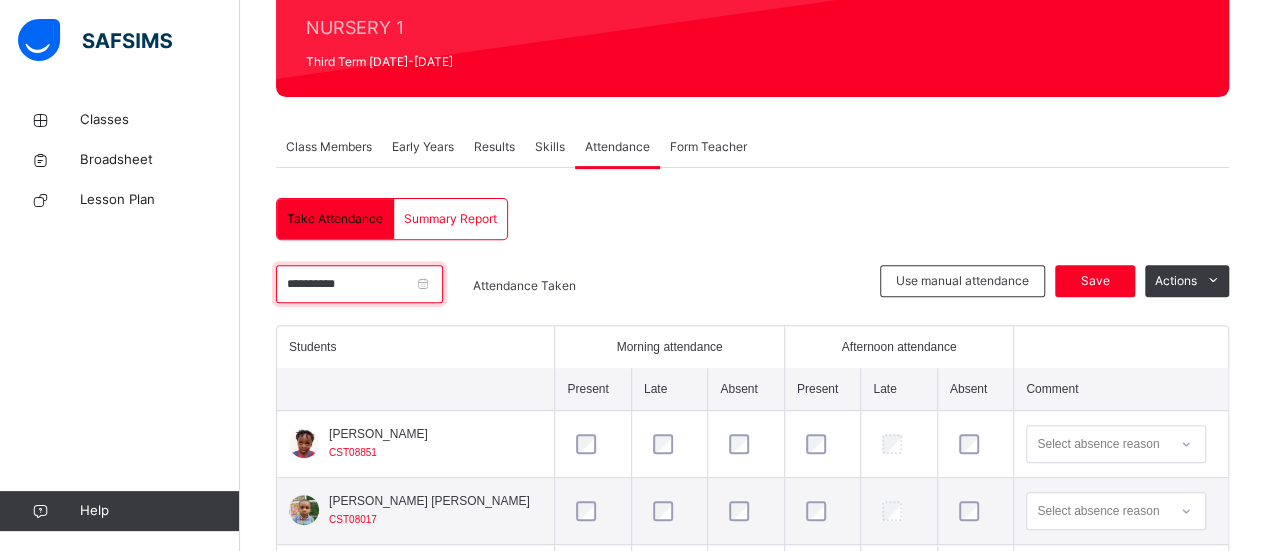 click on "**********" at bounding box center [359, 284] 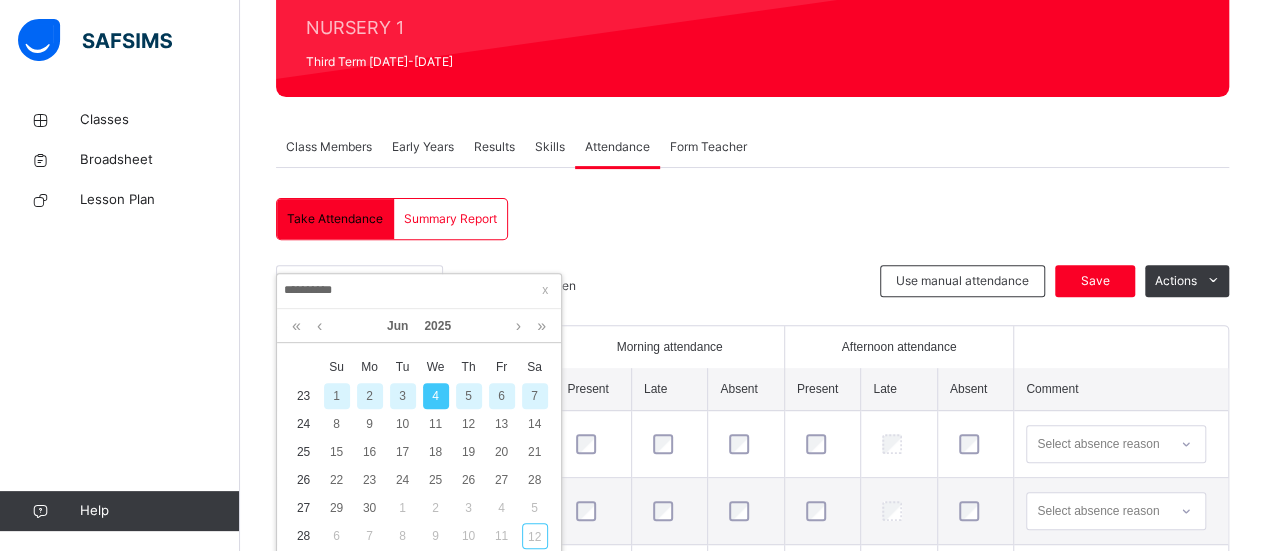 click on "5" at bounding box center (469, 396) 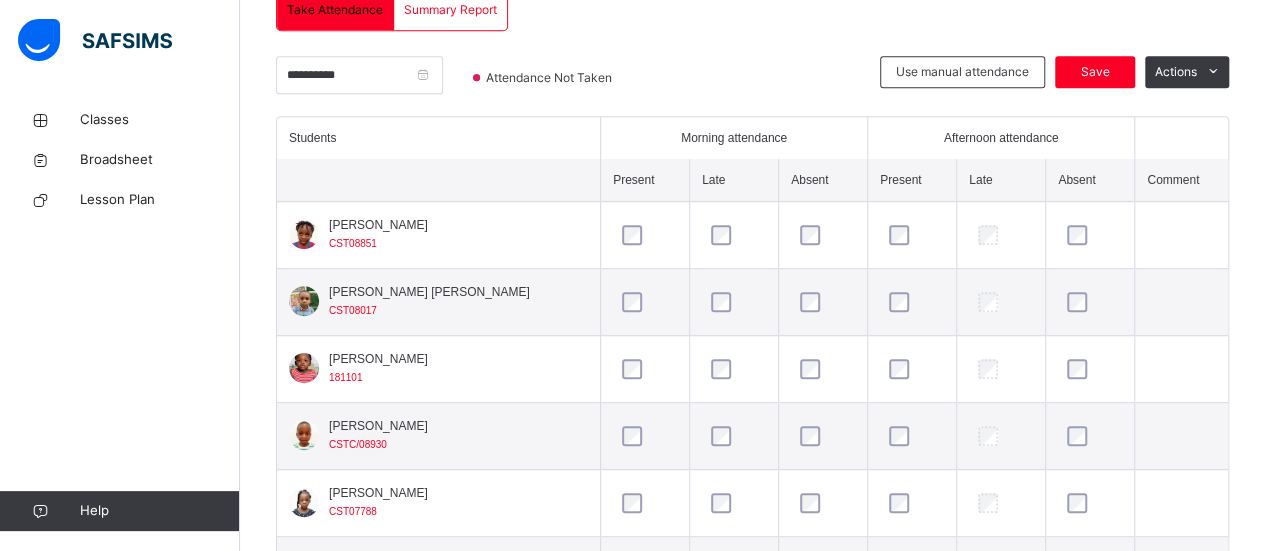 scroll, scrollTop: 456, scrollLeft: 0, axis: vertical 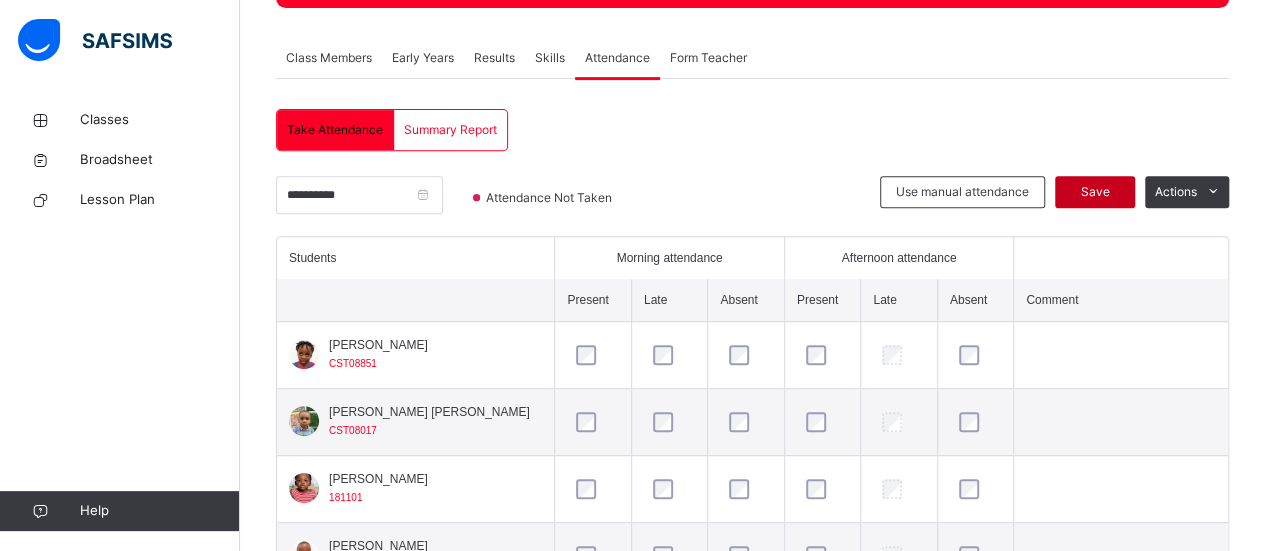click on "Save" at bounding box center [1095, 192] 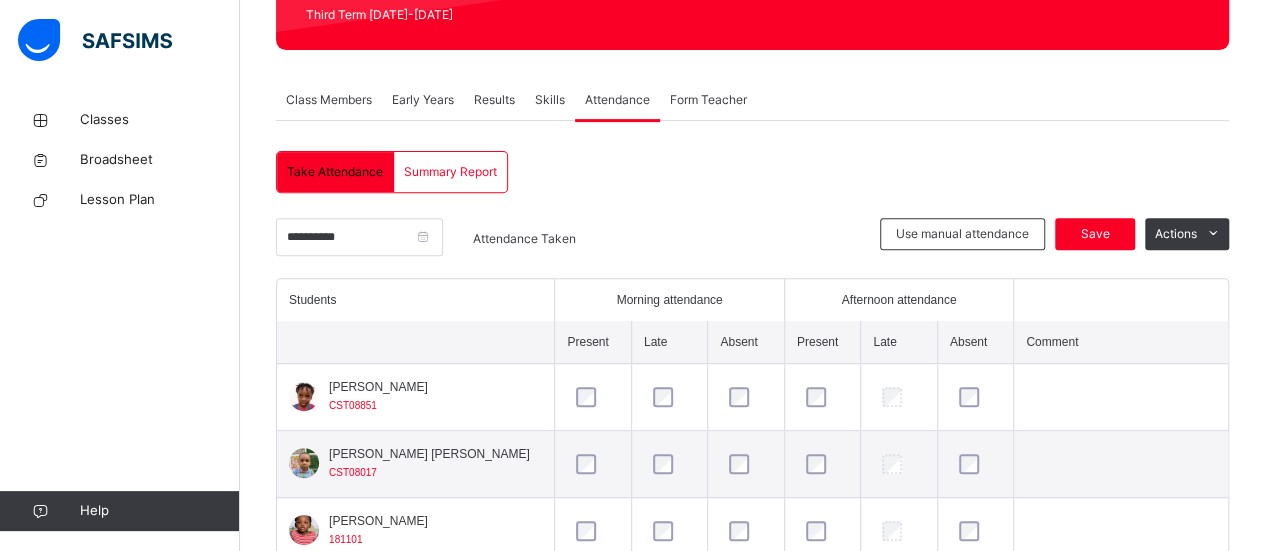 scroll, scrollTop: 338, scrollLeft: 0, axis: vertical 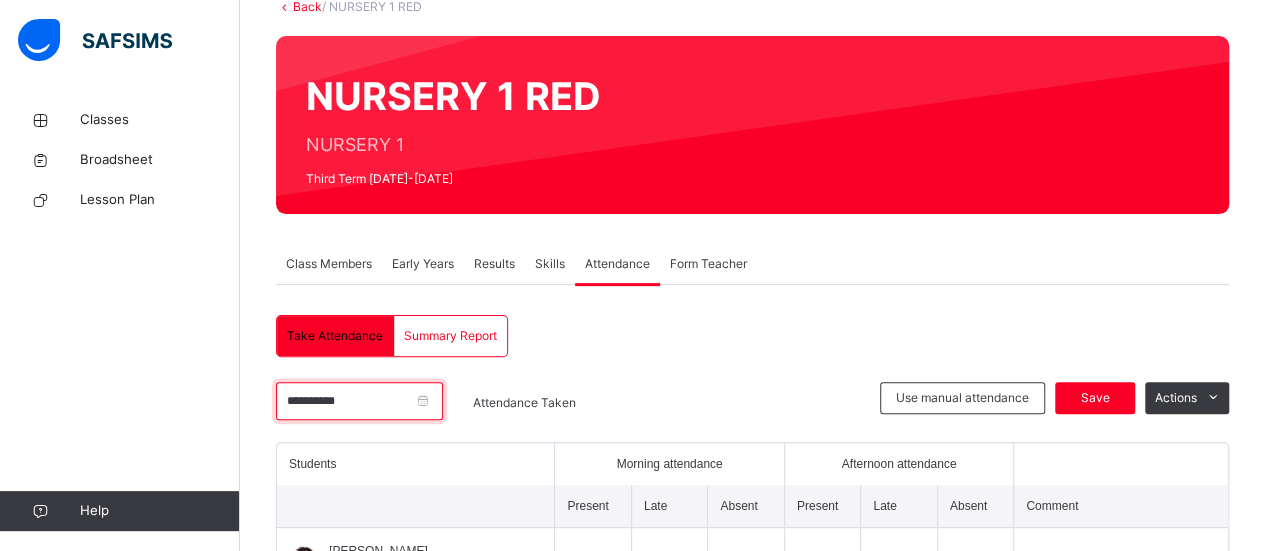 click on "**********" at bounding box center [359, 401] 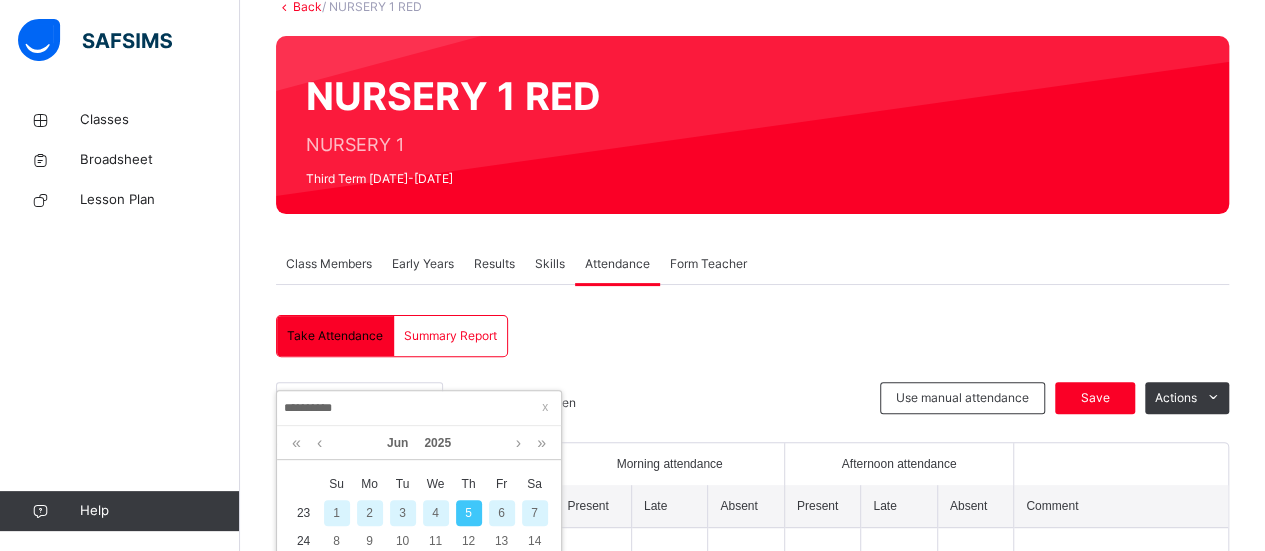 click on "6" at bounding box center [502, 513] 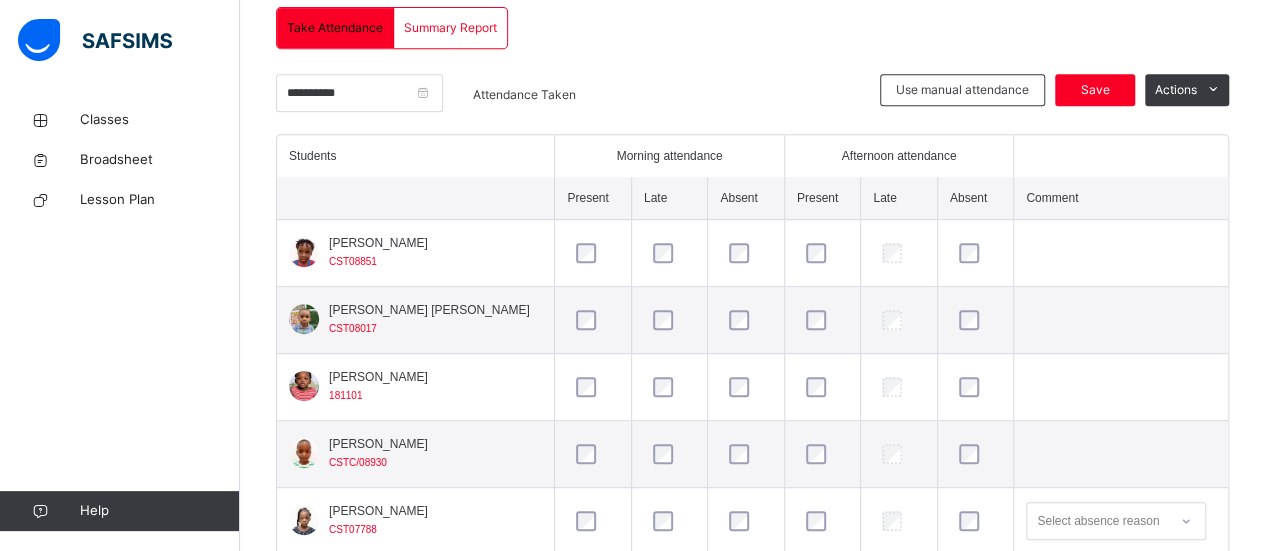 scroll, scrollTop: 378, scrollLeft: 0, axis: vertical 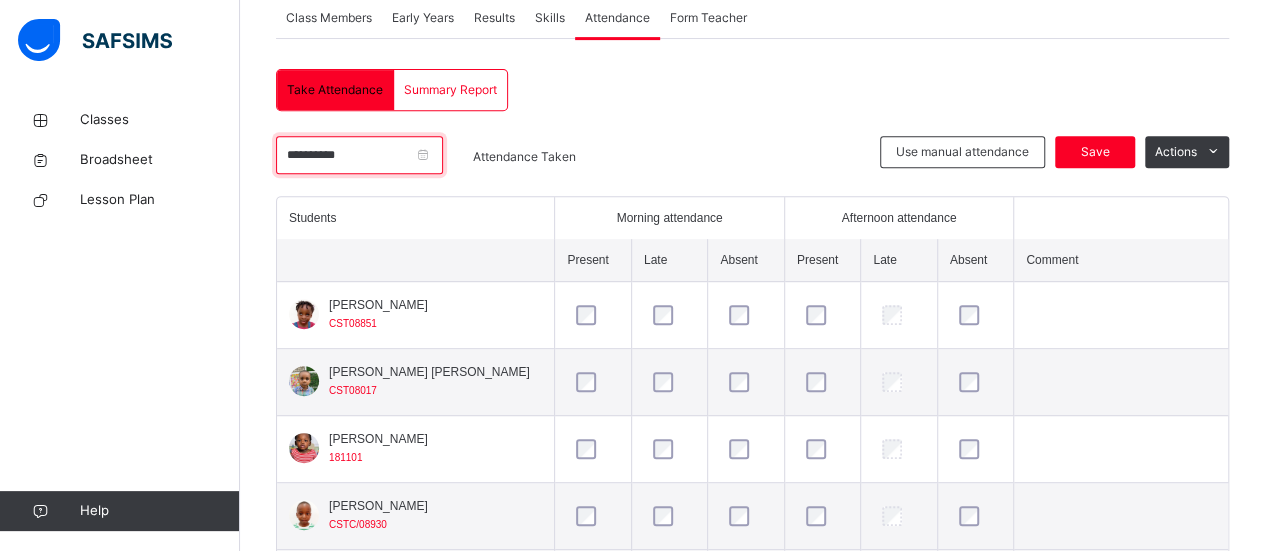 click on "**********" at bounding box center [359, 155] 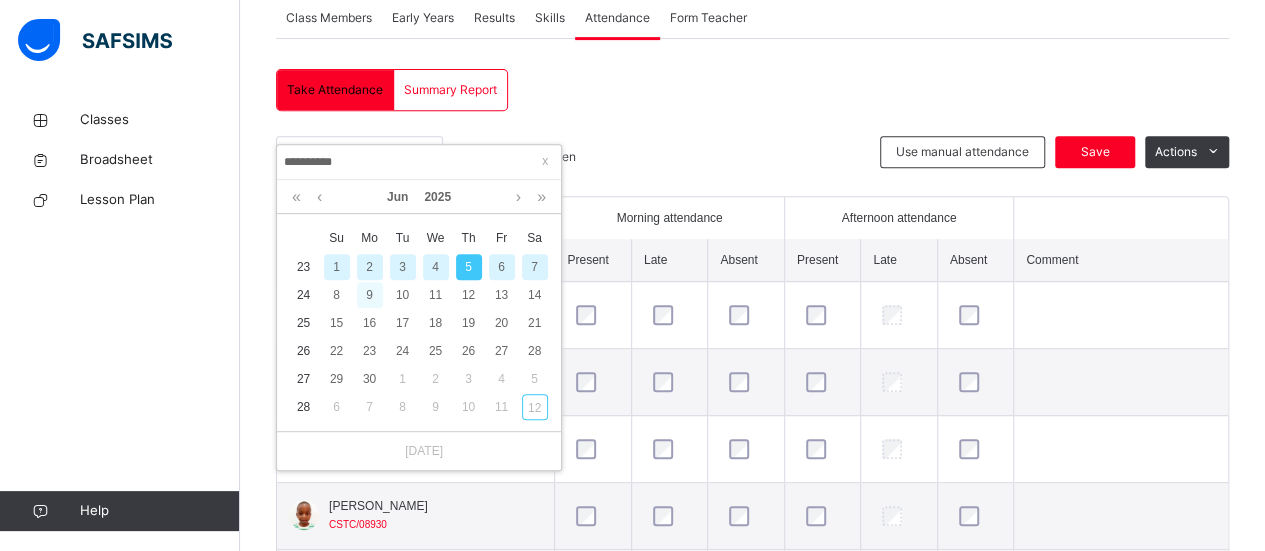 click on "9" at bounding box center [370, 295] 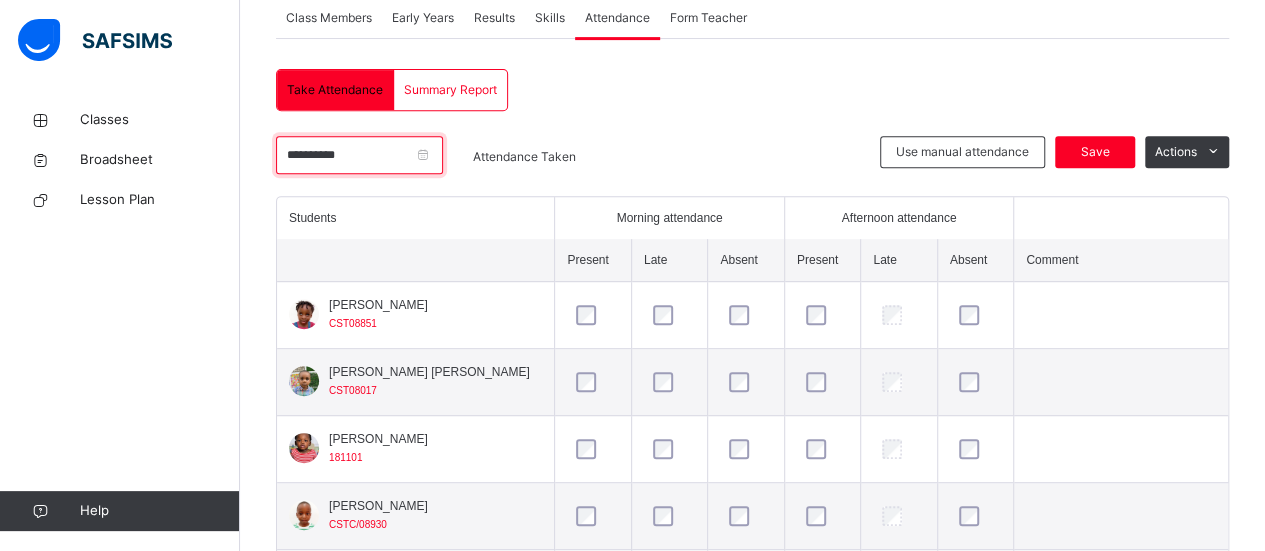 click on "**********" at bounding box center (359, 155) 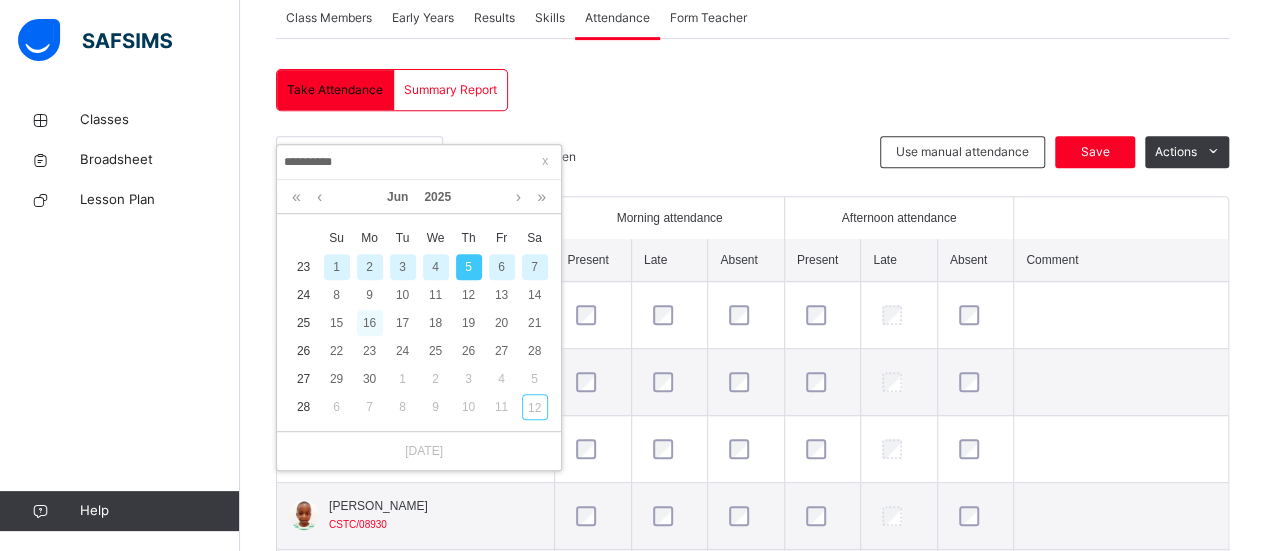 click on "16" at bounding box center (370, 323) 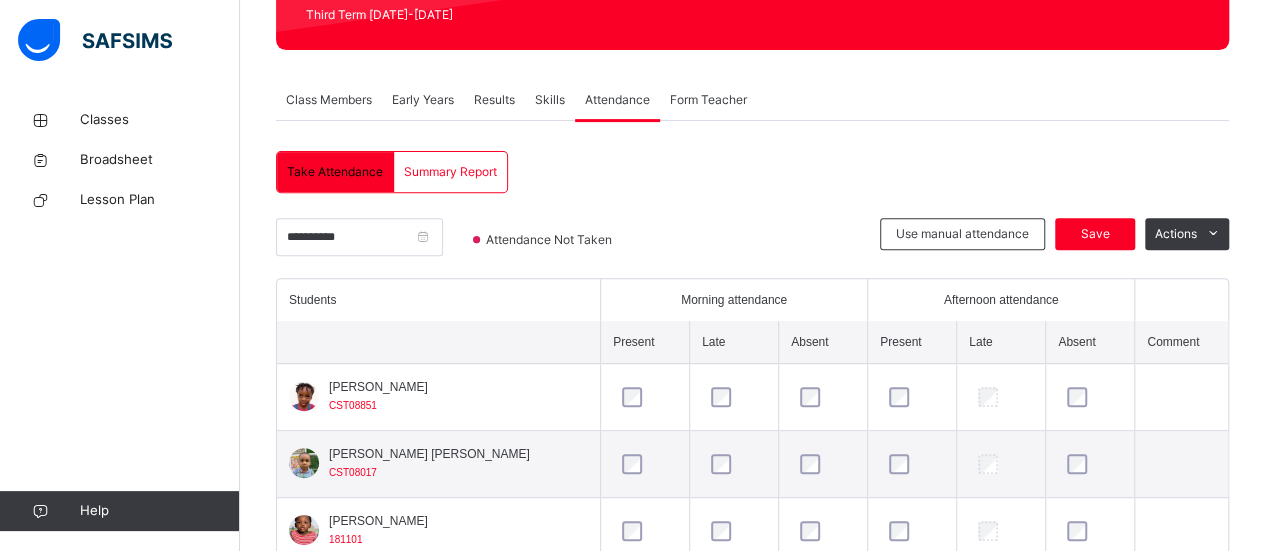 scroll, scrollTop: 378, scrollLeft: 0, axis: vertical 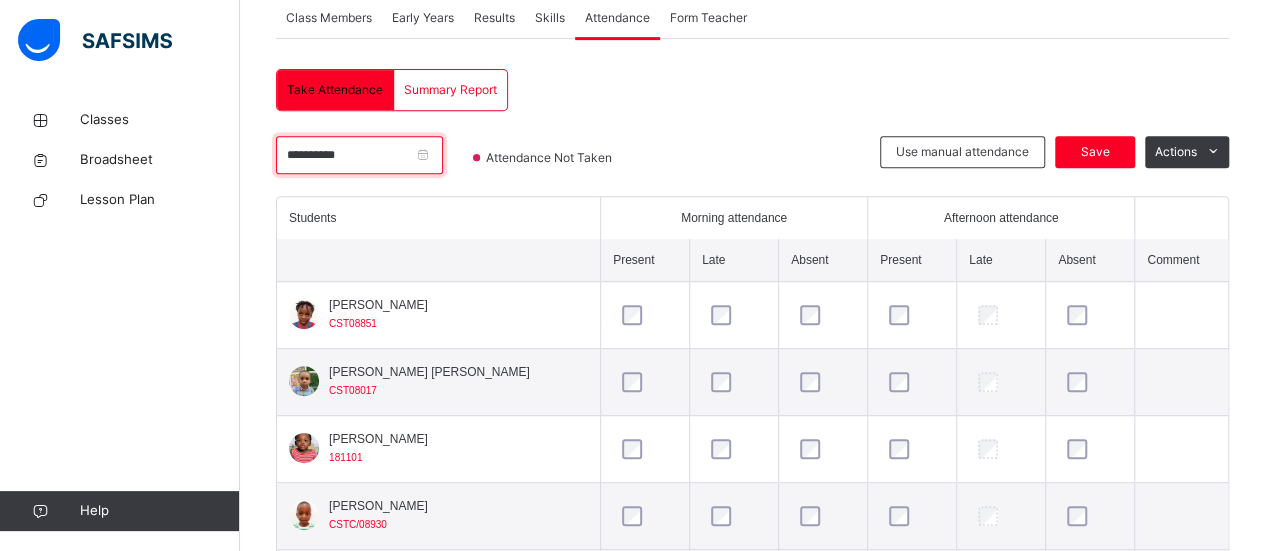 click on "**********" at bounding box center [359, 155] 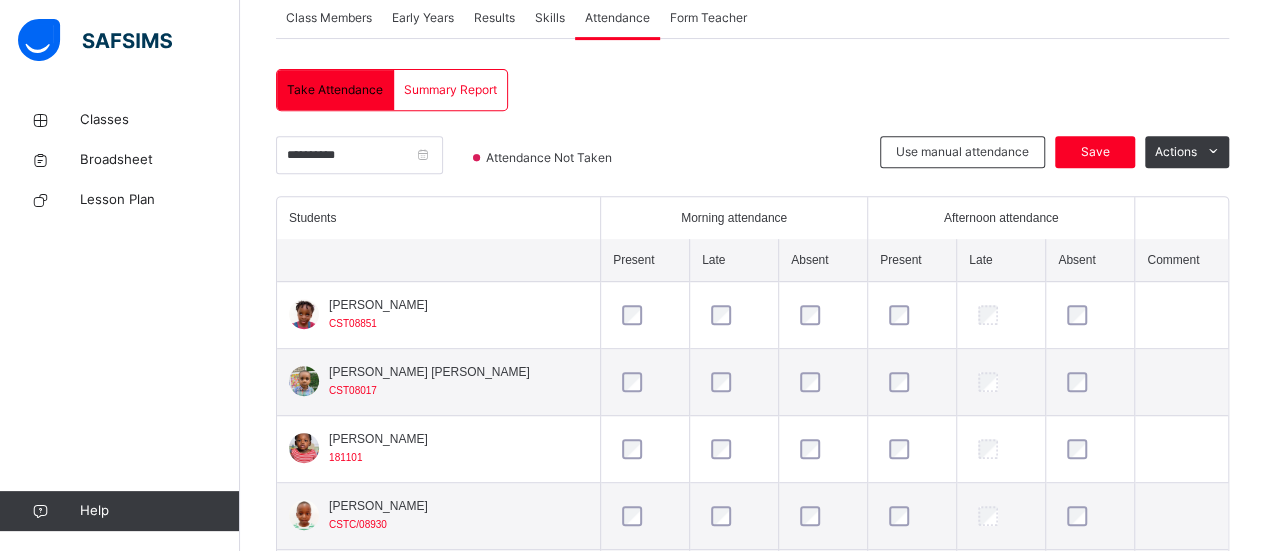 click on "**********" at bounding box center [419, 162] 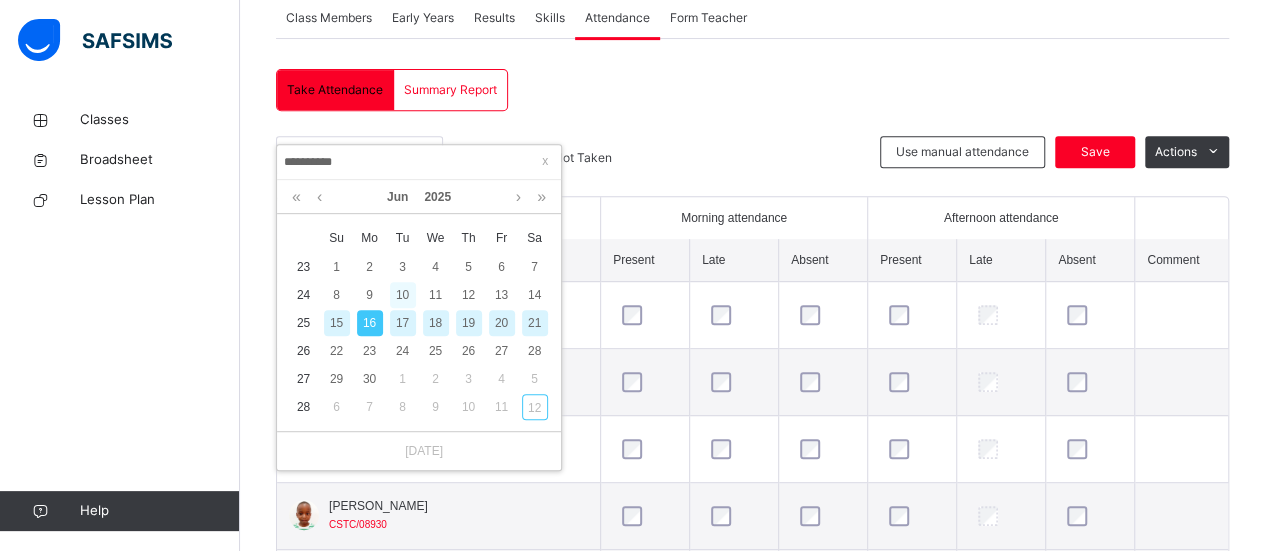 click on "10" at bounding box center [403, 295] 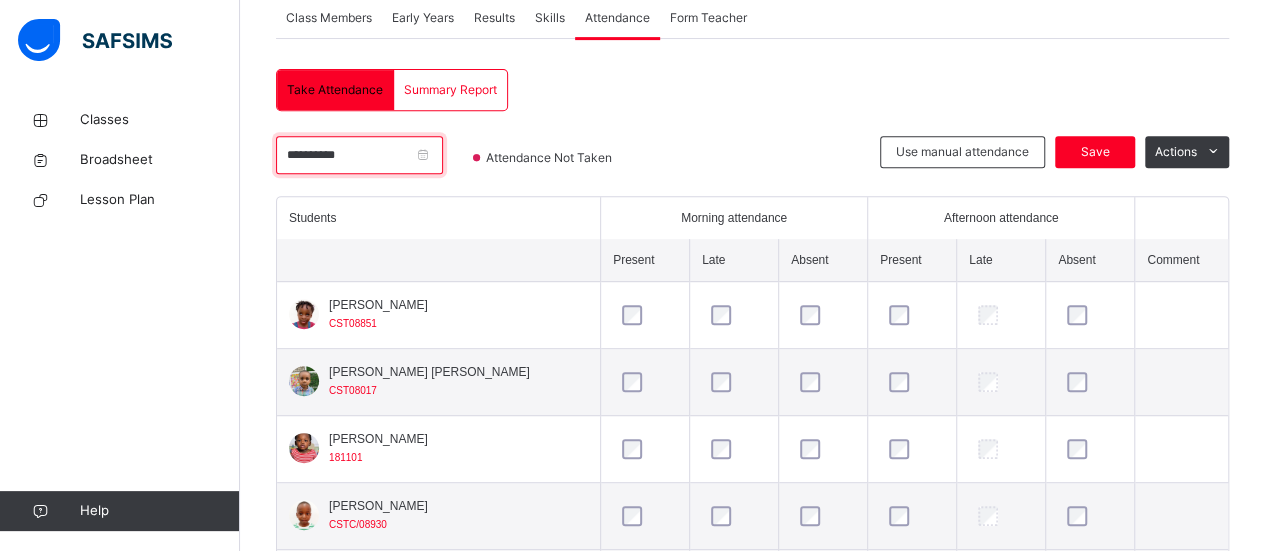 click on "**********" at bounding box center (359, 155) 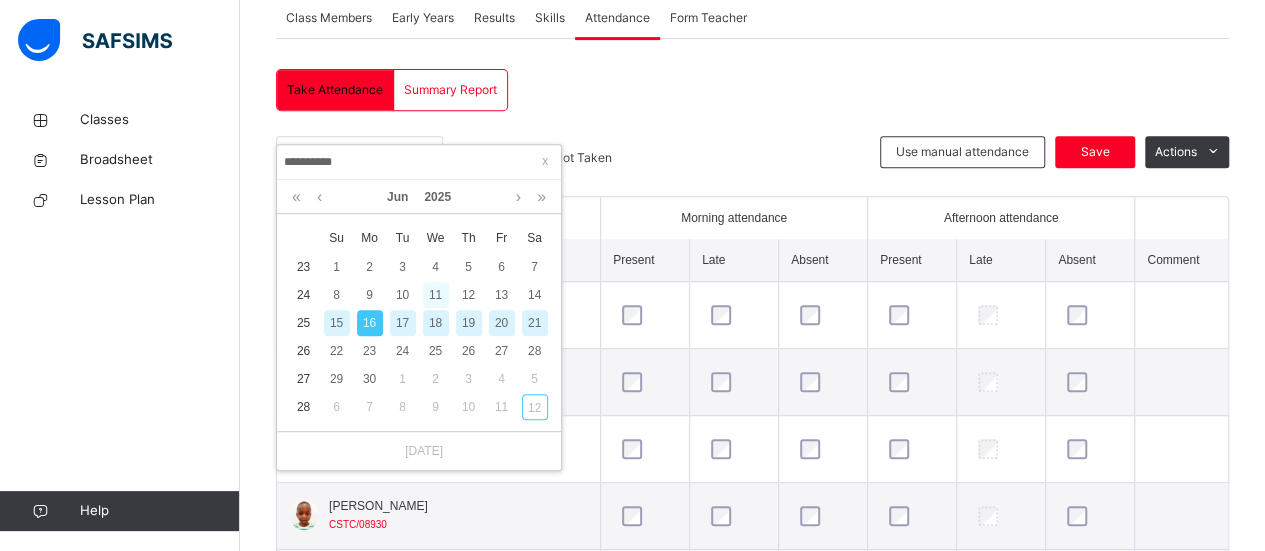 click on "11" at bounding box center [436, 295] 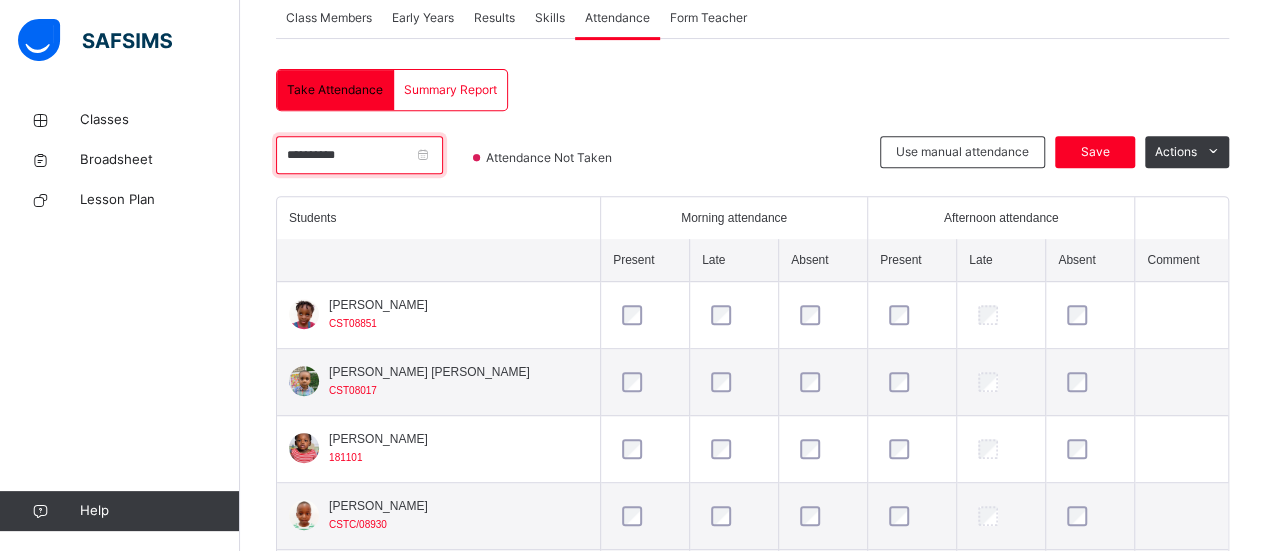 click on "**********" at bounding box center (359, 155) 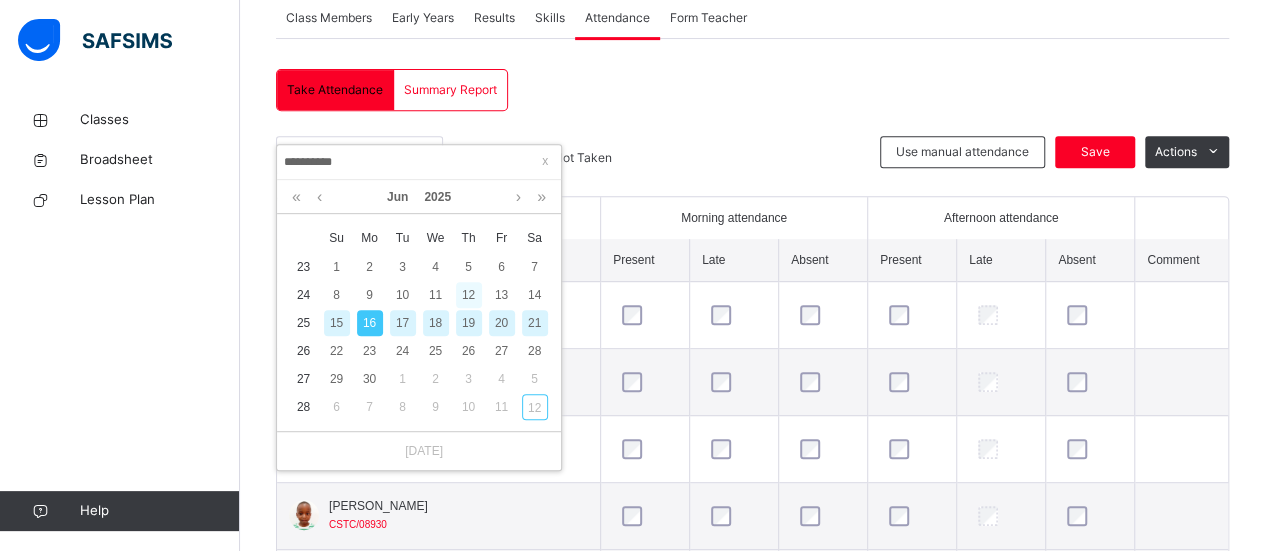 click on "12" at bounding box center (469, 295) 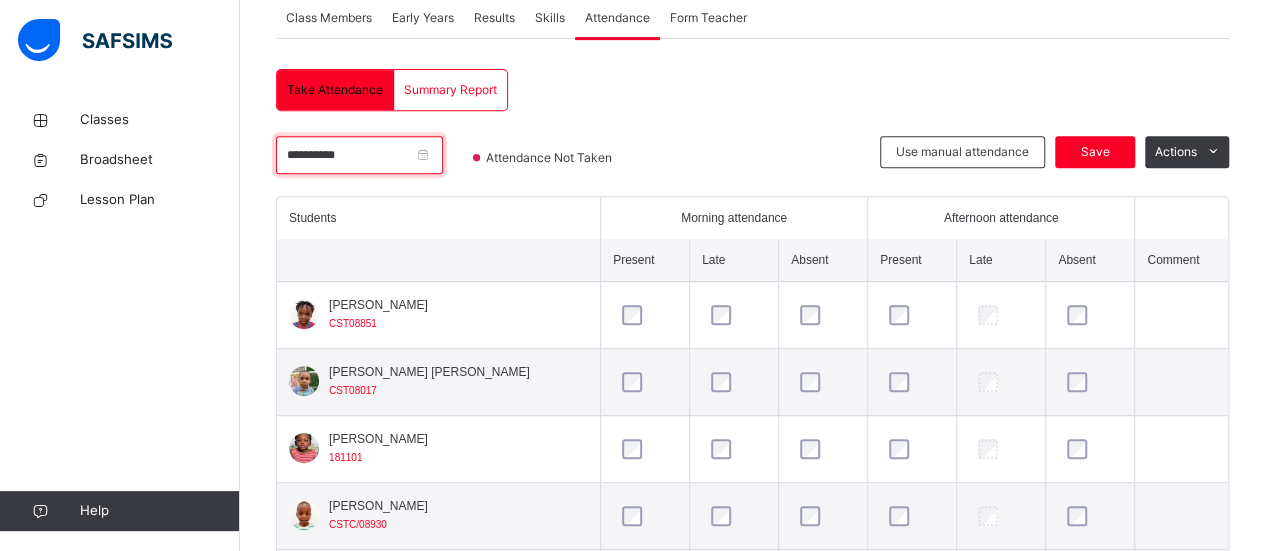 click on "**********" at bounding box center [359, 155] 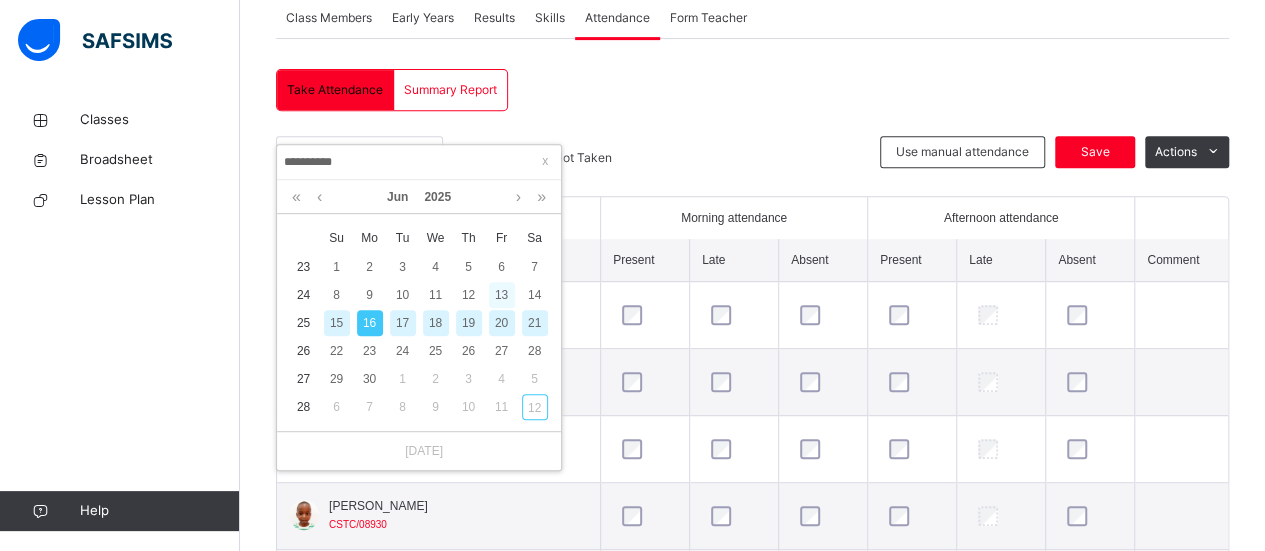 click on "13" at bounding box center [502, 295] 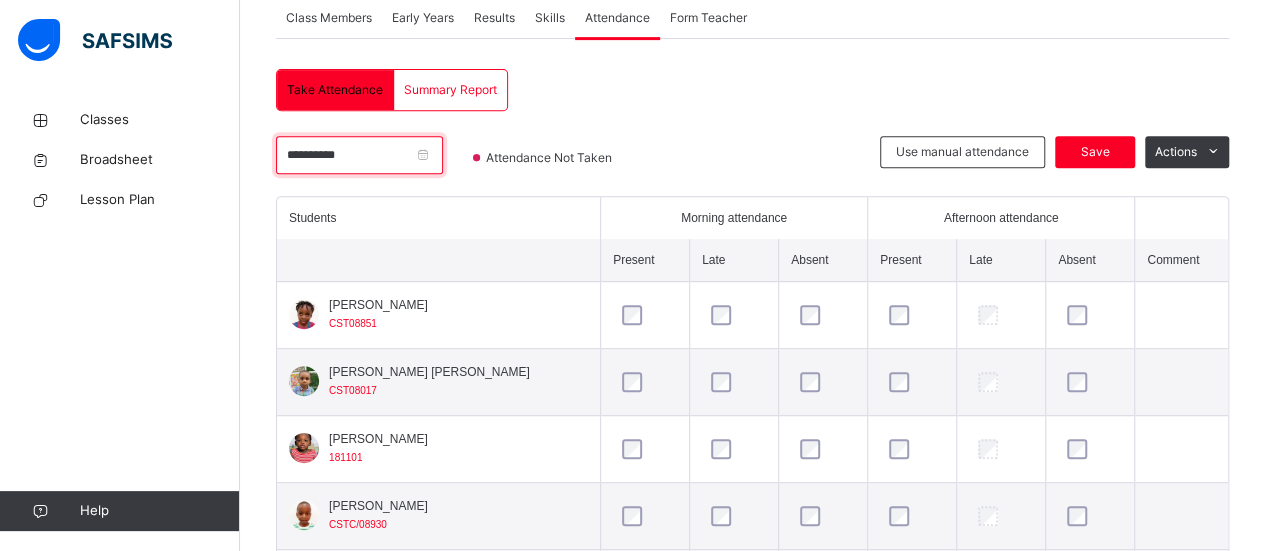 click on "**********" at bounding box center (359, 155) 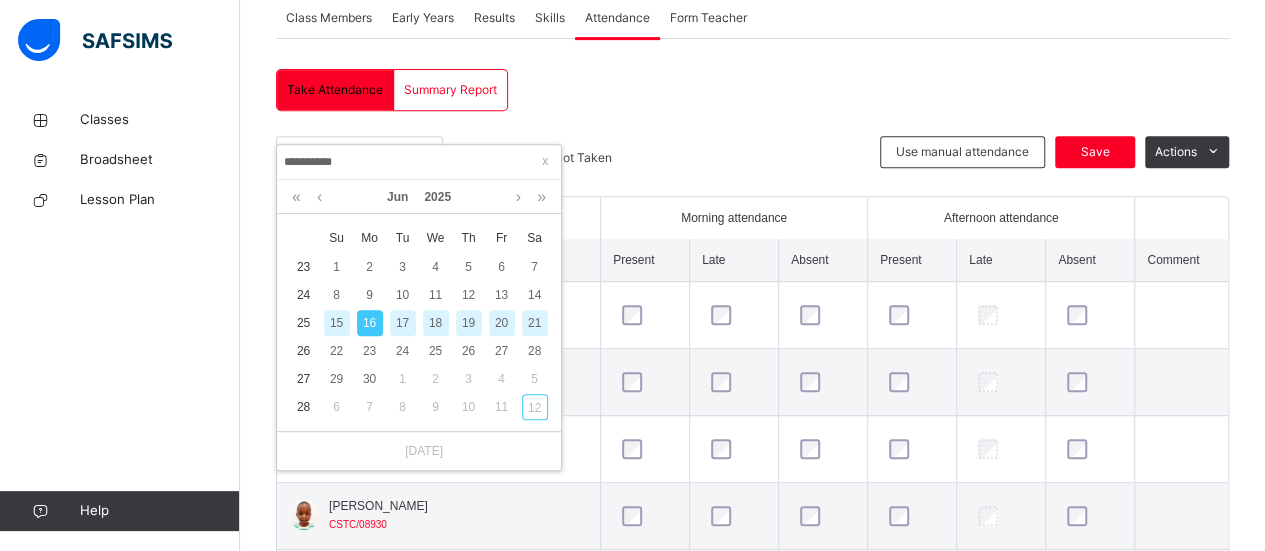 click on "16" at bounding box center [369, 323] 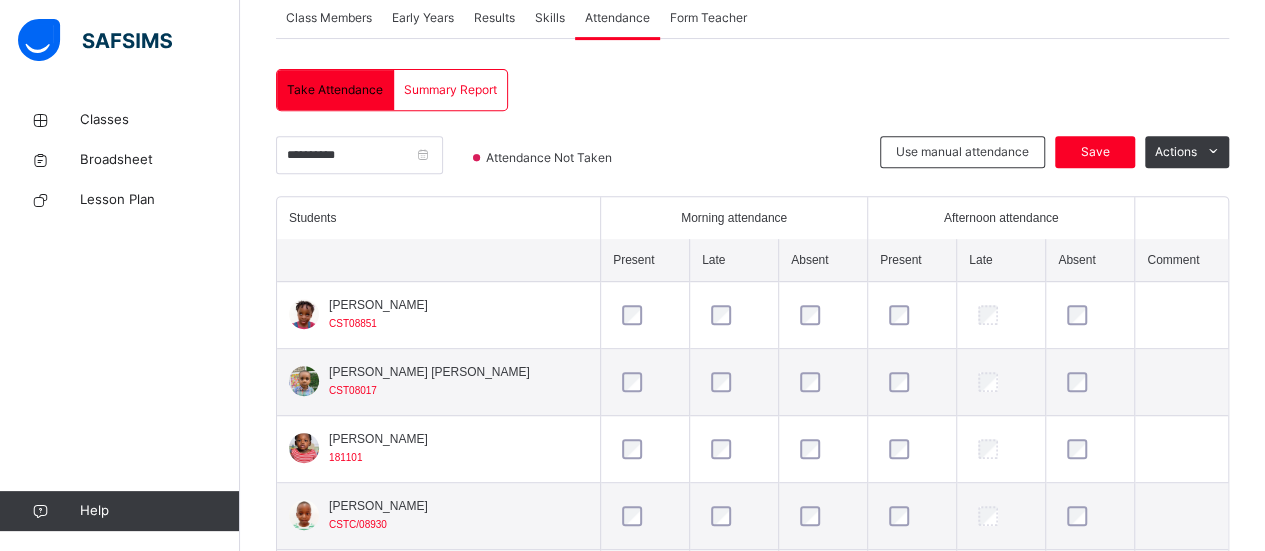 scroll, scrollTop: 962, scrollLeft: 0, axis: vertical 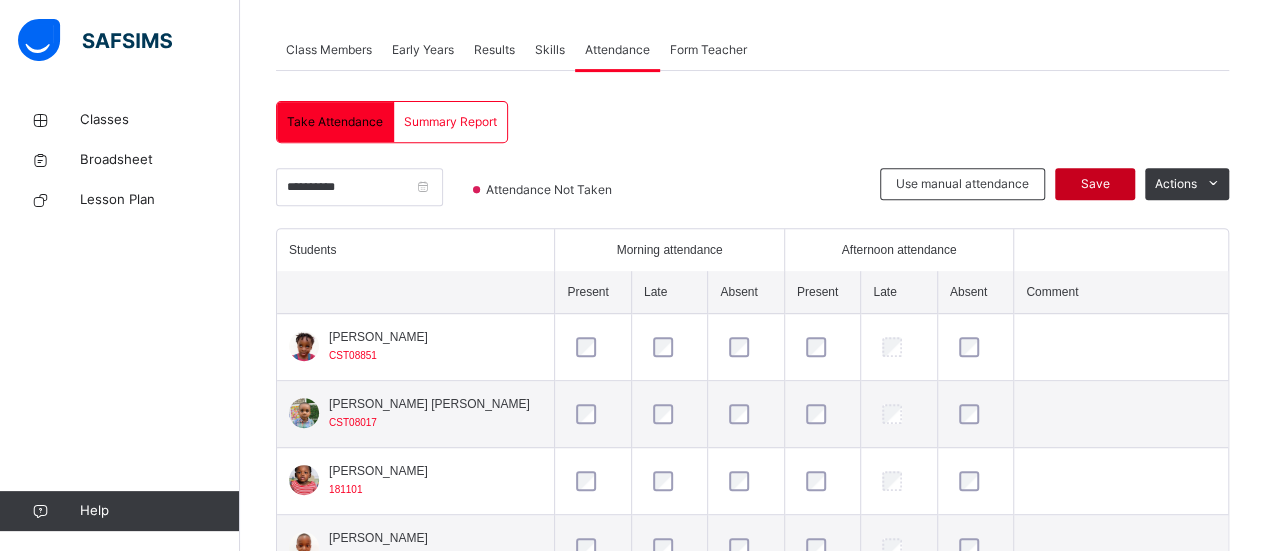 click on "Save" at bounding box center [1095, 184] 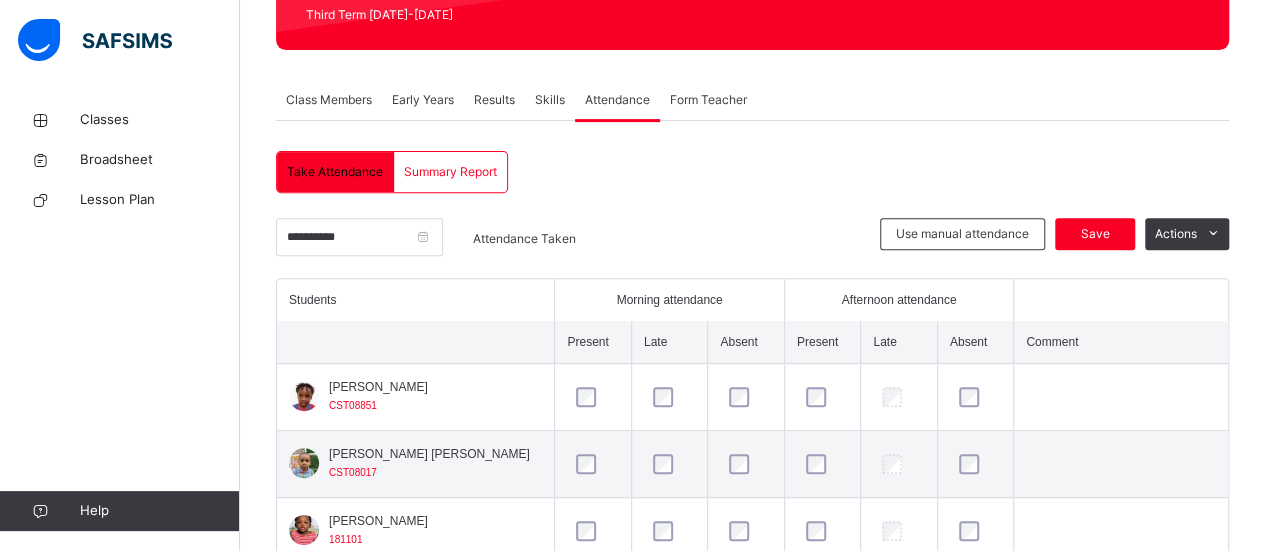 scroll, scrollTop: 346, scrollLeft: 0, axis: vertical 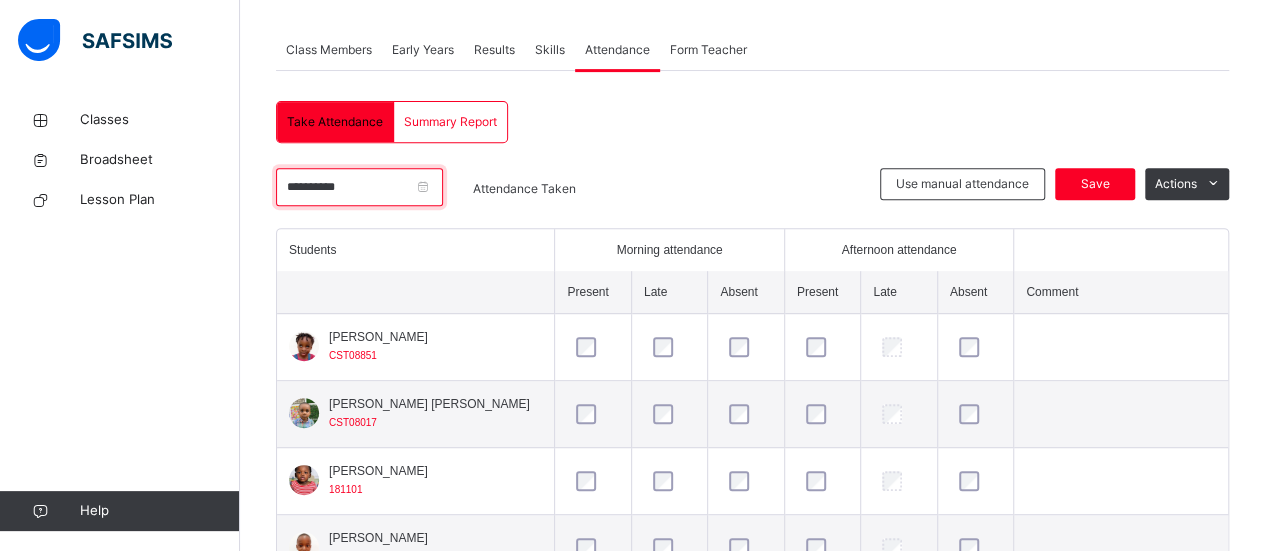 click on "**********" at bounding box center [359, 187] 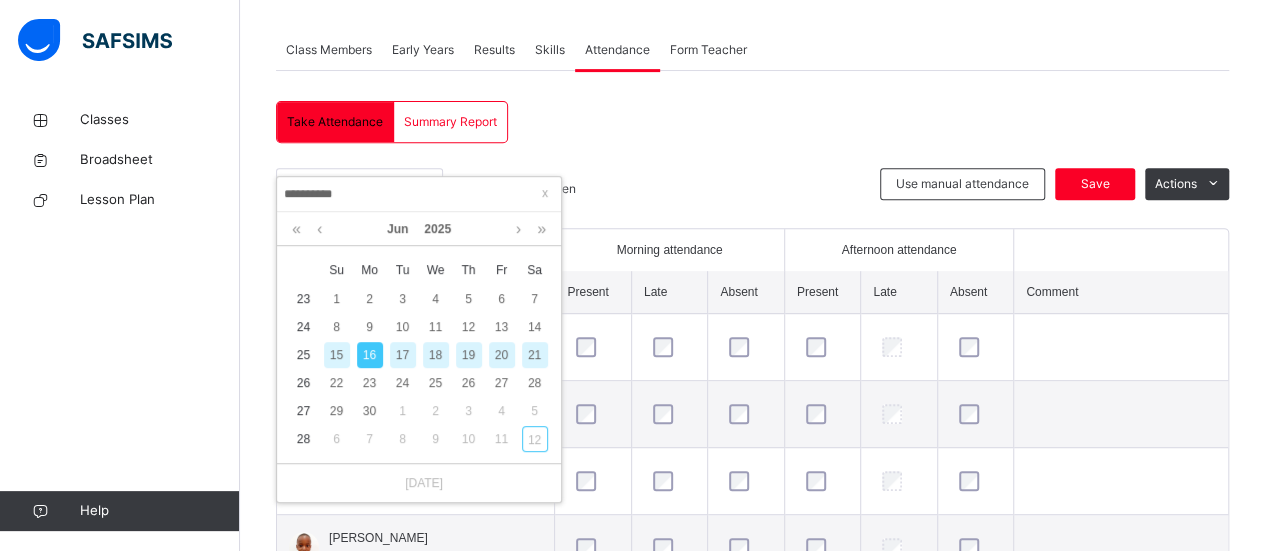 click on "**********" at bounding box center [419, 194] 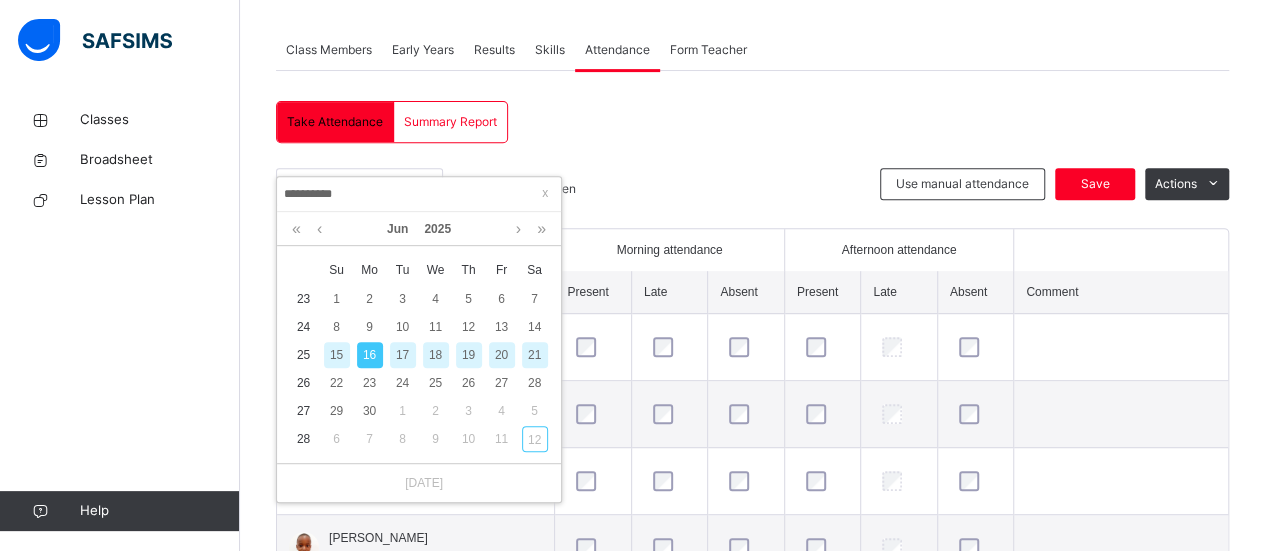 click on "17" at bounding box center (403, 355) 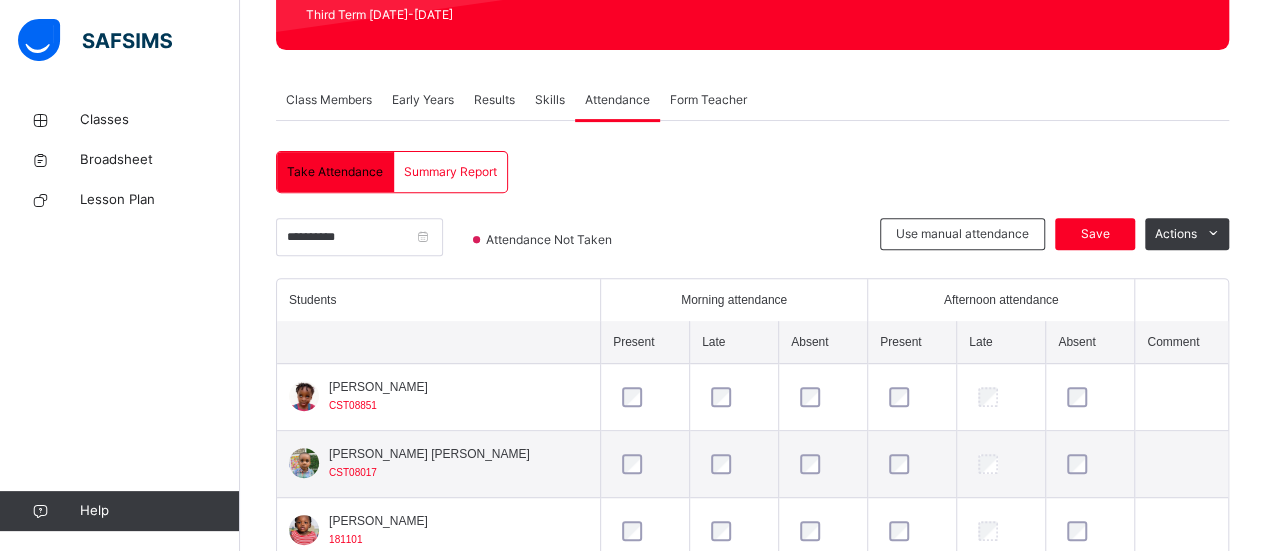 scroll, scrollTop: 346, scrollLeft: 0, axis: vertical 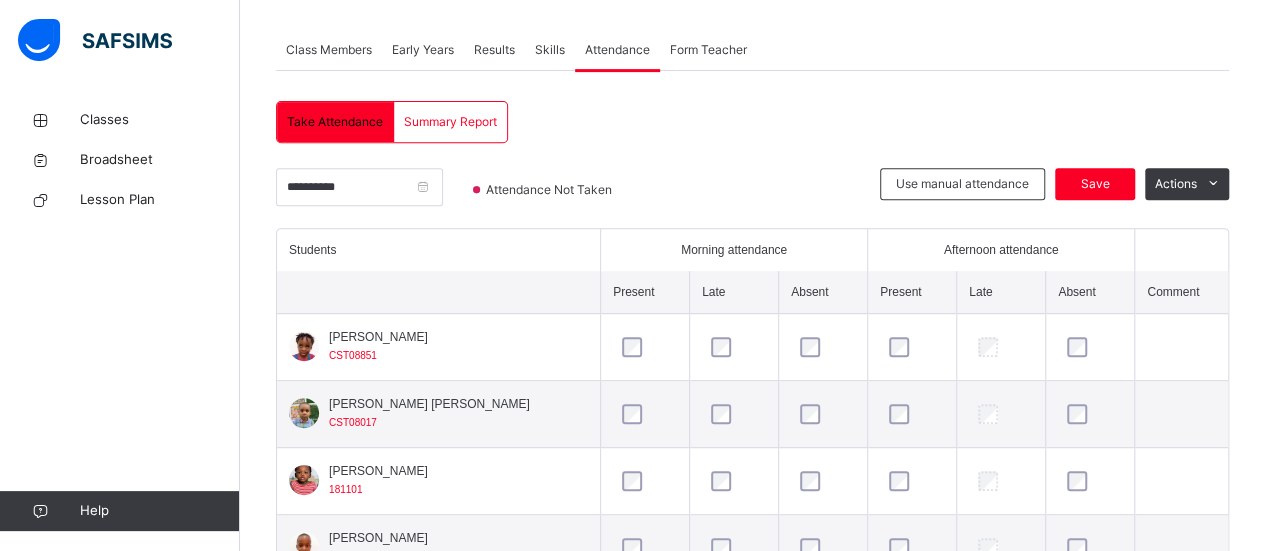 click at bounding box center [912, 950] 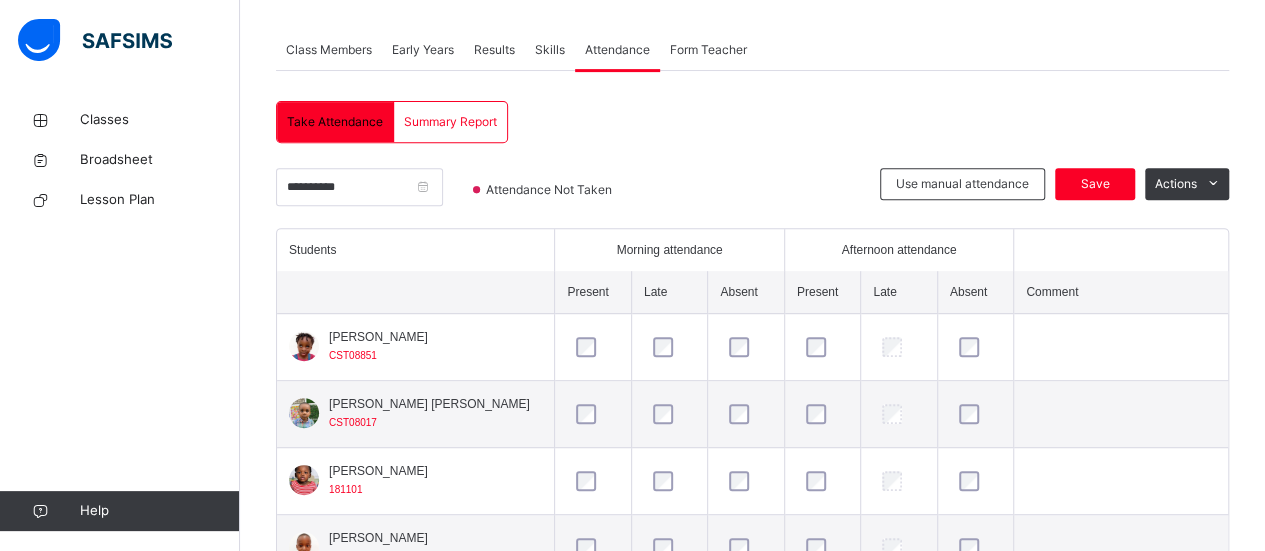 scroll, scrollTop: 907, scrollLeft: 0, axis: vertical 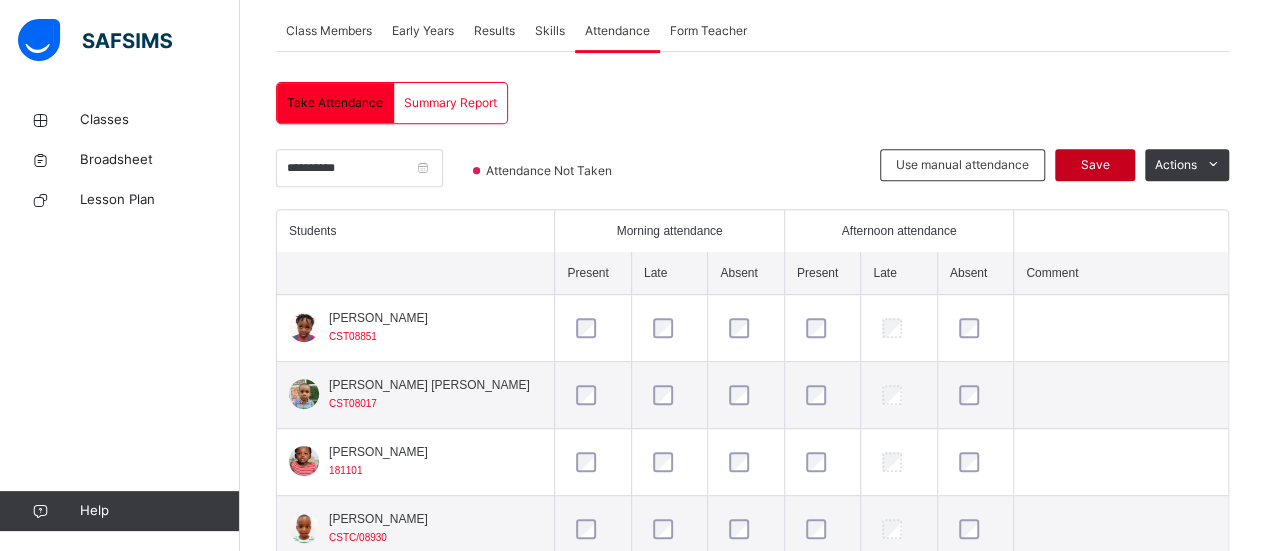 click on "Save" at bounding box center (1095, 165) 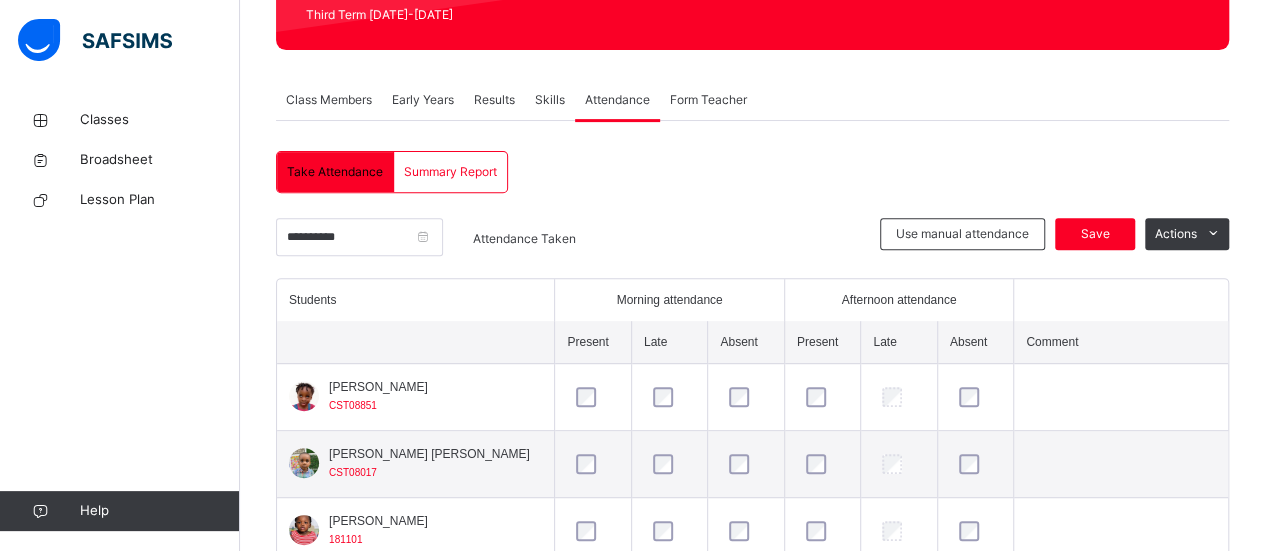 scroll, scrollTop: 365, scrollLeft: 0, axis: vertical 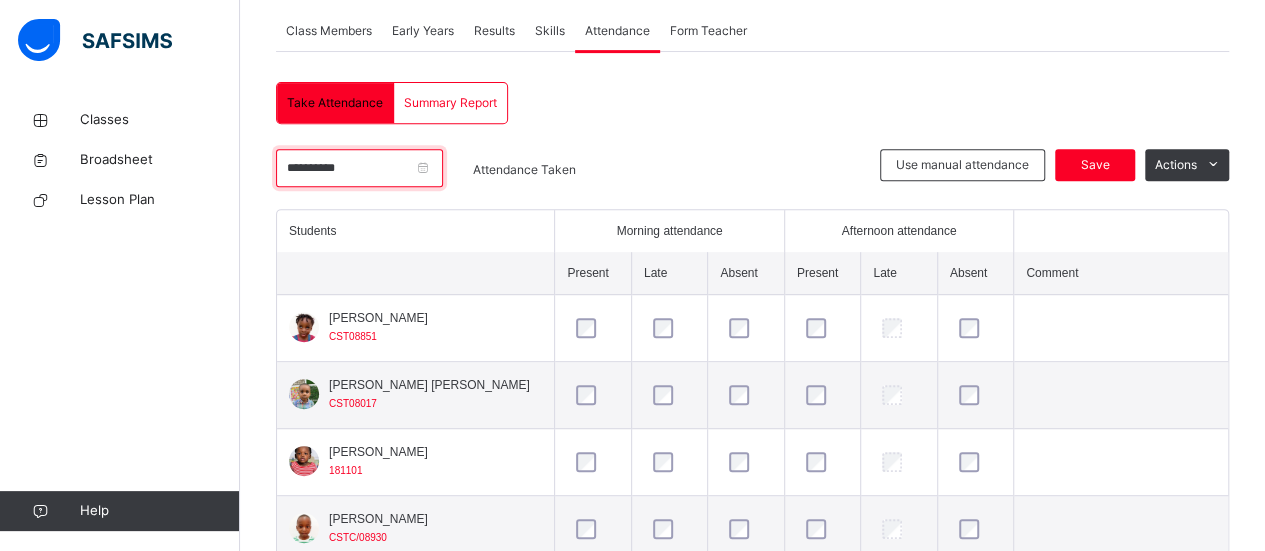 click on "**********" at bounding box center (359, 168) 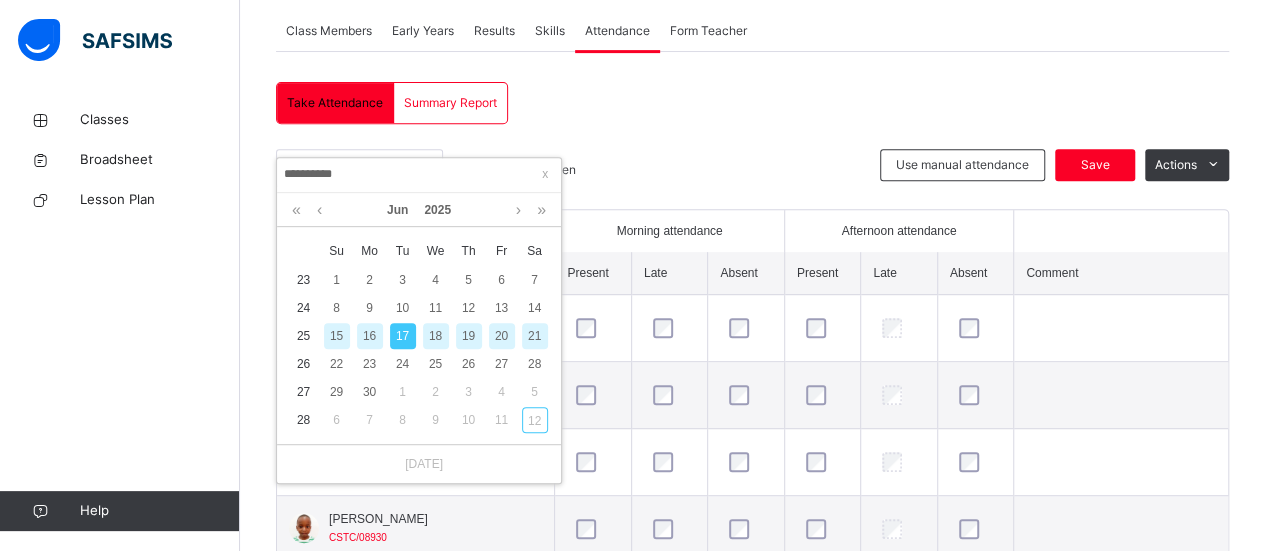 click on "18" at bounding box center (436, 336) 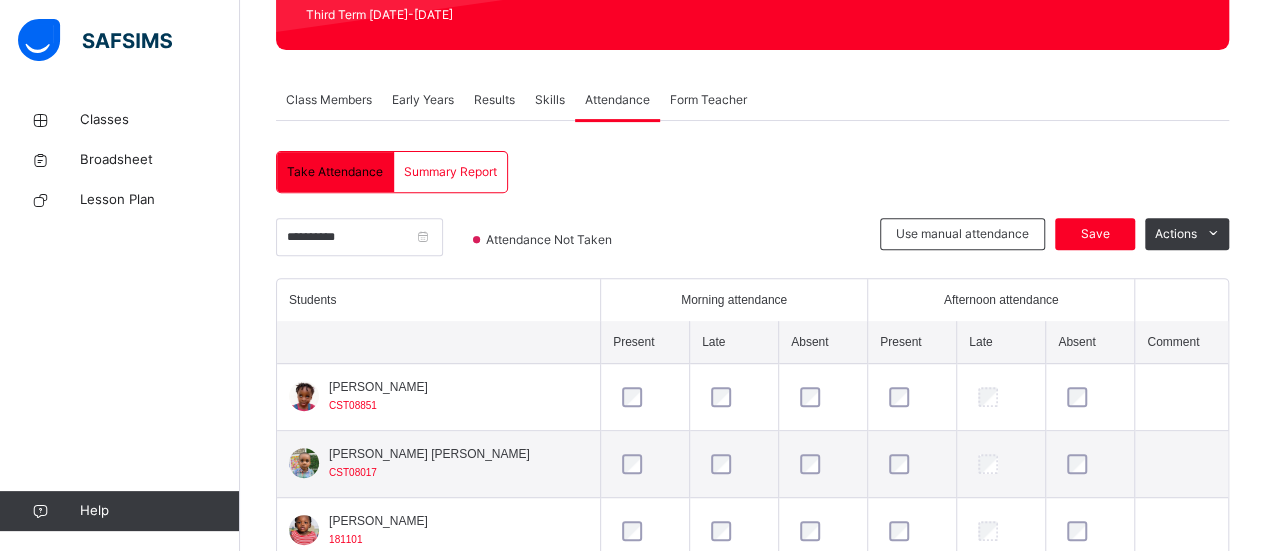 scroll, scrollTop: 365, scrollLeft: 0, axis: vertical 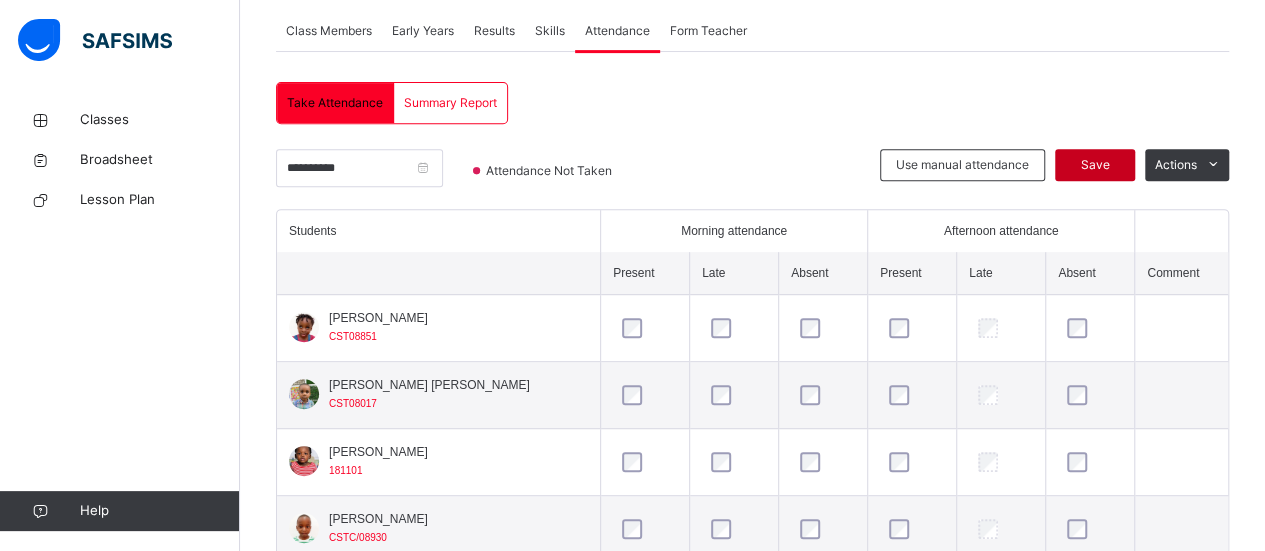 click on "Save" at bounding box center [1095, 165] 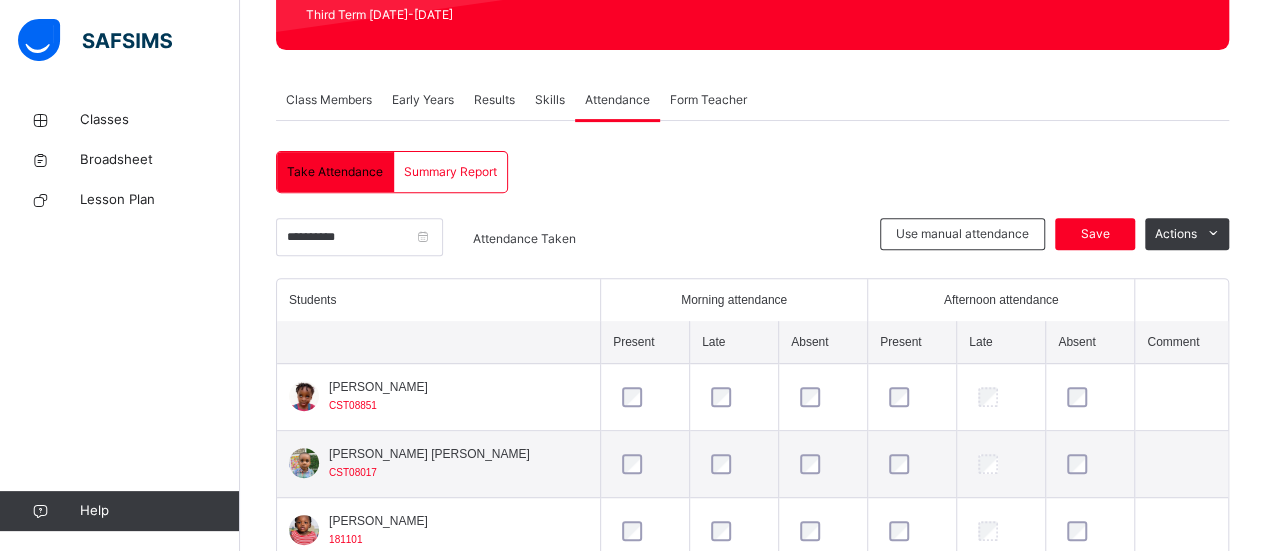 scroll, scrollTop: 365, scrollLeft: 0, axis: vertical 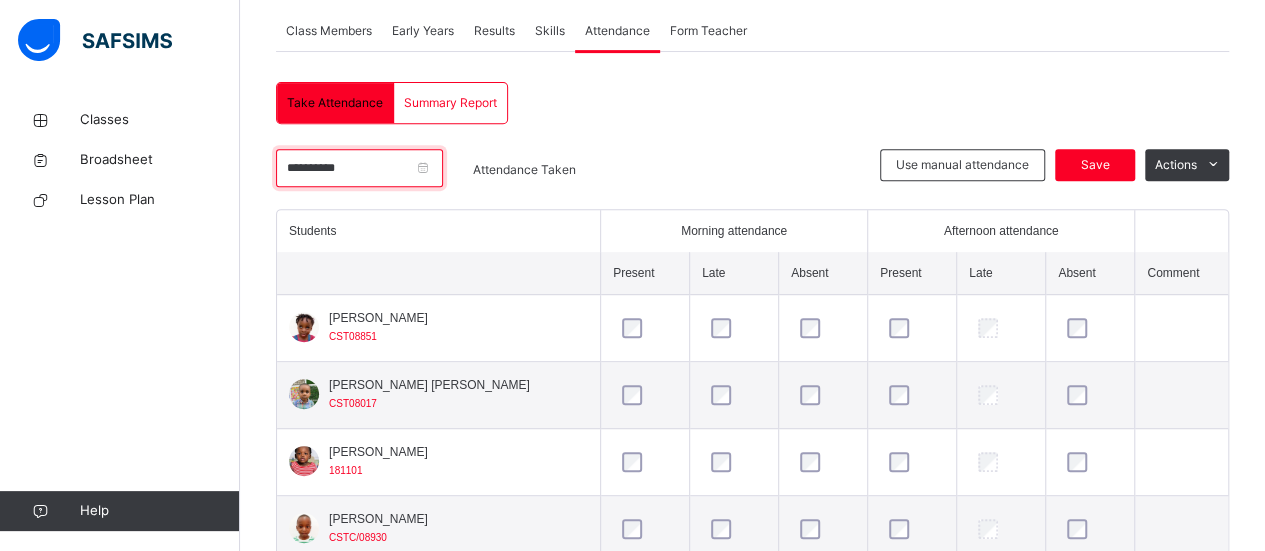 click on "**********" at bounding box center (359, 168) 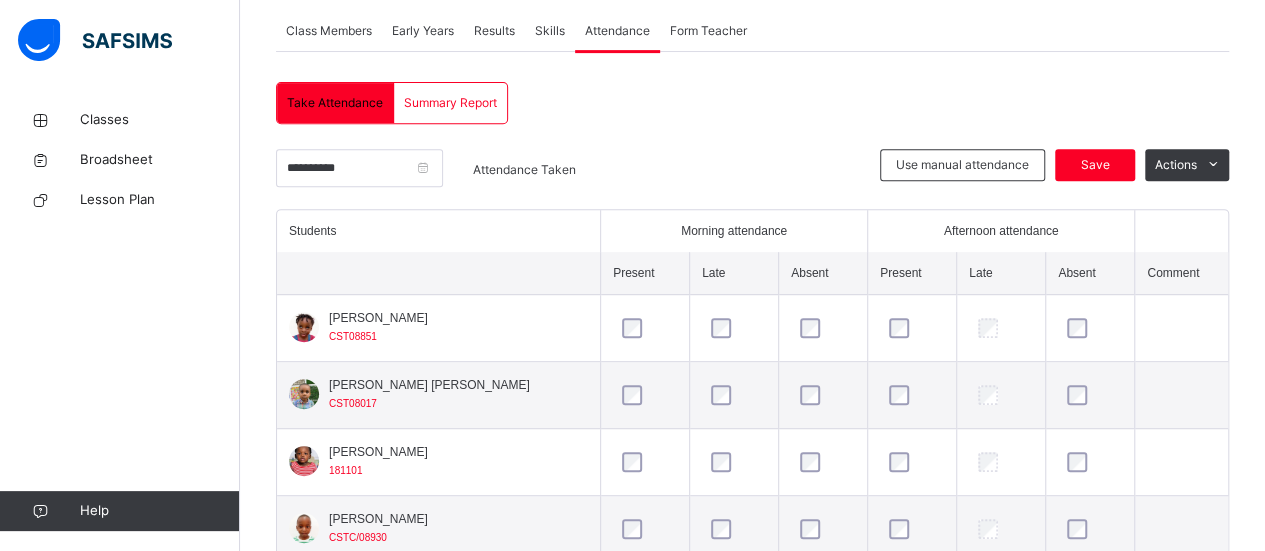 click on "**********" at bounding box center [419, 175] 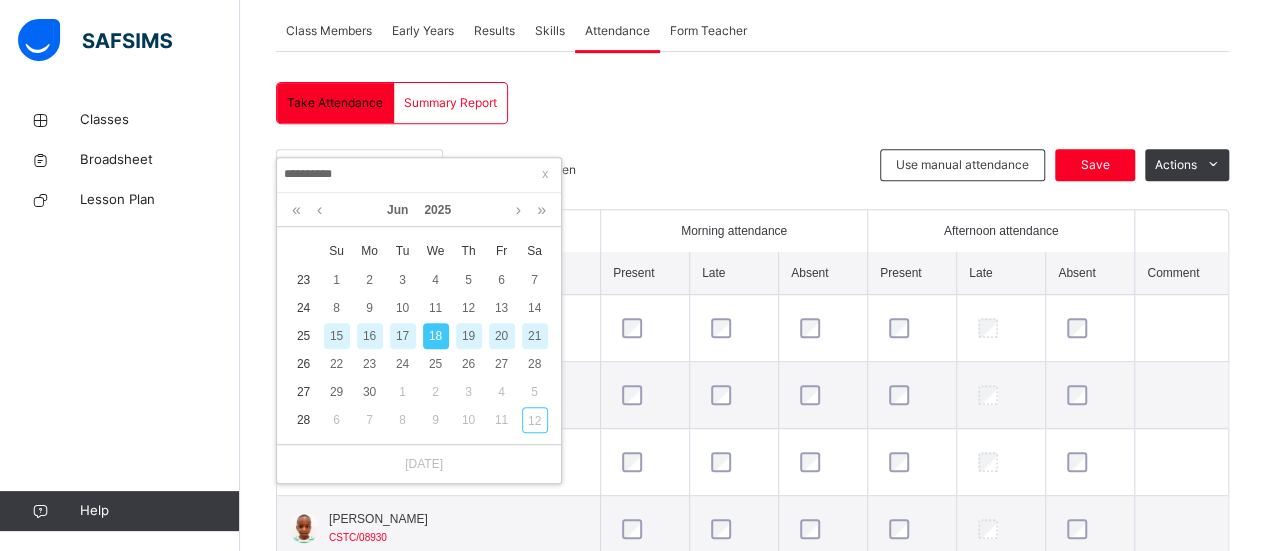 click on "19" at bounding box center (469, 336) 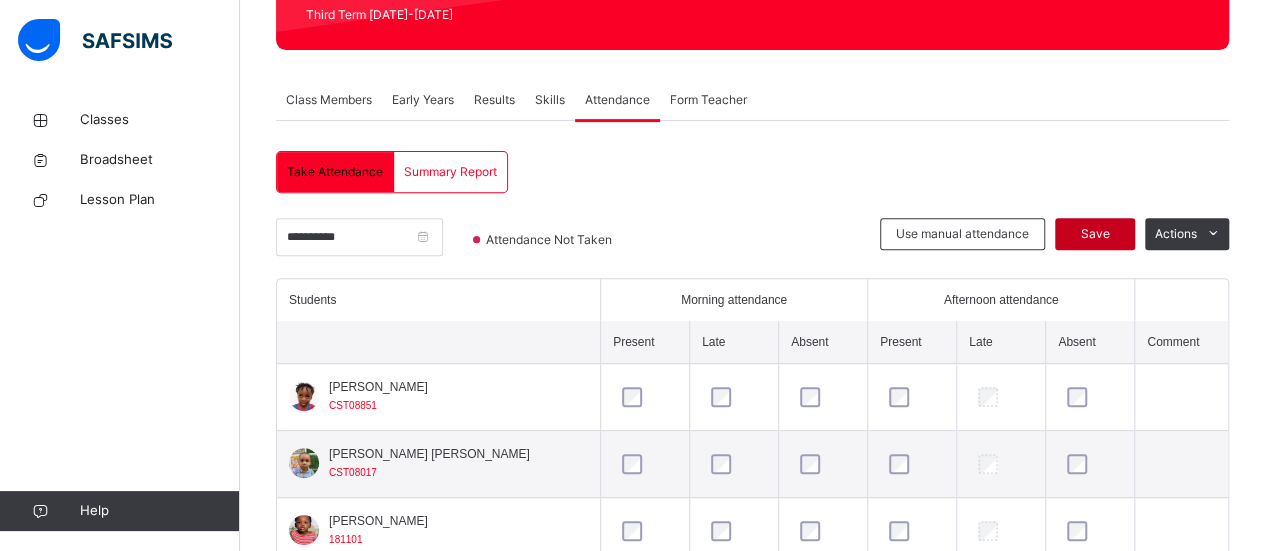 scroll, scrollTop: 365, scrollLeft: 0, axis: vertical 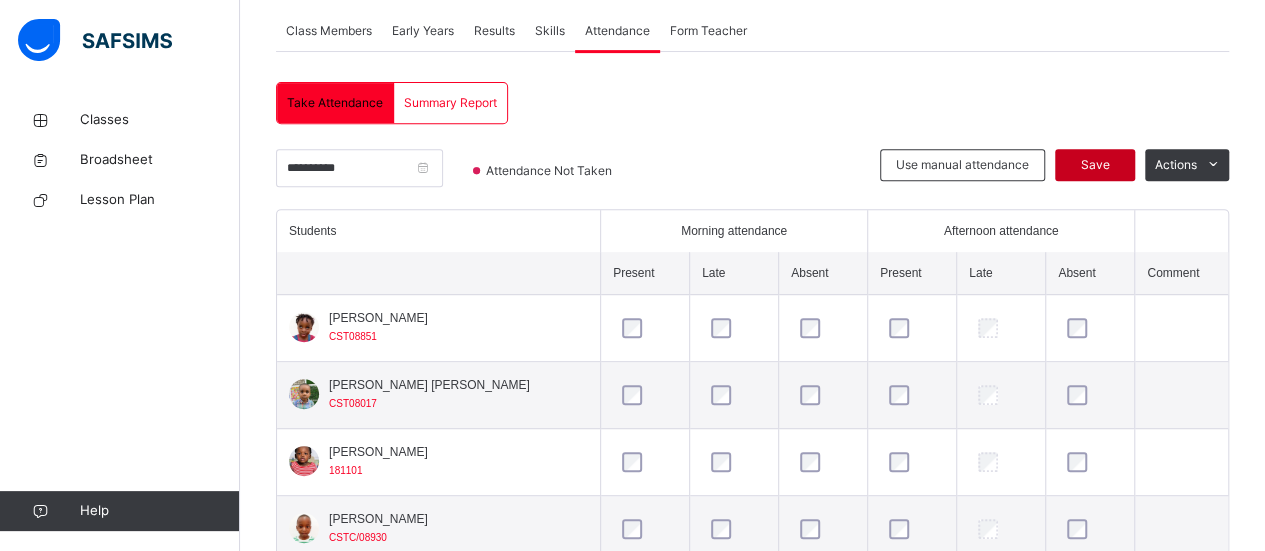 click on "Save" at bounding box center [1095, 165] 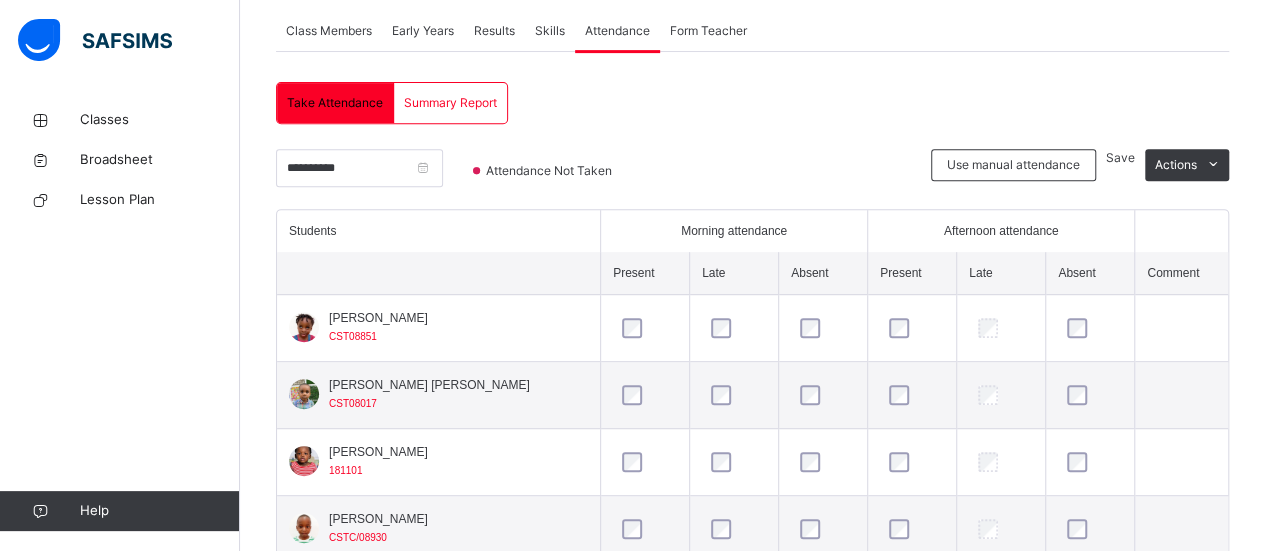 click on "Save" at bounding box center (1120, 179) 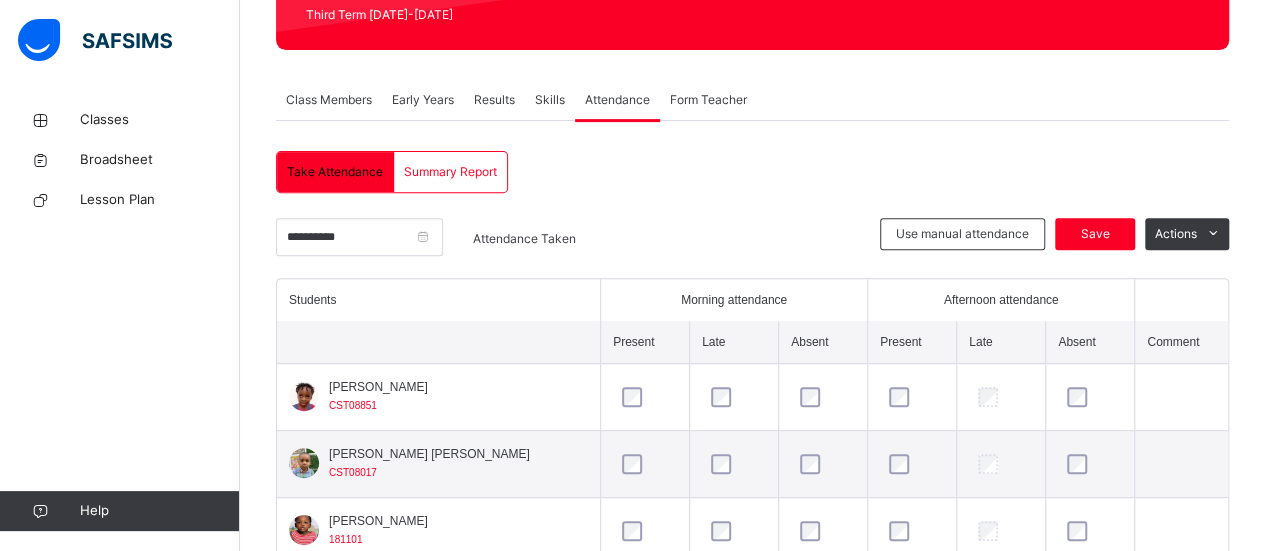 scroll, scrollTop: 365, scrollLeft: 0, axis: vertical 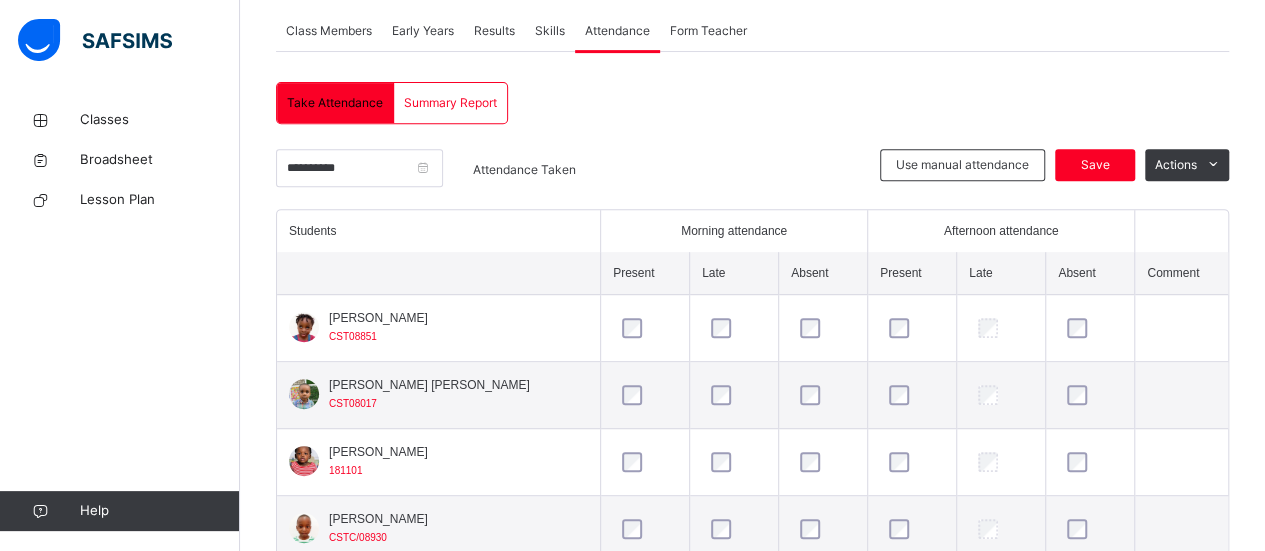 click at bounding box center [473, 169] 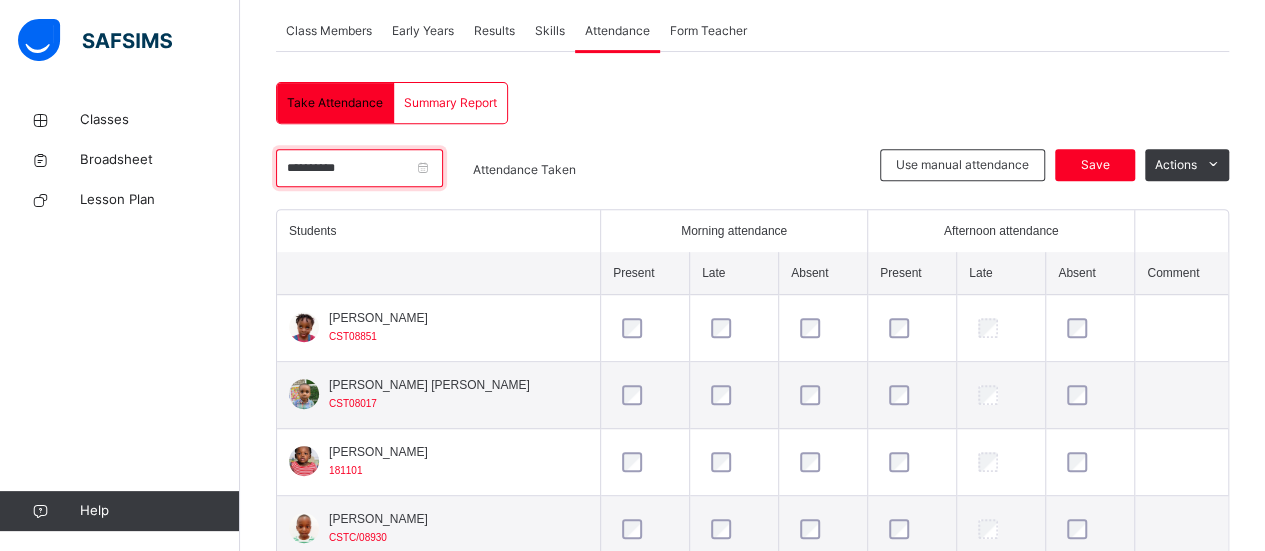 click on "**********" at bounding box center [359, 168] 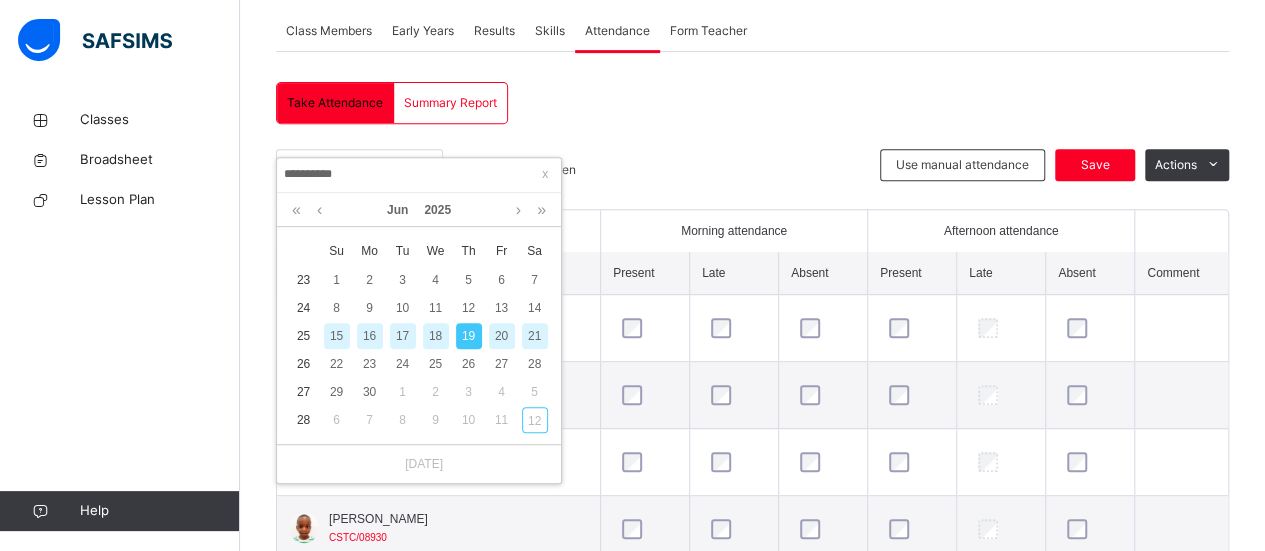 click on "20" at bounding box center (502, 336) 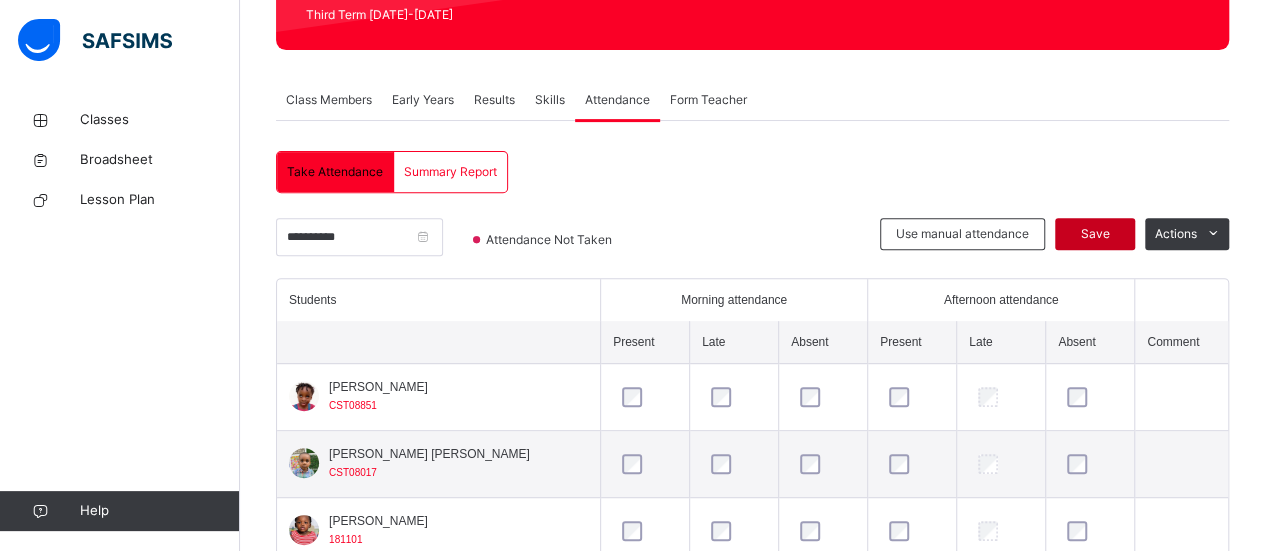 scroll, scrollTop: 365, scrollLeft: 0, axis: vertical 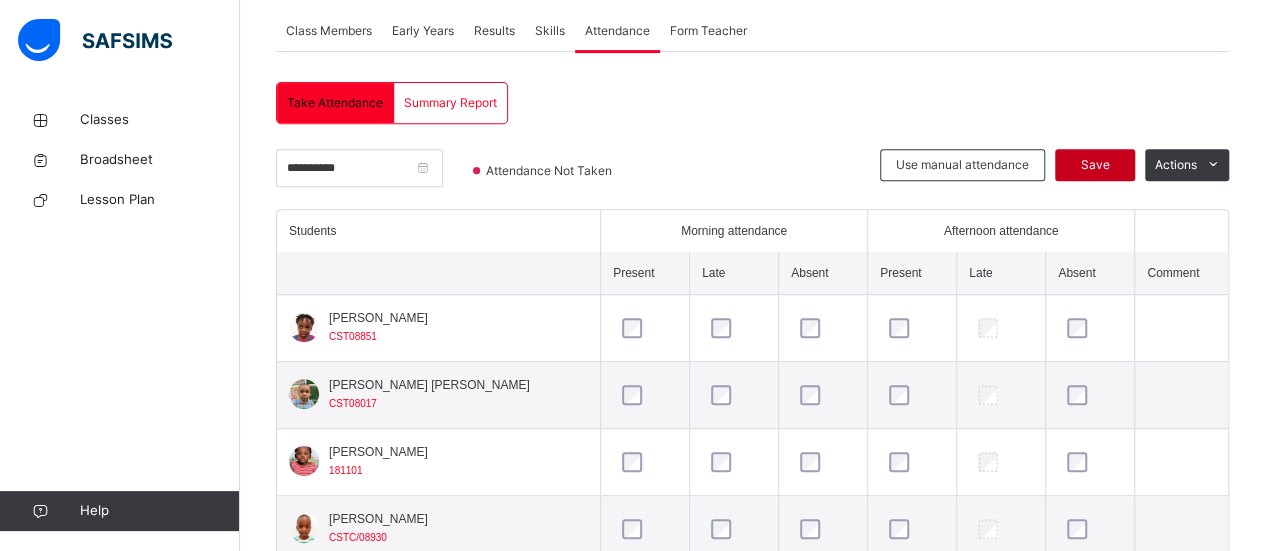 click on "Save" at bounding box center [1095, 165] 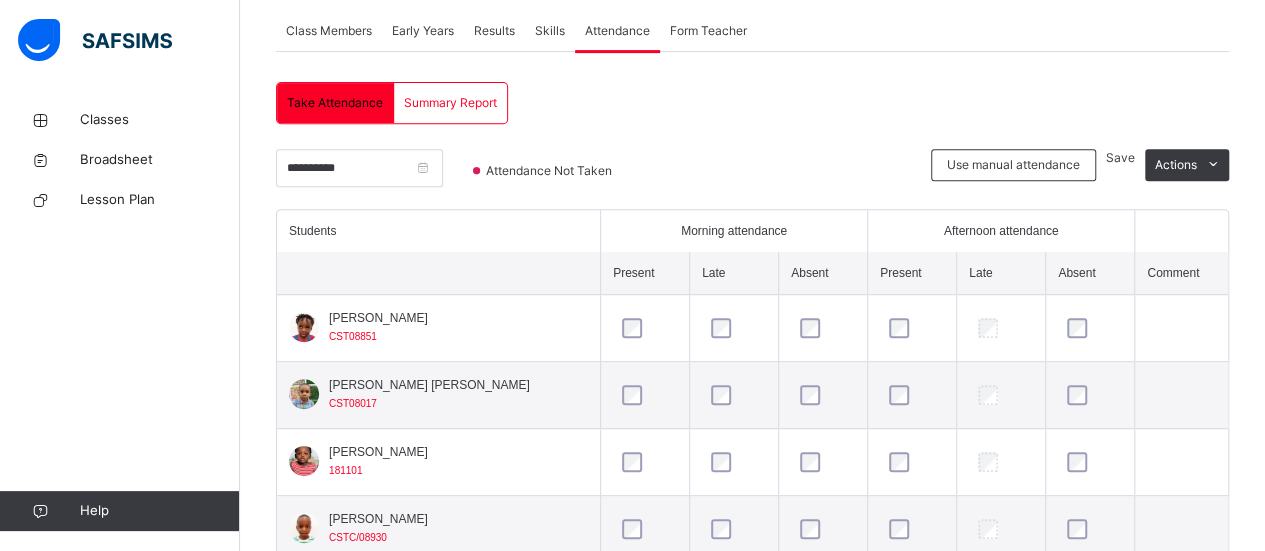 click on "Save" at bounding box center (1120, 157) 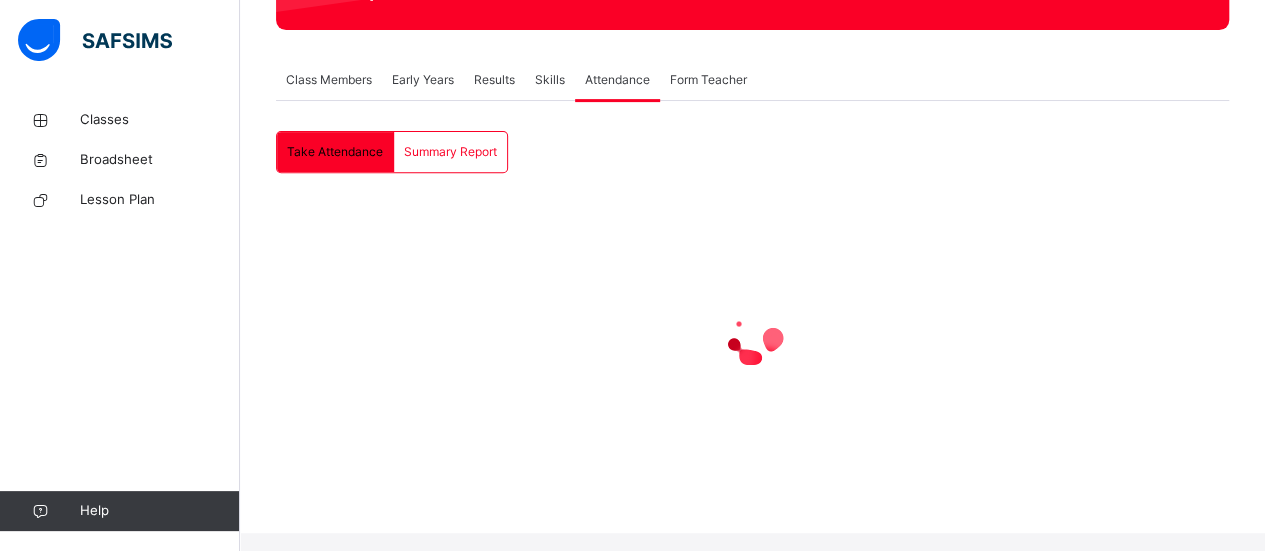 scroll, scrollTop: 296, scrollLeft: 0, axis: vertical 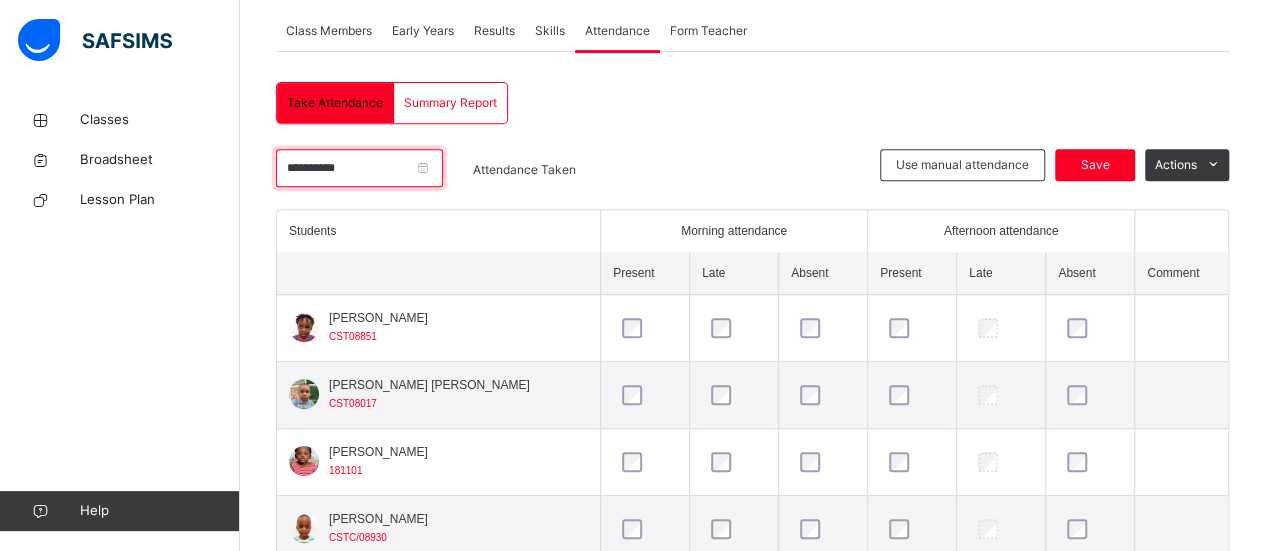 click on "**********" at bounding box center (359, 168) 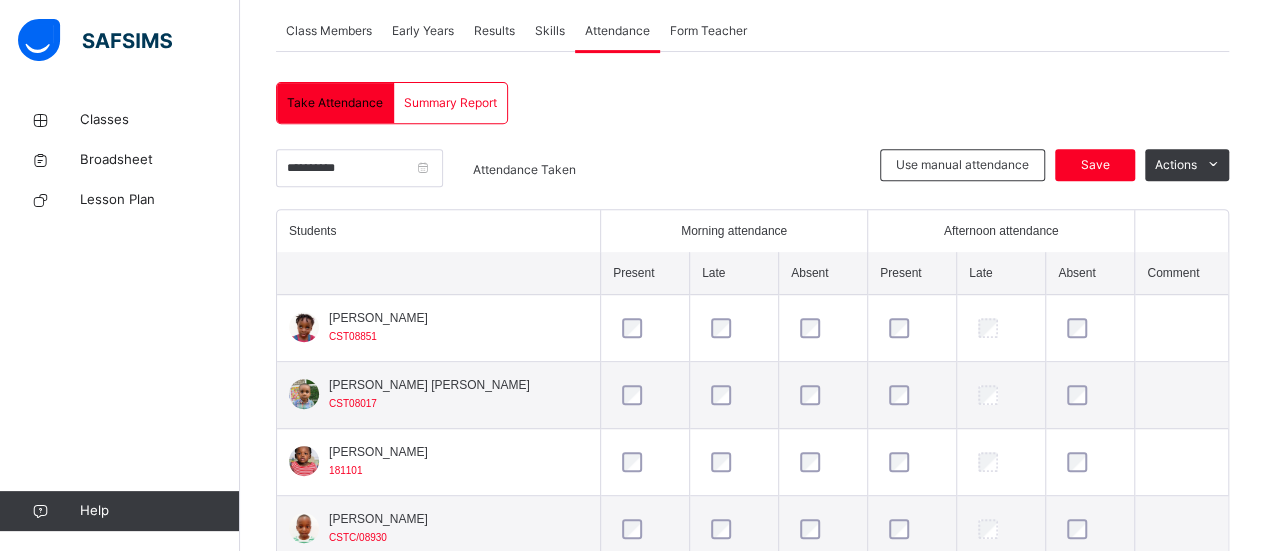 scroll, scrollTop: 462, scrollLeft: 0, axis: vertical 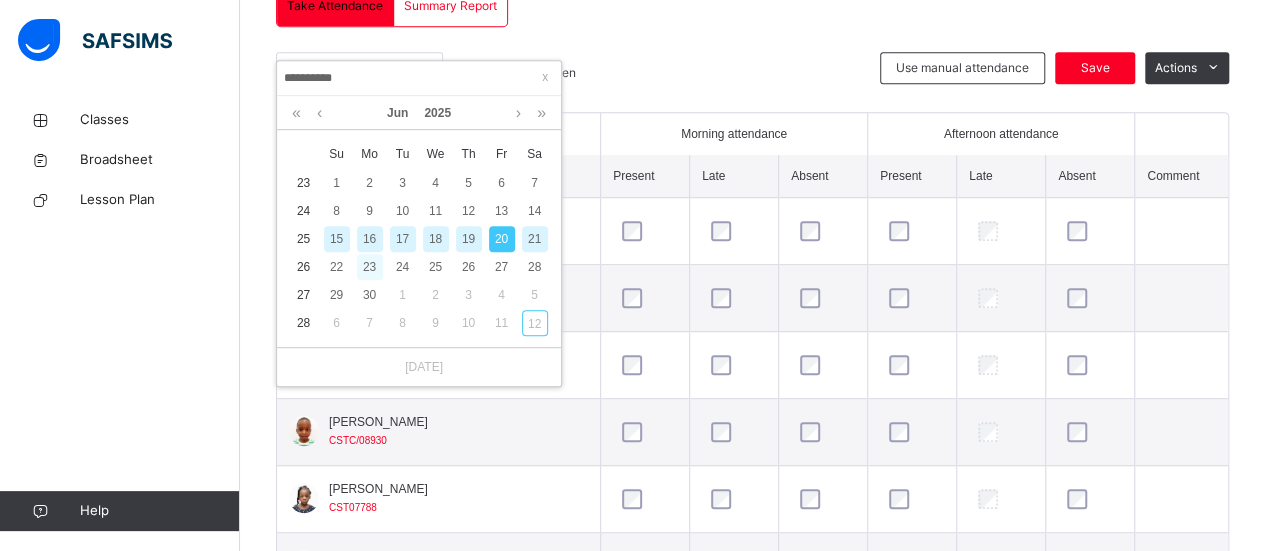 click on "23" at bounding box center (370, 267) 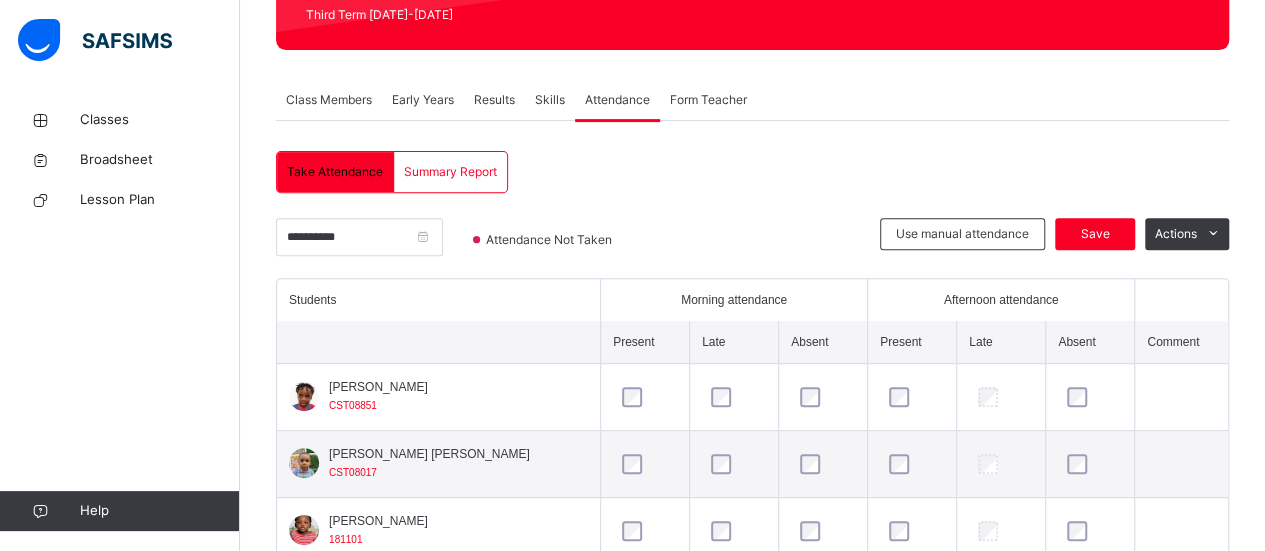 scroll, scrollTop: 462, scrollLeft: 0, axis: vertical 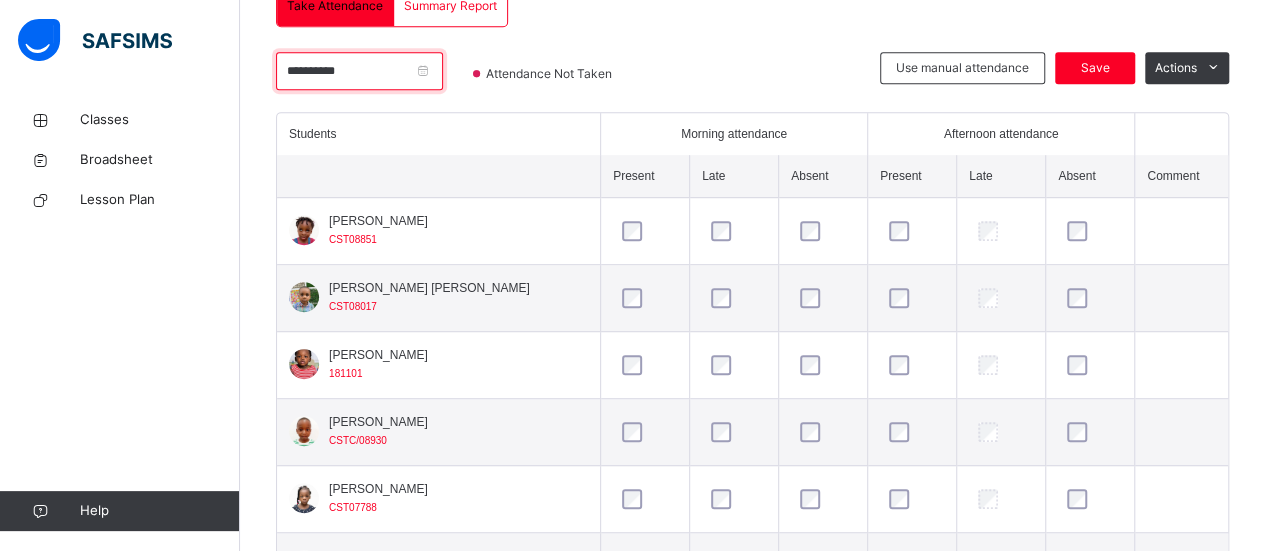 click on "**********" at bounding box center [359, 71] 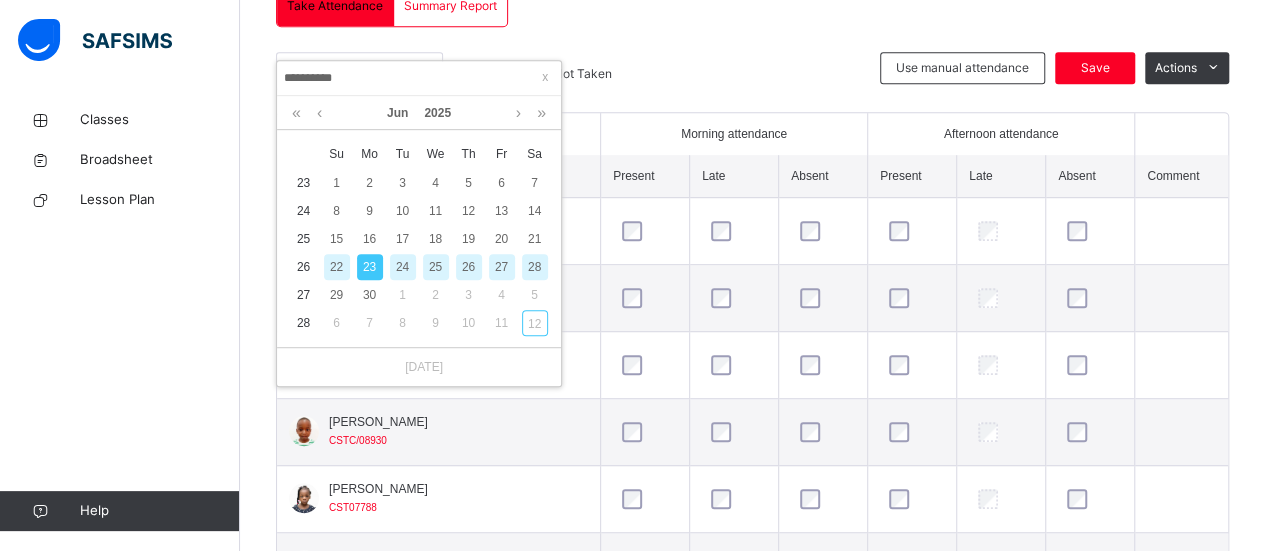 click on "**********" at bounding box center [752, 496] 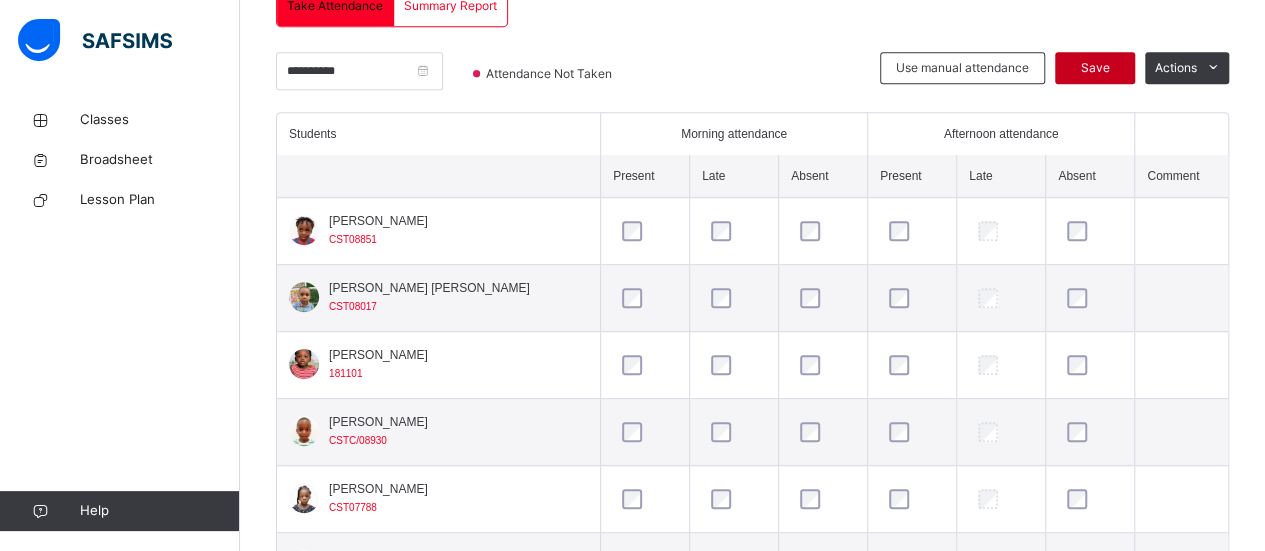 click on "Save" at bounding box center [1095, 68] 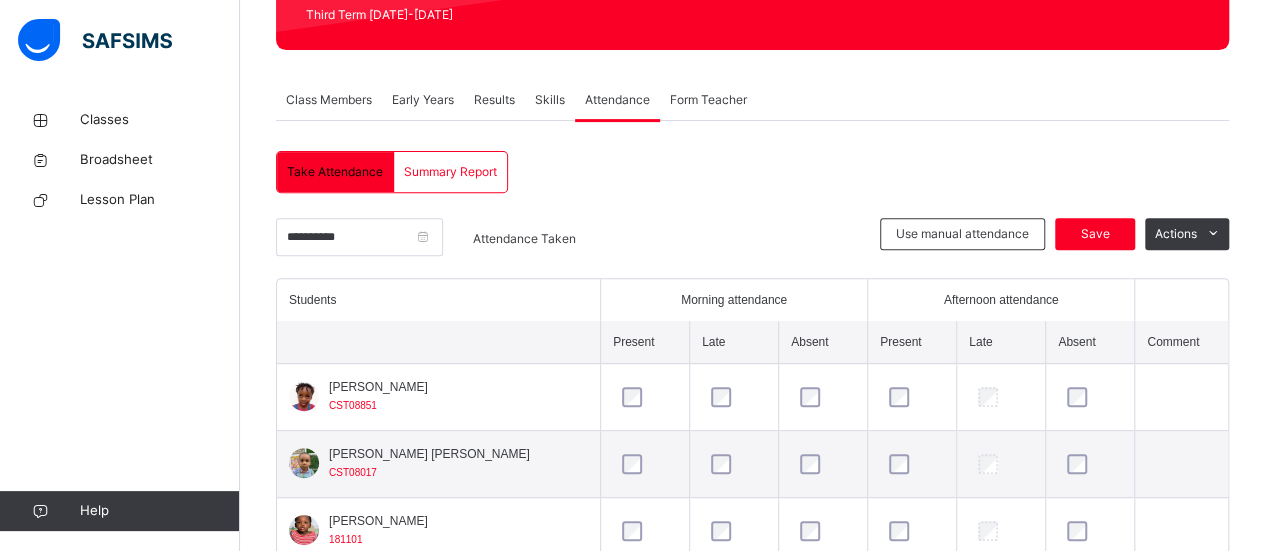 scroll, scrollTop: 462, scrollLeft: 0, axis: vertical 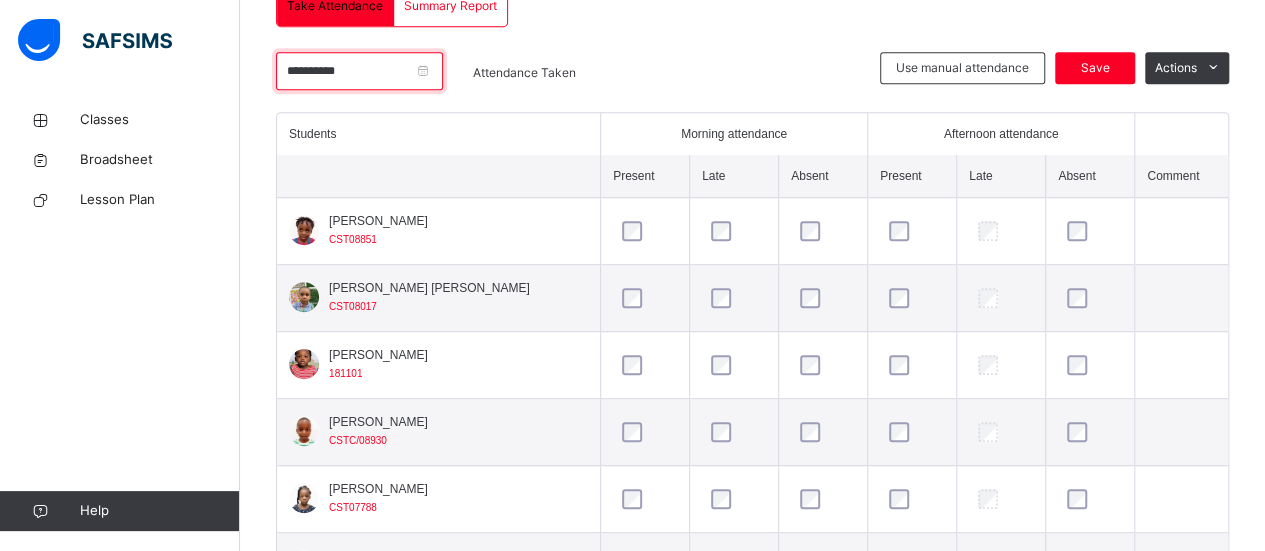 click on "**********" at bounding box center [359, 71] 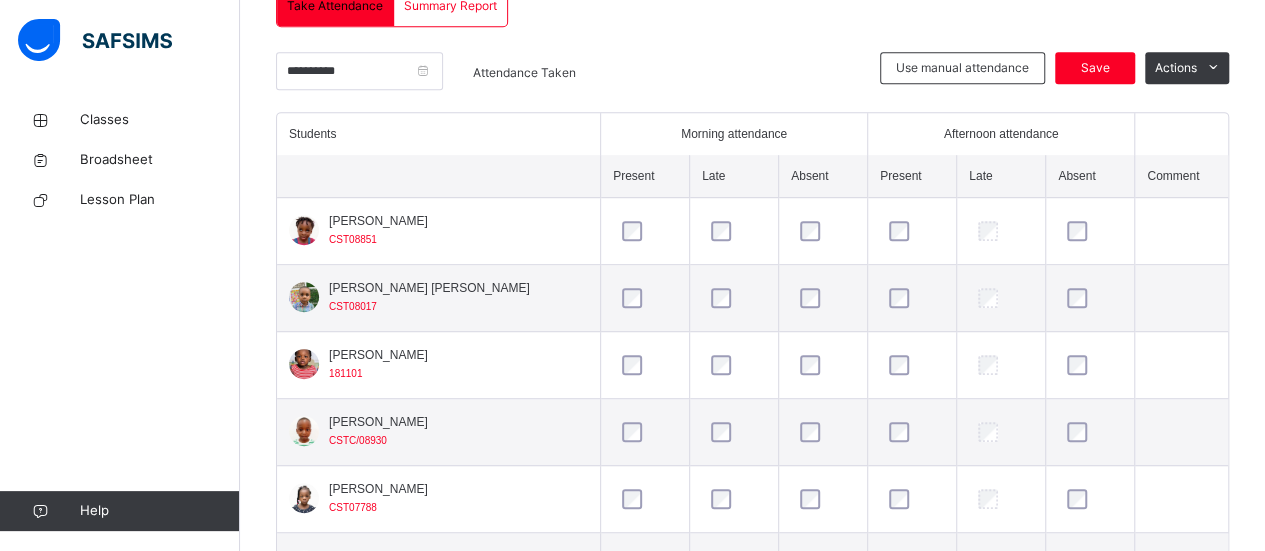click on "**********" at bounding box center [419, 78] 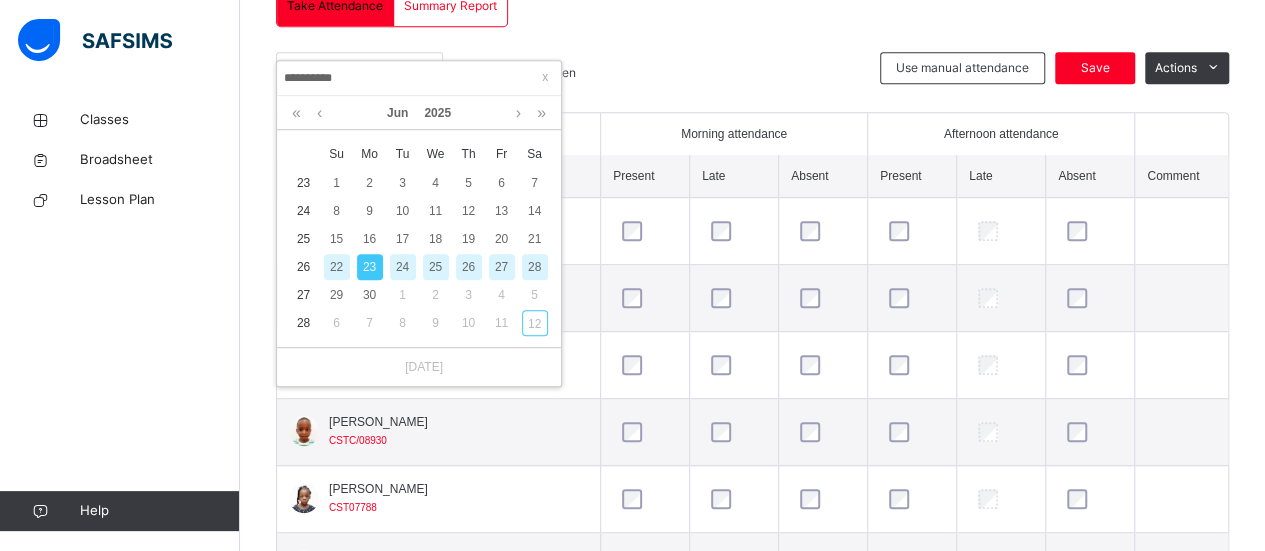 click on "24" at bounding box center [403, 267] 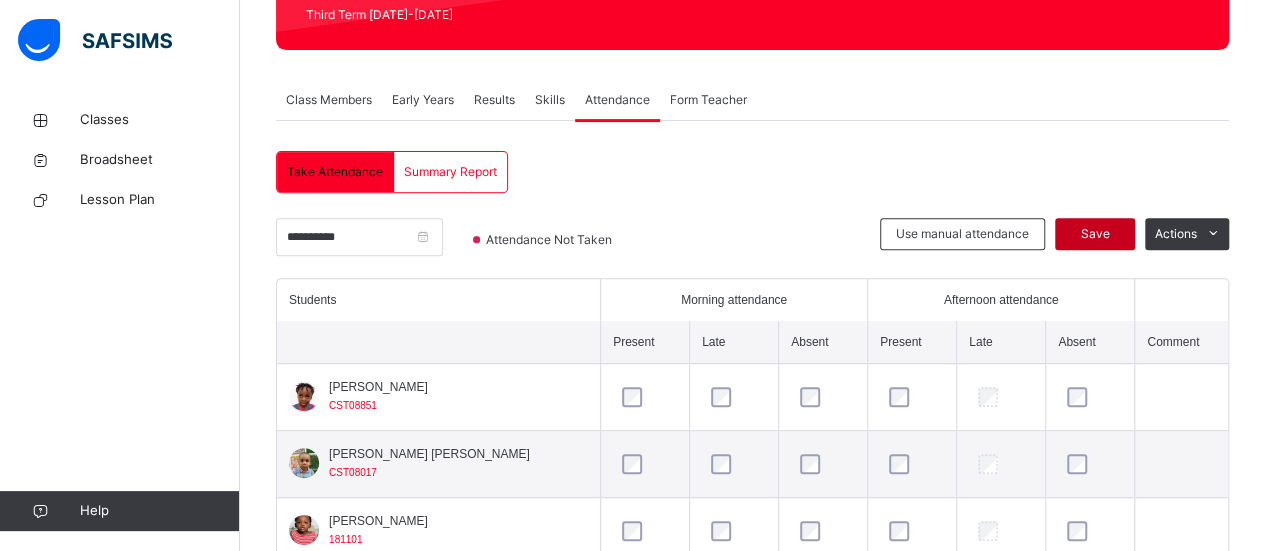scroll, scrollTop: 462, scrollLeft: 0, axis: vertical 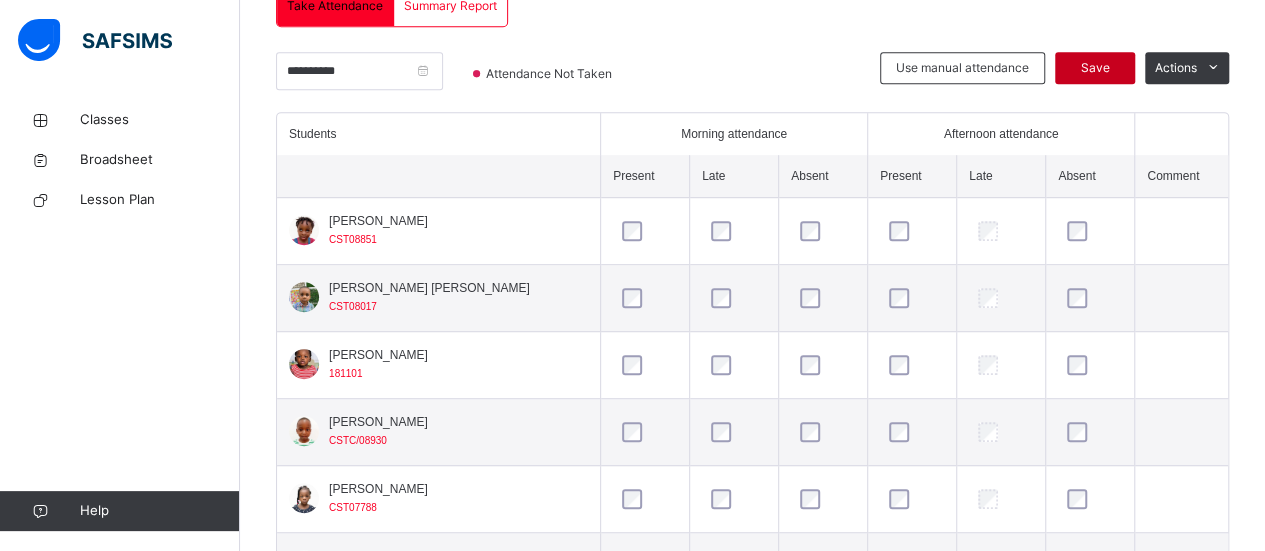 click on "Save" at bounding box center [1095, 68] 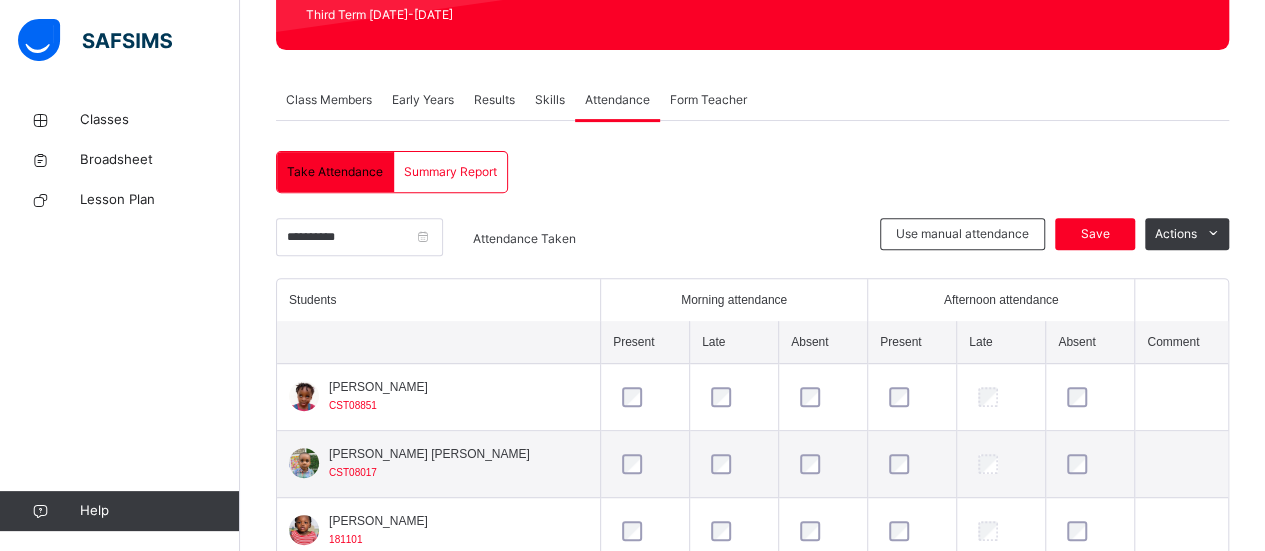 scroll, scrollTop: 462, scrollLeft: 0, axis: vertical 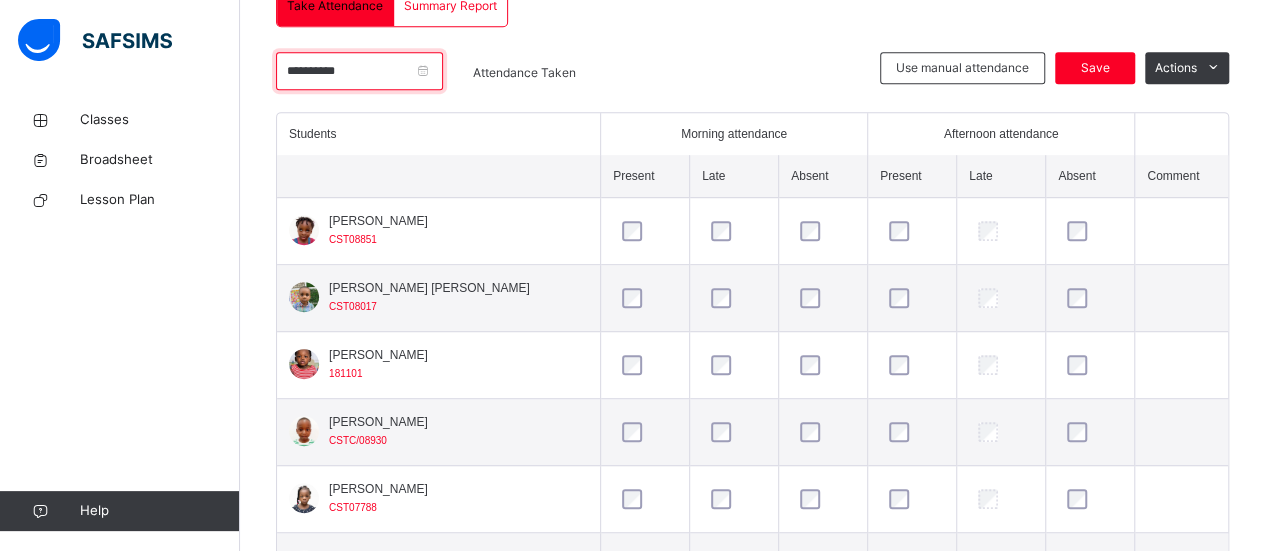 click on "**********" at bounding box center (359, 71) 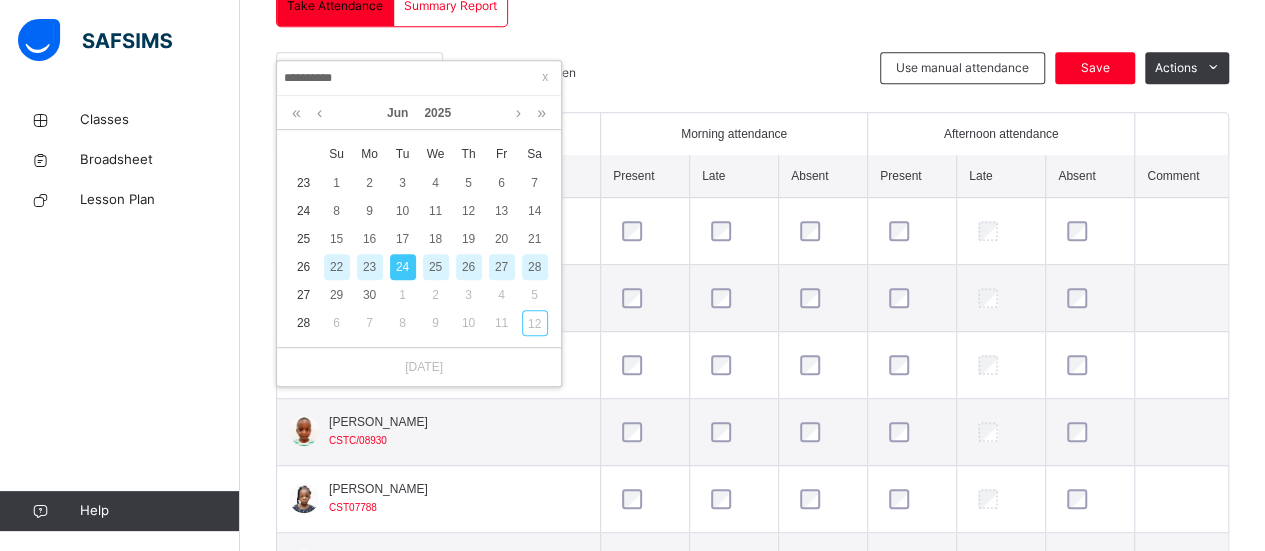 click on "25" at bounding box center (436, 267) 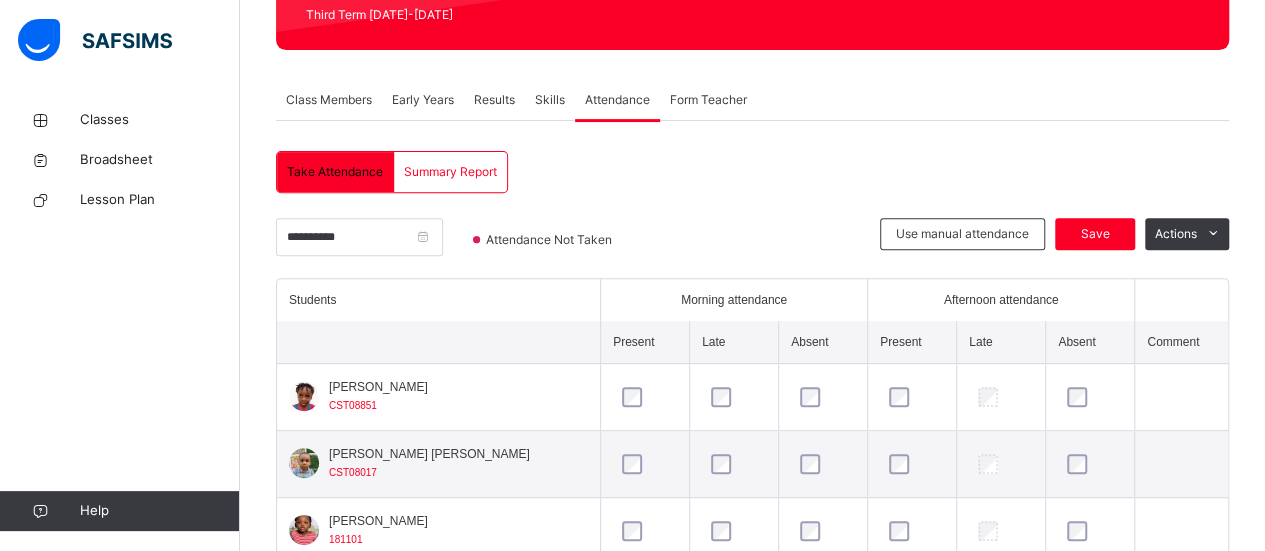 scroll, scrollTop: 462, scrollLeft: 0, axis: vertical 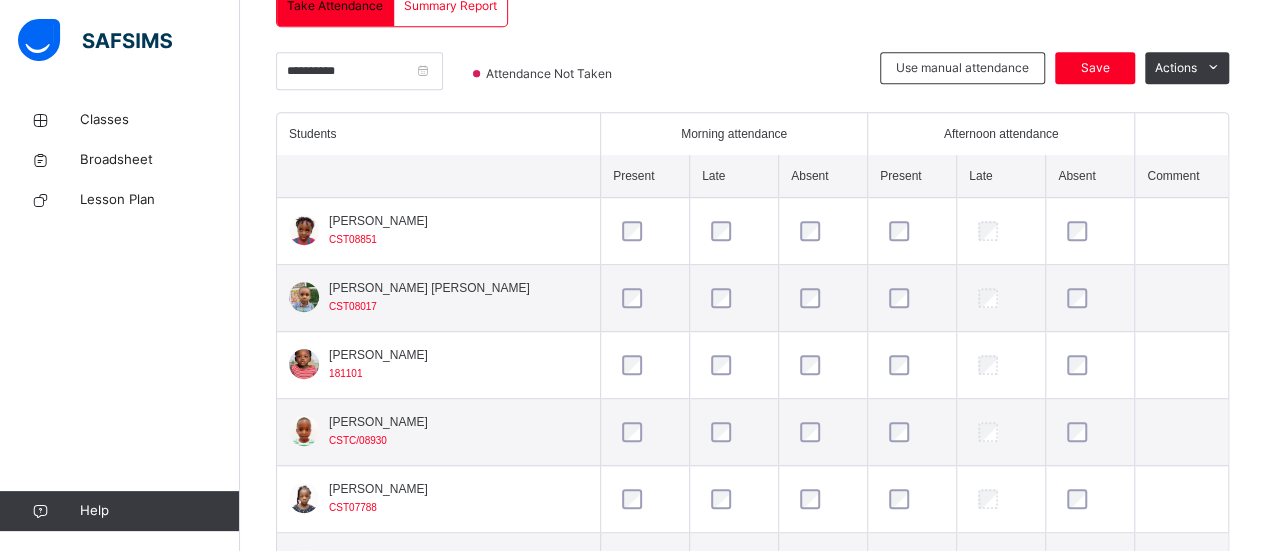 click at bounding box center [823, 231] 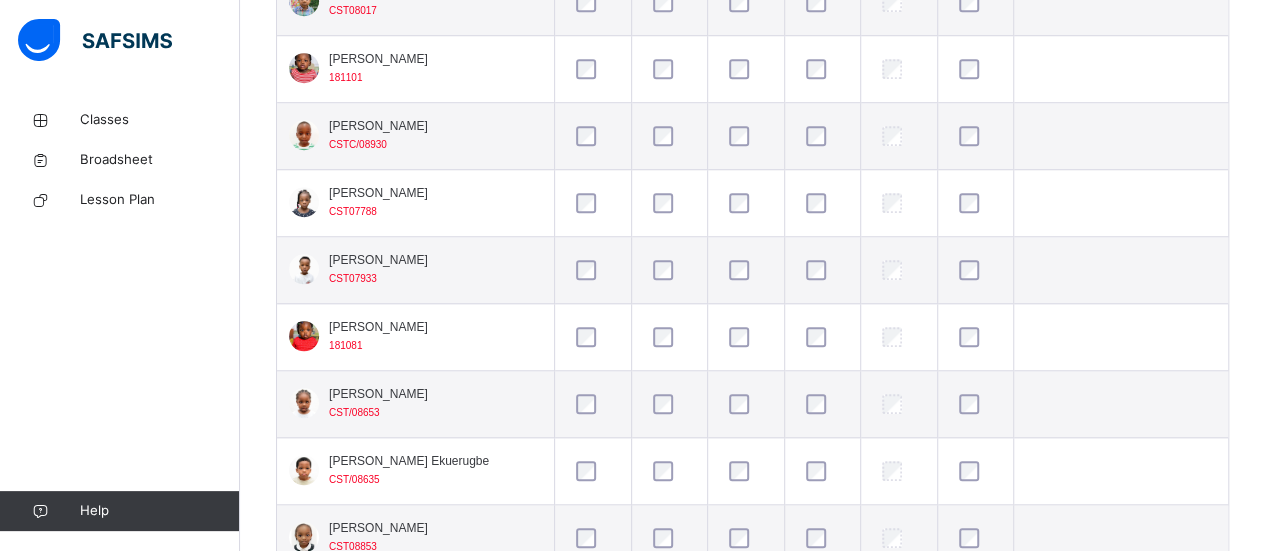 scroll, scrollTop: 798, scrollLeft: 0, axis: vertical 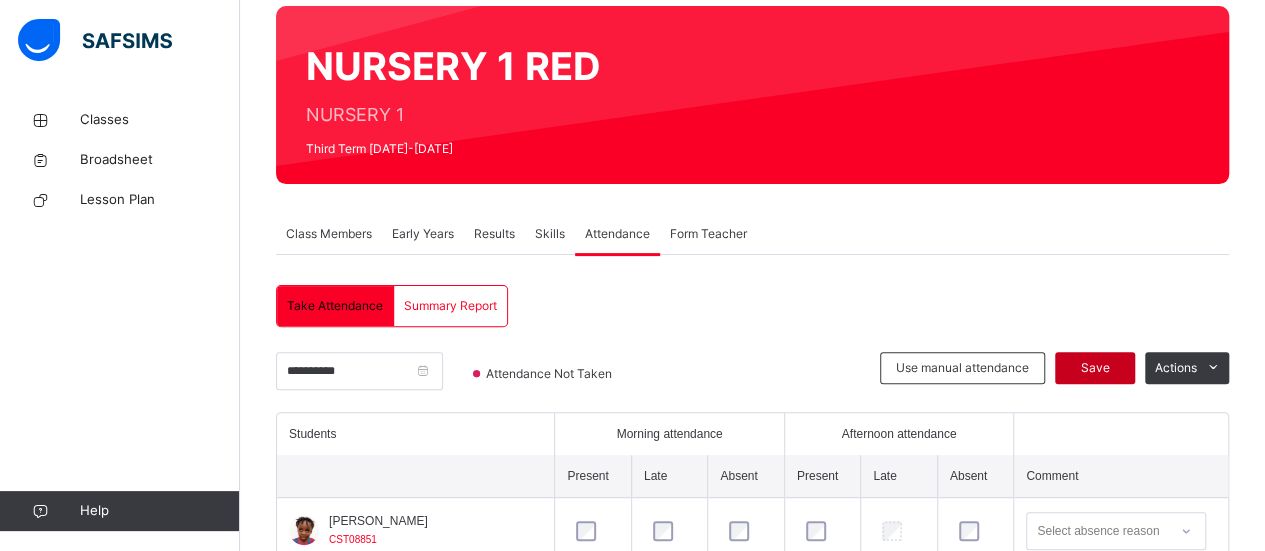 click on "Save" at bounding box center [1095, 368] 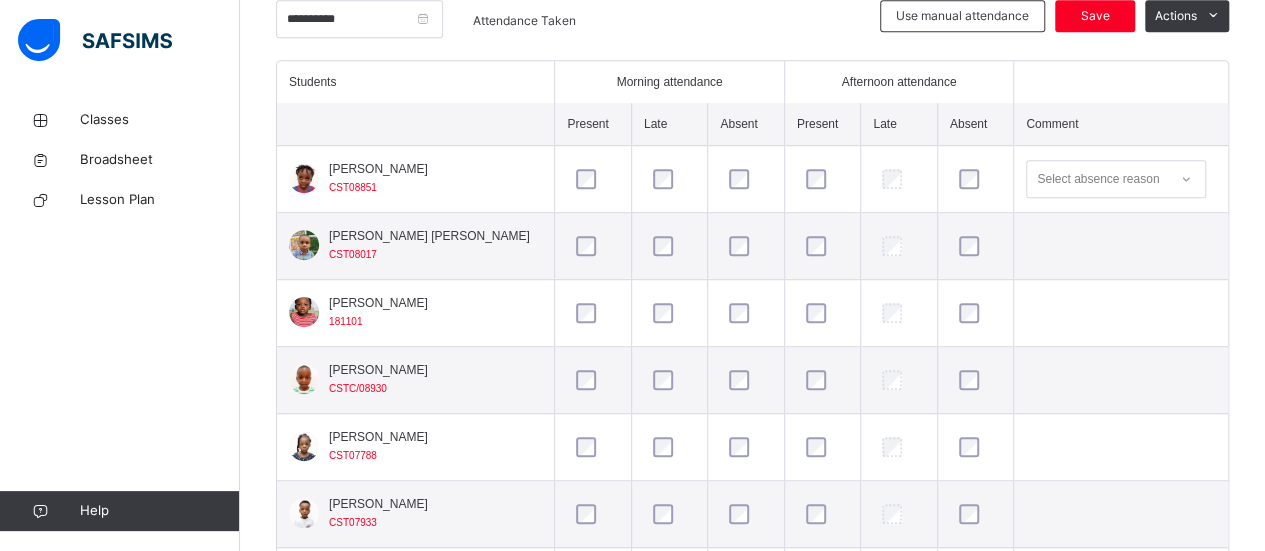scroll, scrollTop: 351, scrollLeft: 0, axis: vertical 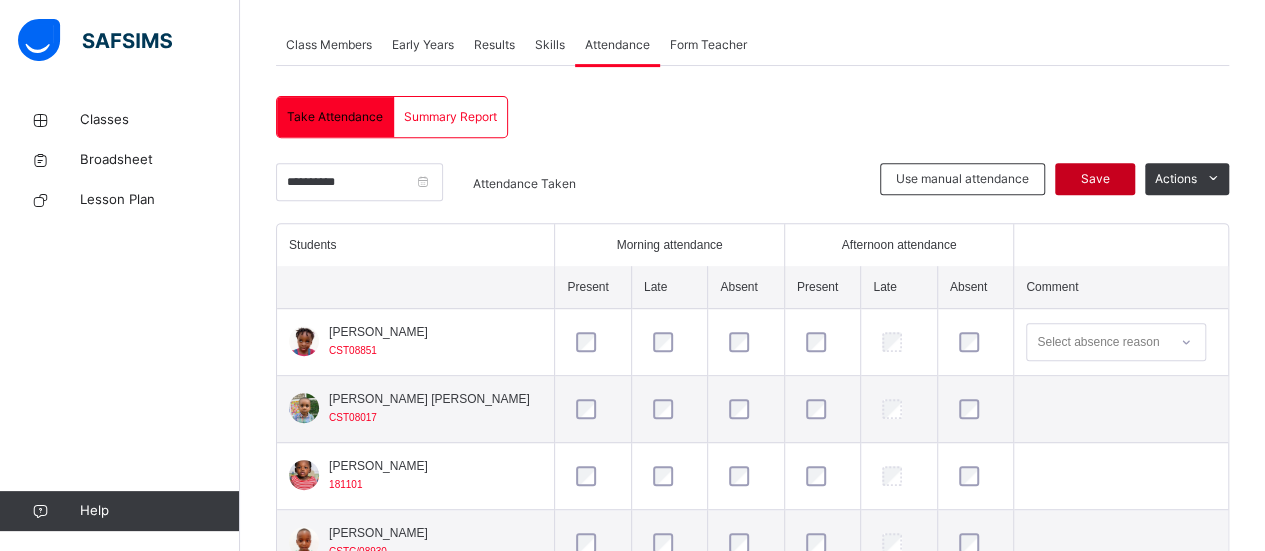 click on "Save" at bounding box center (1095, 179) 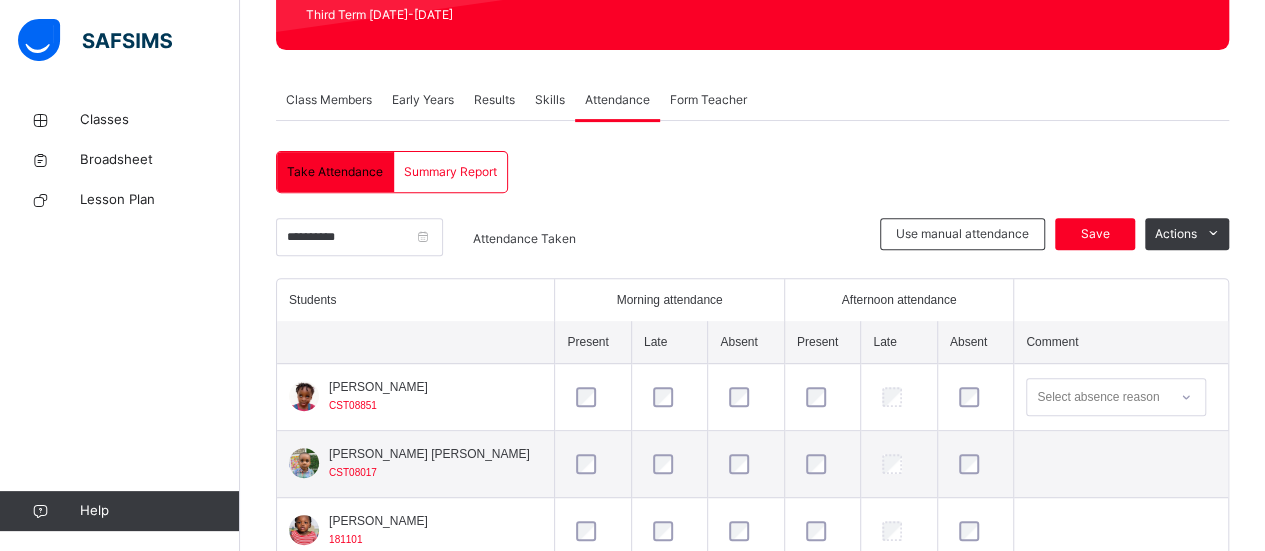 scroll, scrollTop: 351, scrollLeft: 0, axis: vertical 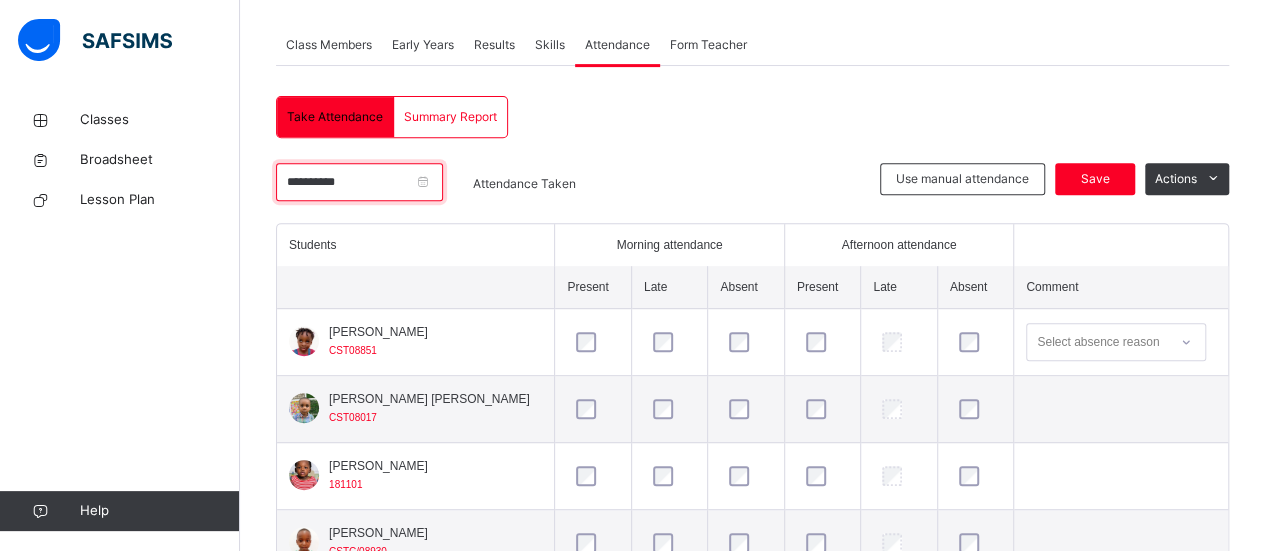 click on "**********" at bounding box center [359, 182] 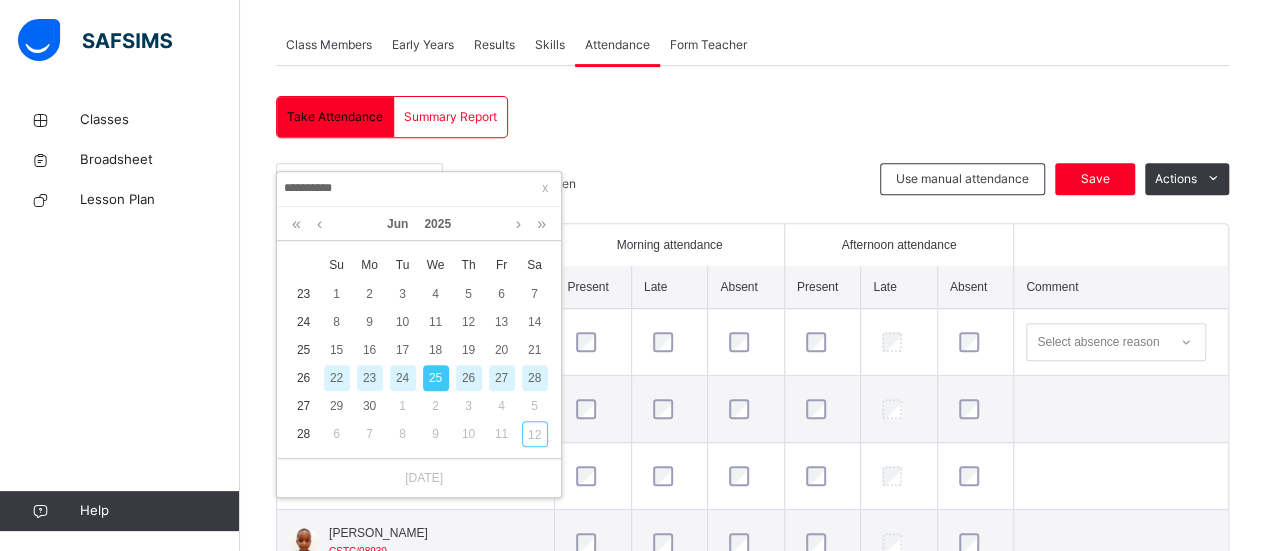 click on "26" at bounding box center (469, 378) 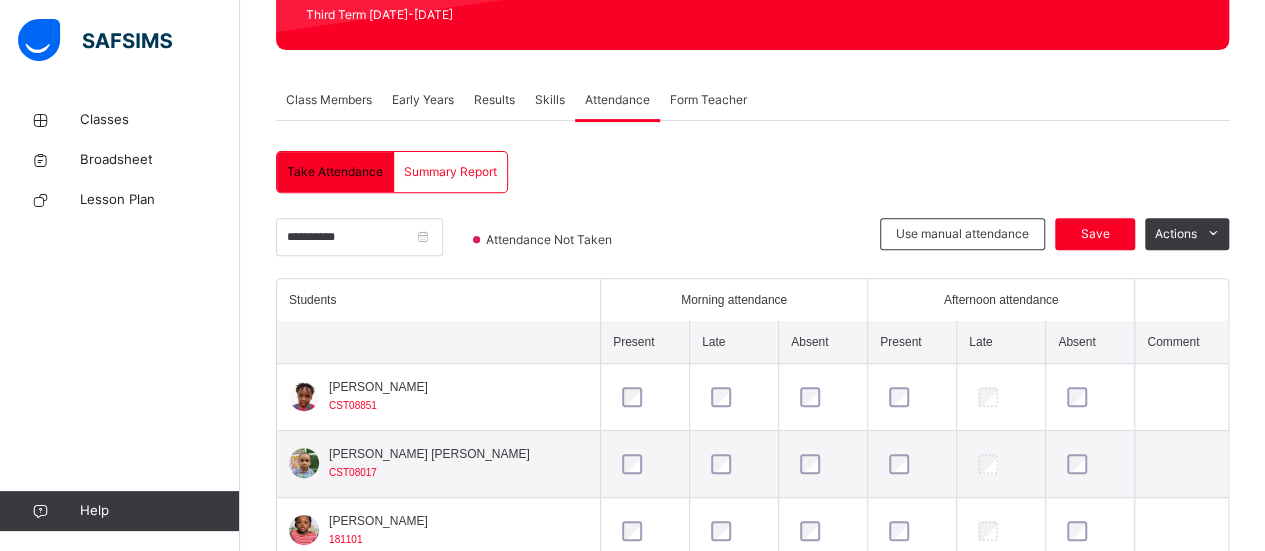 scroll, scrollTop: 351, scrollLeft: 0, axis: vertical 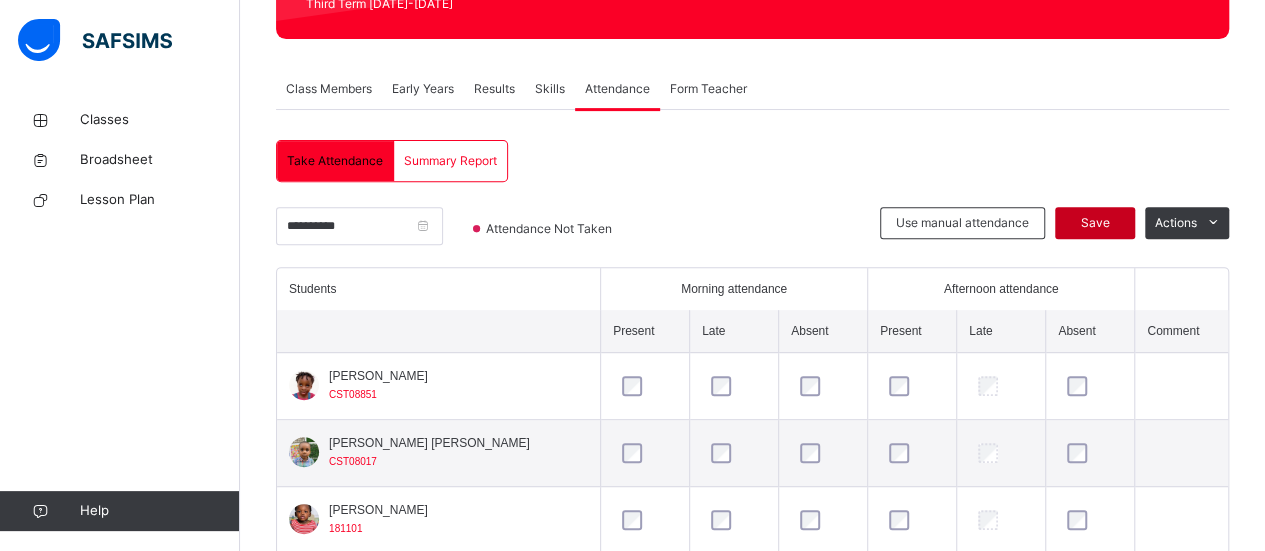 click on "Save" at bounding box center [1095, 223] 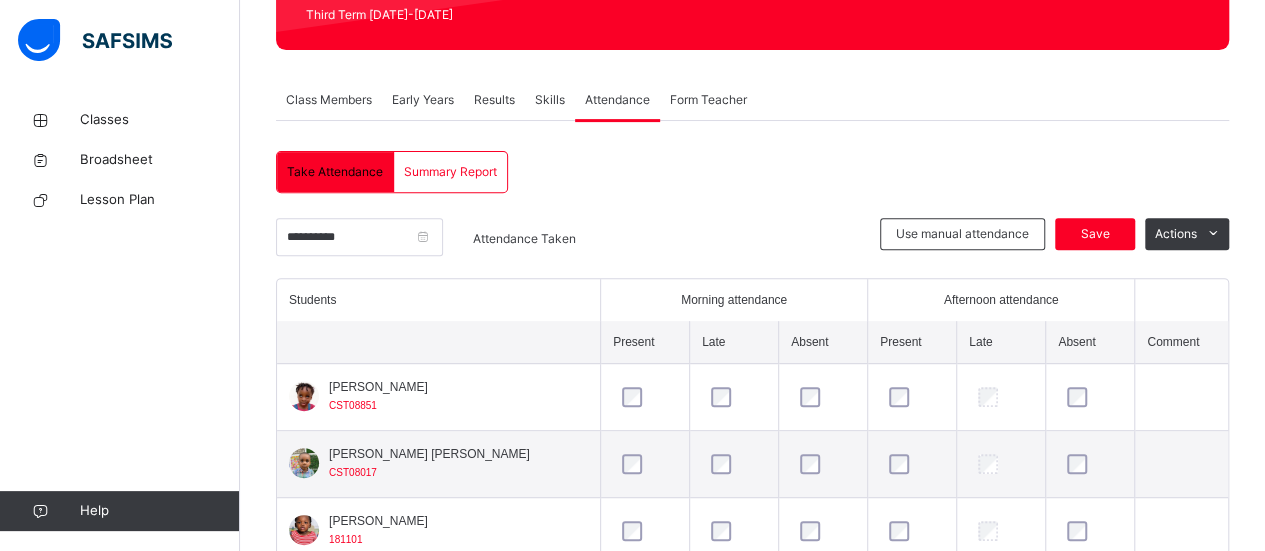 scroll, scrollTop: 307, scrollLeft: 0, axis: vertical 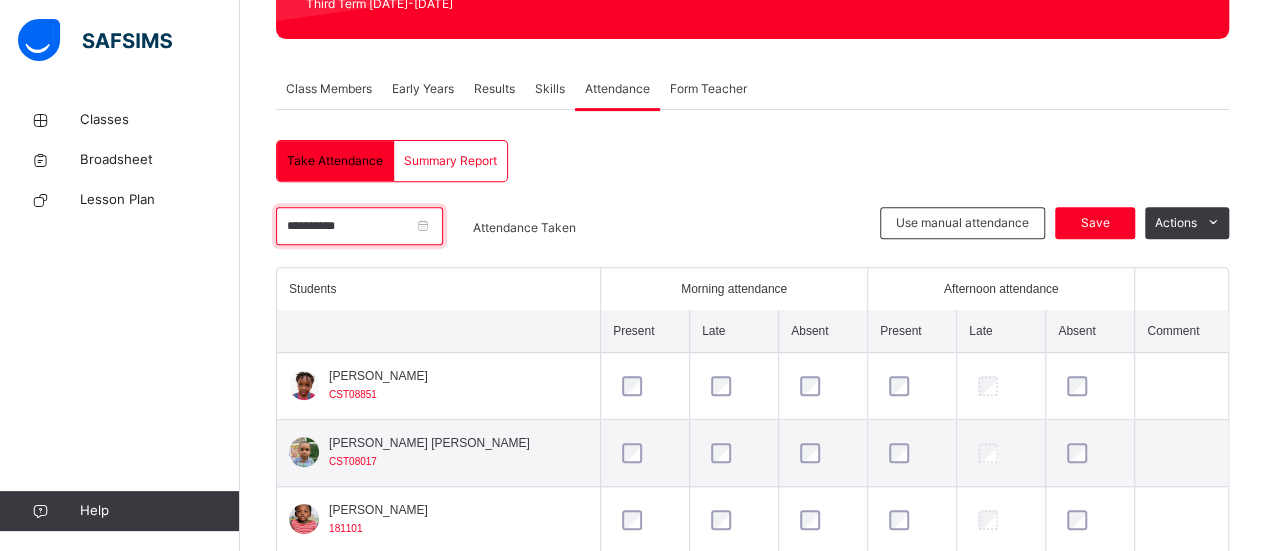 click on "**********" at bounding box center (359, 226) 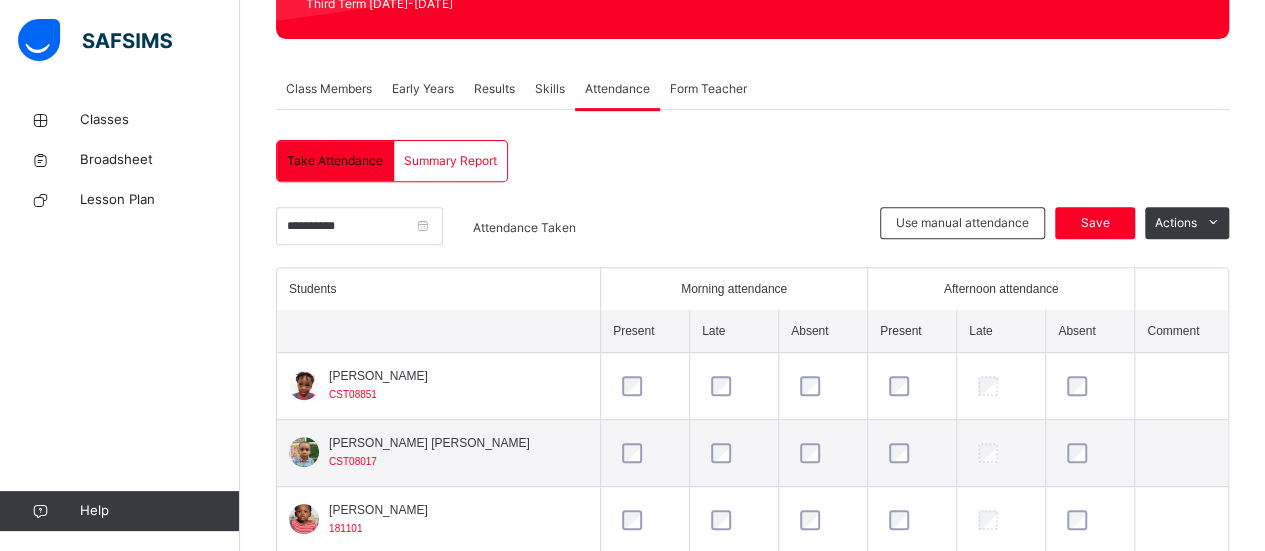 click on "**********" at bounding box center (419, 233) 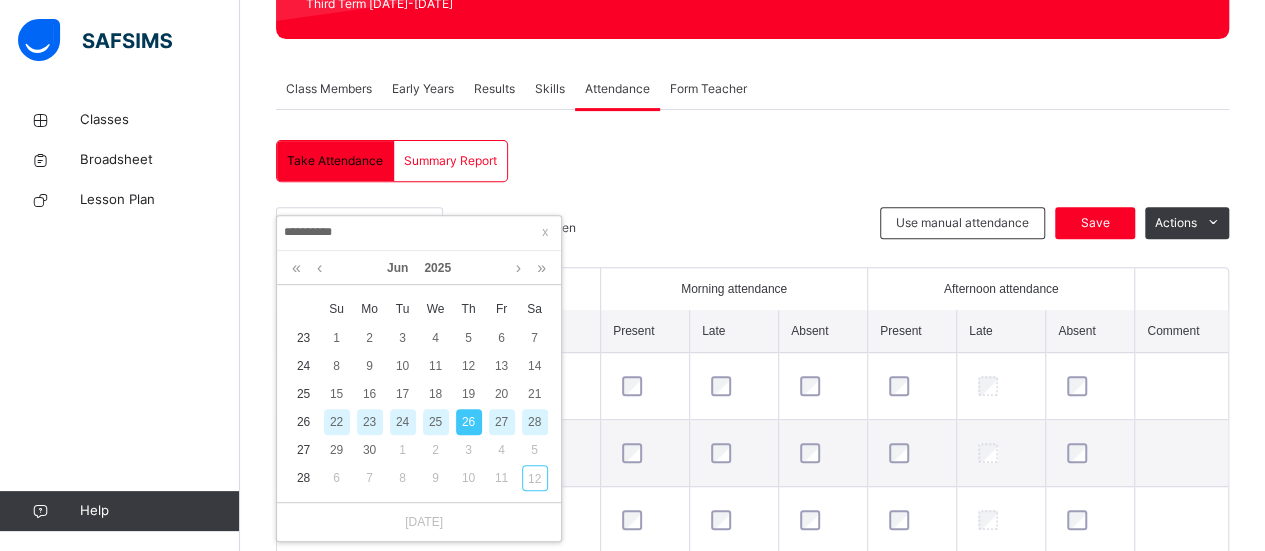 click on "27" at bounding box center (502, 422) 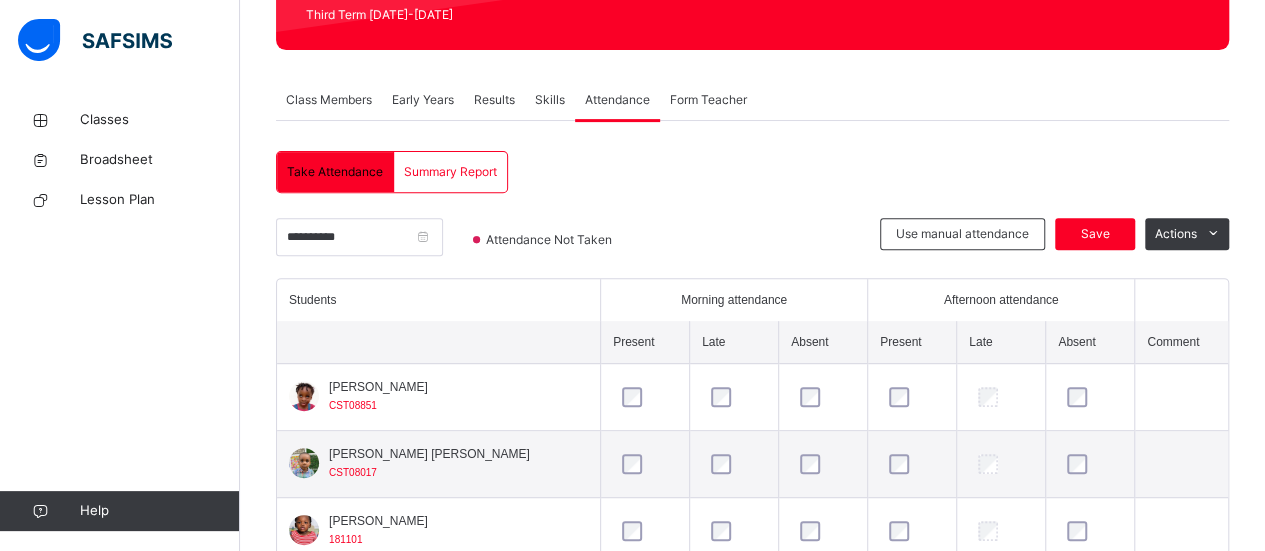 scroll, scrollTop: 307, scrollLeft: 0, axis: vertical 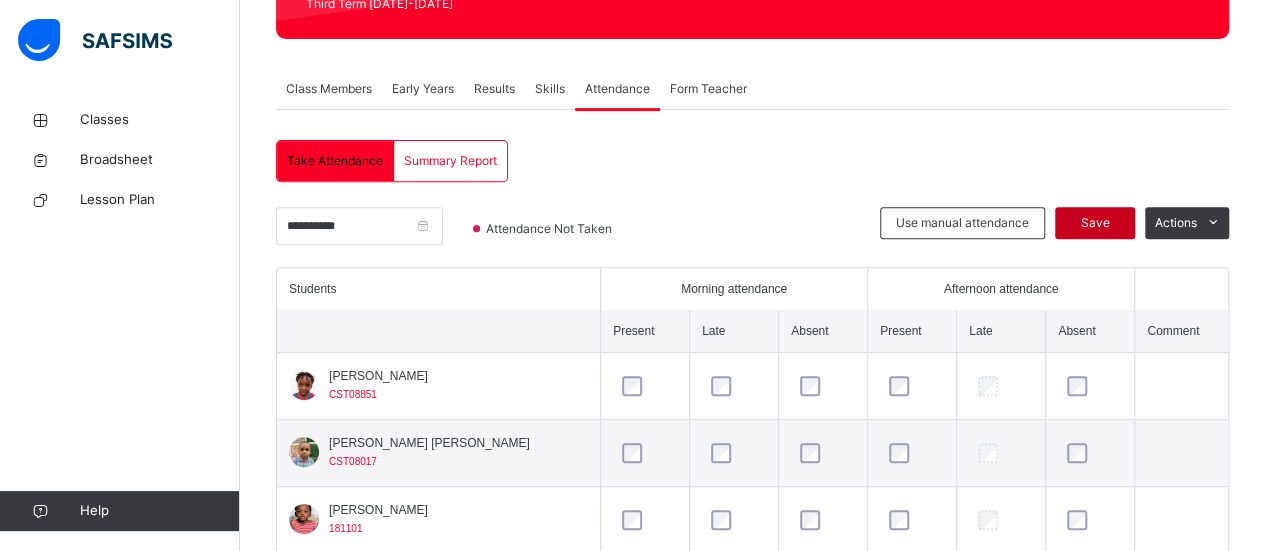 click on "Save" at bounding box center [1095, 223] 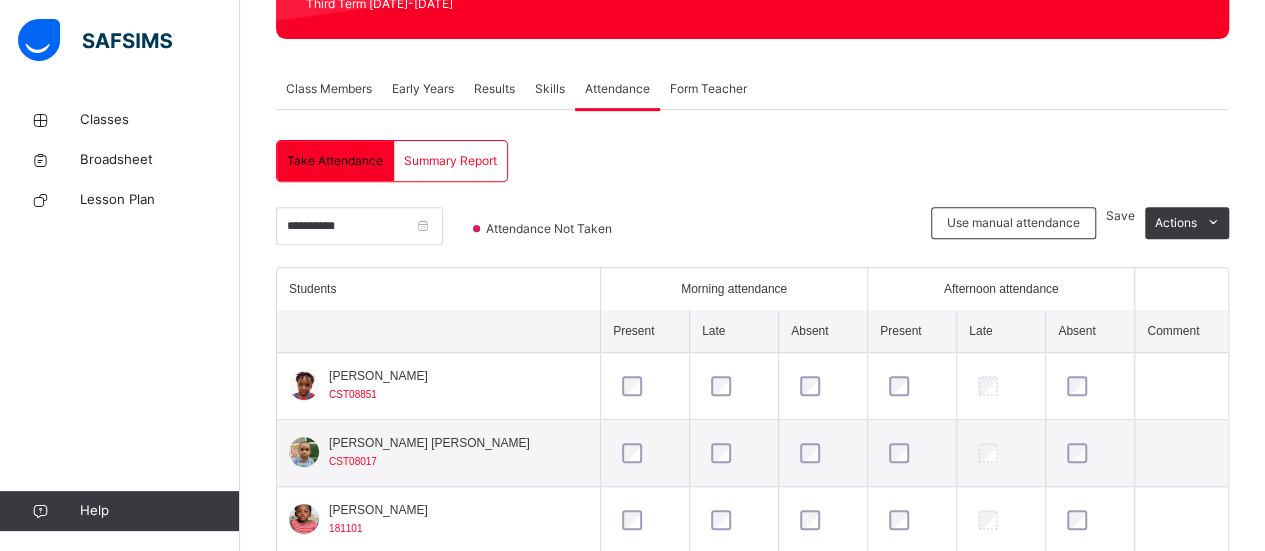 click on "Save" at bounding box center [1120, 215] 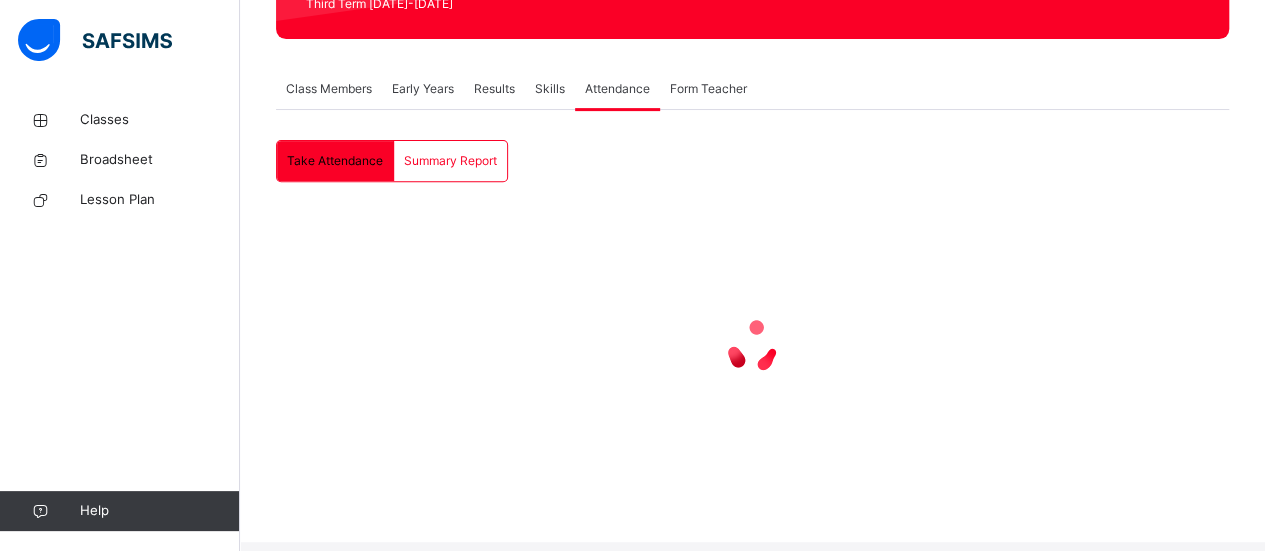 scroll, scrollTop: 296, scrollLeft: 0, axis: vertical 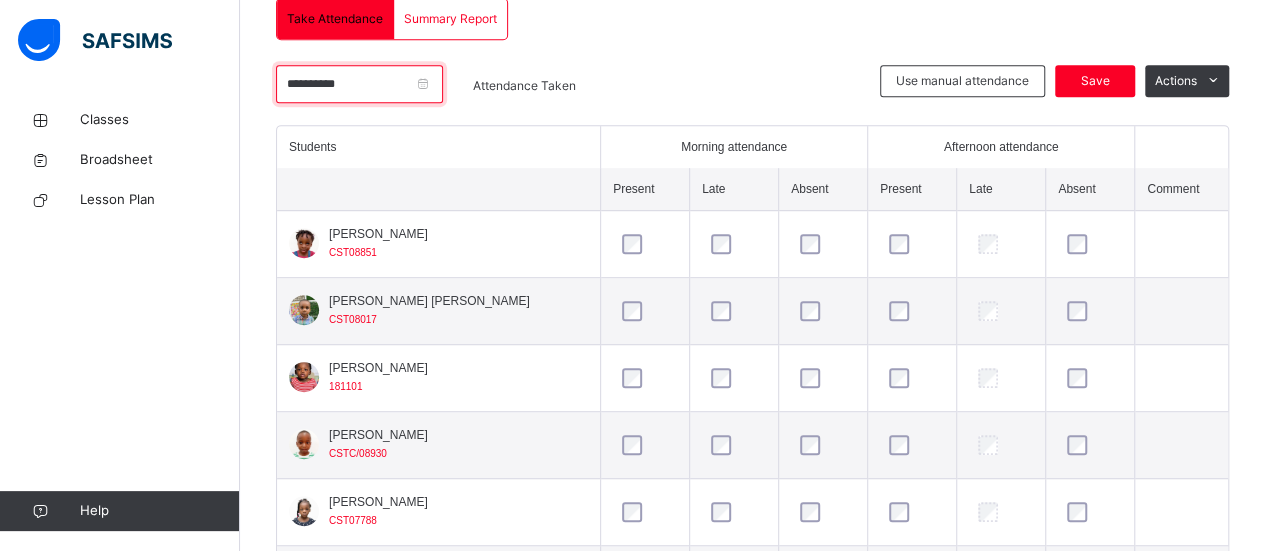 click on "**********" at bounding box center [359, 84] 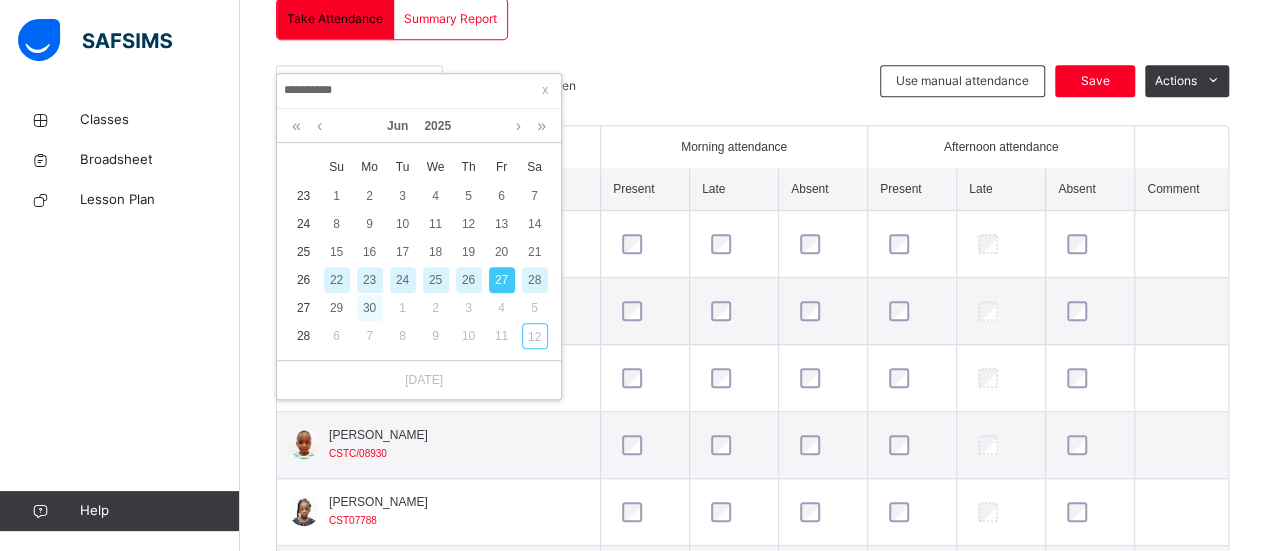click on "30" at bounding box center [370, 308] 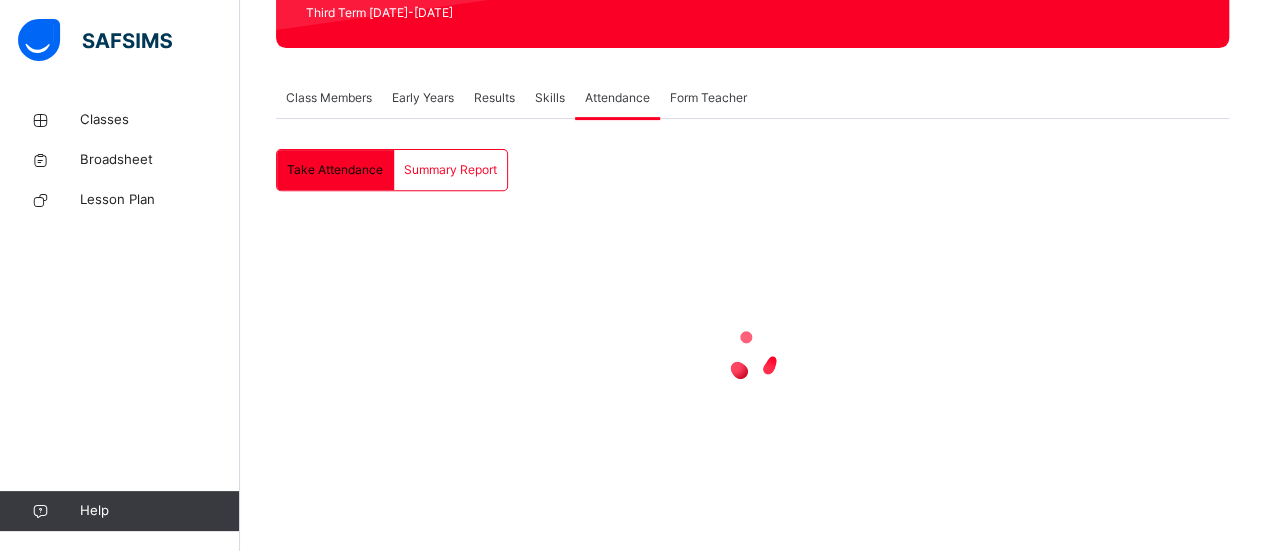 scroll, scrollTop: 296, scrollLeft: 0, axis: vertical 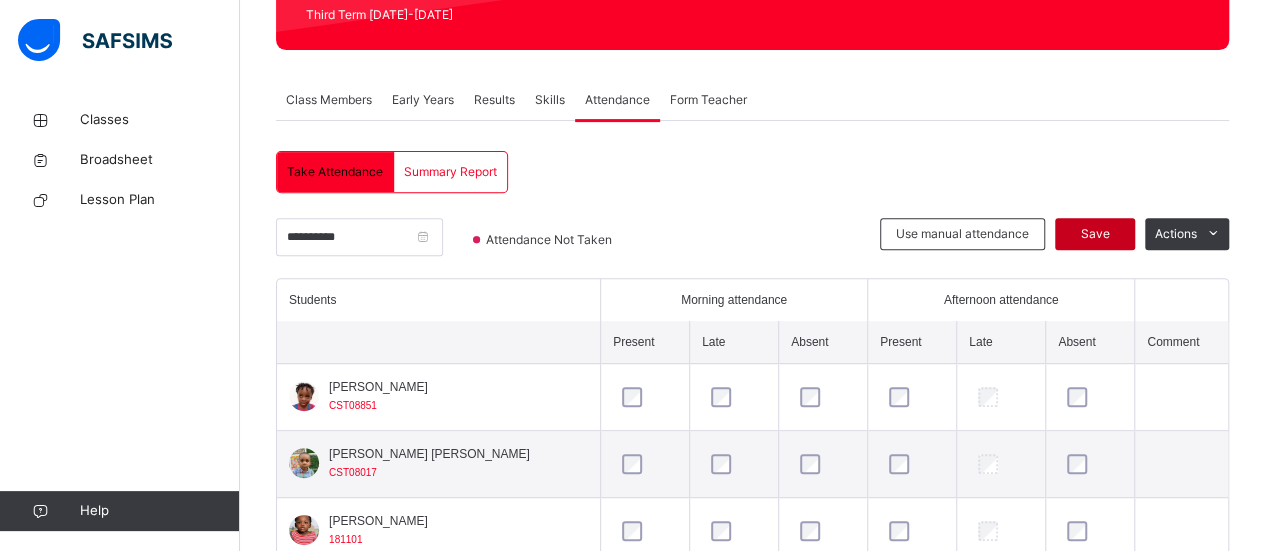click on "Save" at bounding box center [1095, 234] 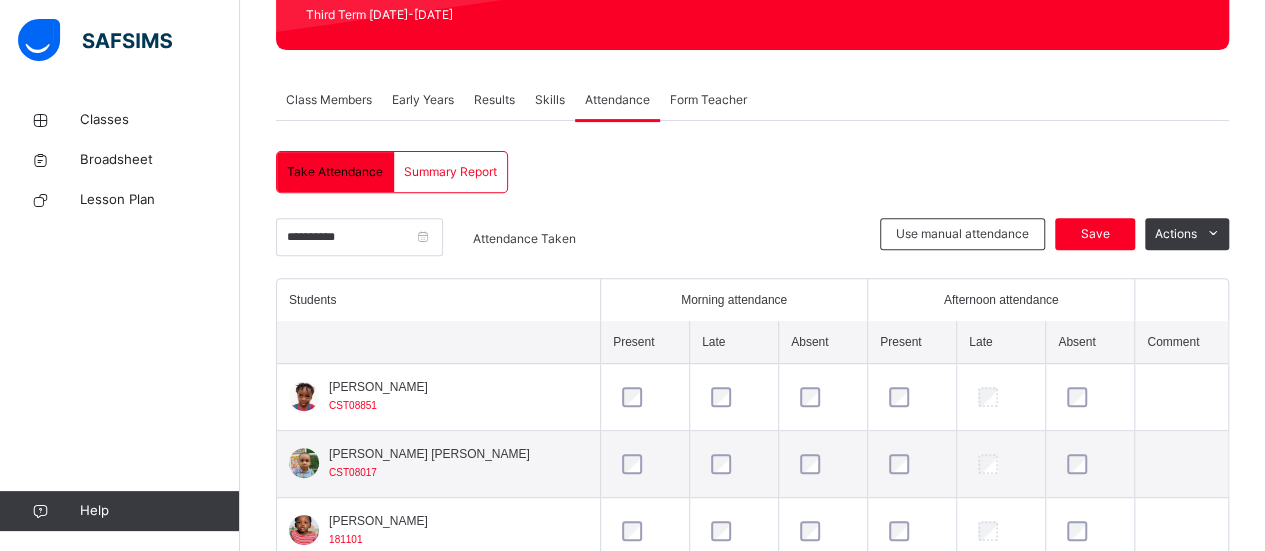scroll, scrollTop: 449, scrollLeft: 0, axis: vertical 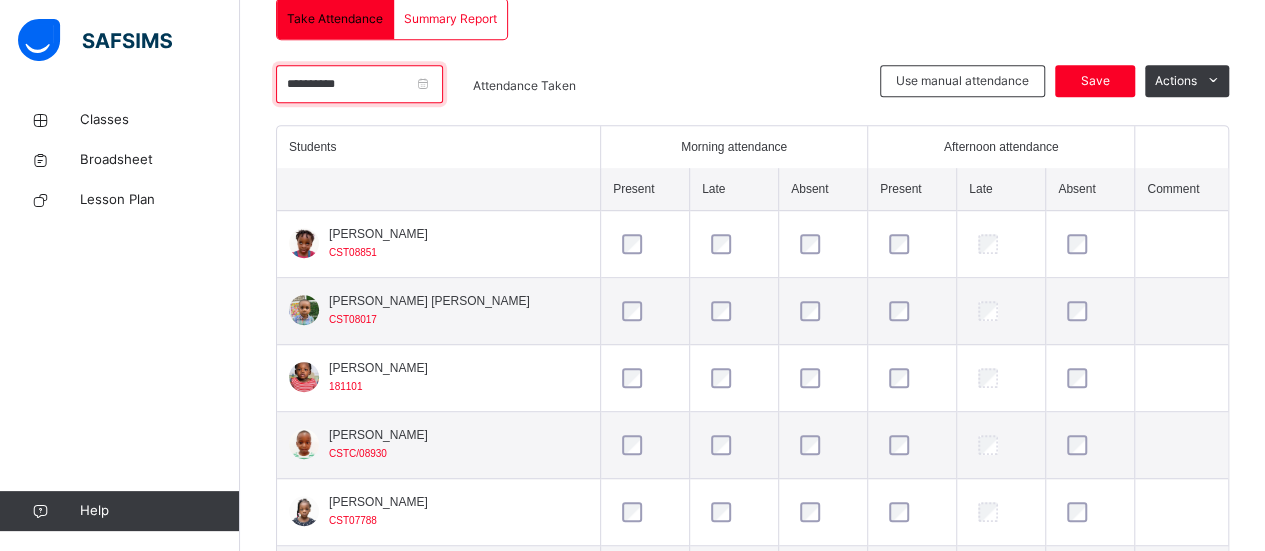 click on "**********" at bounding box center [359, 84] 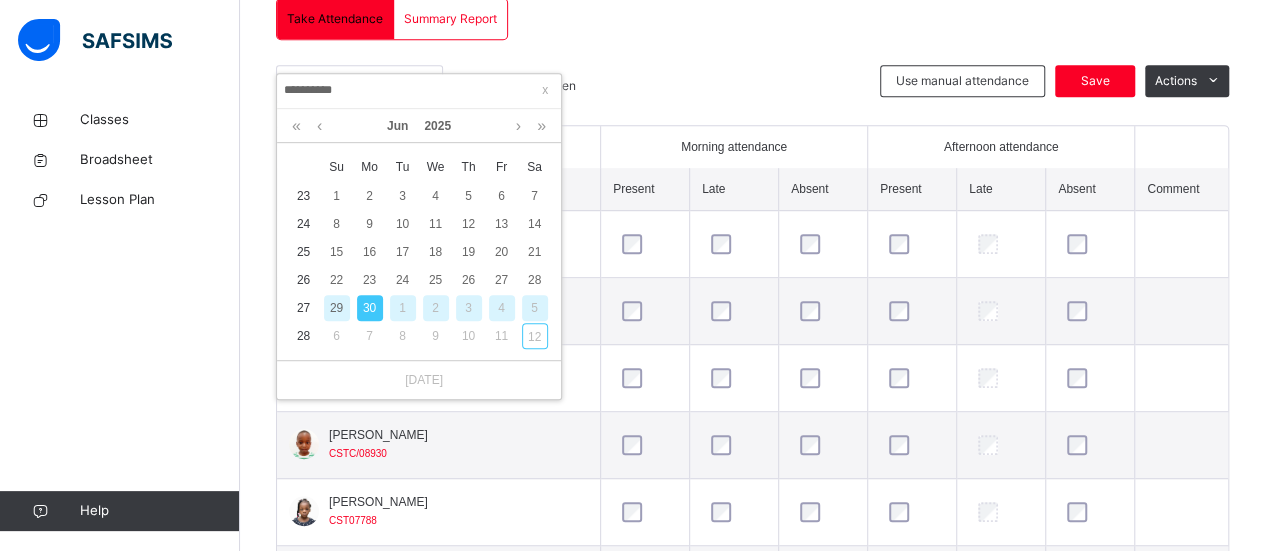 click on "**********" at bounding box center [419, 91] 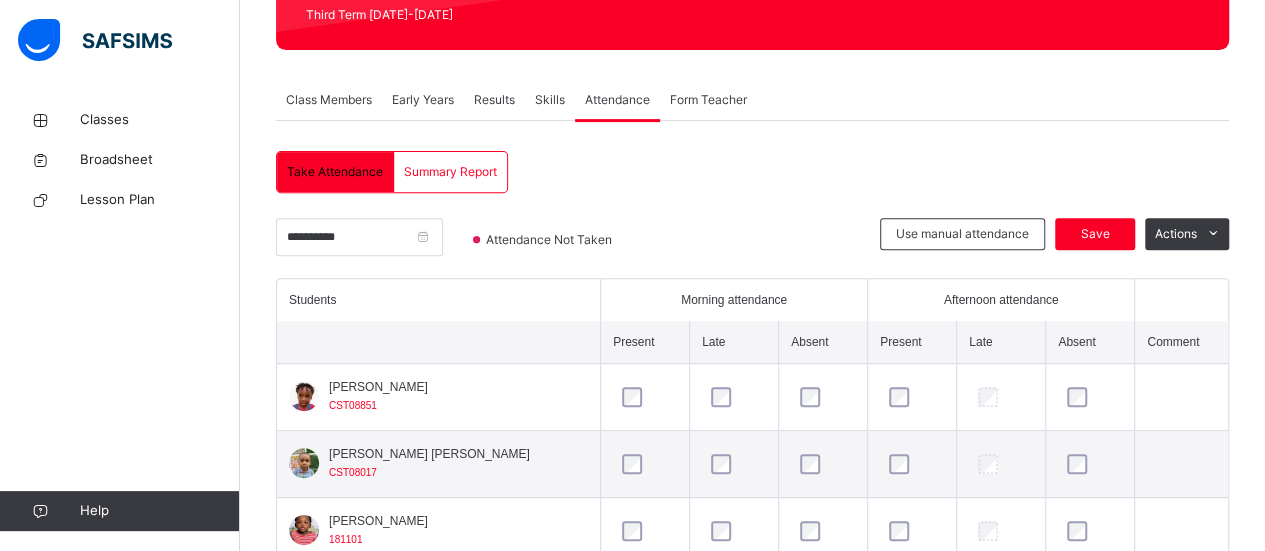 scroll, scrollTop: 449, scrollLeft: 0, axis: vertical 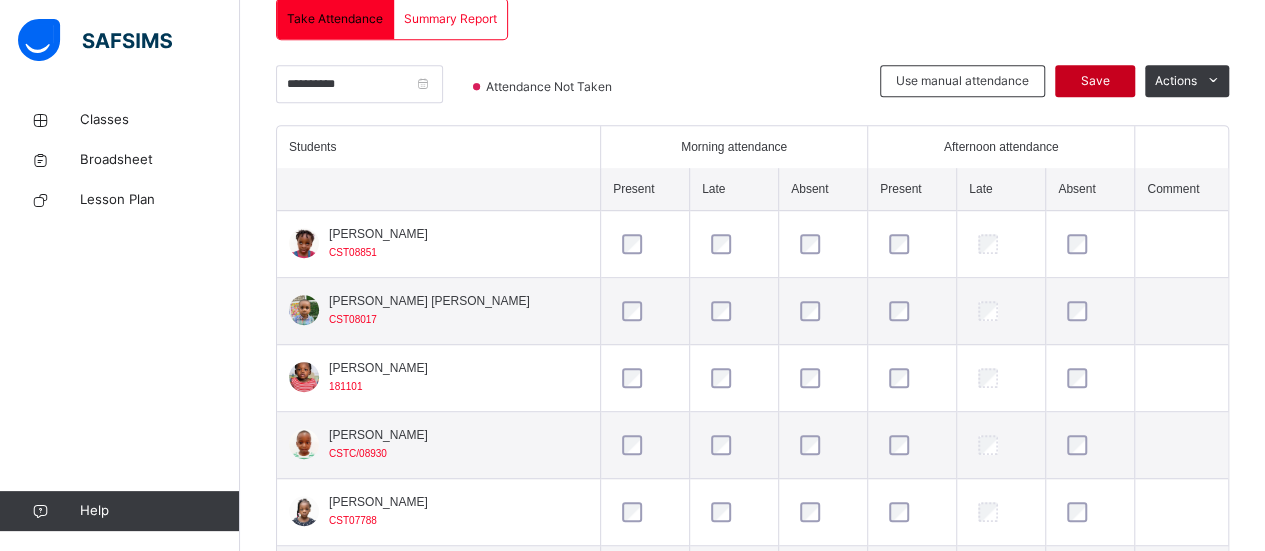 click on "Save" at bounding box center [1095, 81] 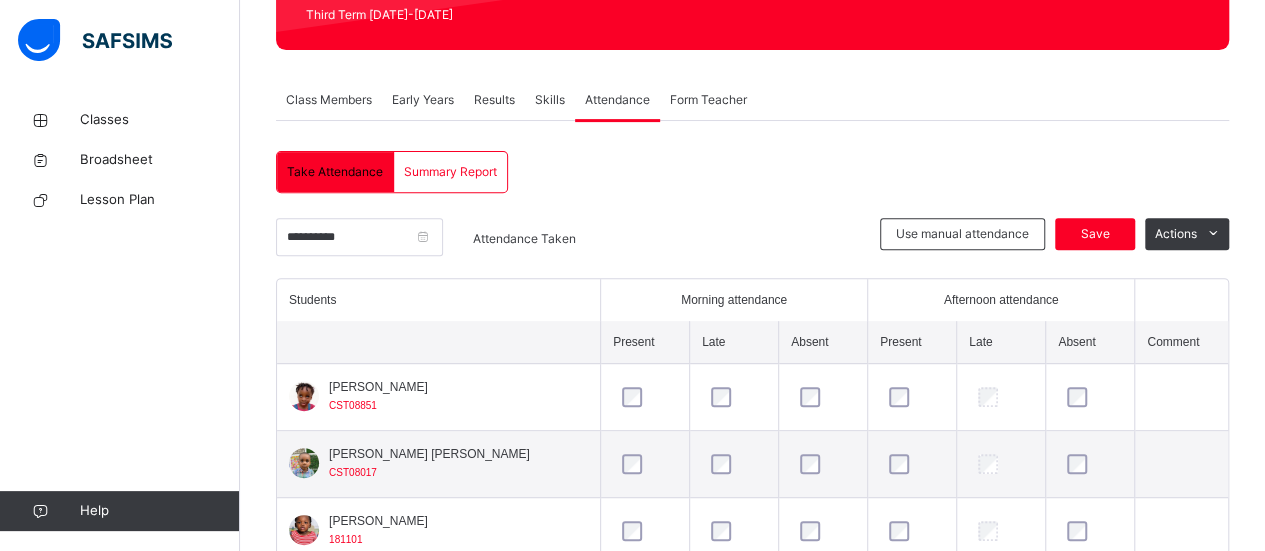 scroll, scrollTop: 449, scrollLeft: 0, axis: vertical 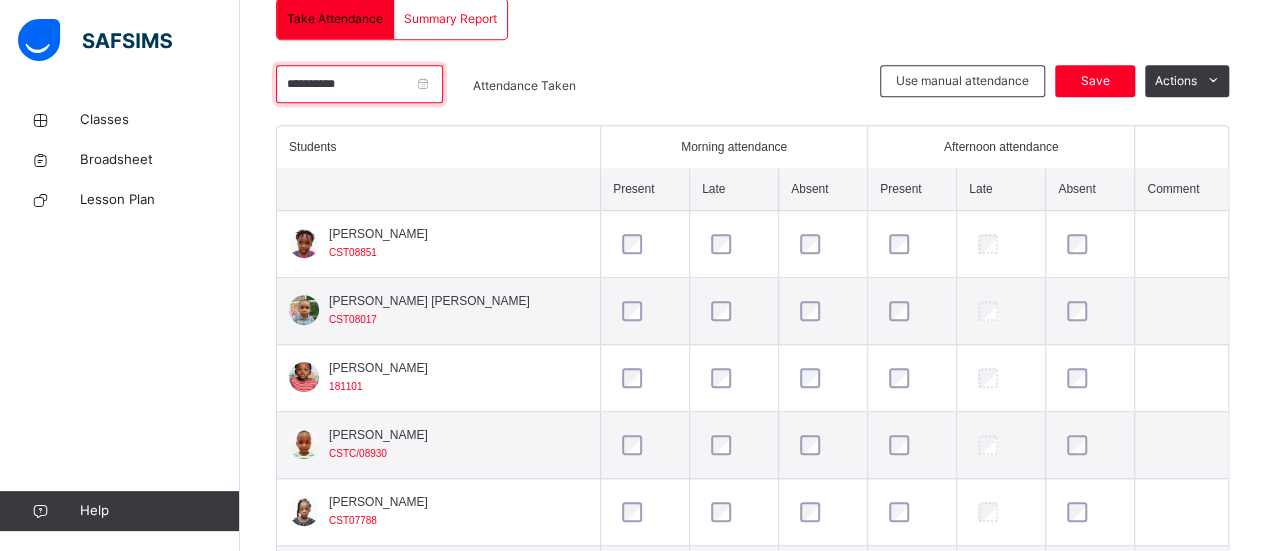 click on "**********" at bounding box center [359, 84] 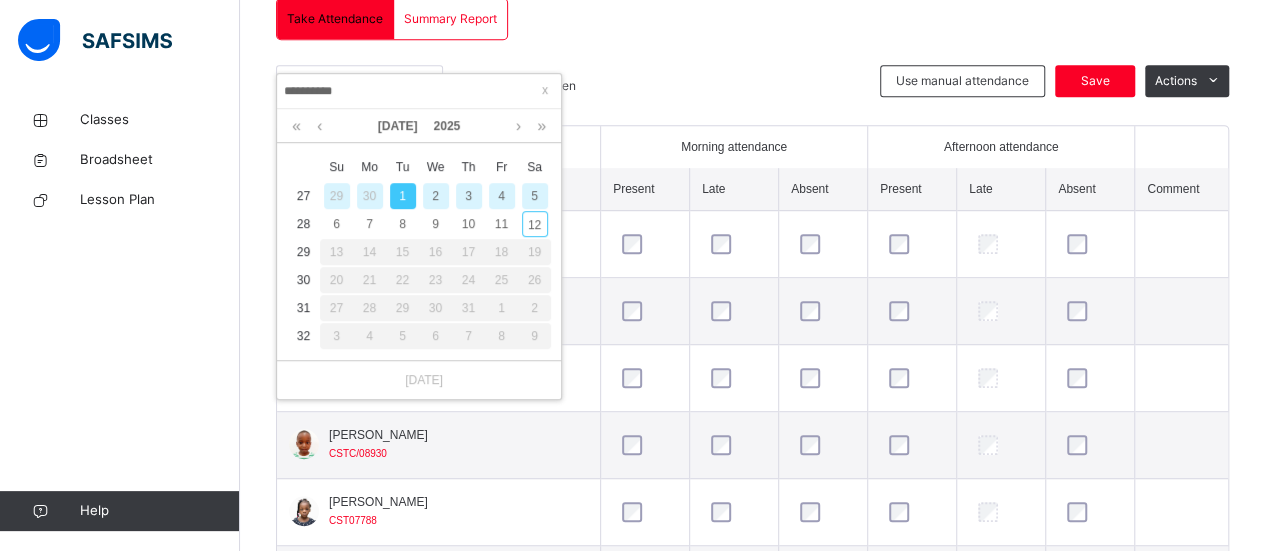 click on "**********" at bounding box center [419, 91] 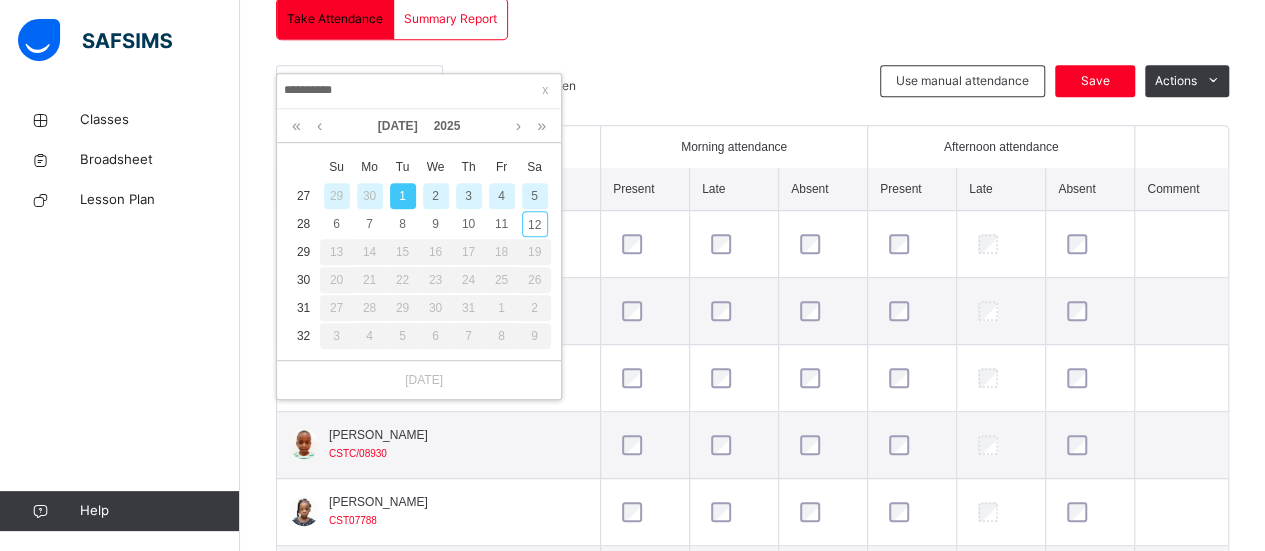 click on "2" at bounding box center [436, 196] 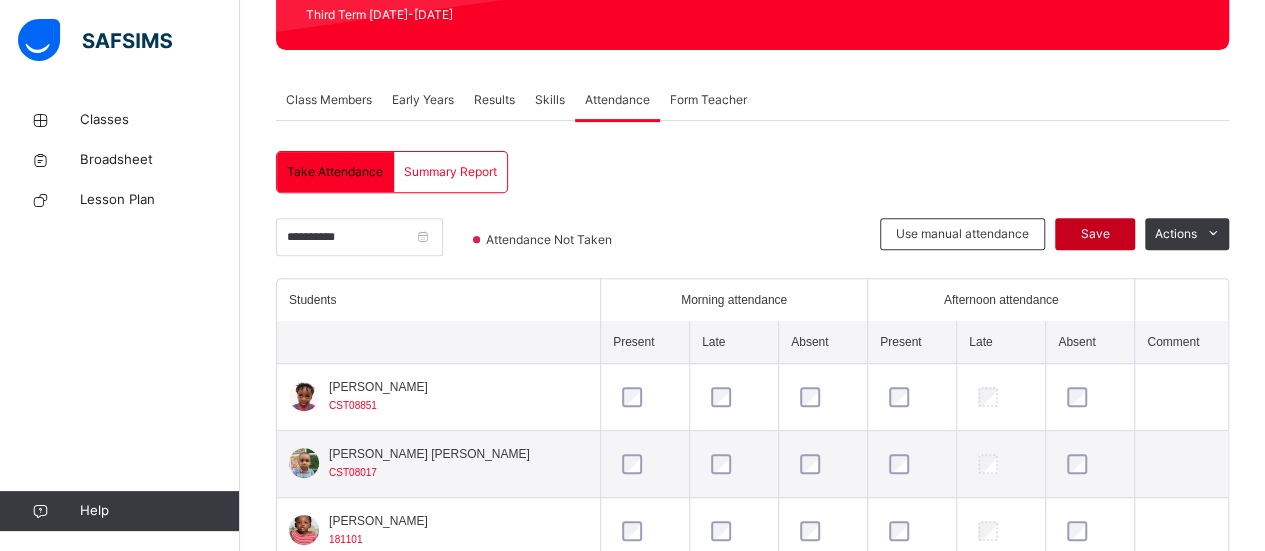 scroll, scrollTop: 449, scrollLeft: 0, axis: vertical 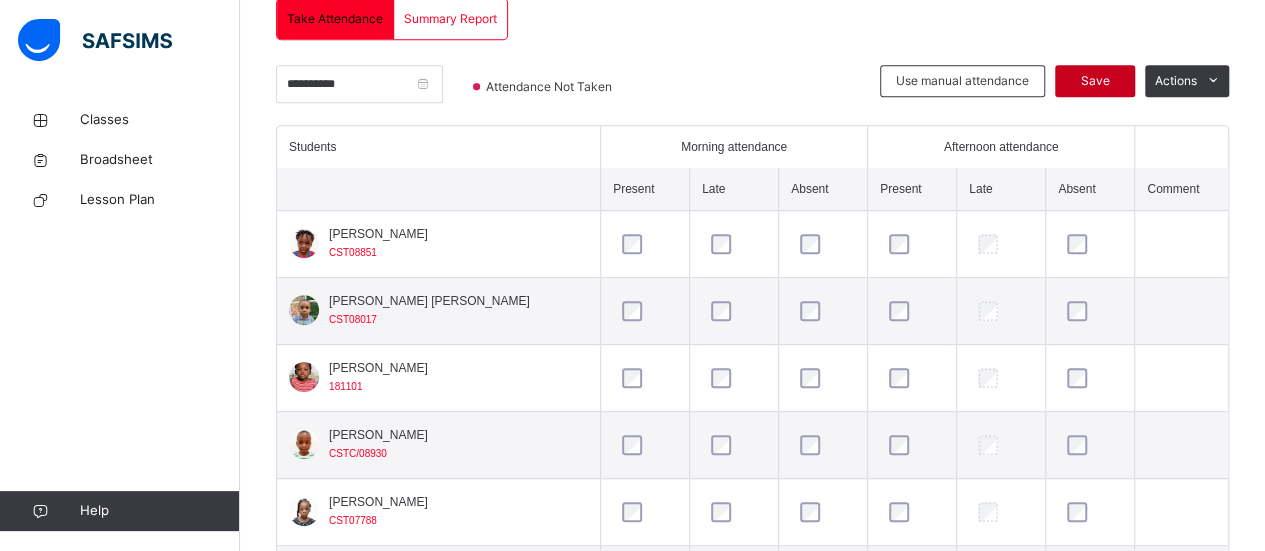 click on "Save" at bounding box center (1095, 81) 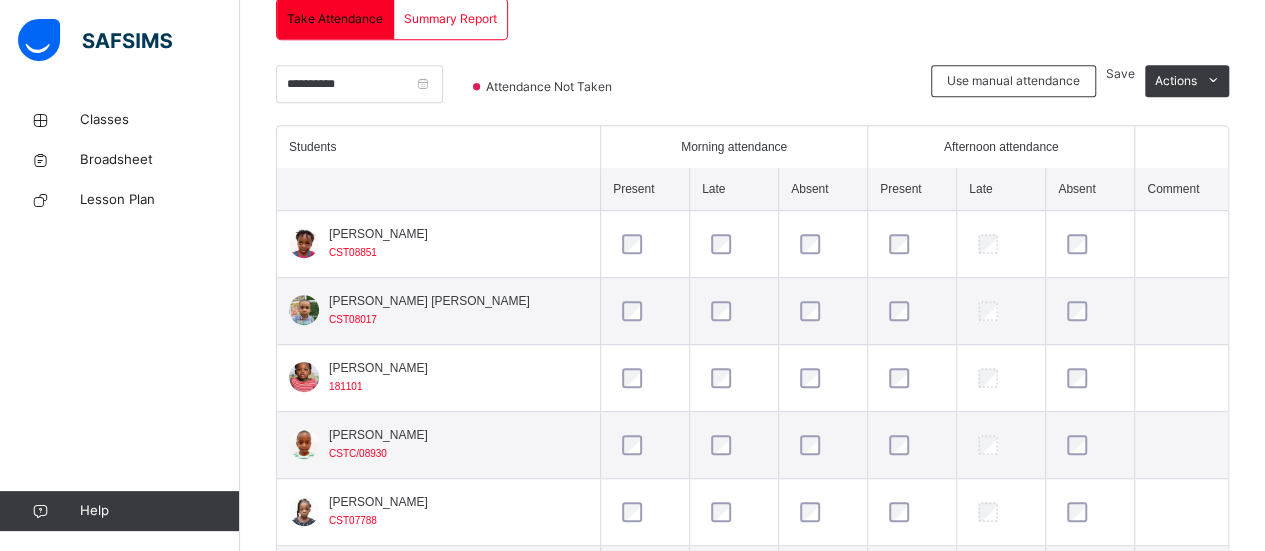 click on "Back  / NURSERY 1 RED NURSERY 1 RED NURSERY 1 Third Term [DATE]-[DATE] Class Members Early Years Results Skills Attendance Form Teacher Attendance More Options   12  Students in class Download Pdf Report Excel Report Corona School Lekki Date: [DATE] 10:48:32 am Class Members Class:  NURSERY 1 RED Total no. of Students:  12 Term:  Third Term Session:  [DATE]-[DATE] S/NO Admission No. Last Name First Name Other Name 1 CST08851 [PERSON_NAME] 2 CST08017 [PERSON_NAME] [PERSON_NAME] 3 181101 [PERSON_NAME] 4 CSTC/08930 [PERSON_NAME] 5 CST07788 [PERSON_NAME] 6 CST07933 [PERSON_NAME] 7 181081 Maraiyesa Favor 8 CST/08653 [PERSON_NAME] 9 CST/08635 Ekuerugbe [PERSON_NAME] 10 CST08853 Itsukwi [PERSON_NAME] 11 CST08566 [PERSON_NAME] 12 CST08612 [PERSON_NAME] Students Actions [PERSON_NAME] CST08851 [PERSON_NAME] [PERSON_NAME] CST08017 [PERSON_NAME] 181101 [PERSON_NAME] CSTC/08930 [PERSON_NAME] CST07788 [PERSON_NAME] CST07933 [PERSON_NAME] 181081 [PERSON_NAME] CST/08653 [PERSON_NAME]  Ekuerugbe CST/08635 [PERSON_NAME] CST08853 [PERSON_NAME] CST08566 ×" at bounding box center [752, 360] 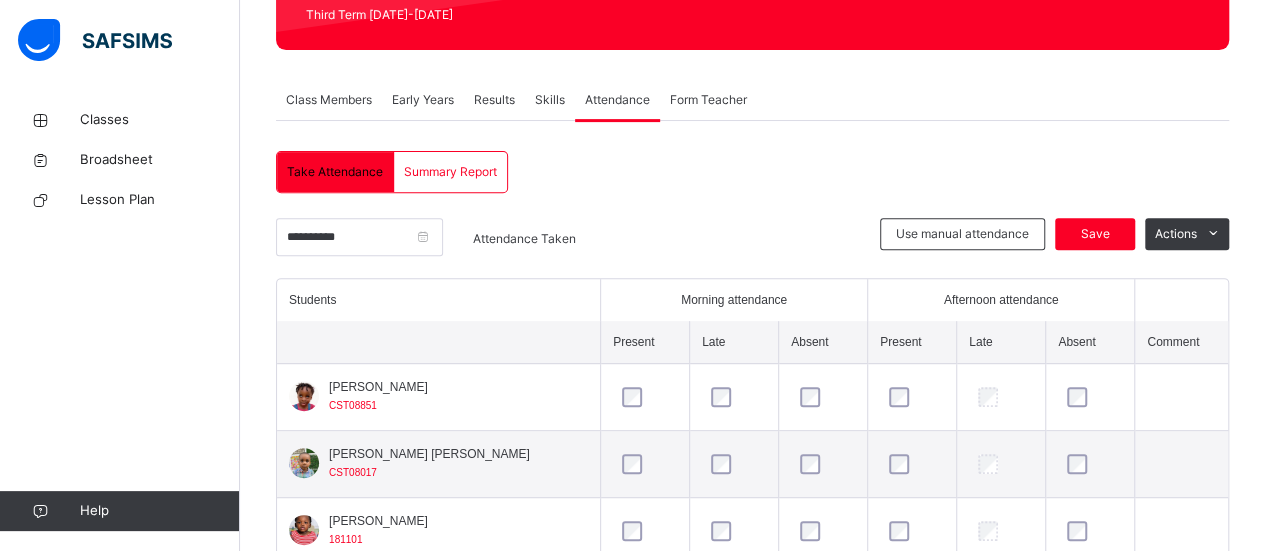 scroll, scrollTop: 449, scrollLeft: 0, axis: vertical 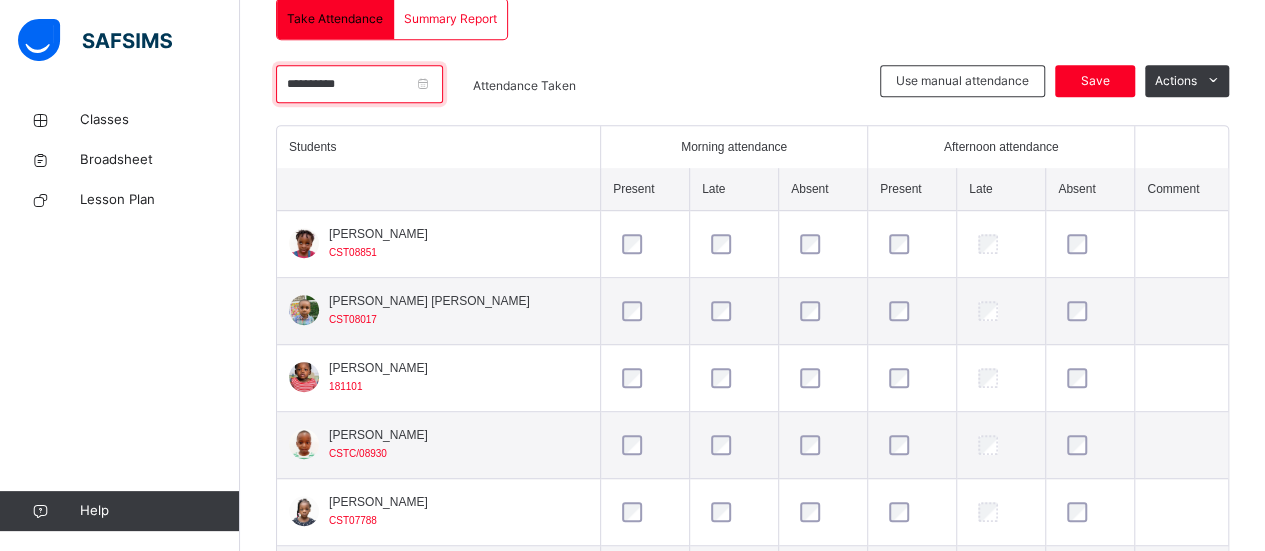 click on "**********" at bounding box center (359, 84) 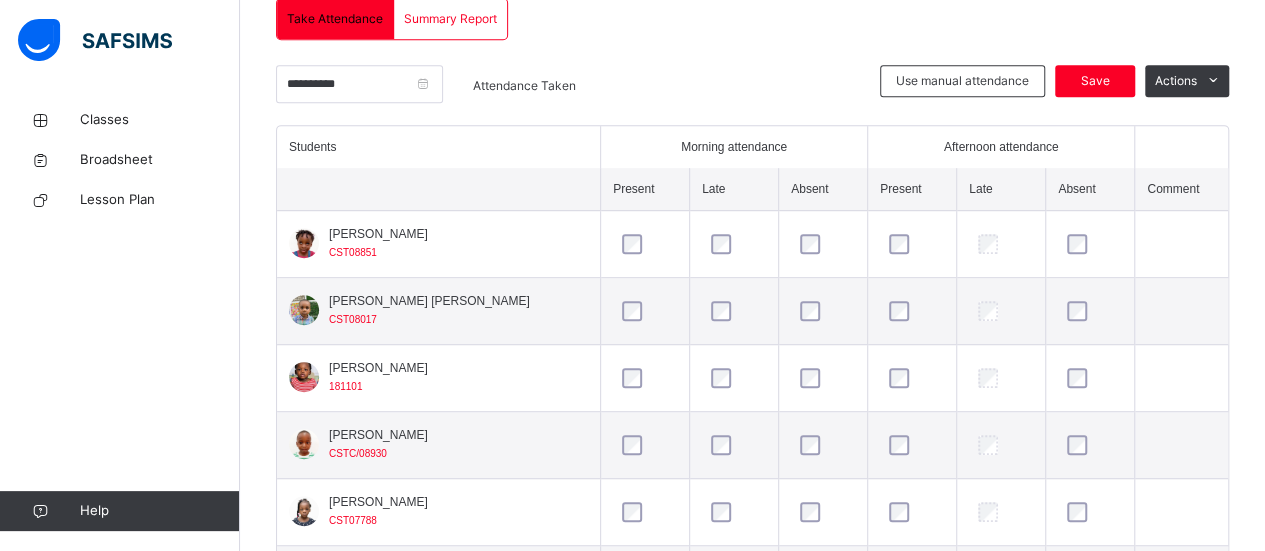 click on "**********" at bounding box center (419, 91) 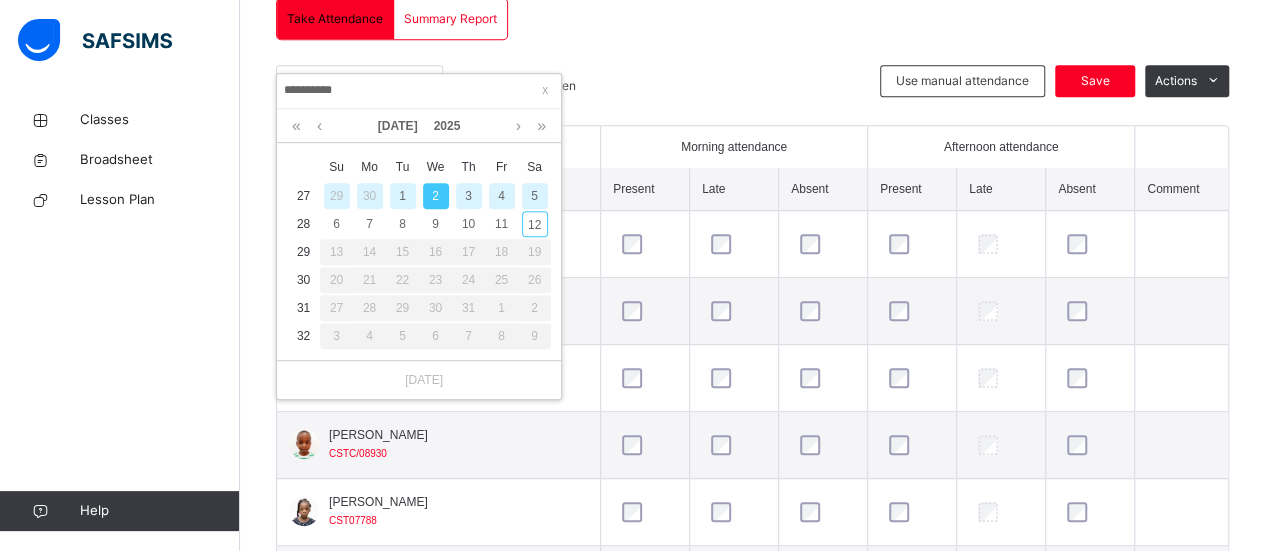 click on "3" at bounding box center (469, 196) 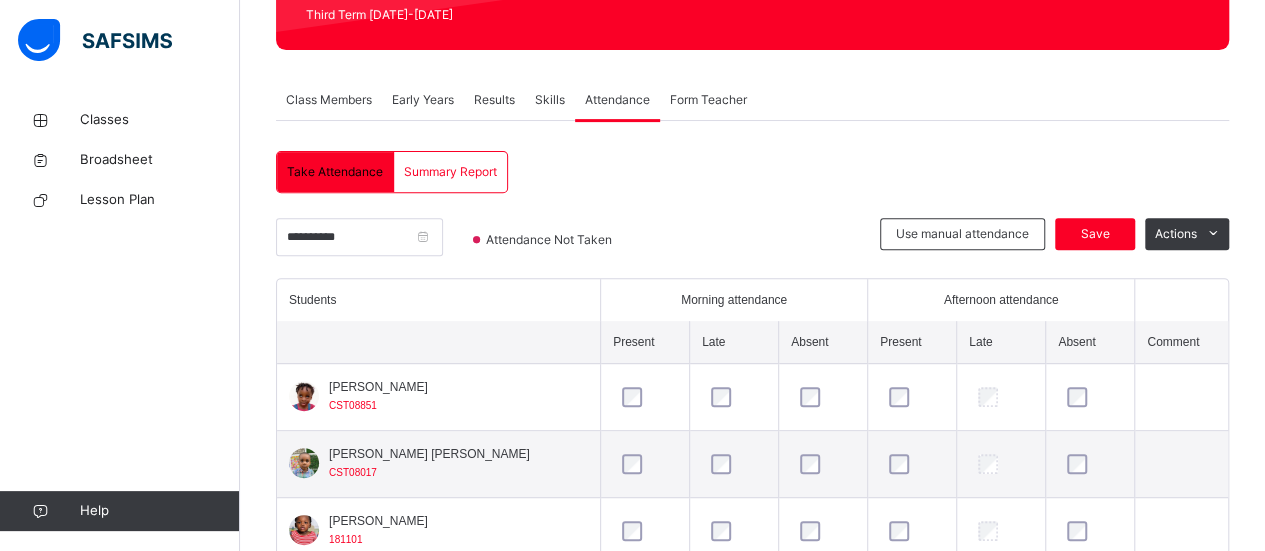scroll, scrollTop: 449, scrollLeft: 0, axis: vertical 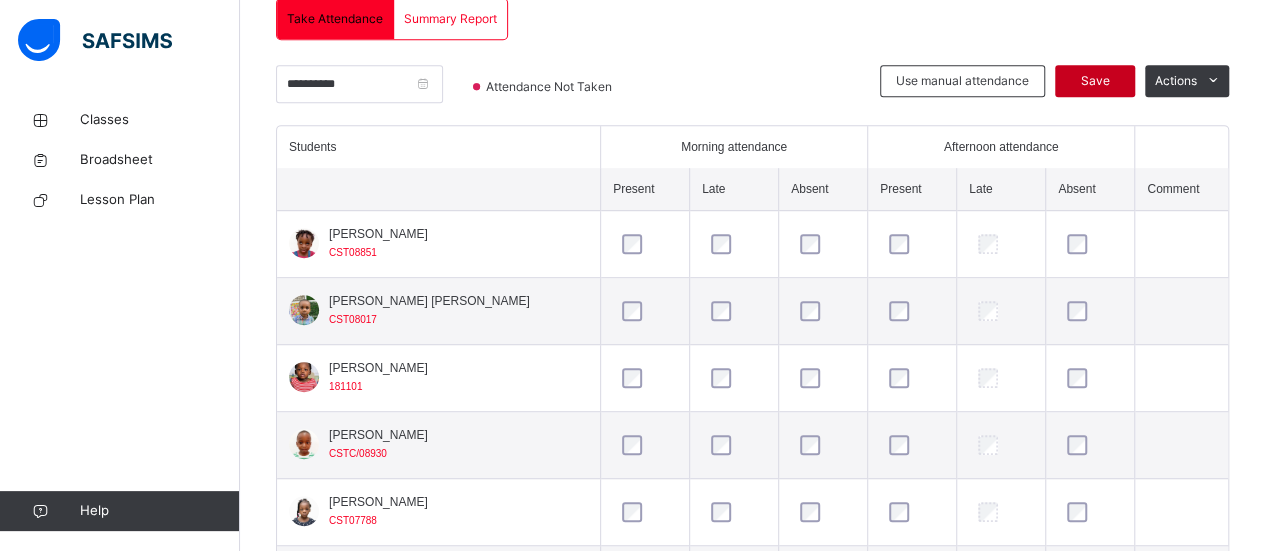 click on "Save" at bounding box center [1095, 81] 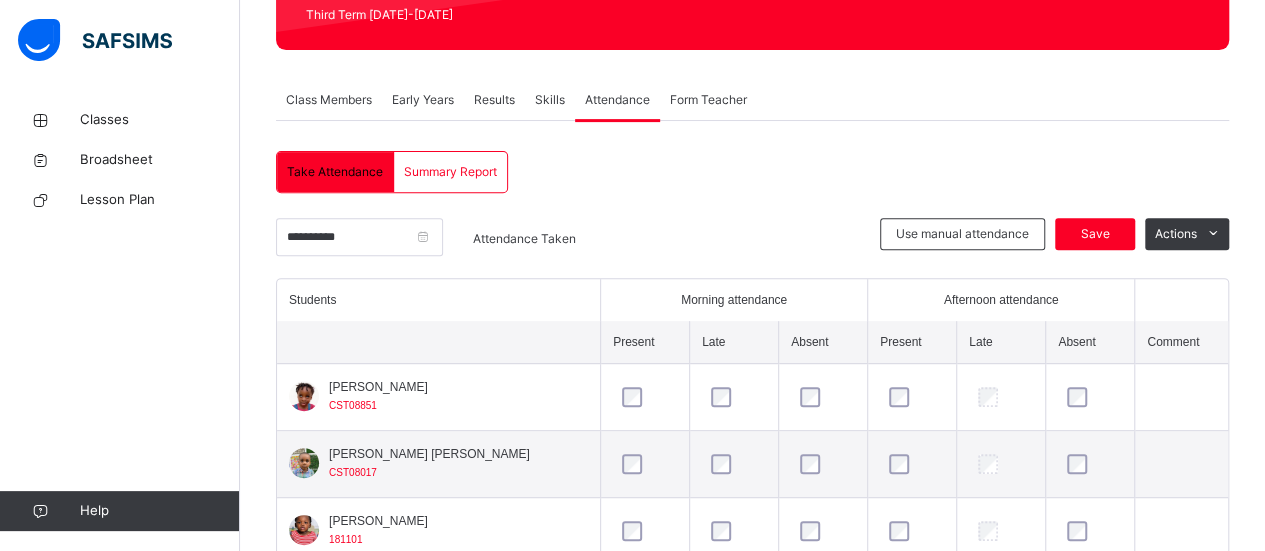 scroll, scrollTop: 449, scrollLeft: 0, axis: vertical 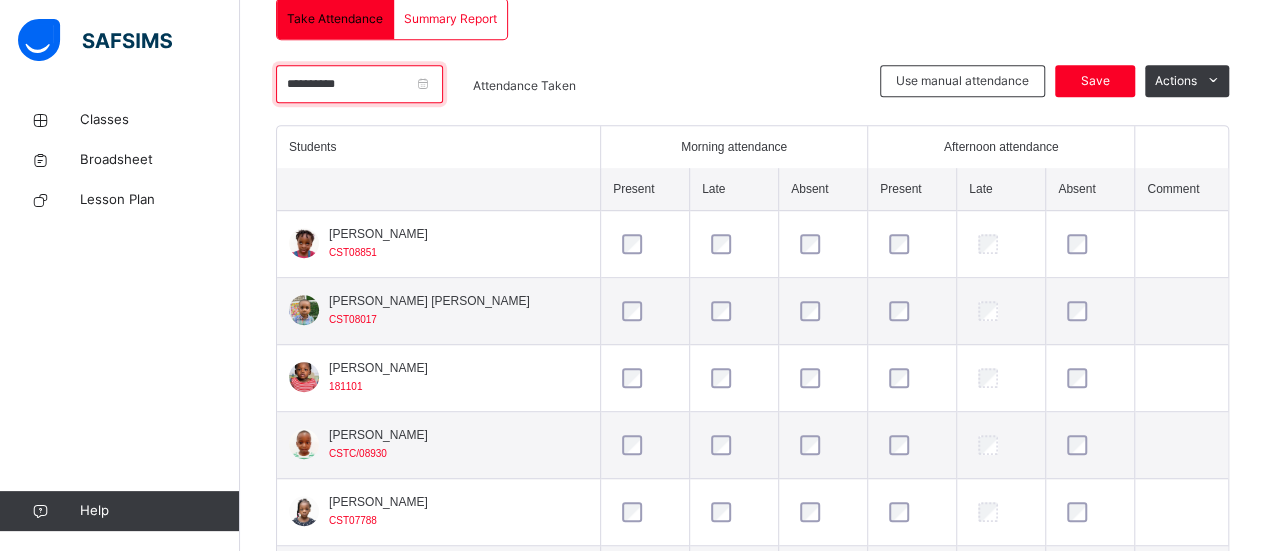 click on "**********" at bounding box center (359, 84) 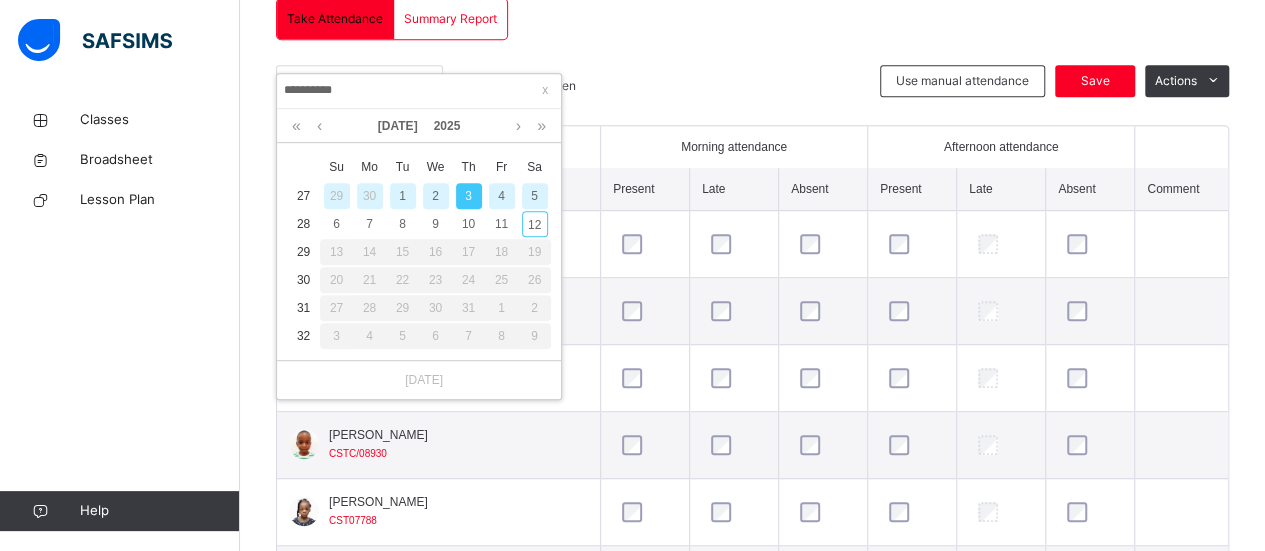 click on "4" at bounding box center [502, 196] 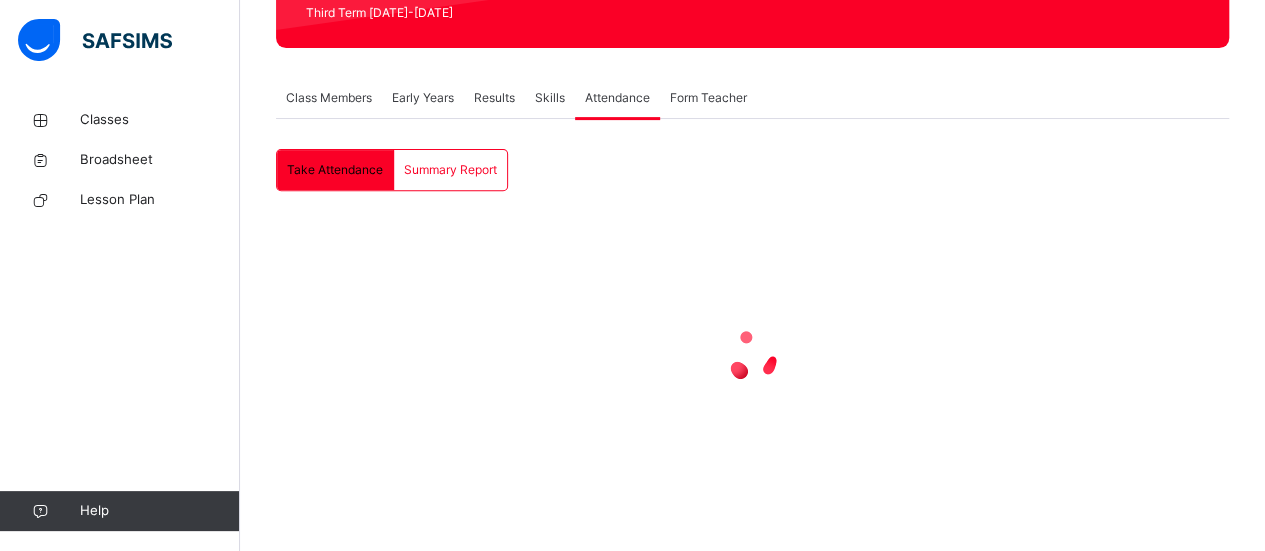 scroll, scrollTop: 296, scrollLeft: 0, axis: vertical 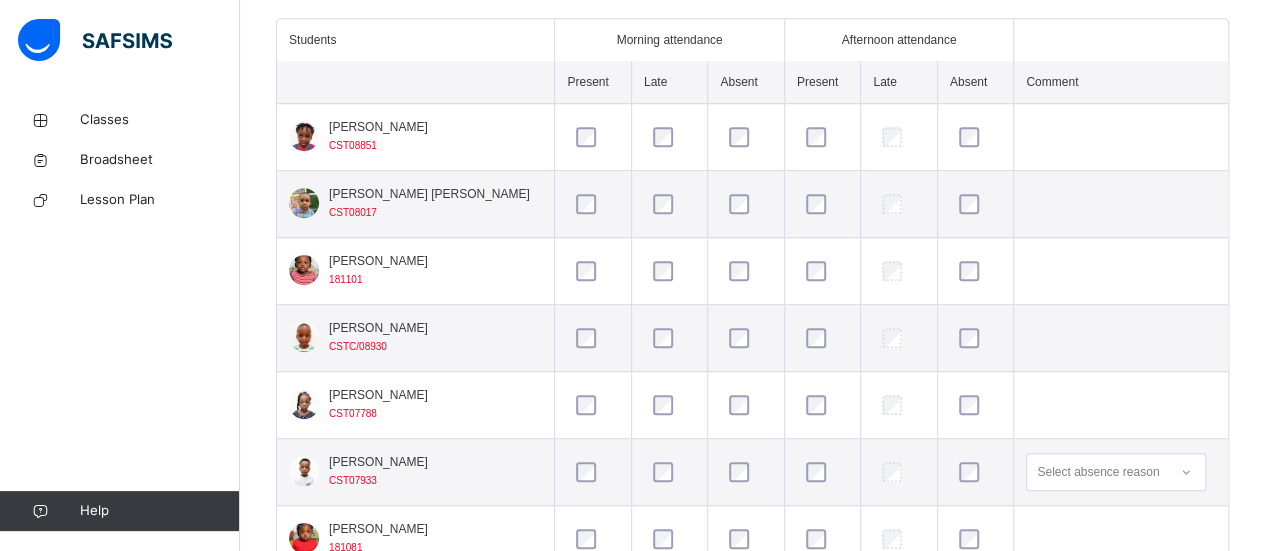click at bounding box center [822, 472] 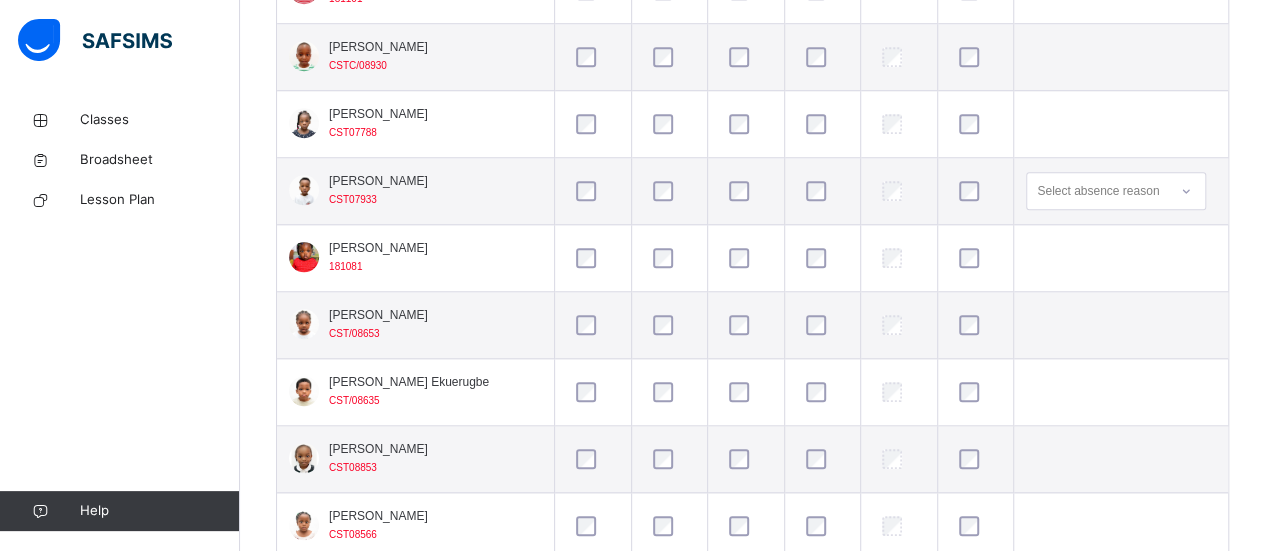 scroll, scrollTop: 770, scrollLeft: 0, axis: vertical 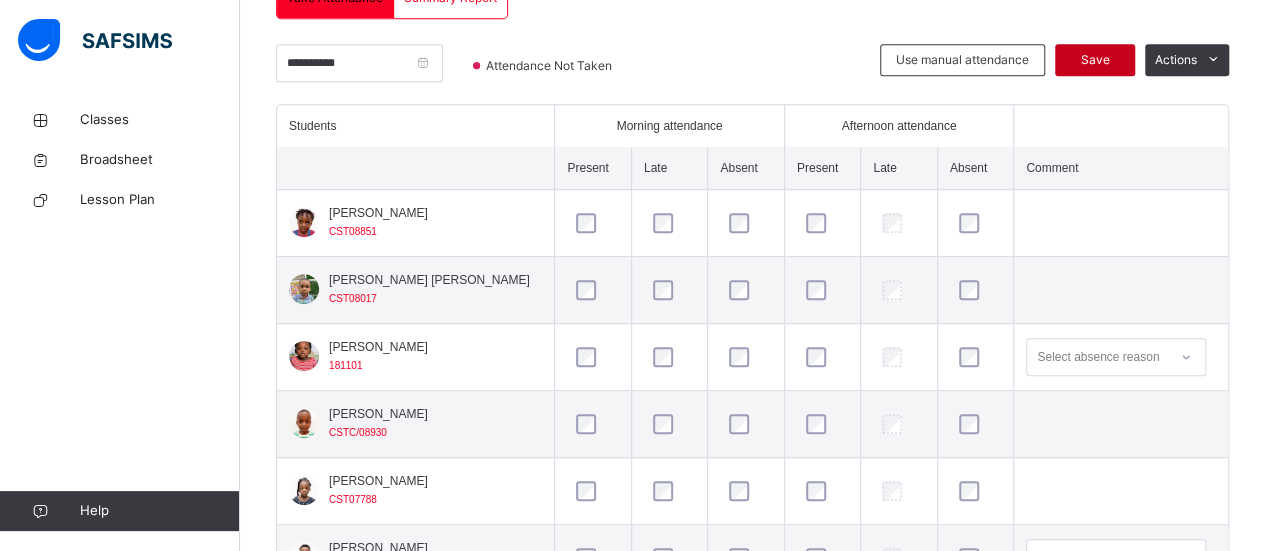 click on "Save" at bounding box center (1095, 60) 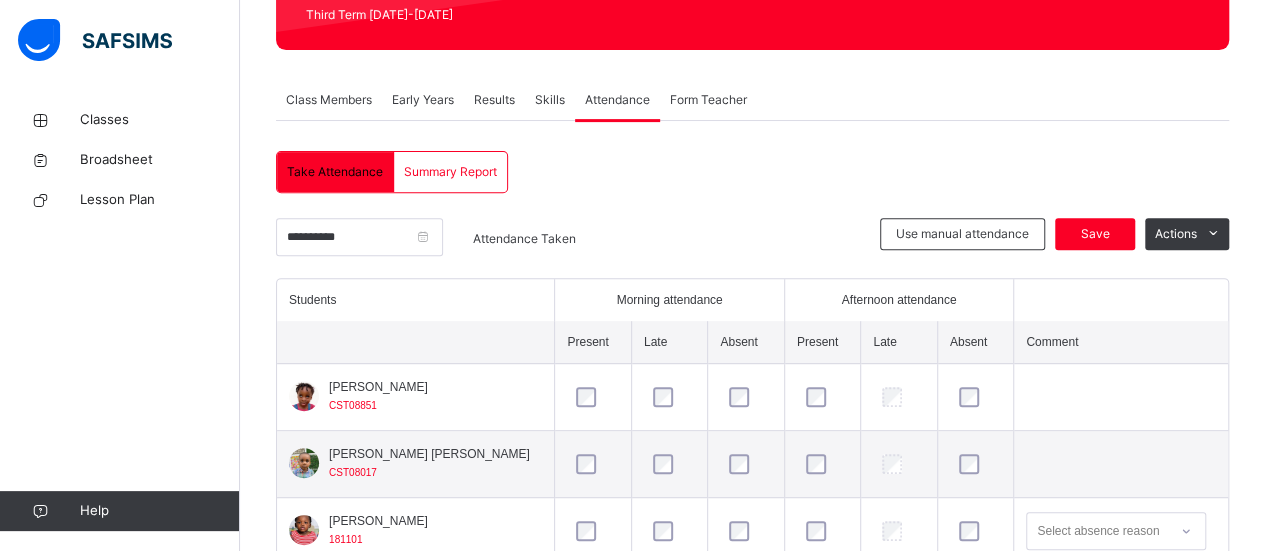scroll, scrollTop: 470, scrollLeft: 0, axis: vertical 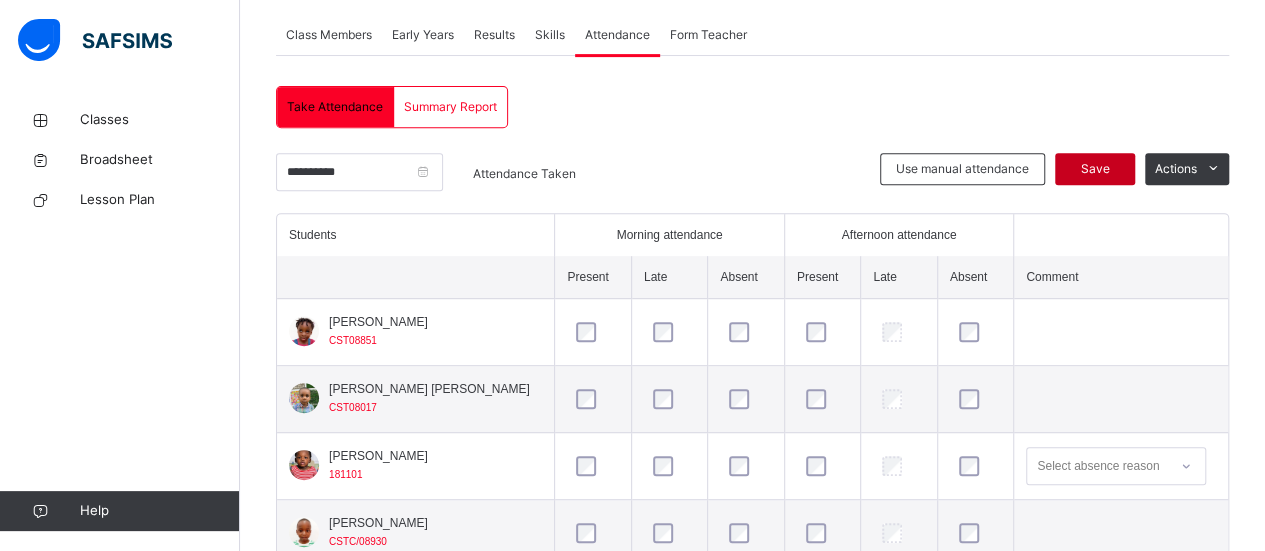 click on "Save" at bounding box center (1095, 169) 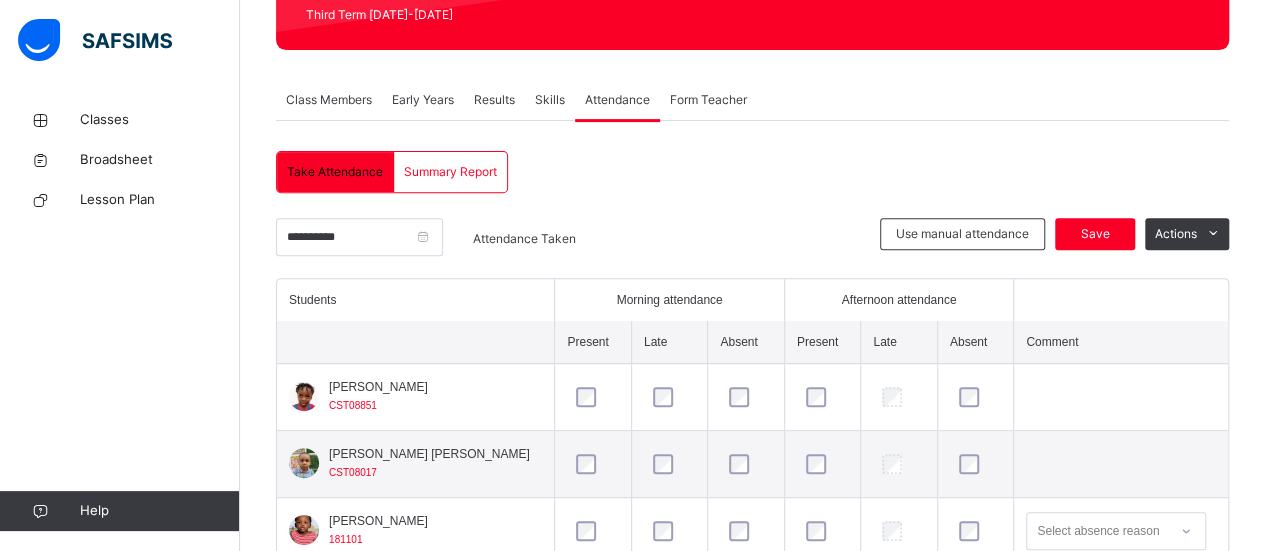 scroll, scrollTop: 361, scrollLeft: 0, axis: vertical 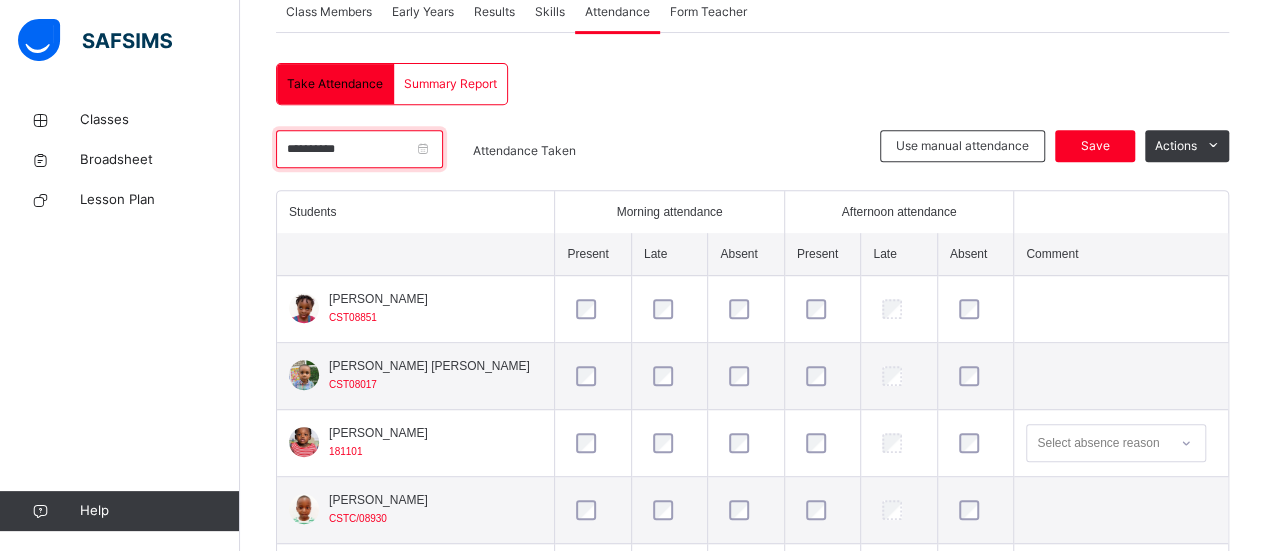 click on "**********" at bounding box center [359, 149] 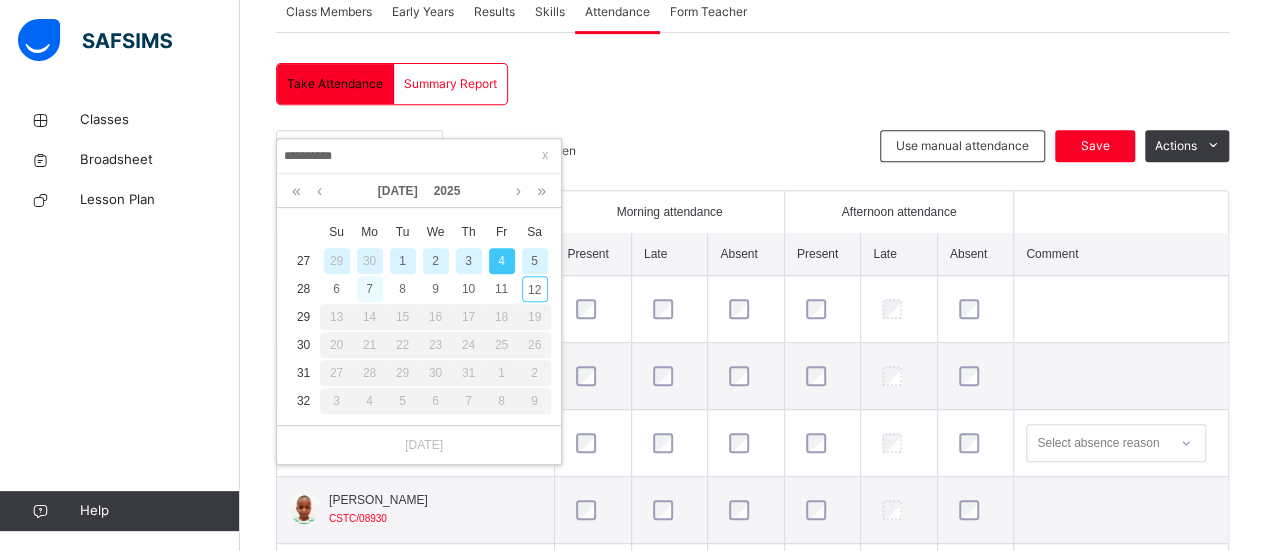click on "7" at bounding box center (370, 289) 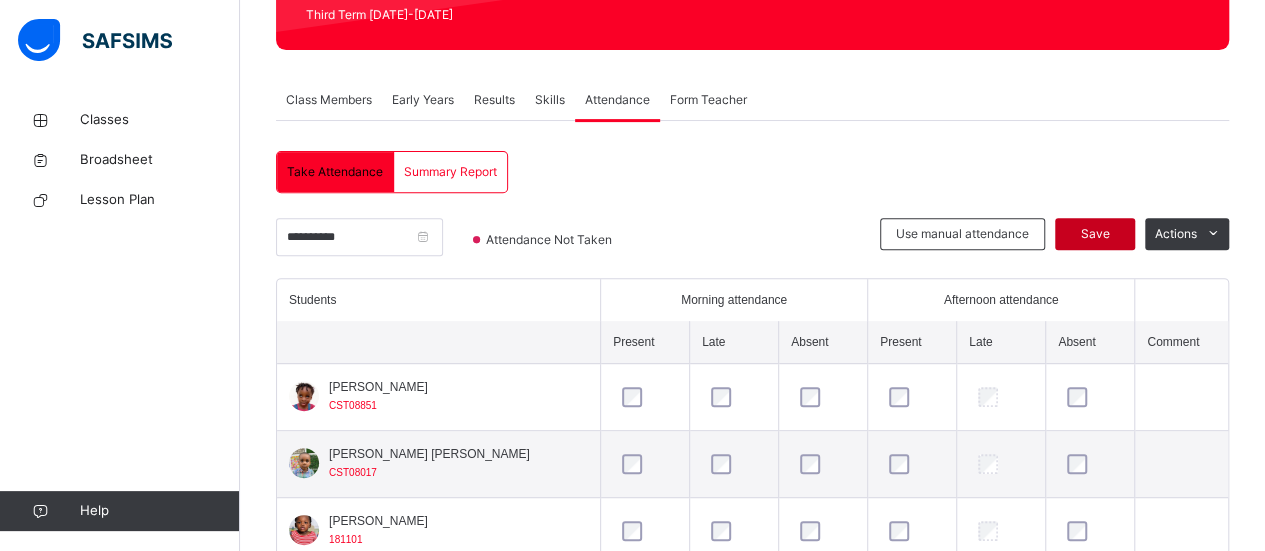 scroll, scrollTop: 384, scrollLeft: 0, axis: vertical 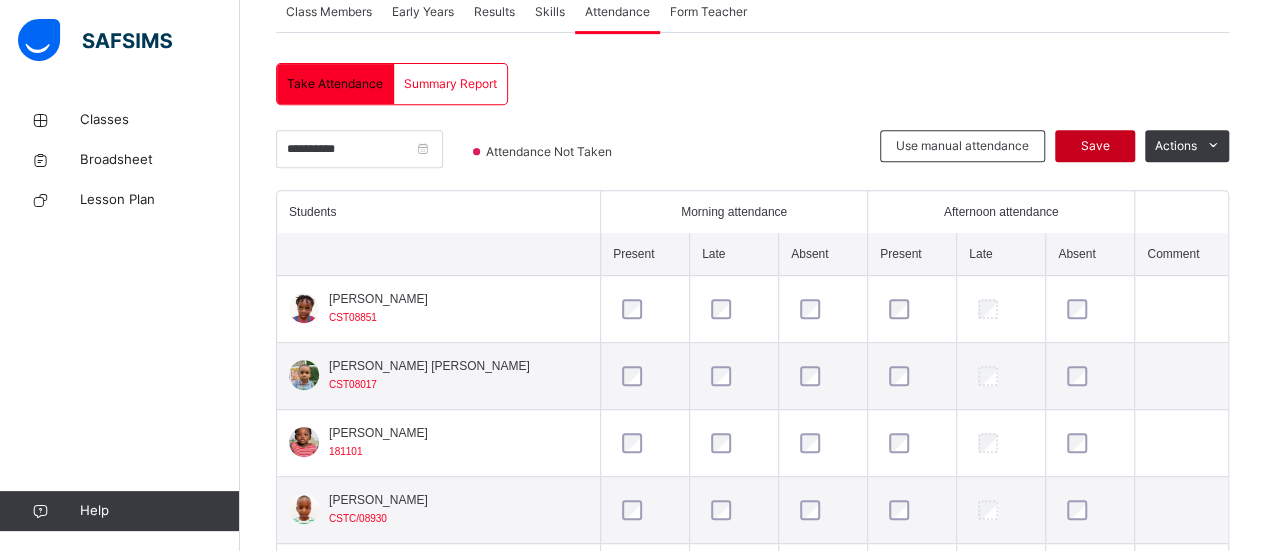 click on "Save" at bounding box center (1095, 146) 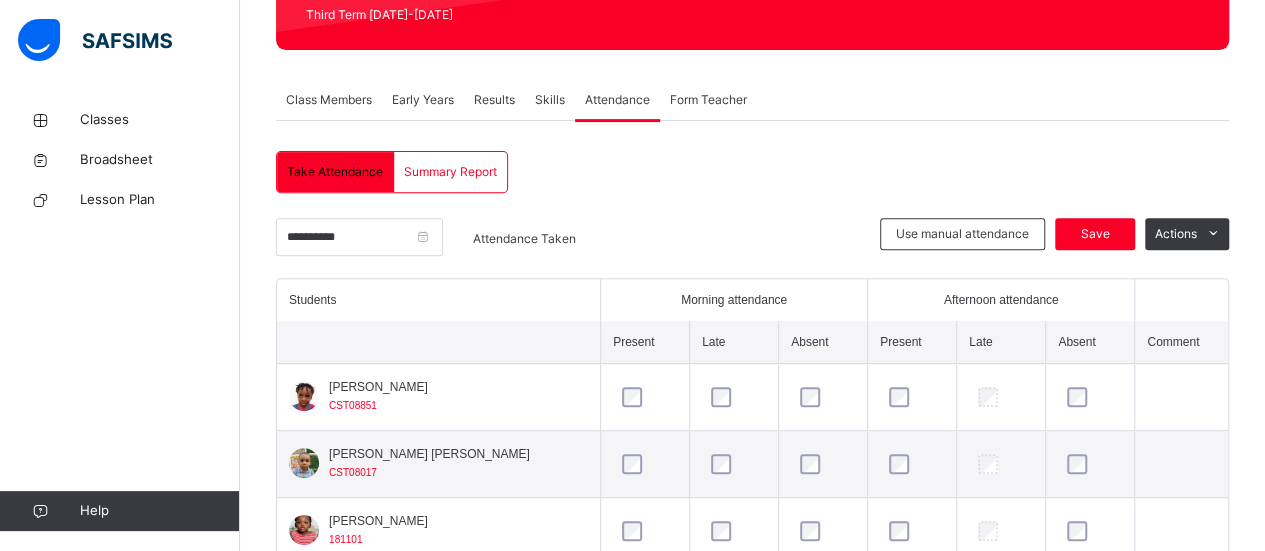 scroll, scrollTop: 384, scrollLeft: 0, axis: vertical 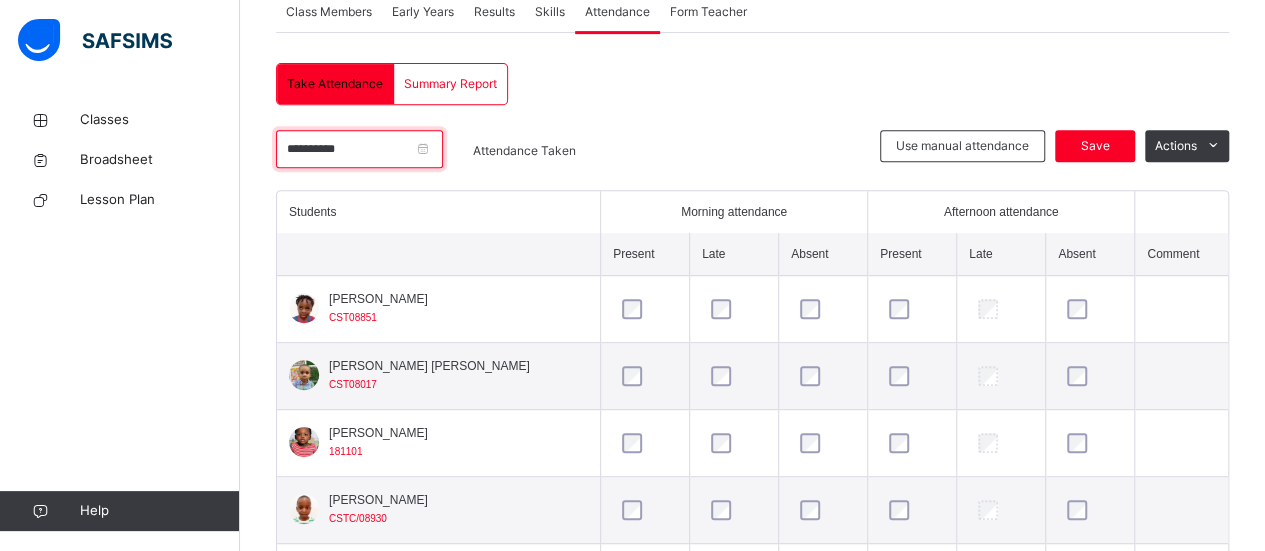 click on "**********" at bounding box center [359, 149] 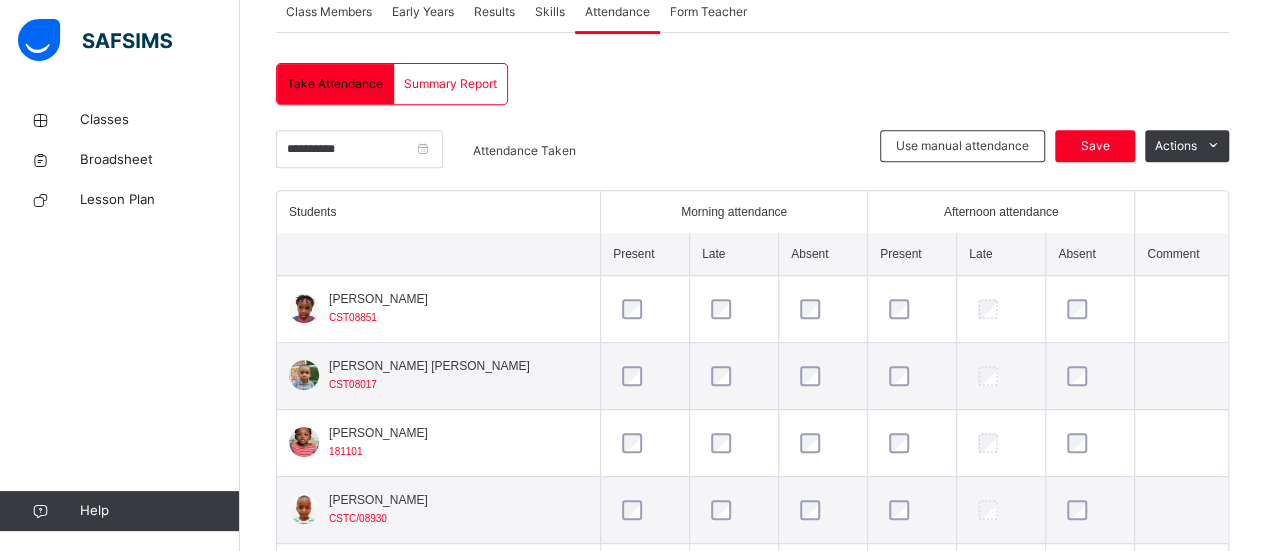 click on "**********" at bounding box center [419, 156] 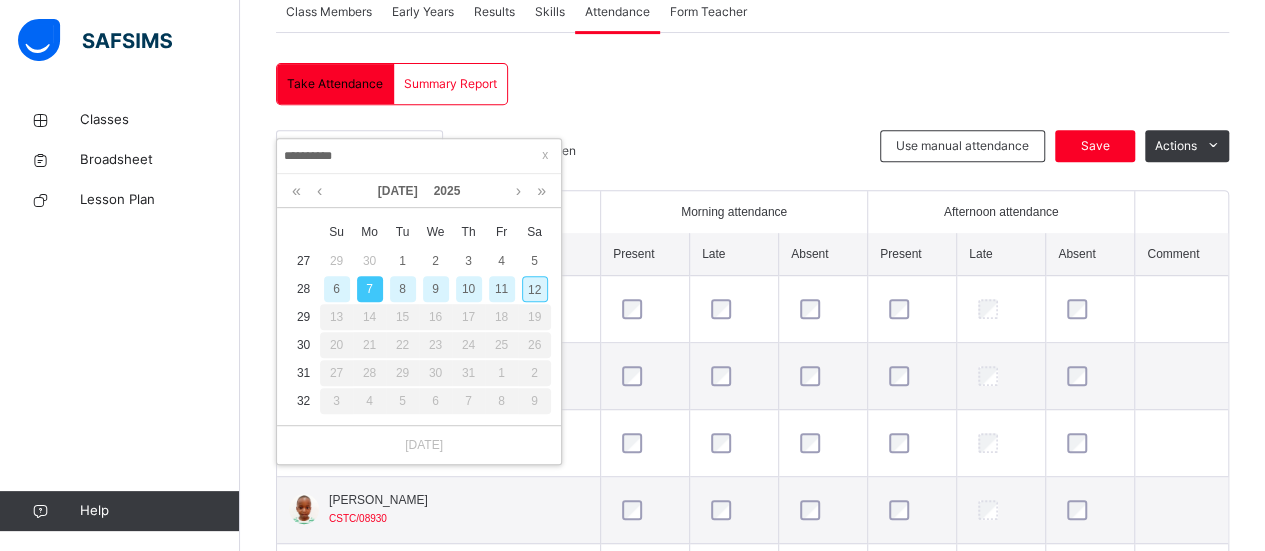 click on "8" at bounding box center [403, 289] 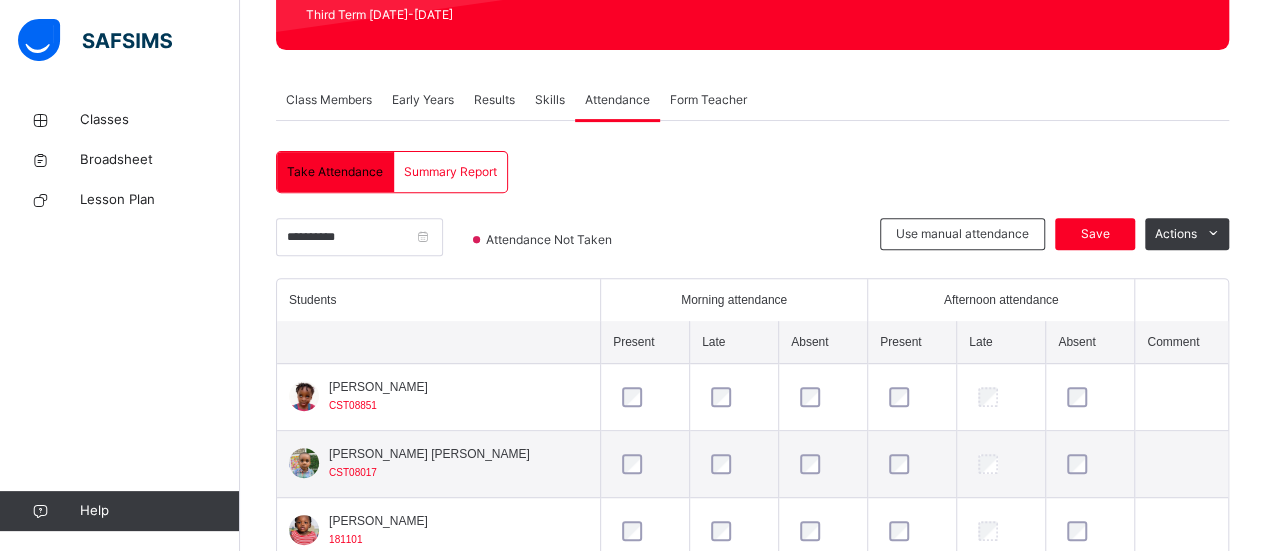 scroll, scrollTop: 384, scrollLeft: 0, axis: vertical 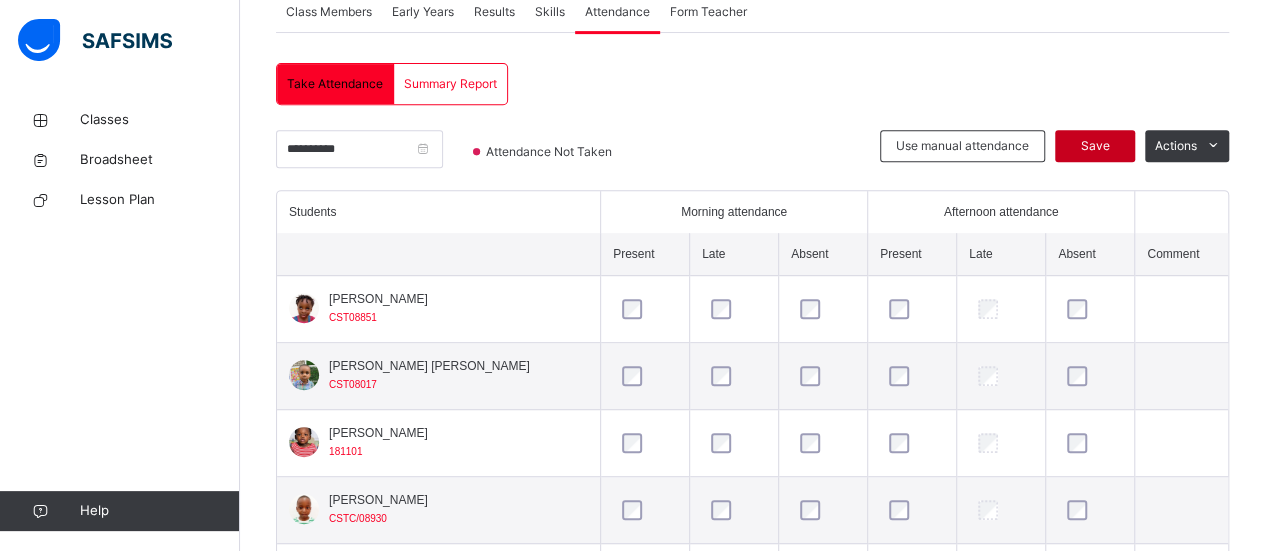 click on "Save" at bounding box center (1095, 146) 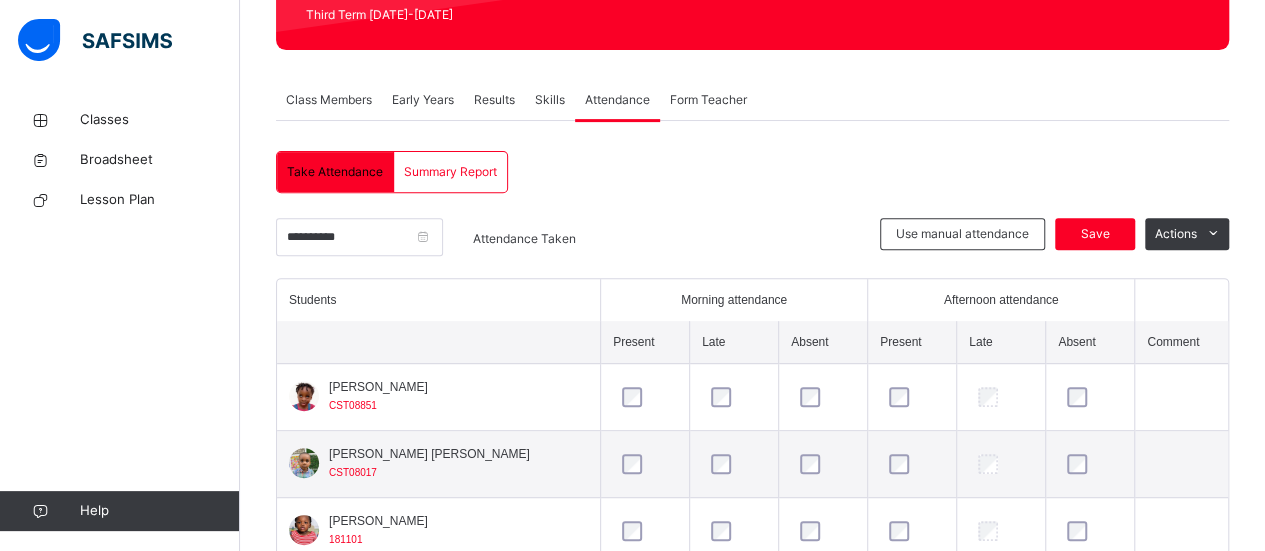 scroll, scrollTop: 384, scrollLeft: 0, axis: vertical 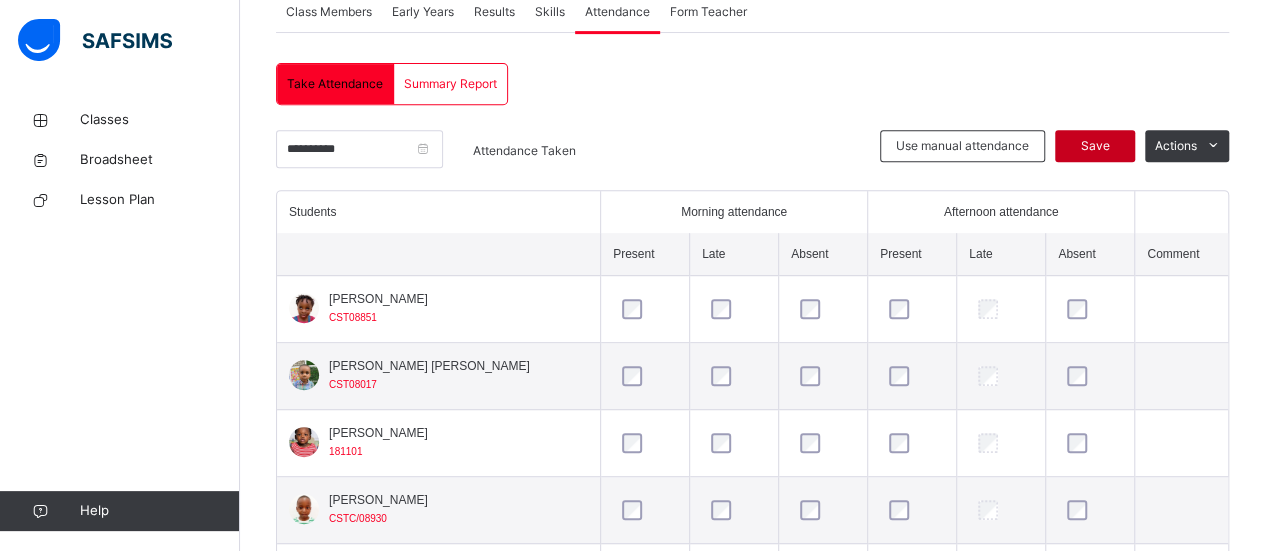 click on "Save" at bounding box center (1095, 146) 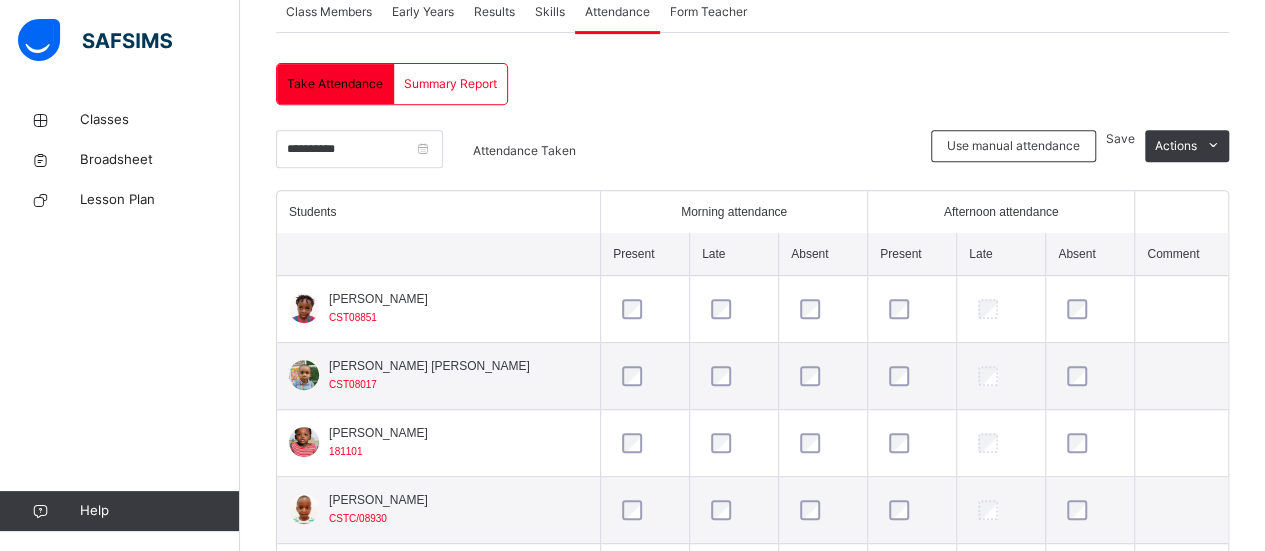 click on "Summary Report" at bounding box center (450, 84) 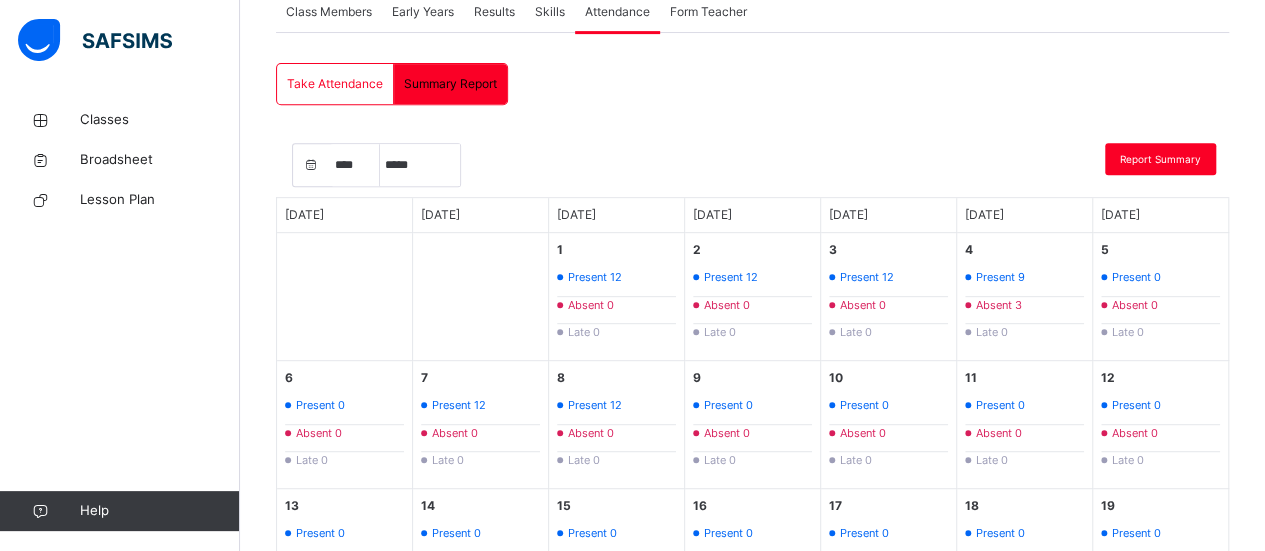 click on "Take Attendance" at bounding box center (335, 84) 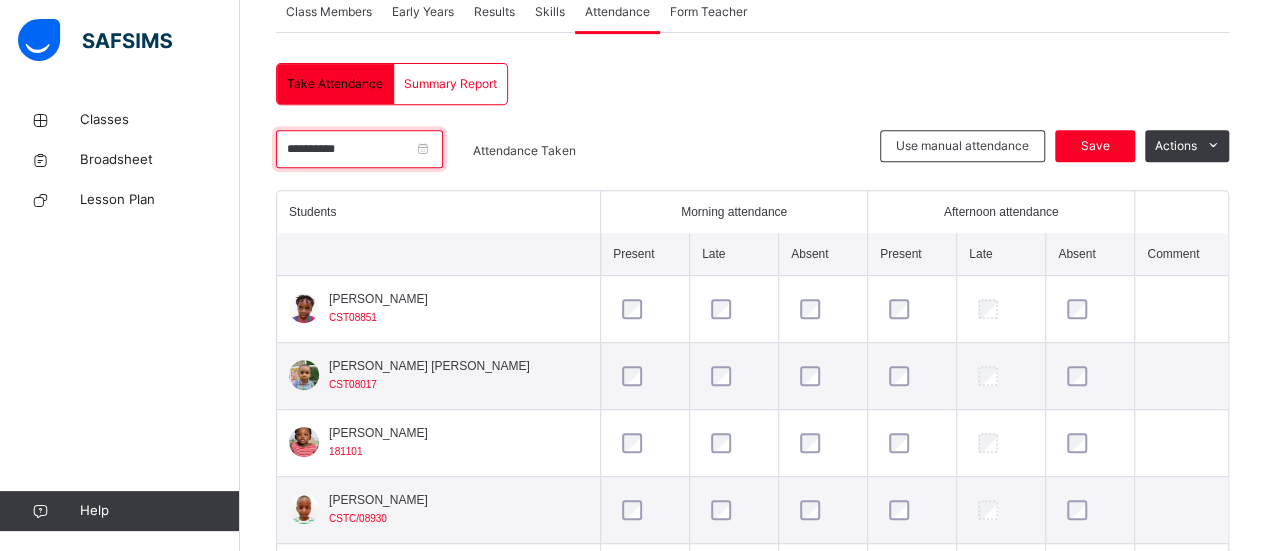 click on "**********" at bounding box center [359, 149] 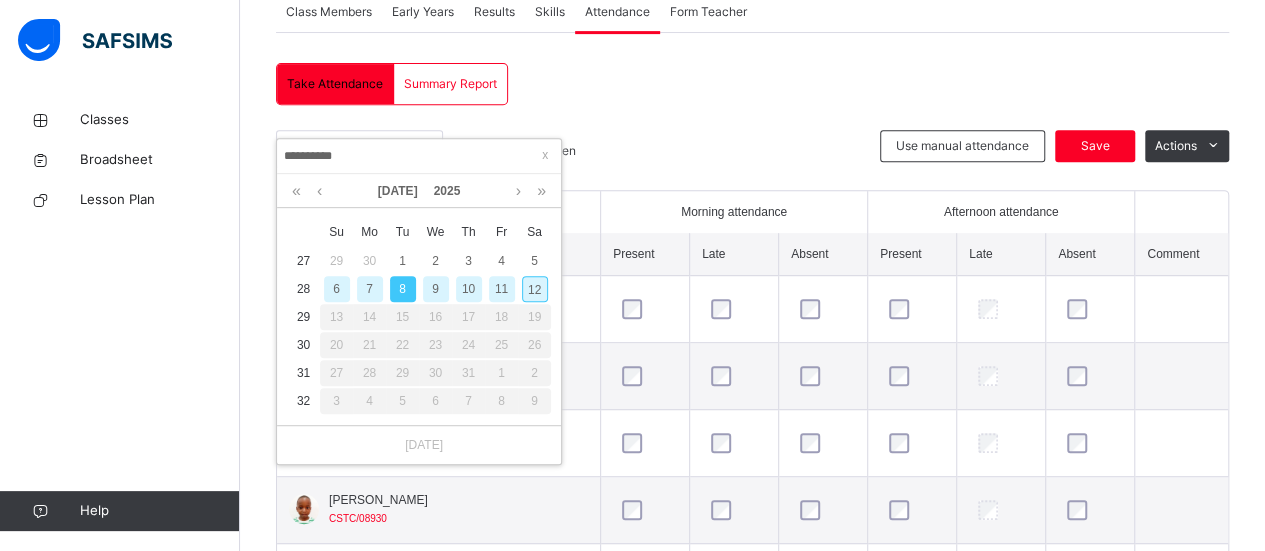click on "9" at bounding box center (436, 289) 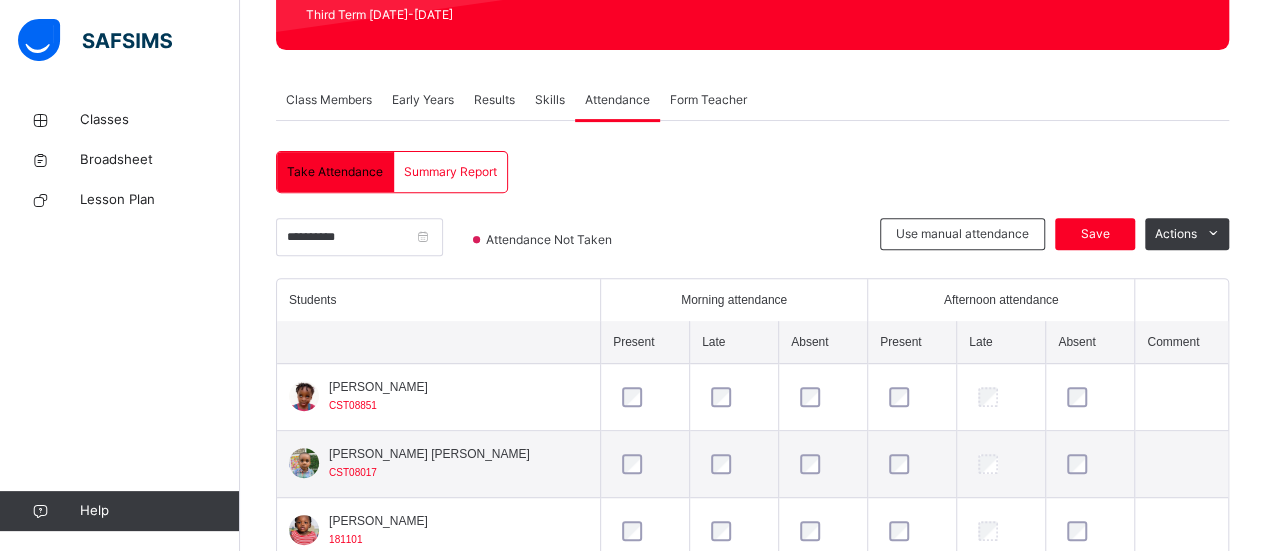 scroll, scrollTop: 384, scrollLeft: 0, axis: vertical 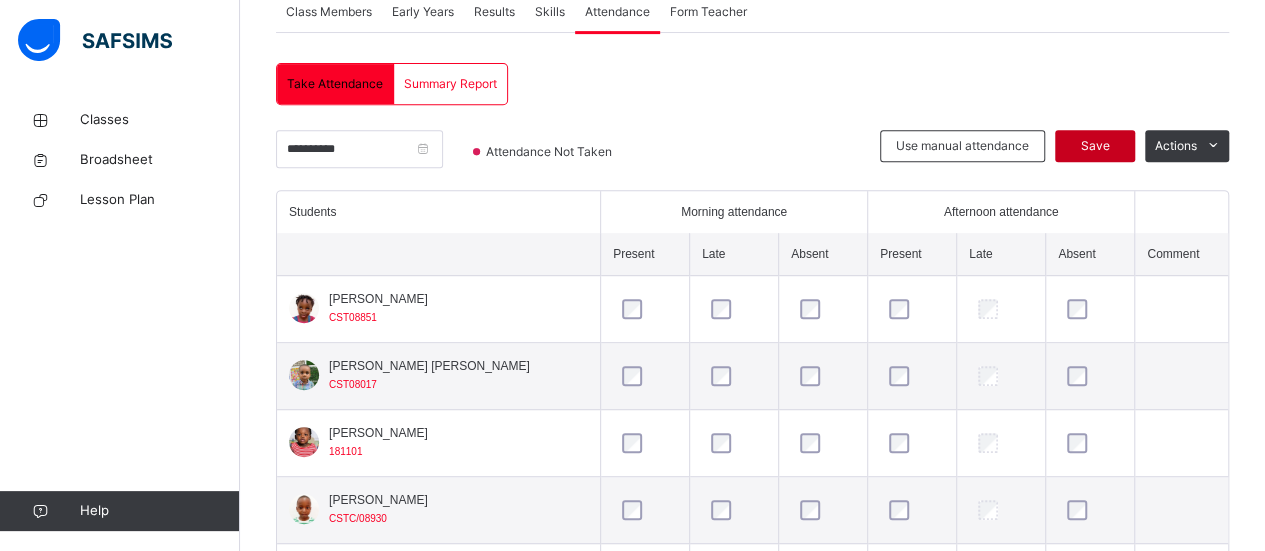 click on "Save" at bounding box center (1095, 146) 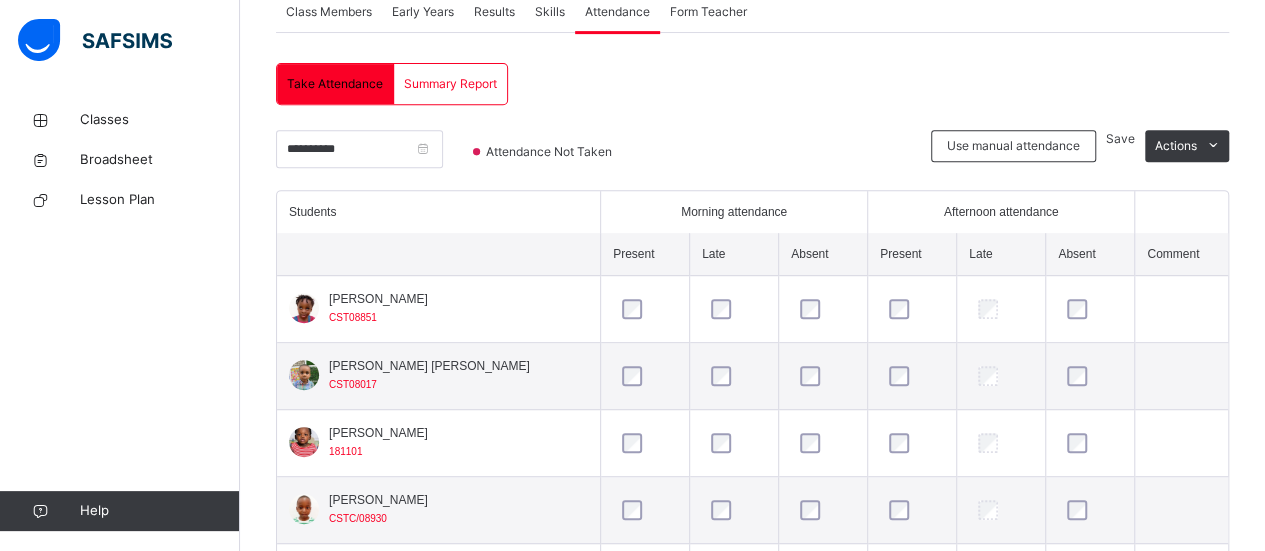 click on "Save" at bounding box center [1120, 138] 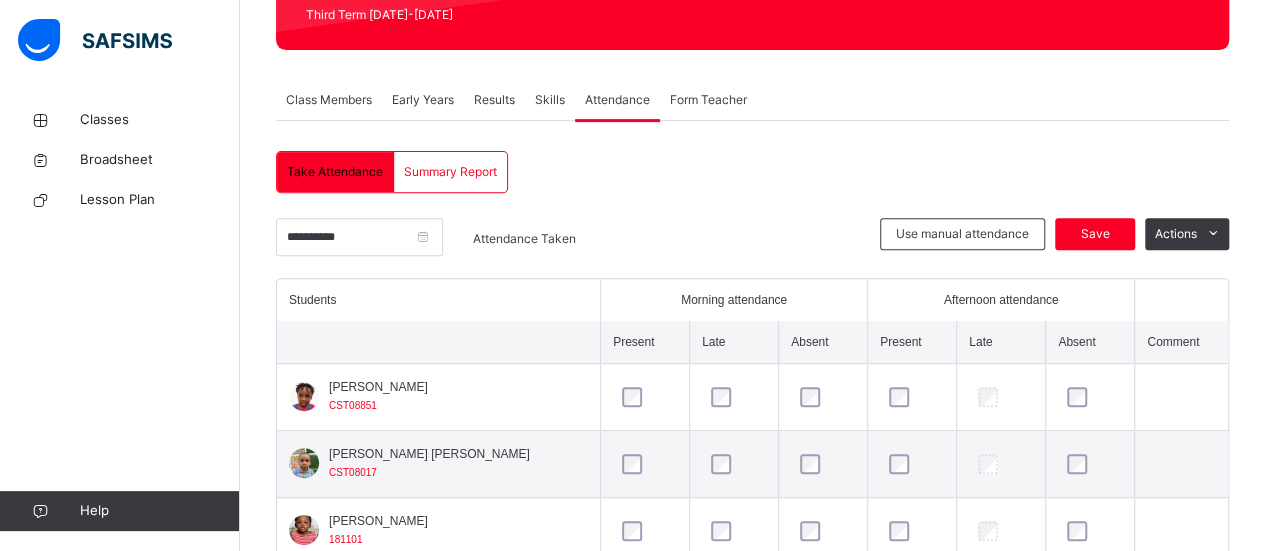 scroll, scrollTop: 384, scrollLeft: 0, axis: vertical 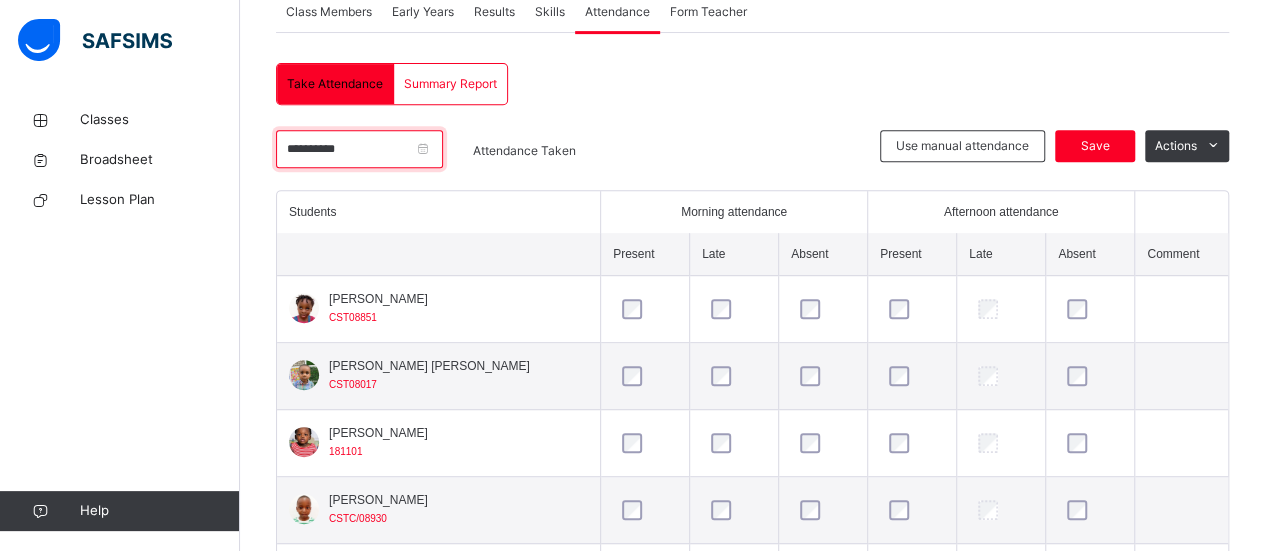 click on "**********" at bounding box center [359, 149] 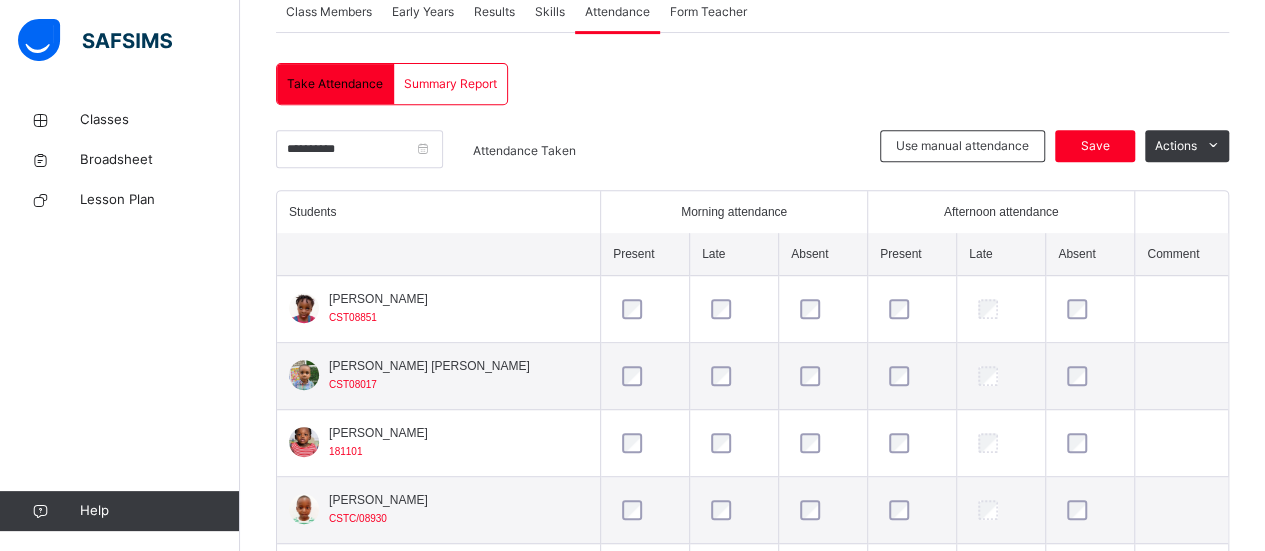 click on "**********" at bounding box center [419, 156] 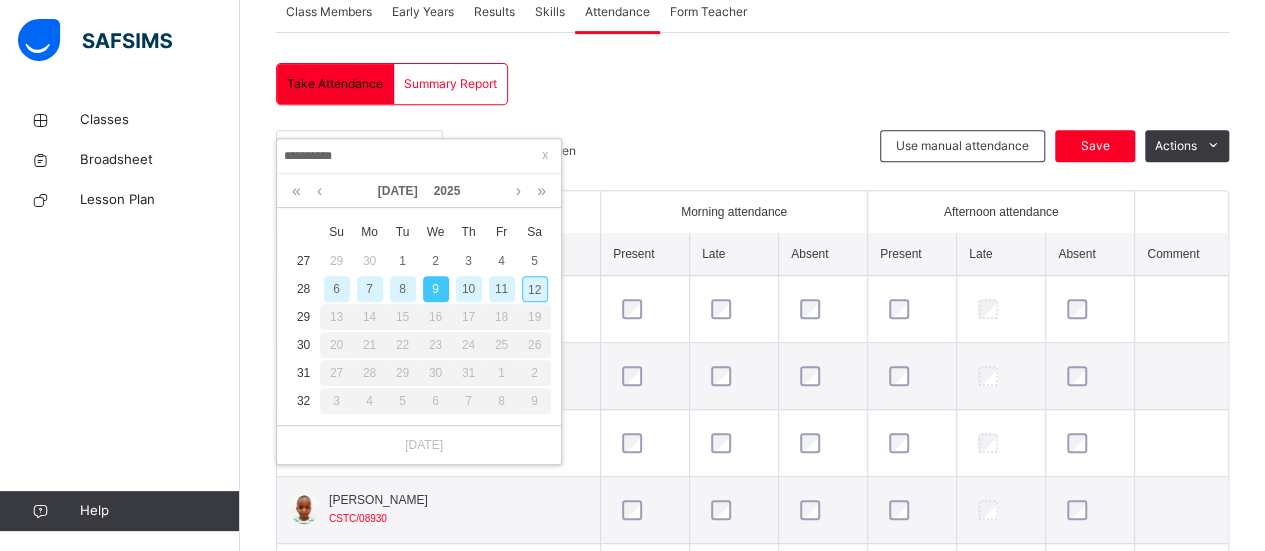 click on "10" at bounding box center (469, 289) 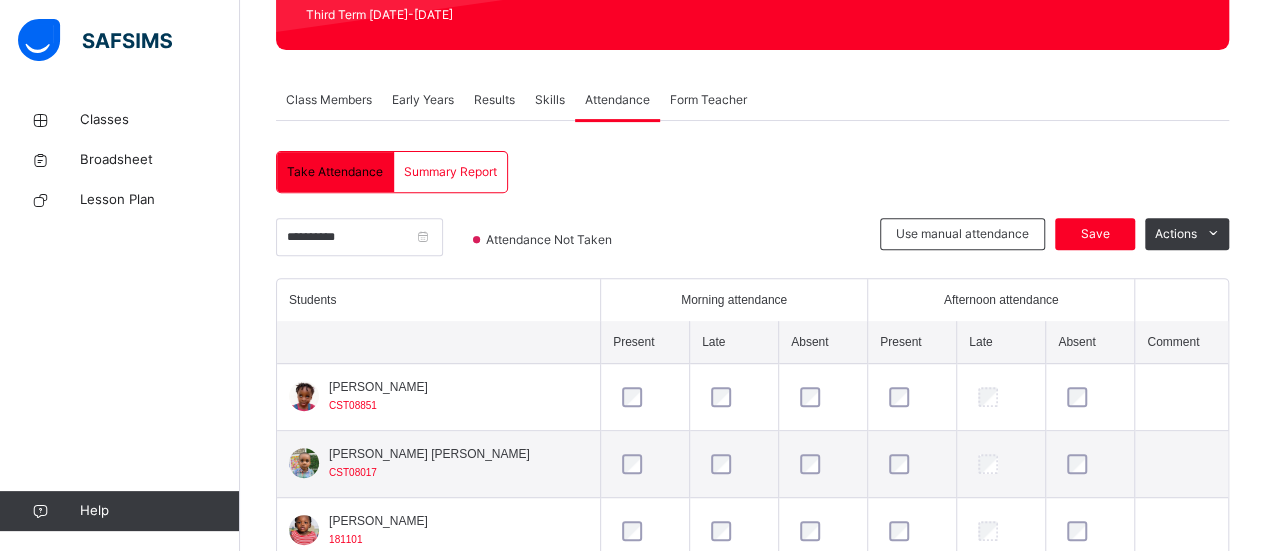 scroll, scrollTop: 384, scrollLeft: 0, axis: vertical 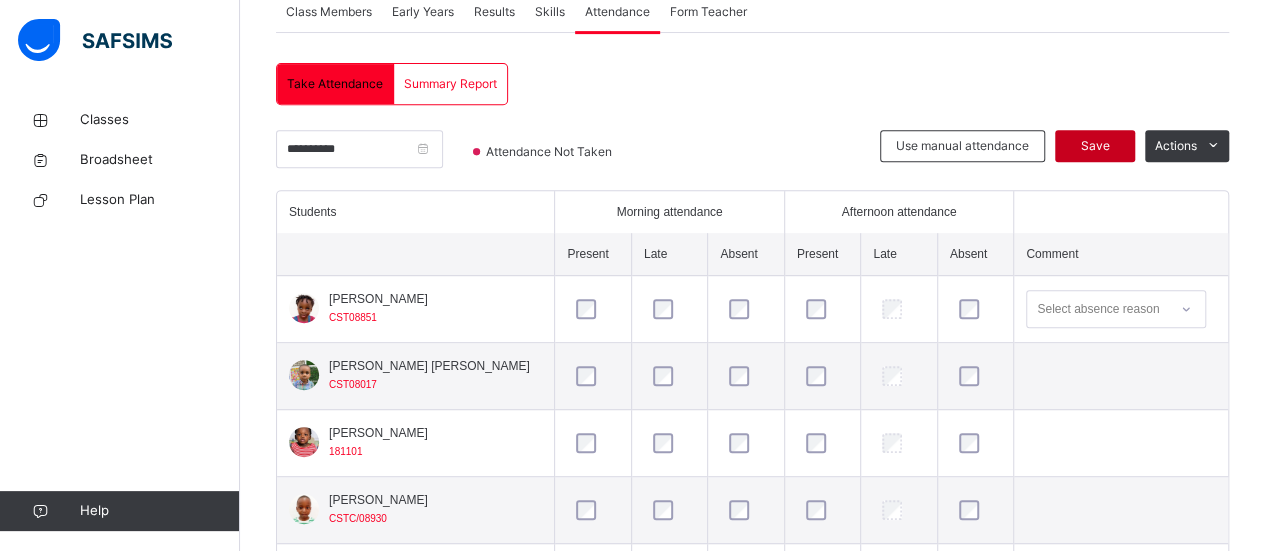 click on "Save" at bounding box center [1095, 146] 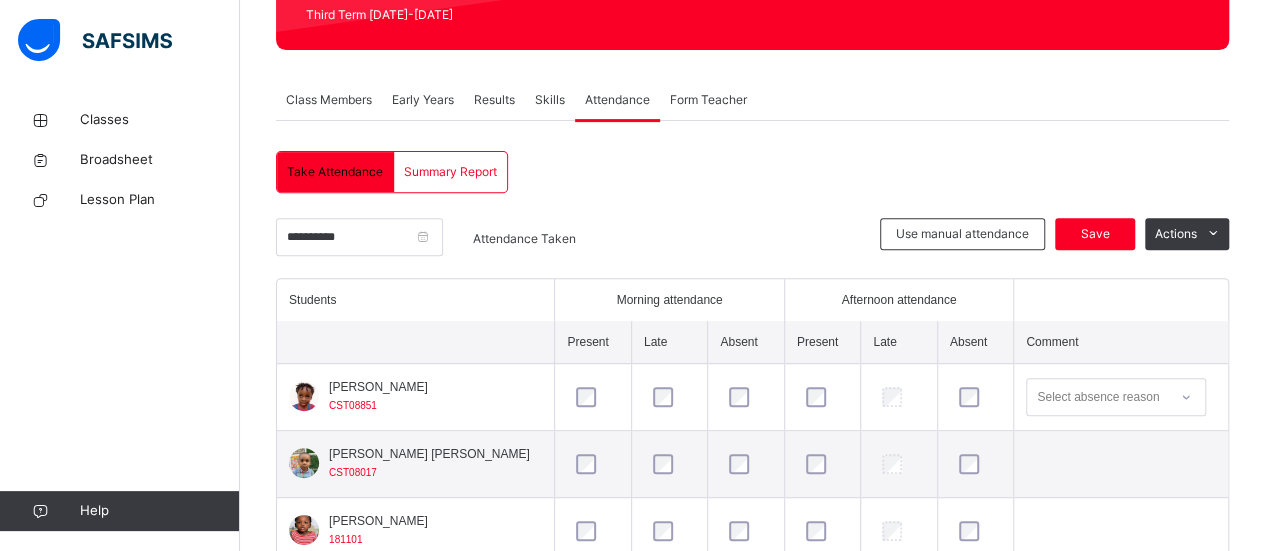 scroll, scrollTop: 384, scrollLeft: 0, axis: vertical 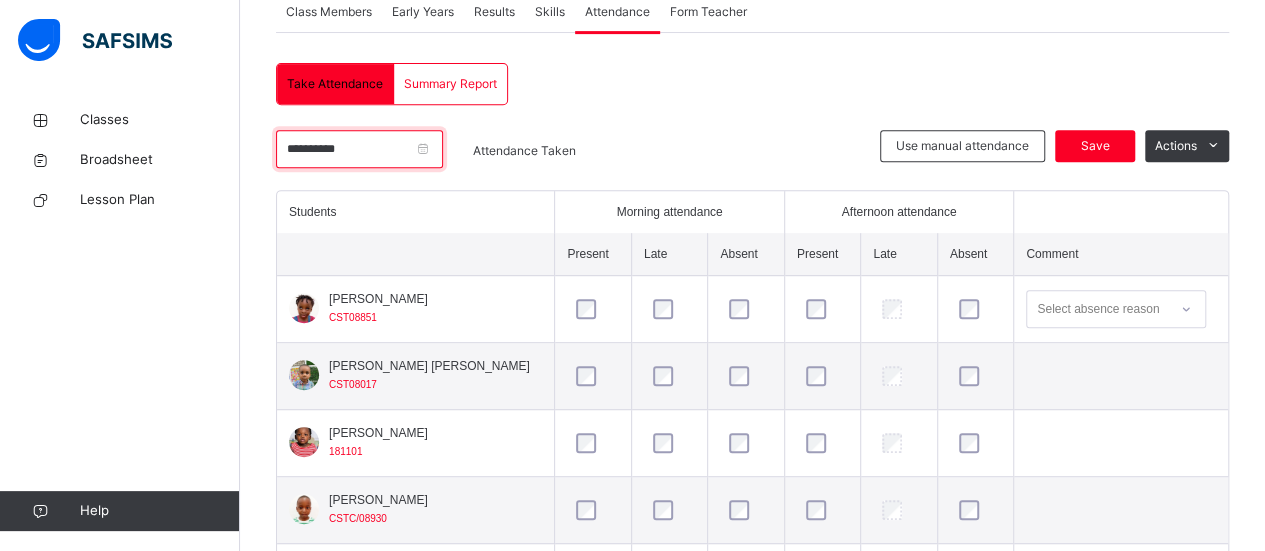 click on "**********" at bounding box center [359, 149] 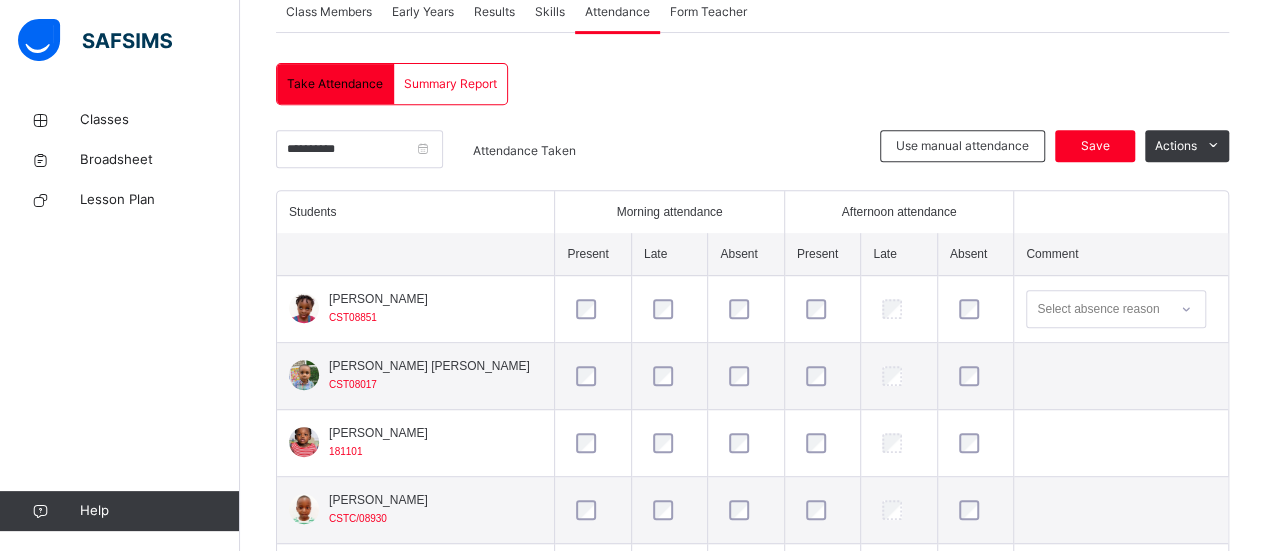 click on "**********" at bounding box center (419, 156) 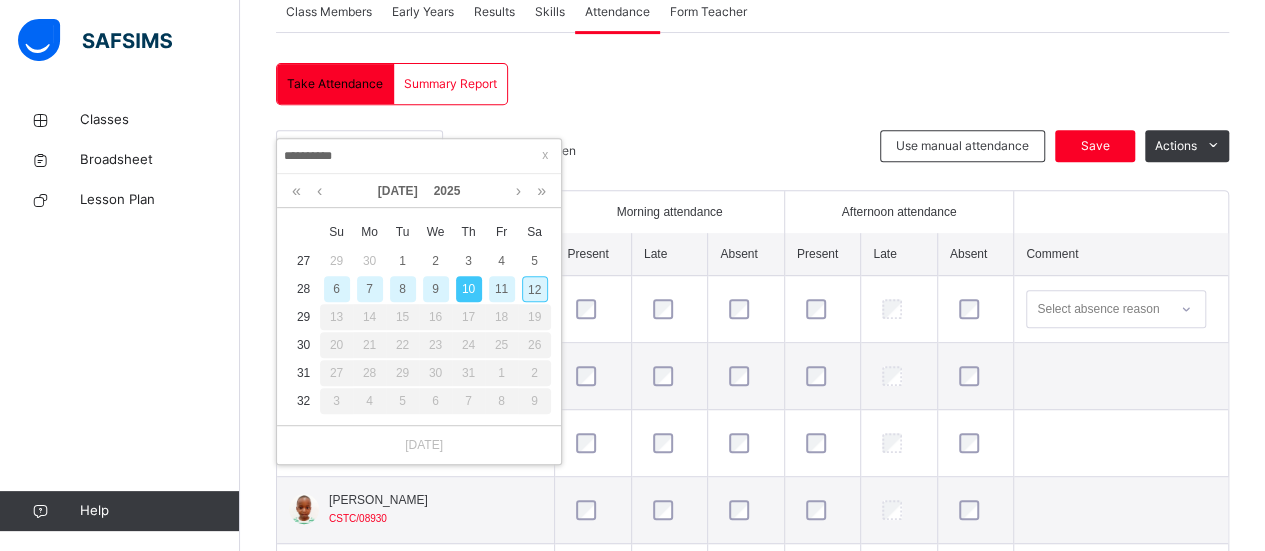 click on "11" at bounding box center [502, 289] 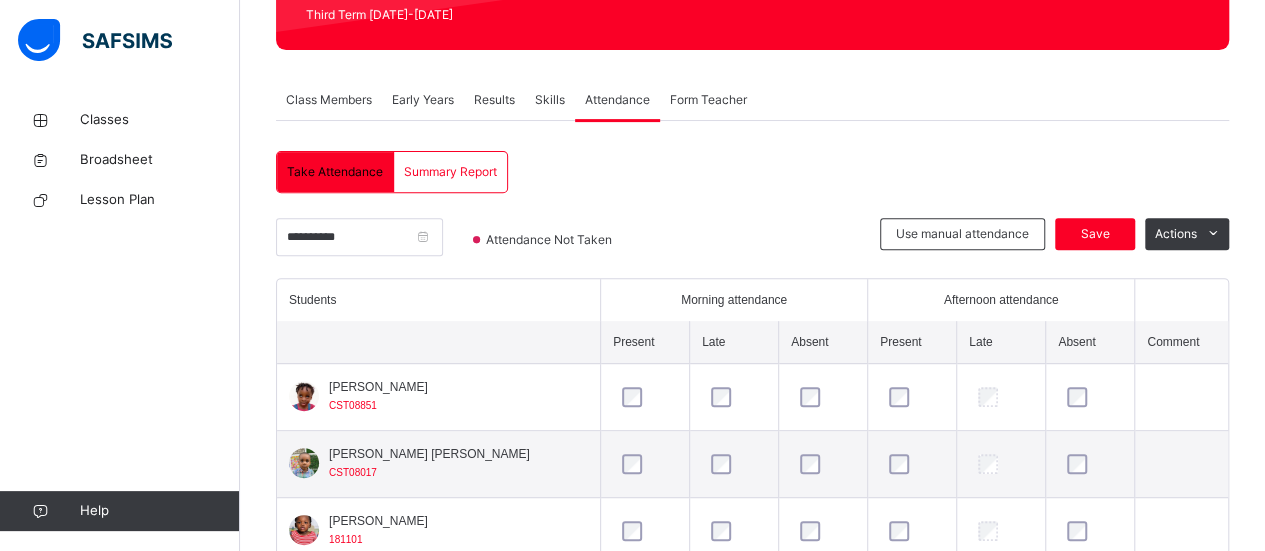 scroll, scrollTop: 384, scrollLeft: 0, axis: vertical 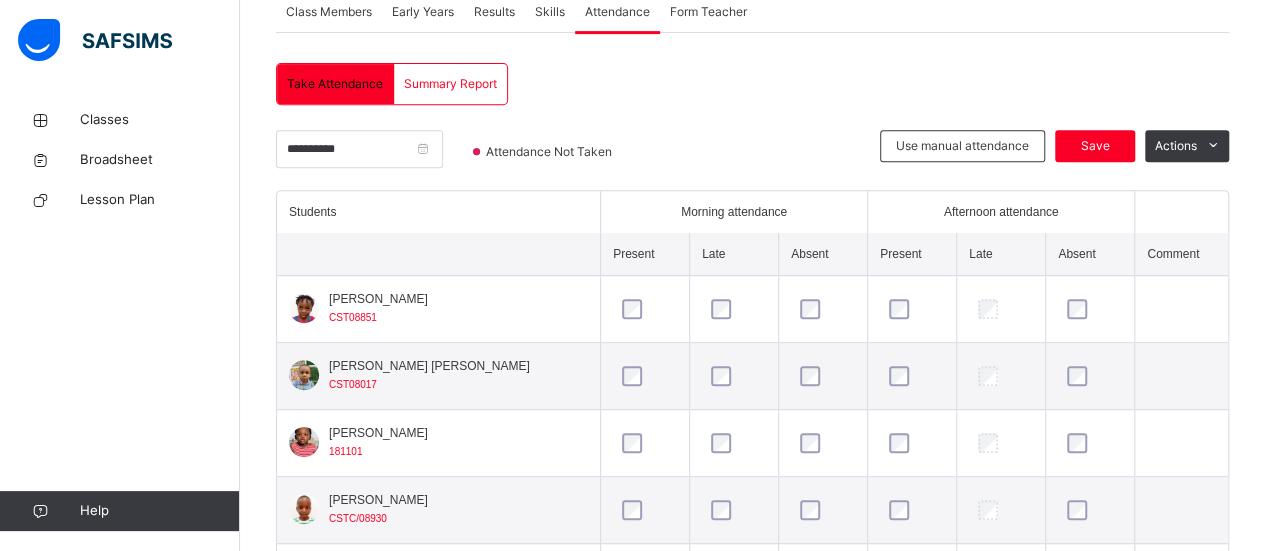 click at bounding box center (912, 309) 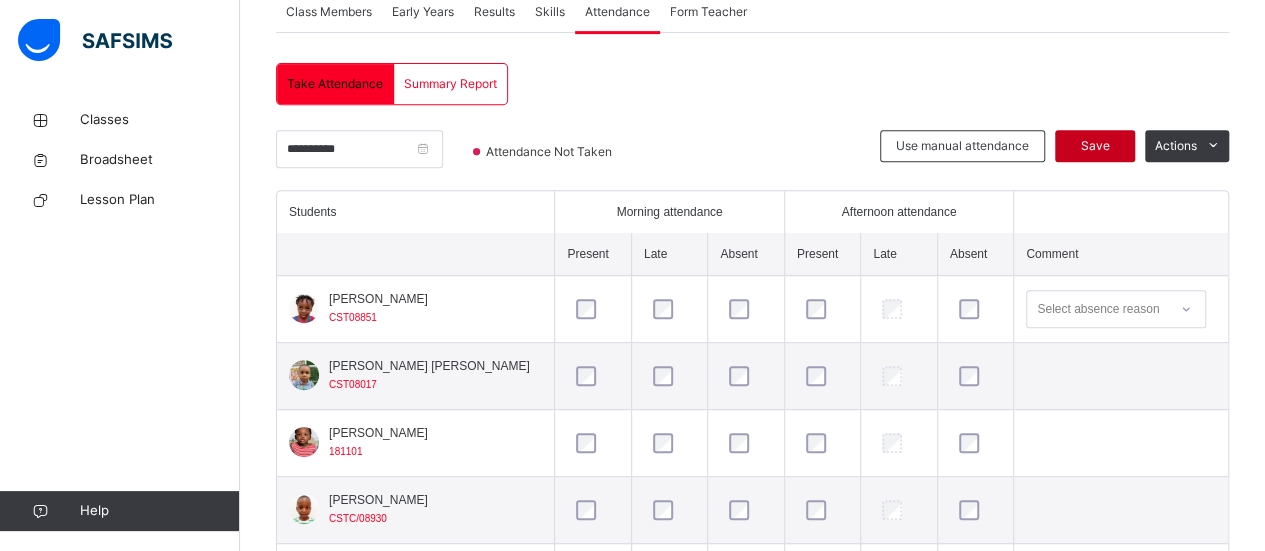 click on "Save" at bounding box center [1095, 146] 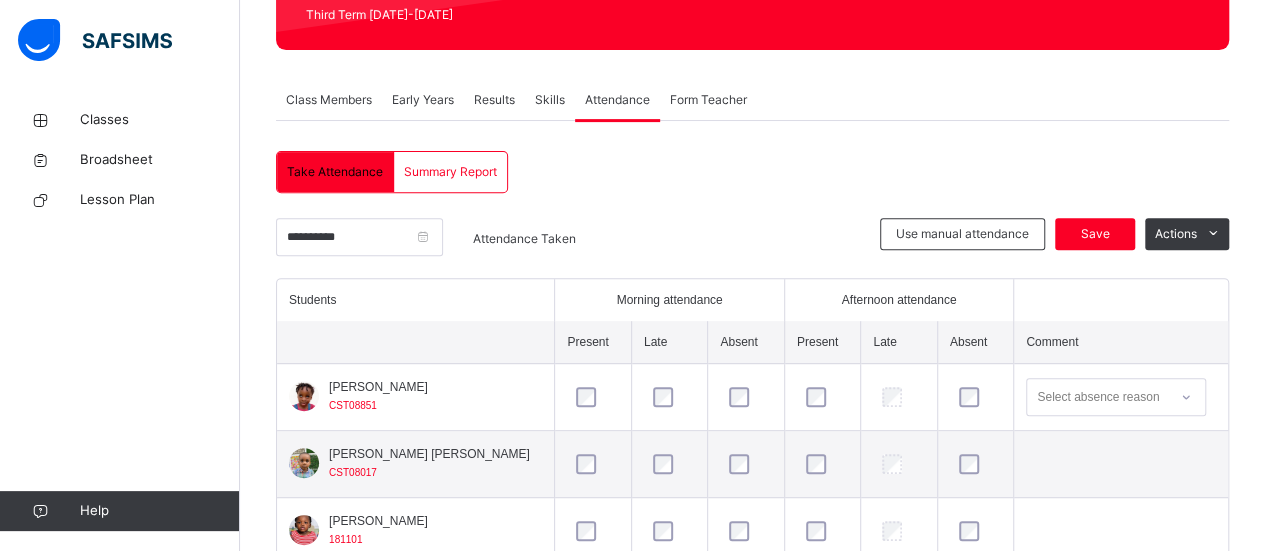 scroll, scrollTop: 384, scrollLeft: 0, axis: vertical 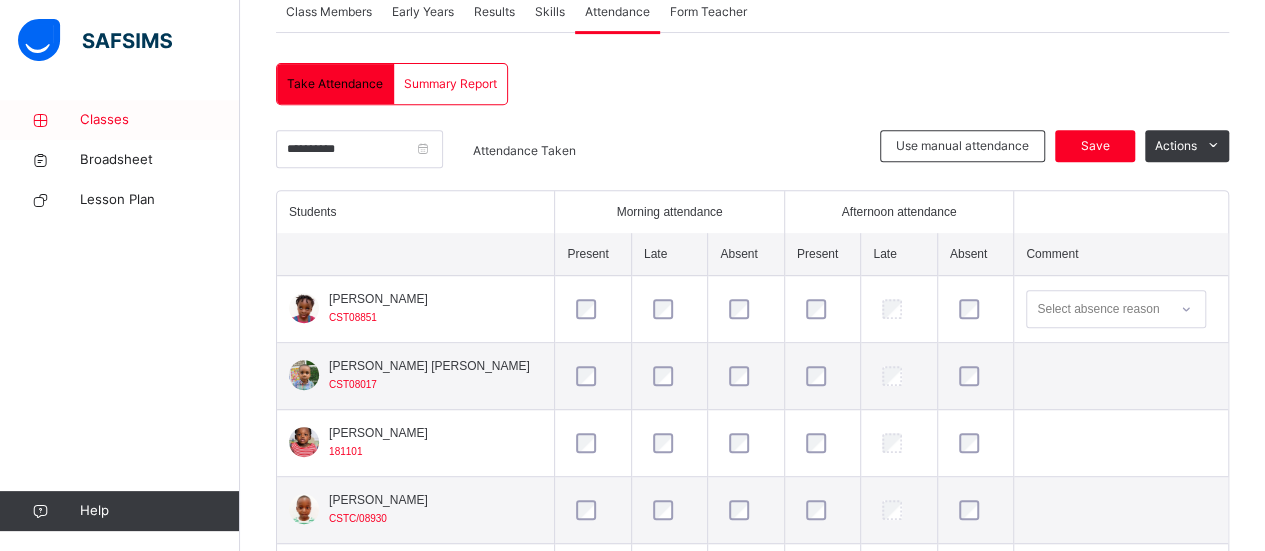click on "Classes" at bounding box center [160, 120] 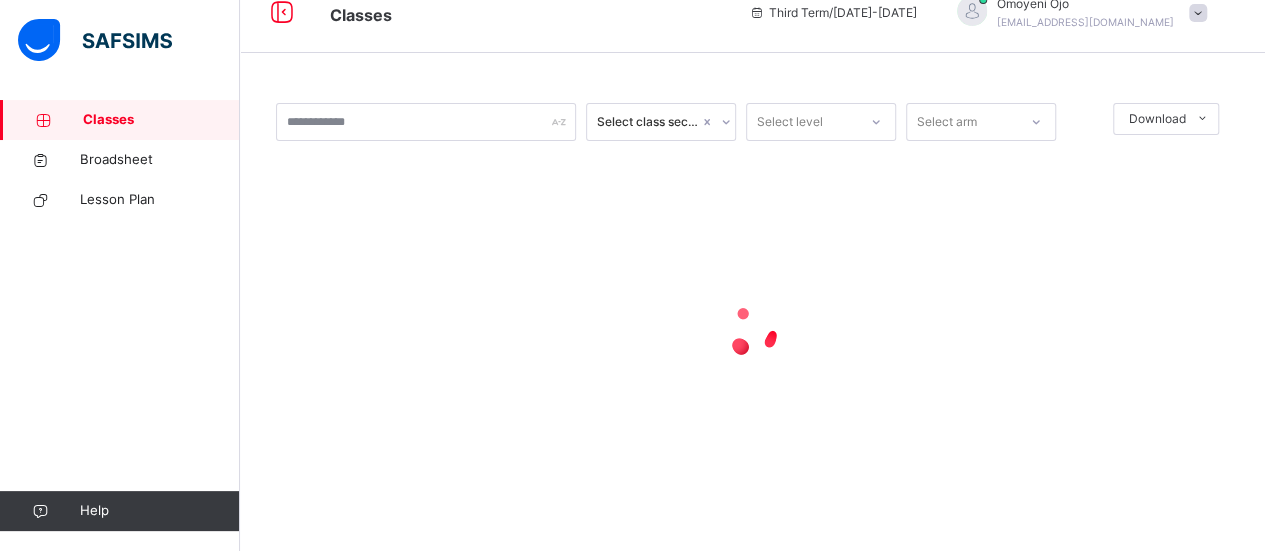 scroll, scrollTop: 0, scrollLeft: 0, axis: both 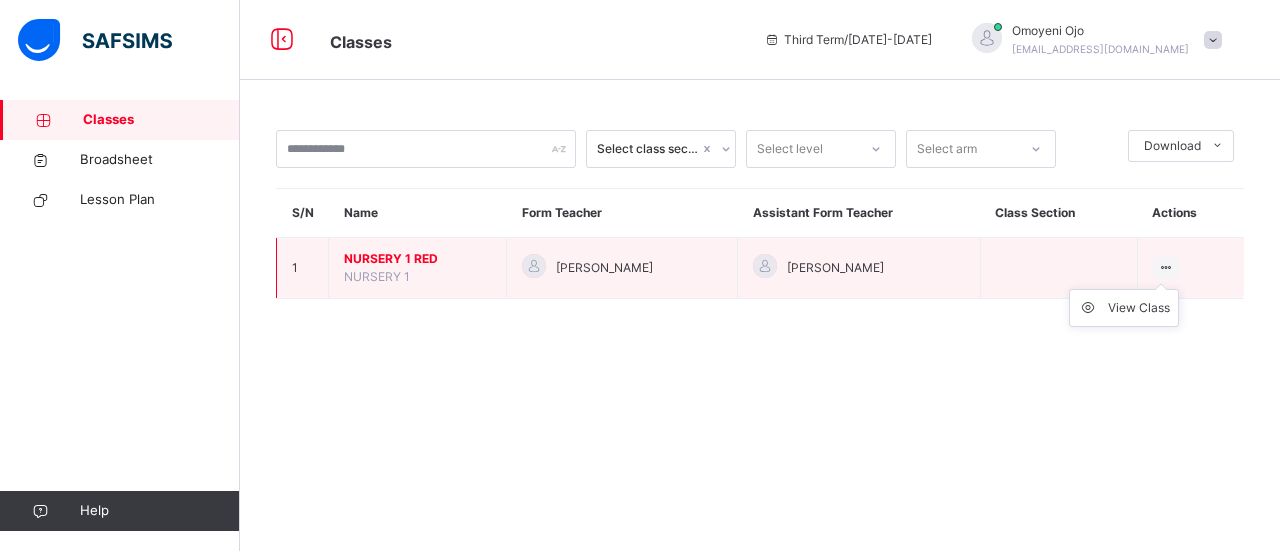 click on "View Class" at bounding box center (1124, 308) 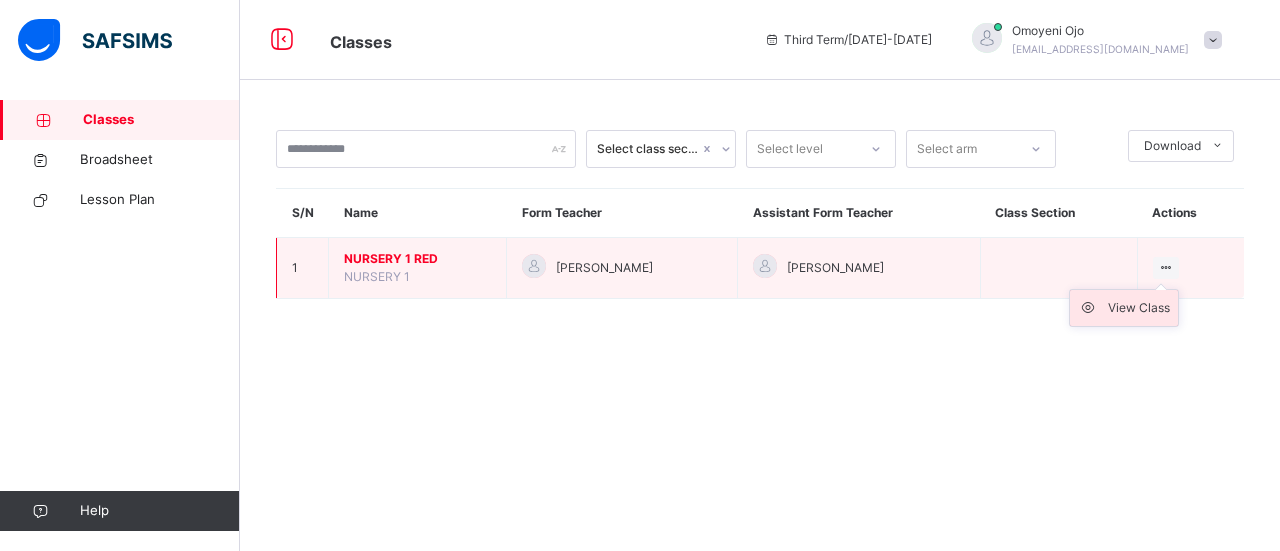 click on "View Class" at bounding box center (1139, 308) 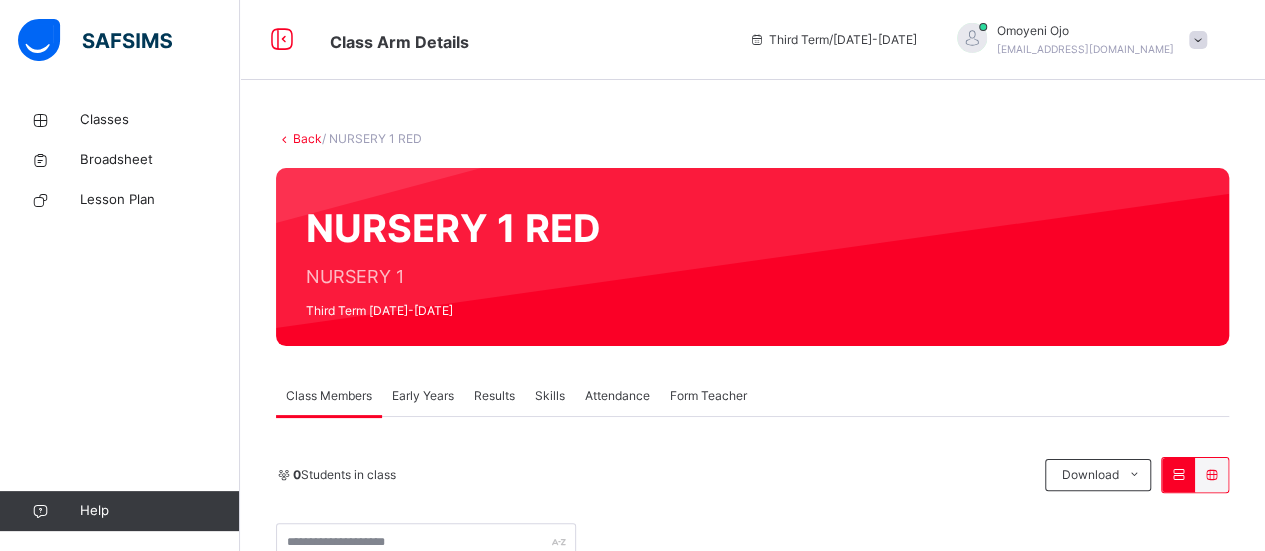 scroll, scrollTop: 320, scrollLeft: 0, axis: vertical 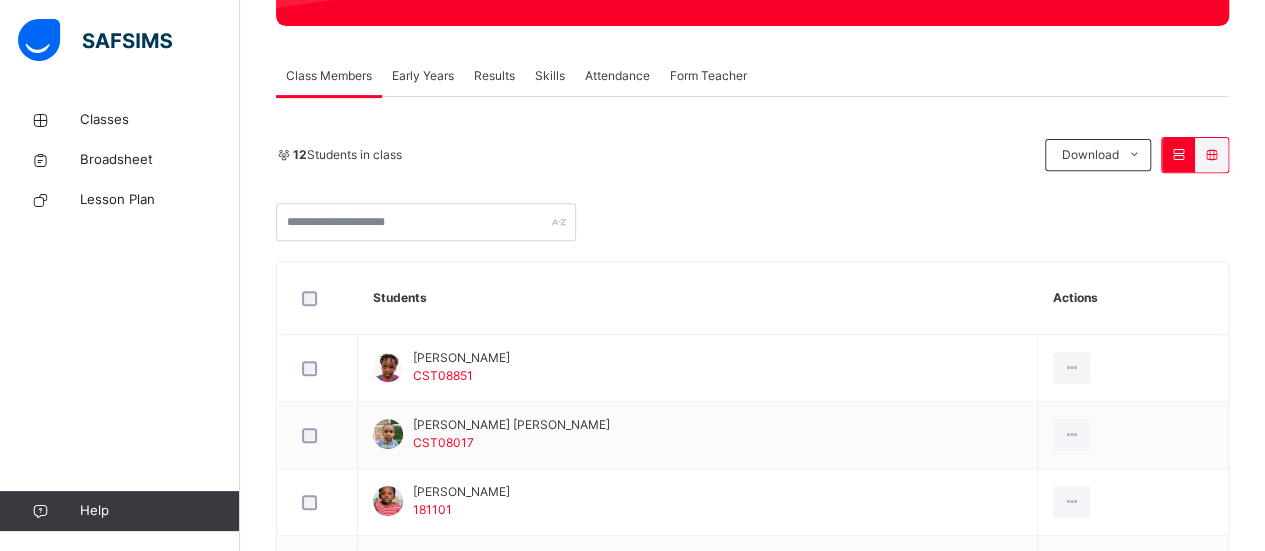 click on "Class Members Early Years Results Skills Attendance Form Teacher Class Members More Options   12  Students in class Download Pdf Report Excel Report Corona School Lekki Date: [DATE] 12:05:46 pm Class Members Class:  NURSERY 1 RED Total no. of Students:  12 Term:  Third Term Session:  [DATE]-[DATE] S/NO Admission No. Last Name First Name Other Name 1 CST08851 [PERSON_NAME] 2 CST08017 [PERSON_NAME] [PERSON_NAME] 3 181101 [PERSON_NAME] 4 CSTC/08930 [PERSON_NAME] 5 CST07788 [PERSON_NAME] 6 CST07933 [PERSON_NAME] 7 181081 Maraiyesa Favor 8 CST/08653 [PERSON_NAME] 9 CST/08635 Ekuerugbe [PERSON_NAME] 10 CST08853 Itsukwi [PERSON_NAME] 11 CST08566 [PERSON_NAME] 12 CST08612 [PERSON_NAME] Students Actions [PERSON_NAME] CST08851 [PERSON_NAME] [PERSON_NAME] CST08017 [PERSON_NAME] 181101 [PERSON_NAME] CSTC/08930 [PERSON_NAME] CST07788 [PERSON_NAME] CST07933 [PERSON_NAME] 181081 [PERSON_NAME] CST/08653 [PERSON_NAME]  Ekuerugbe CST/08635 [PERSON_NAME] CST08853 [PERSON_NAME] CST08566 [PERSON_NAME] CST08612 × Add Student Students Without Class   ×" at bounding box center (752, 627) 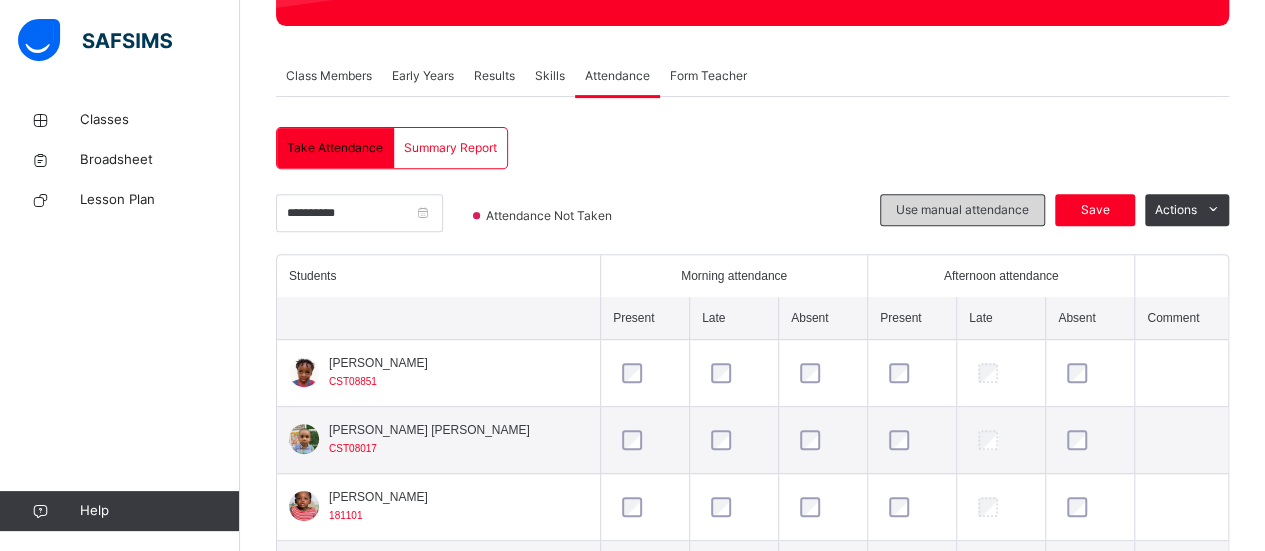 scroll, scrollTop: 306, scrollLeft: 0, axis: vertical 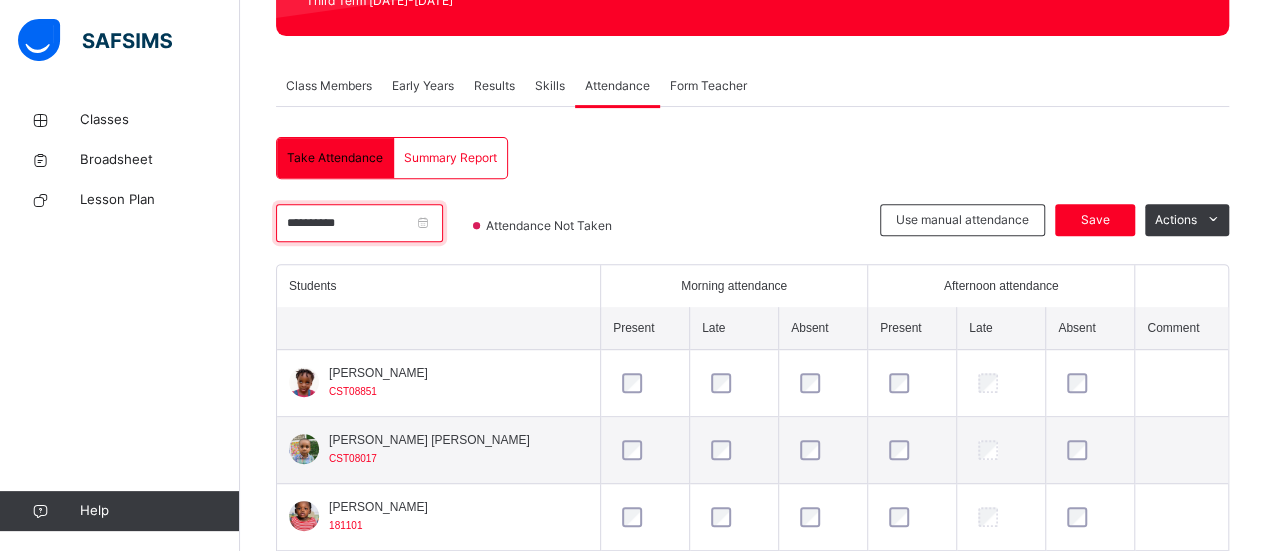 click on "**********" at bounding box center [359, 223] 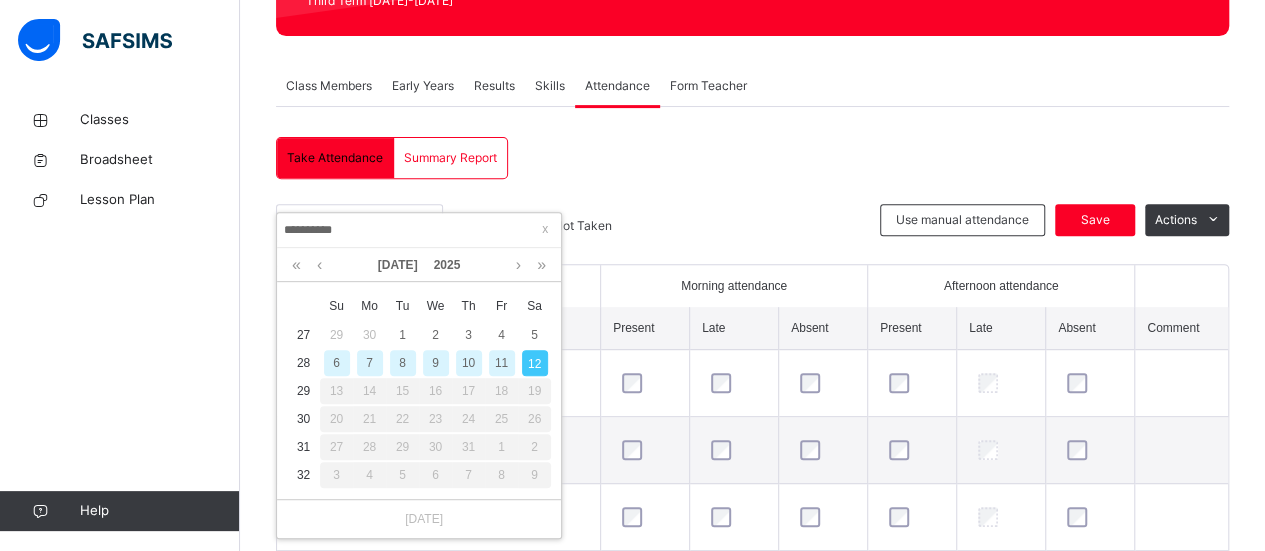 click on "11" at bounding box center (502, 363) 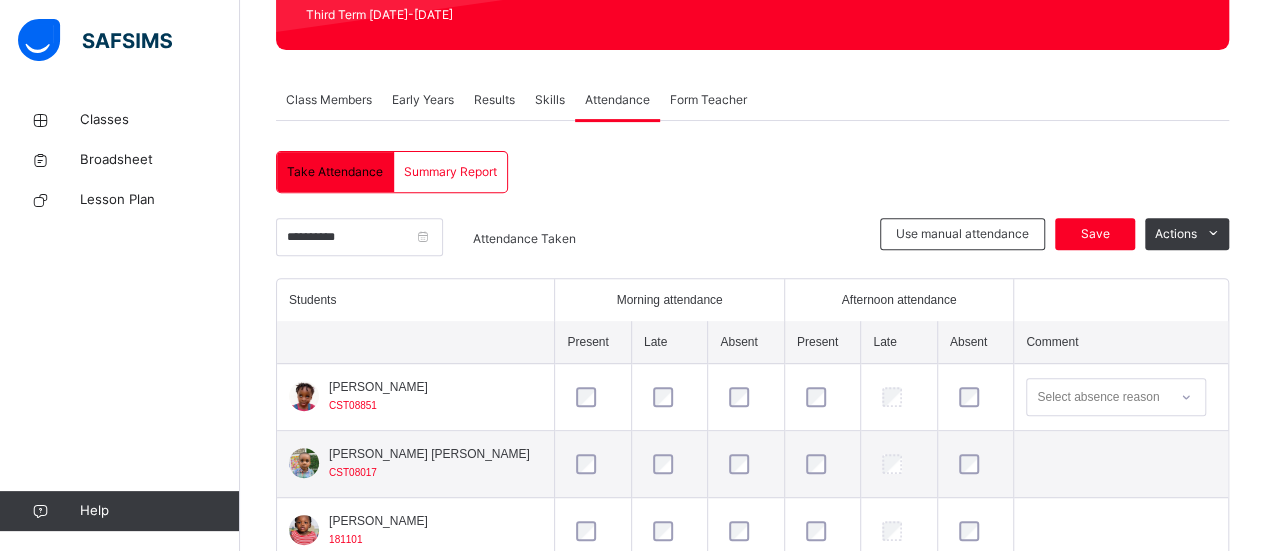 scroll, scrollTop: 310, scrollLeft: 0, axis: vertical 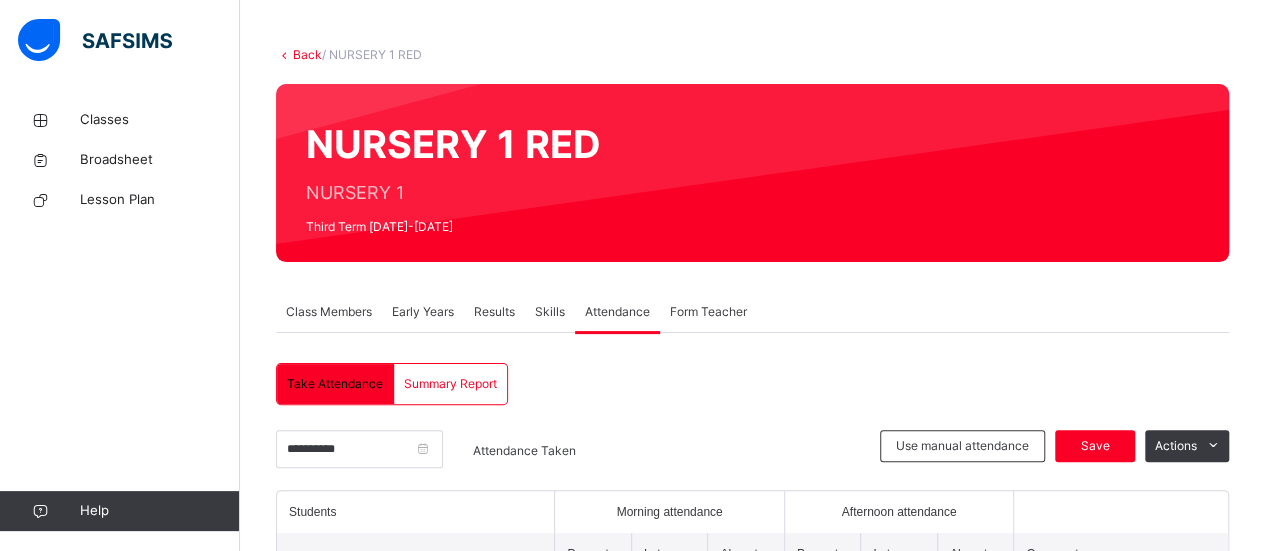 click on "Skills" at bounding box center [550, 312] 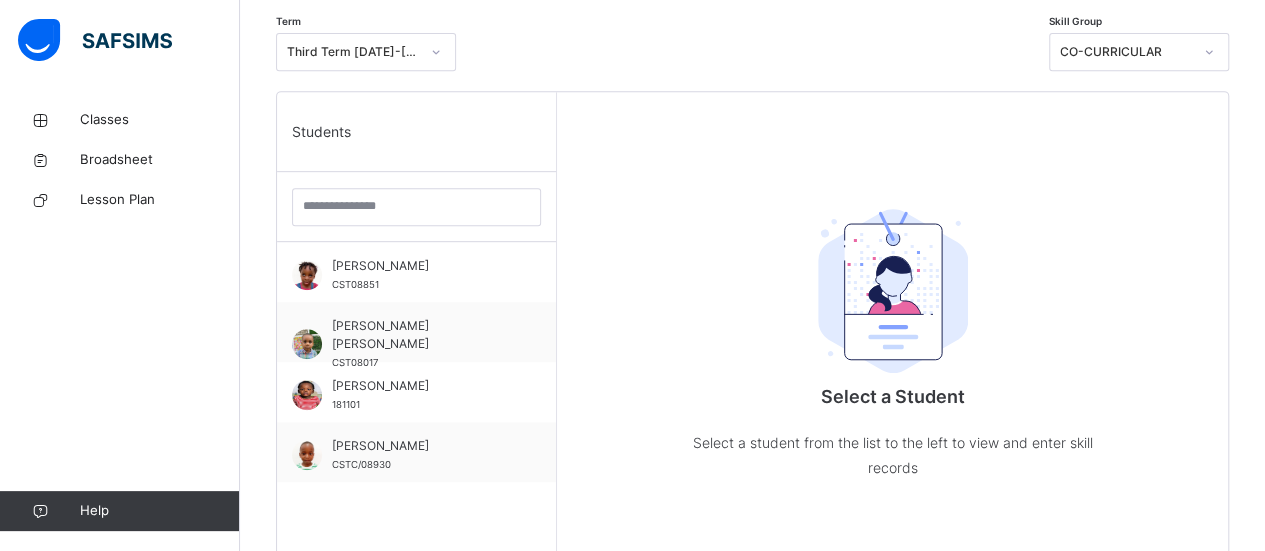 scroll, scrollTop: 417, scrollLeft: 0, axis: vertical 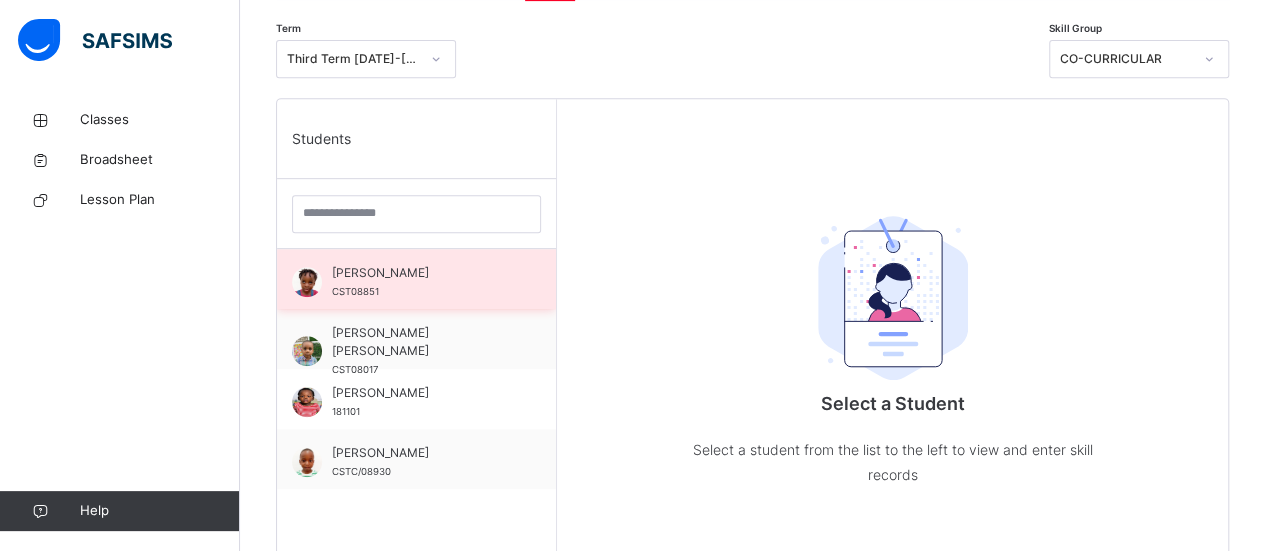 click on "[PERSON_NAME]" at bounding box center (421, 273) 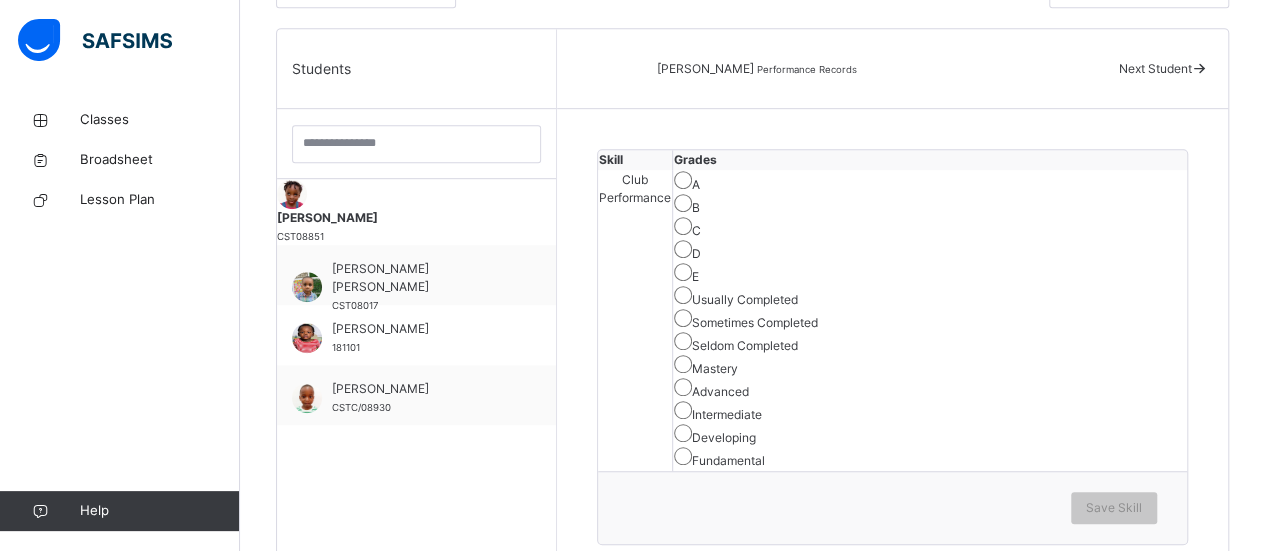 scroll, scrollTop: 486, scrollLeft: 0, axis: vertical 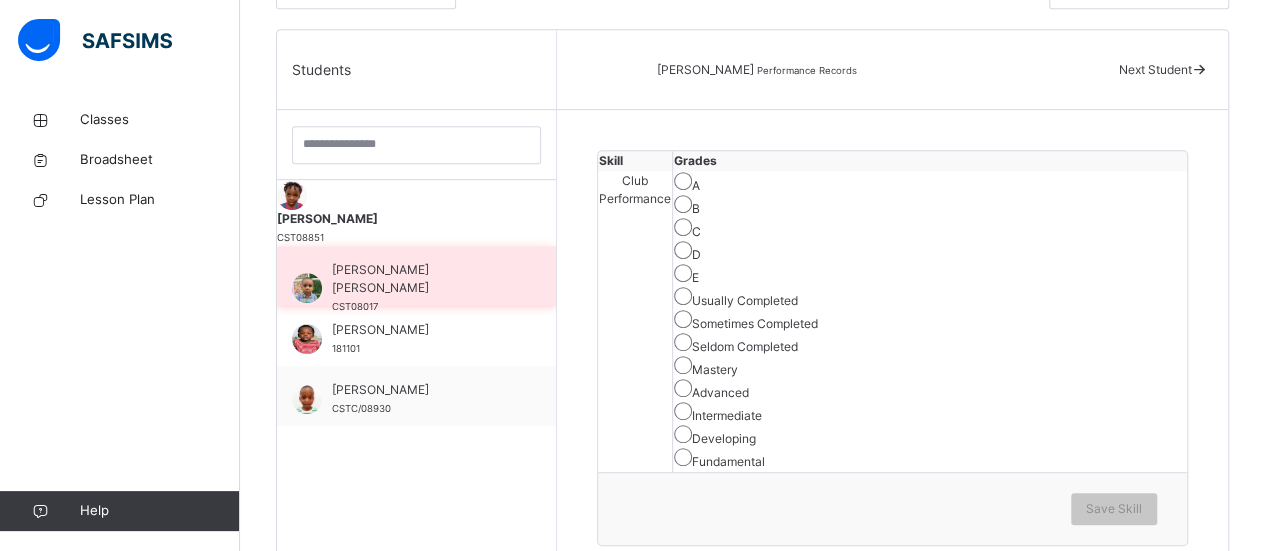 click on "[PERSON_NAME] [PERSON_NAME]" at bounding box center (421, 279) 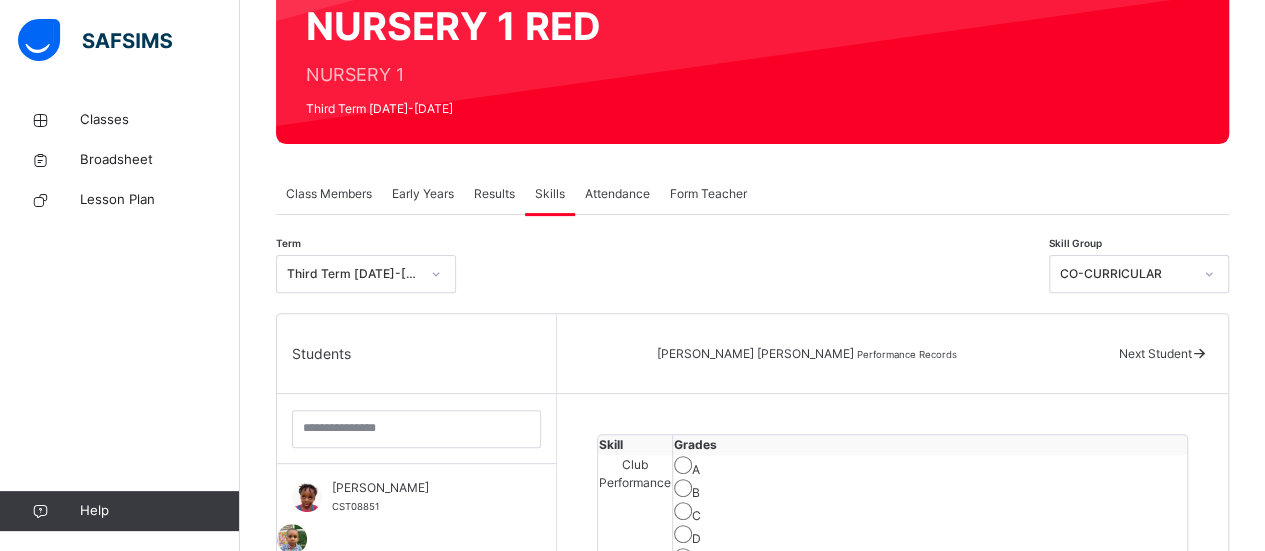 scroll, scrollTop: 178, scrollLeft: 0, axis: vertical 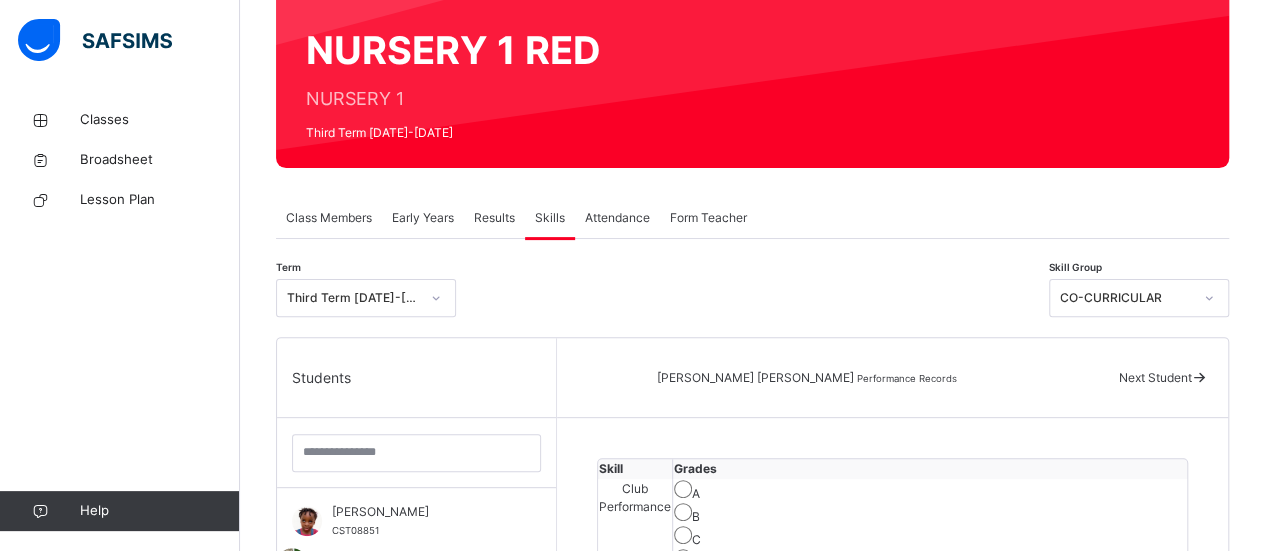 click on "Results" at bounding box center [494, 218] 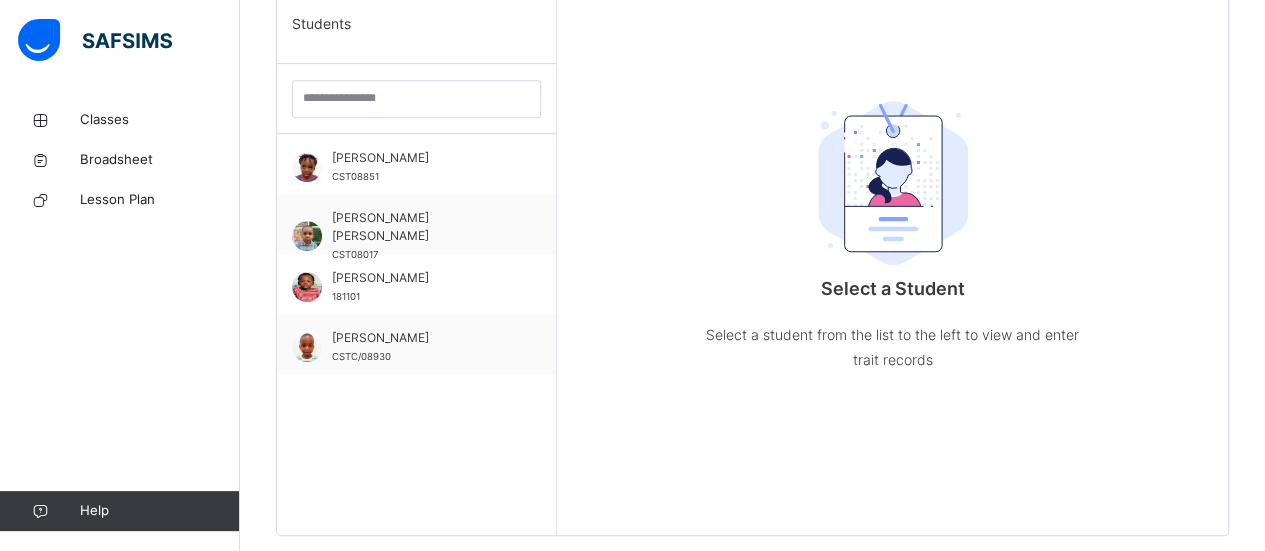 scroll, scrollTop: 536, scrollLeft: 0, axis: vertical 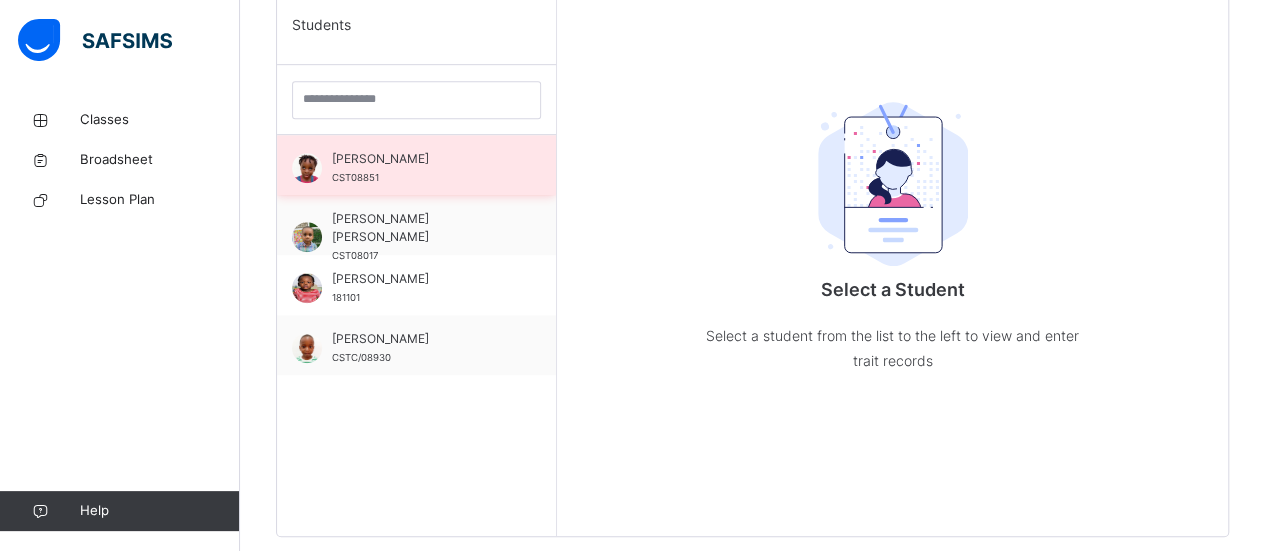 click on "[PERSON_NAME] CST08851" at bounding box center [416, 165] 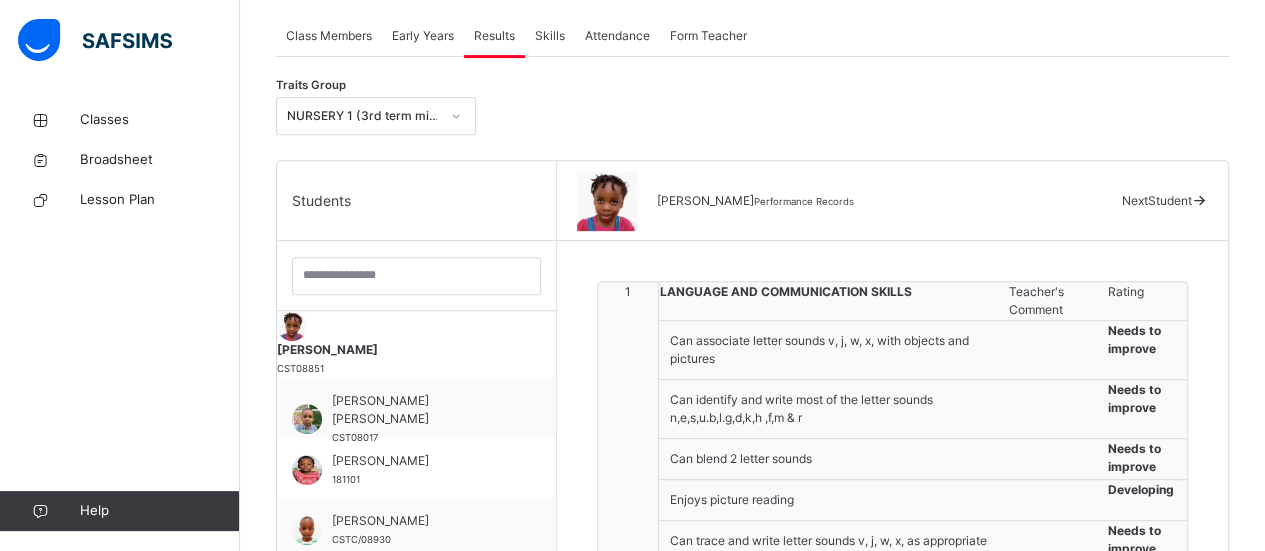 scroll, scrollTop: 271, scrollLeft: 0, axis: vertical 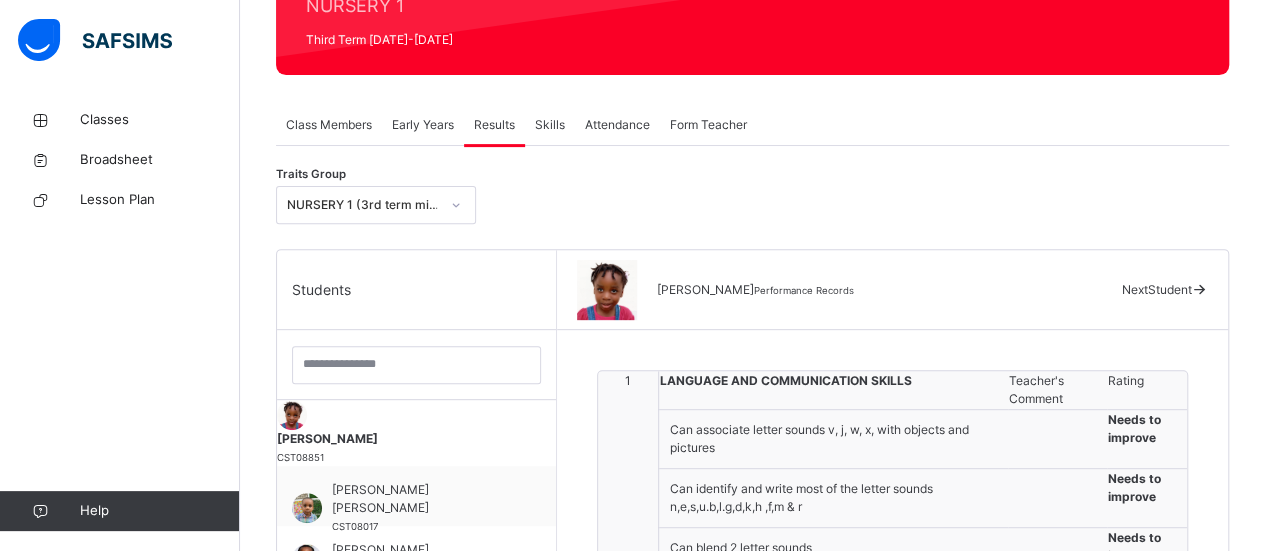 click 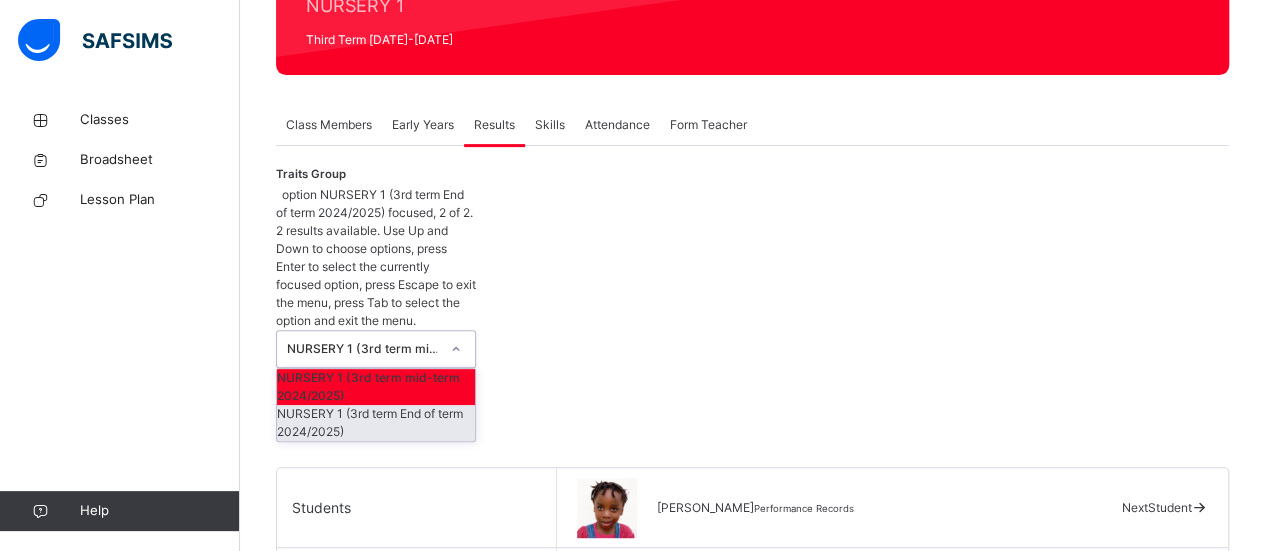 click on "NURSERY 1 (3rd term End of term 2024/2025)" at bounding box center [376, 423] 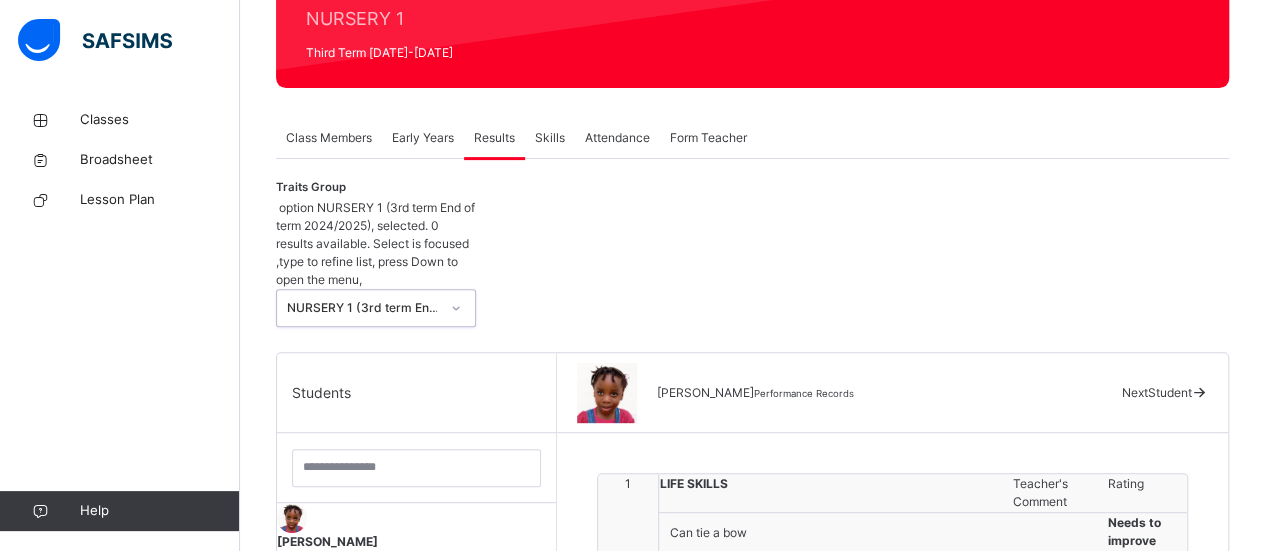 scroll, scrollTop: 0, scrollLeft: 0, axis: both 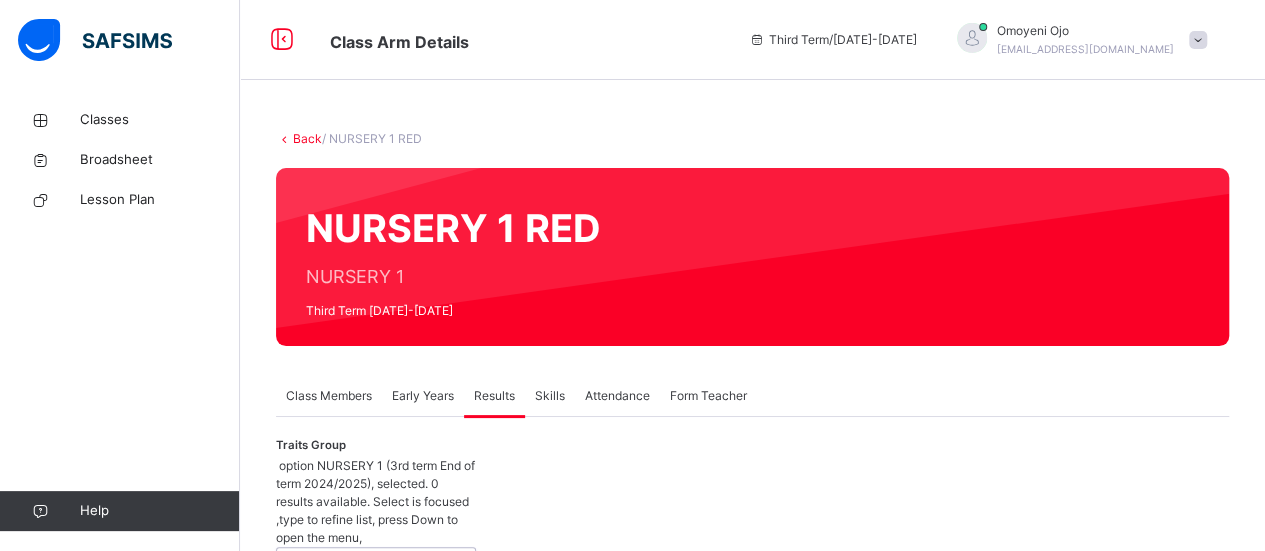 click on "Class Members" at bounding box center [329, 396] 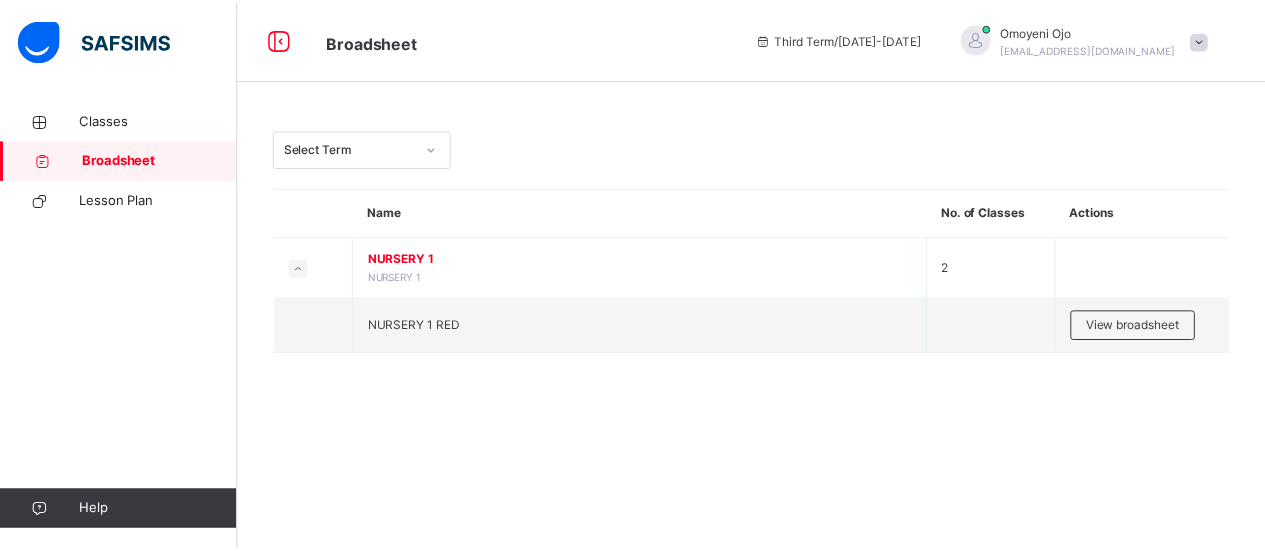 scroll, scrollTop: 0, scrollLeft: 0, axis: both 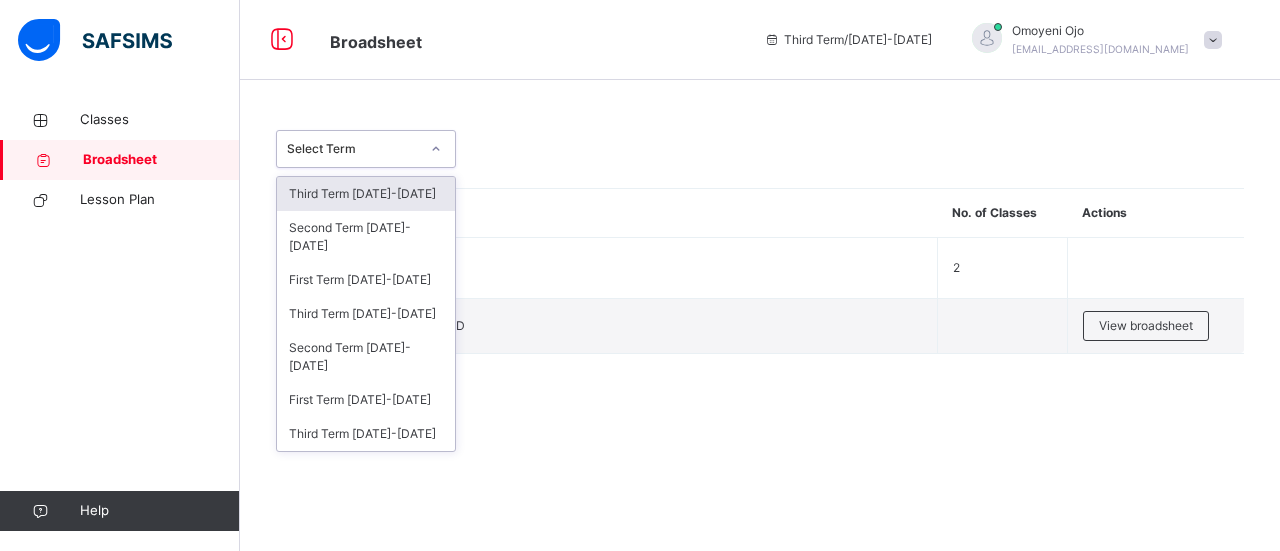 click at bounding box center [436, 149] 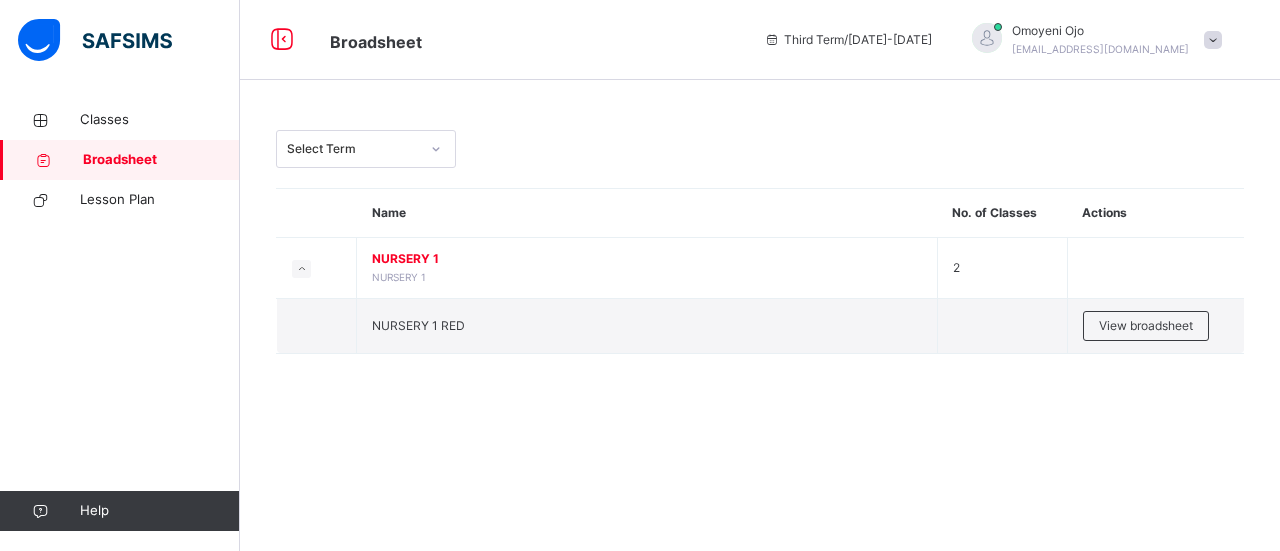 click on "Select Term" at bounding box center (760, 149) 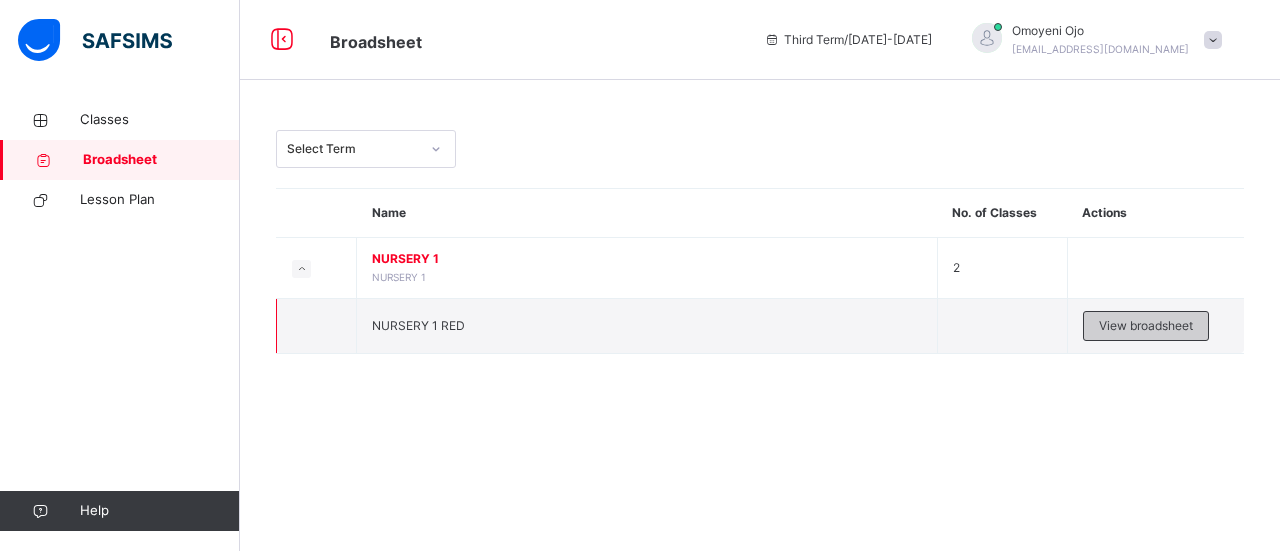 click on "View broadsheet" at bounding box center [1146, 326] 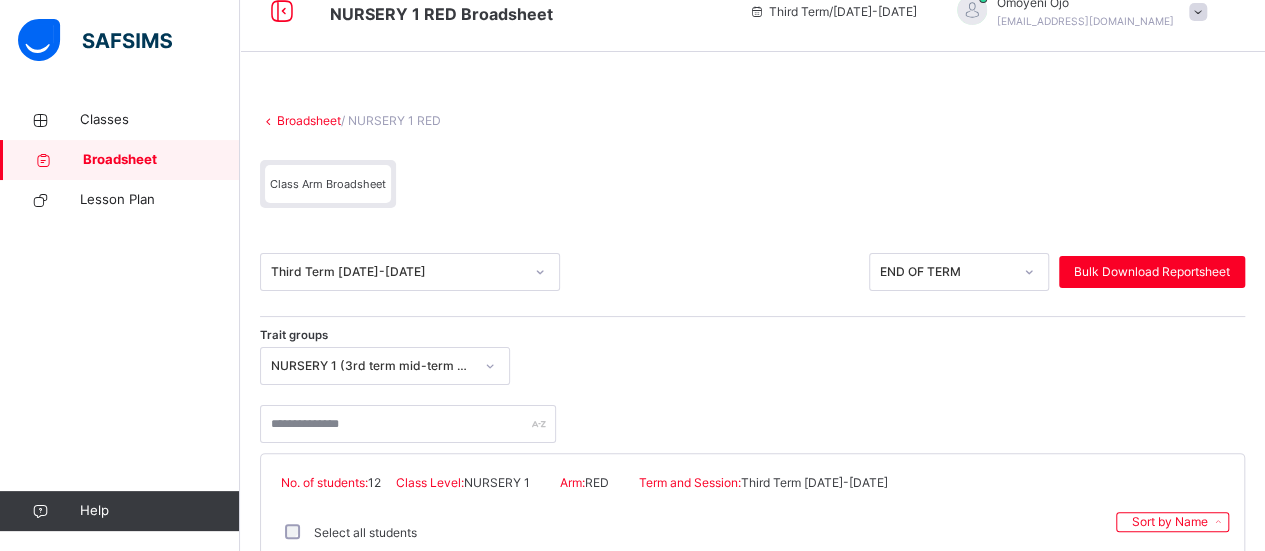 scroll, scrollTop: 2, scrollLeft: 0, axis: vertical 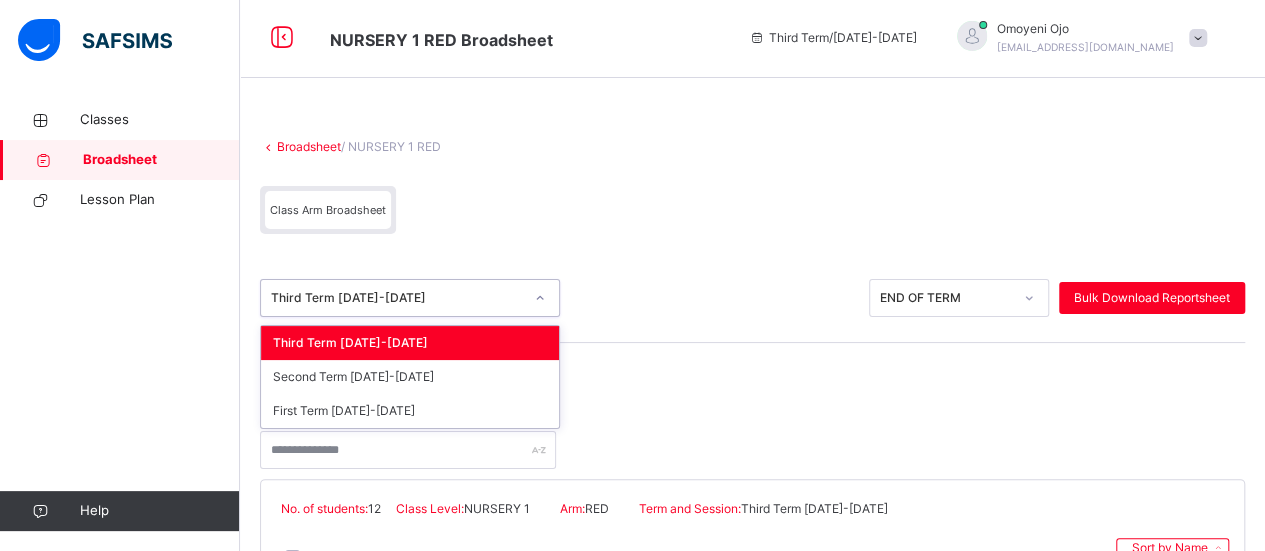 click 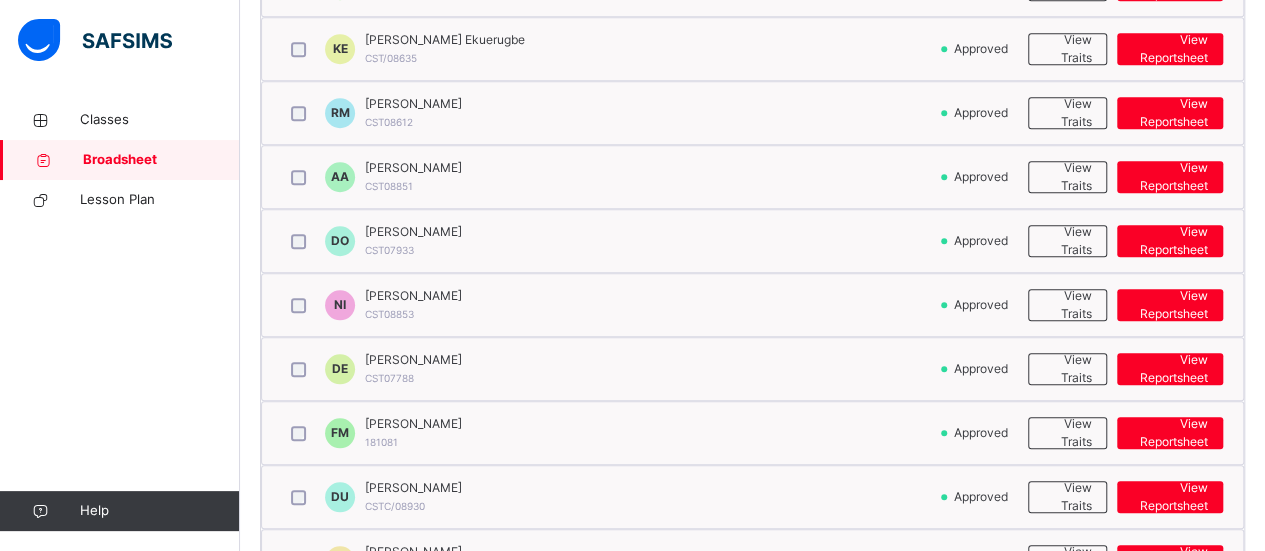 scroll, scrollTop: 830, scrollLeft: 0, axis: vertical 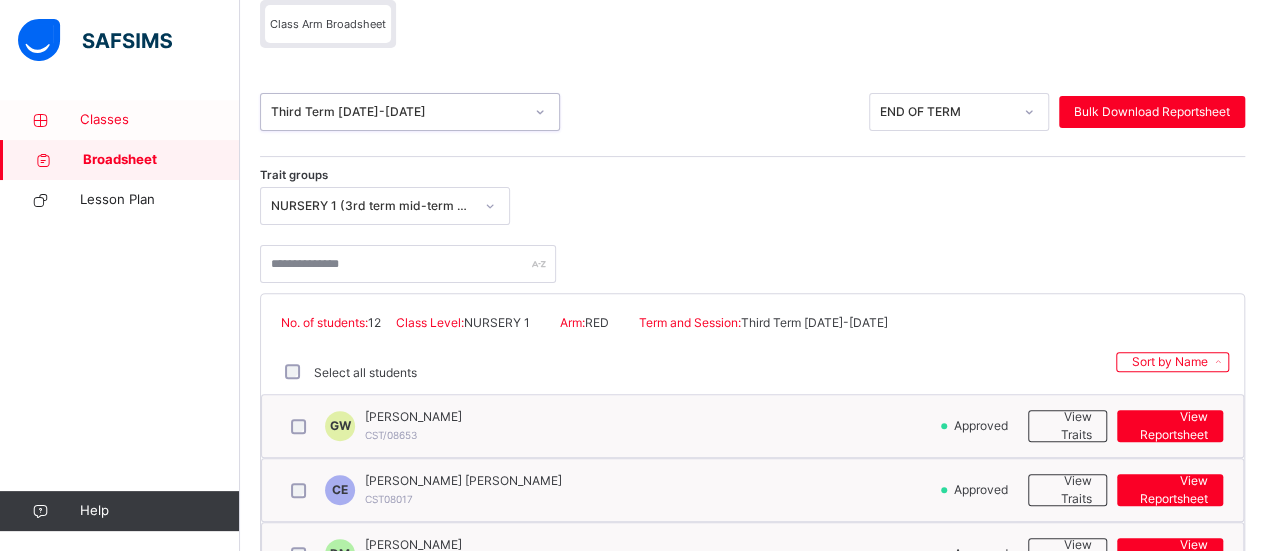 click on "Classes" at bounding box center [120, 120] 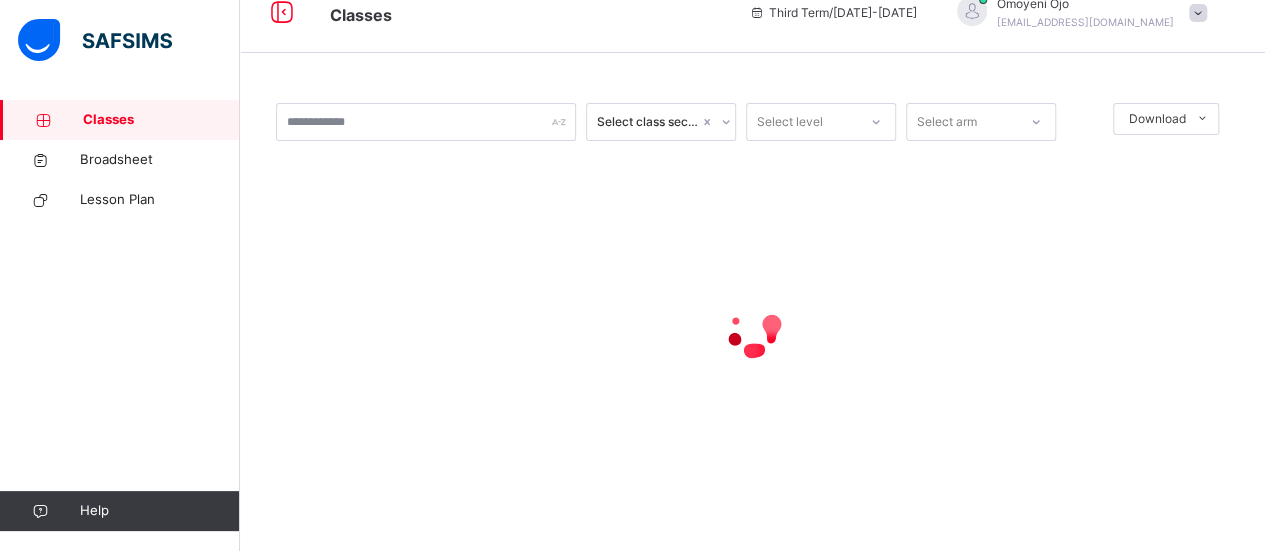 scroll, scrollTop: 0, scrollLeft: 0, axis: both 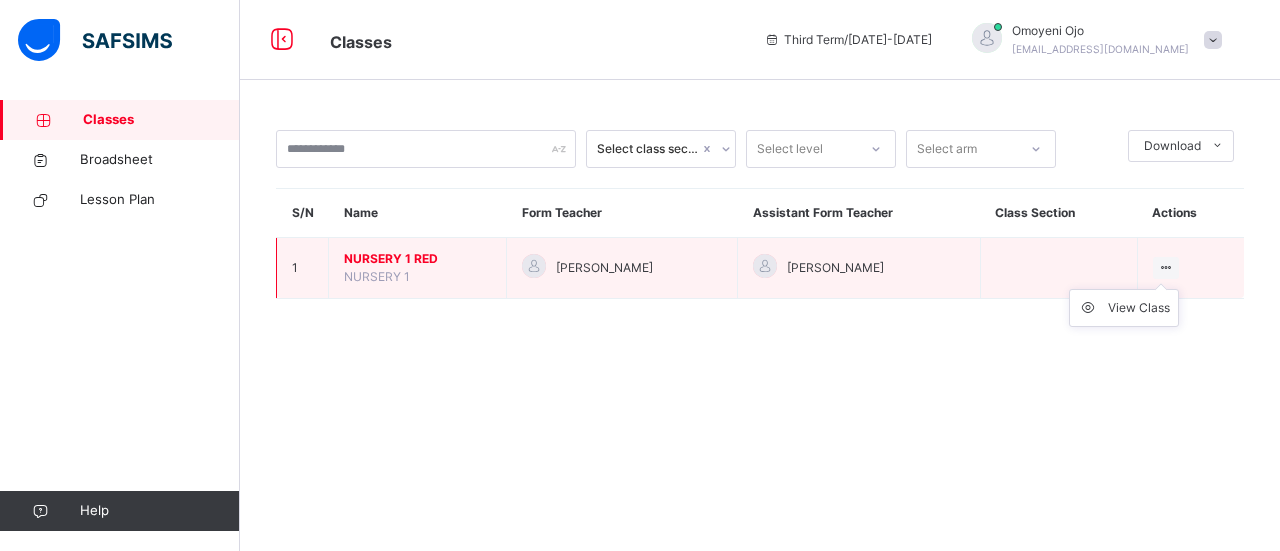 click on "View Class" at bounding box center (1124, 308) 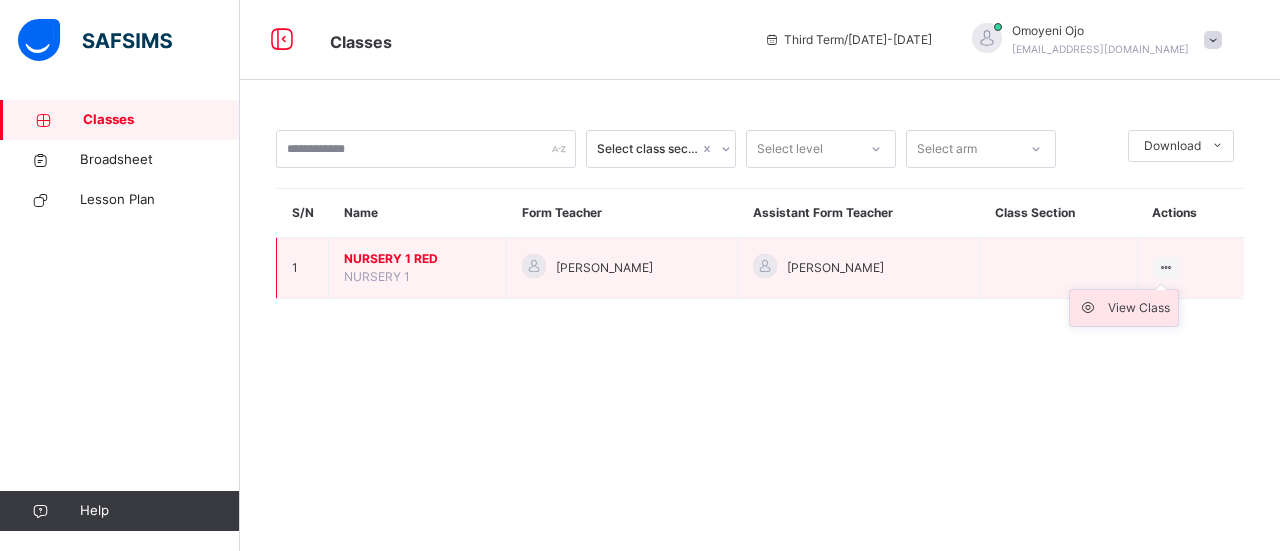 click on "View Class" at bounding box center (1139, 308) 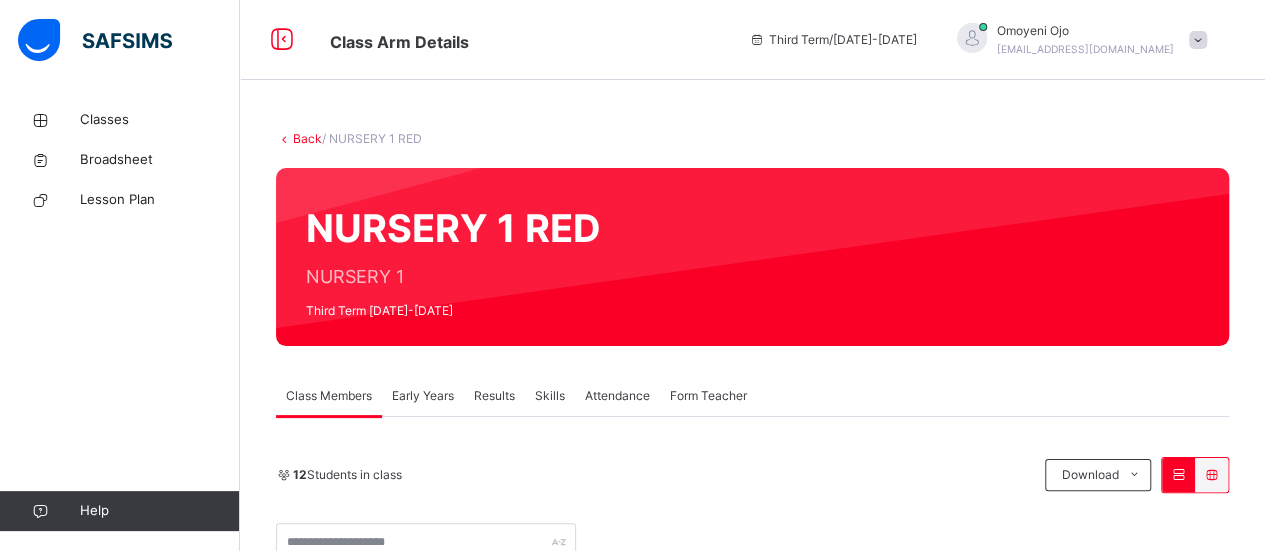 click on "Attendance" at bounding box center [617, 396] 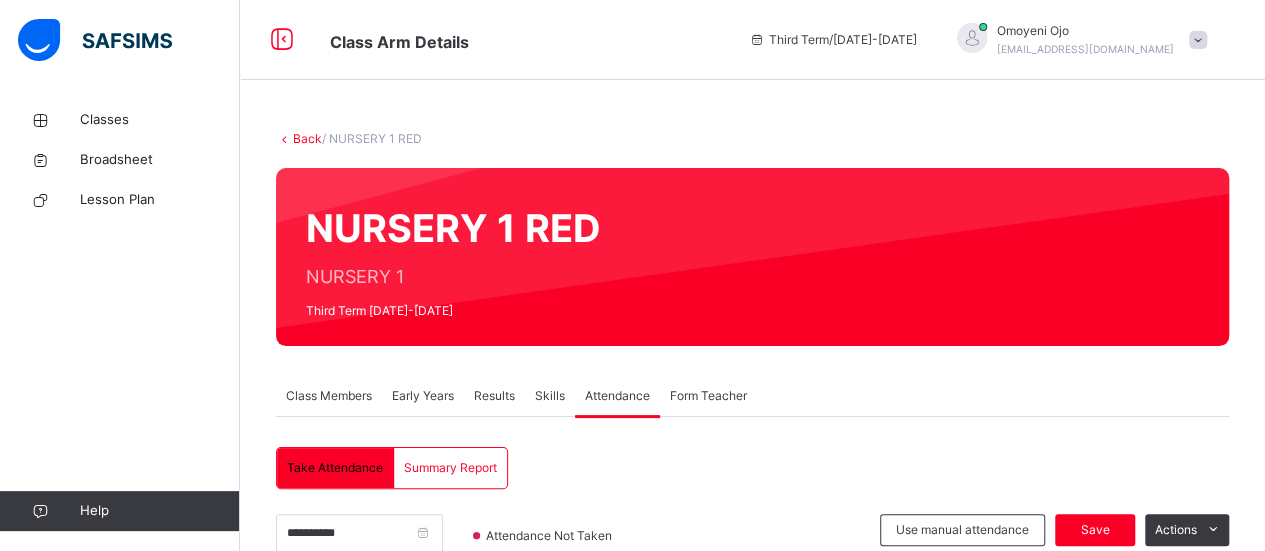 click on "Skills" at bounding box center (550, 396) 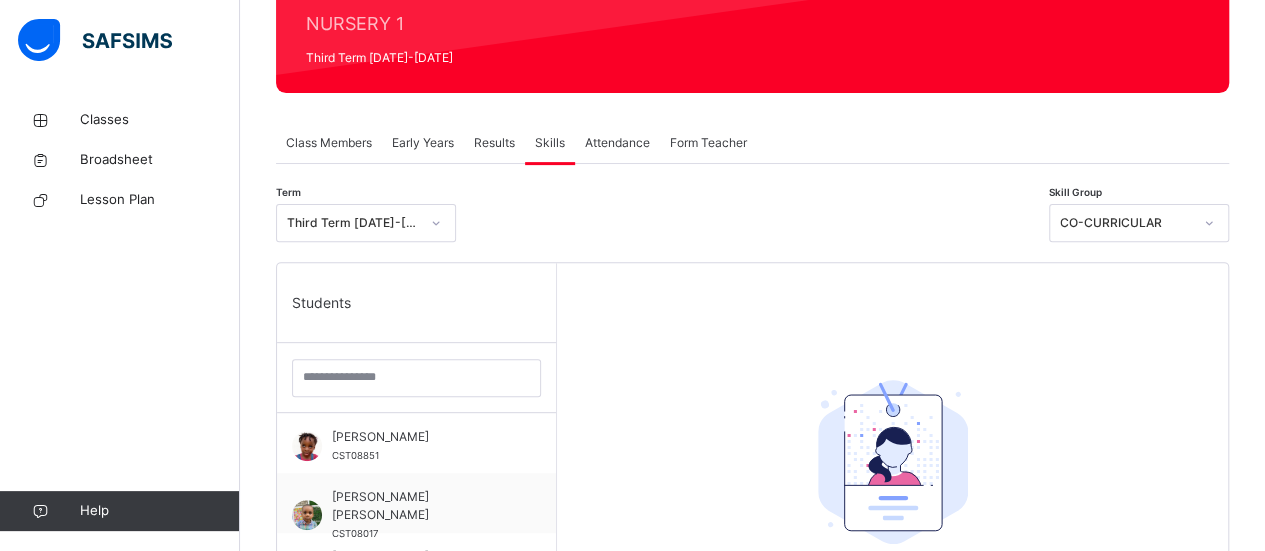scroll, scrollTop: 276, scrollLeft: 0, axis: vertical 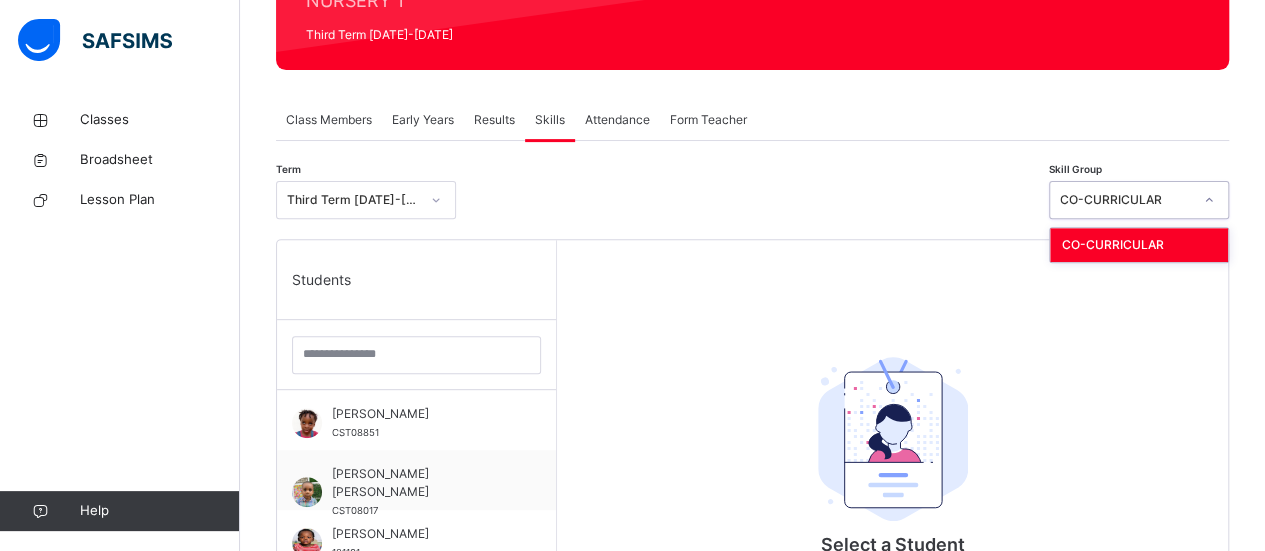 click 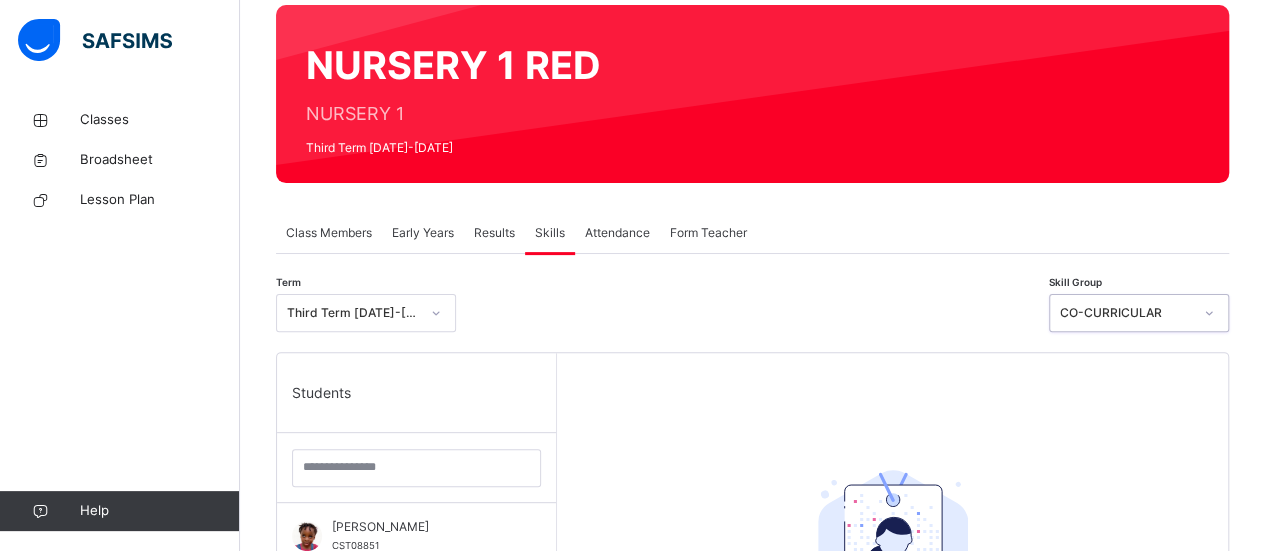 scroll, scrollTop: 140, scrollLeft: 0, axis: vertical 